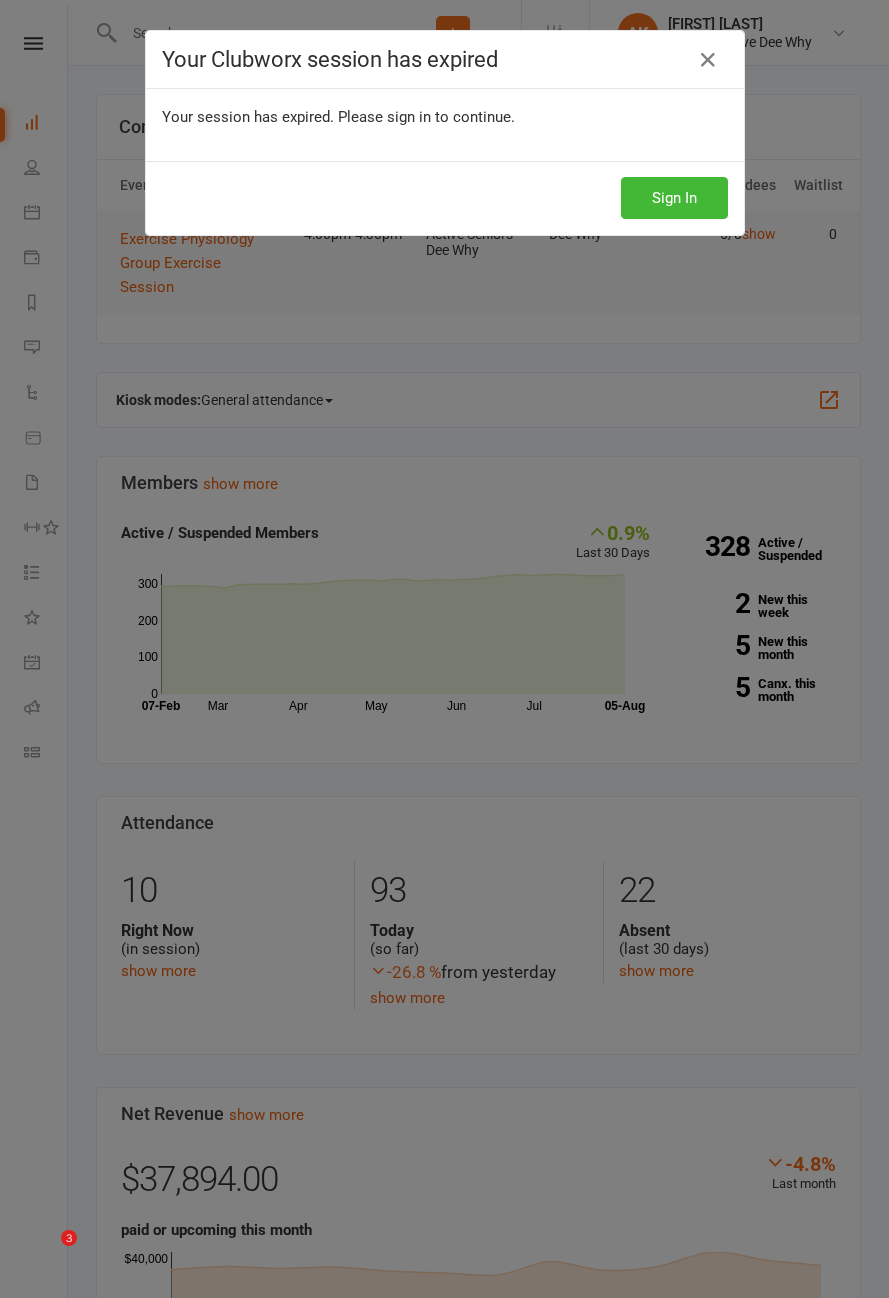 scroll, scrollTop: 0, scrollLeft: 0, axis: both 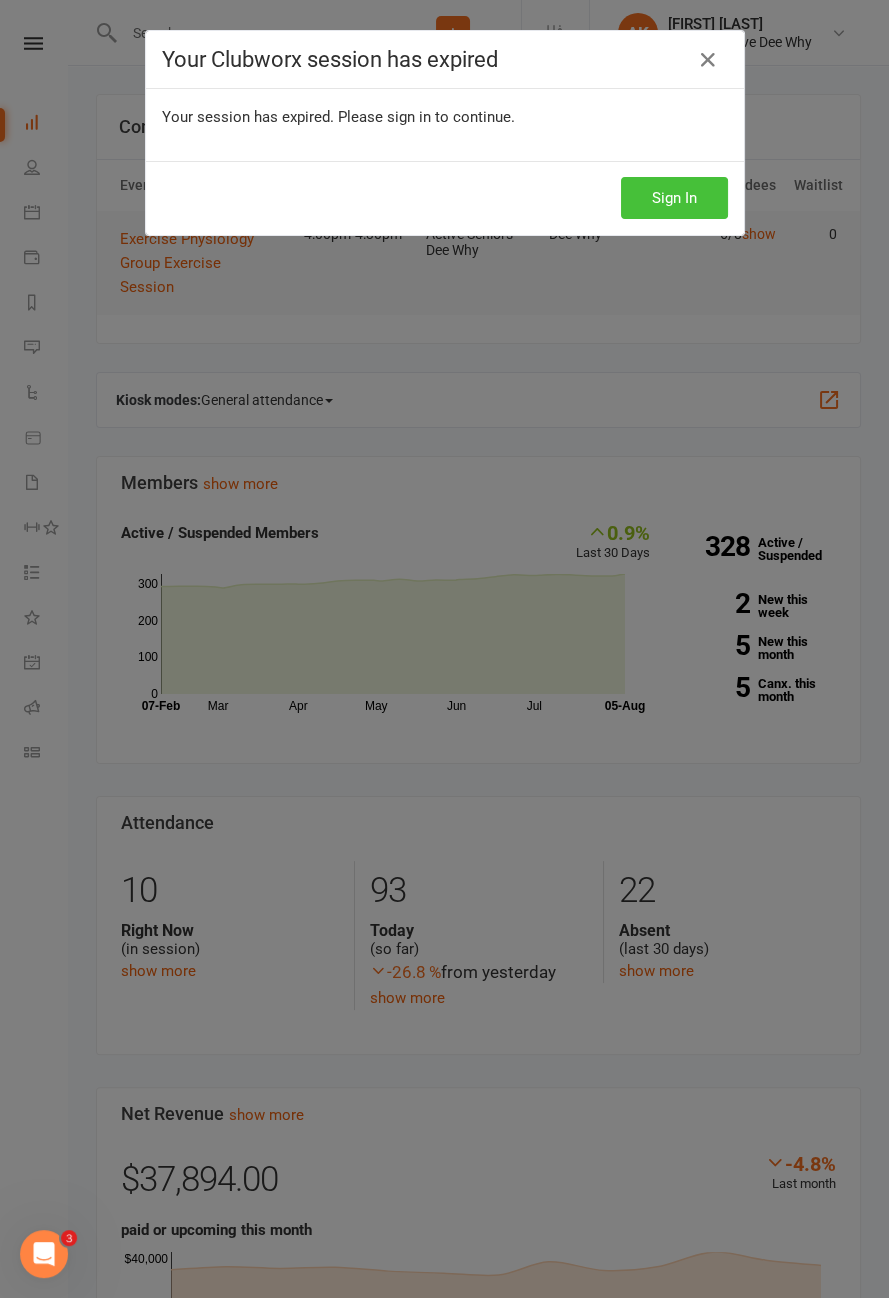 click on "Sign In" at bounding box center (674, 198) 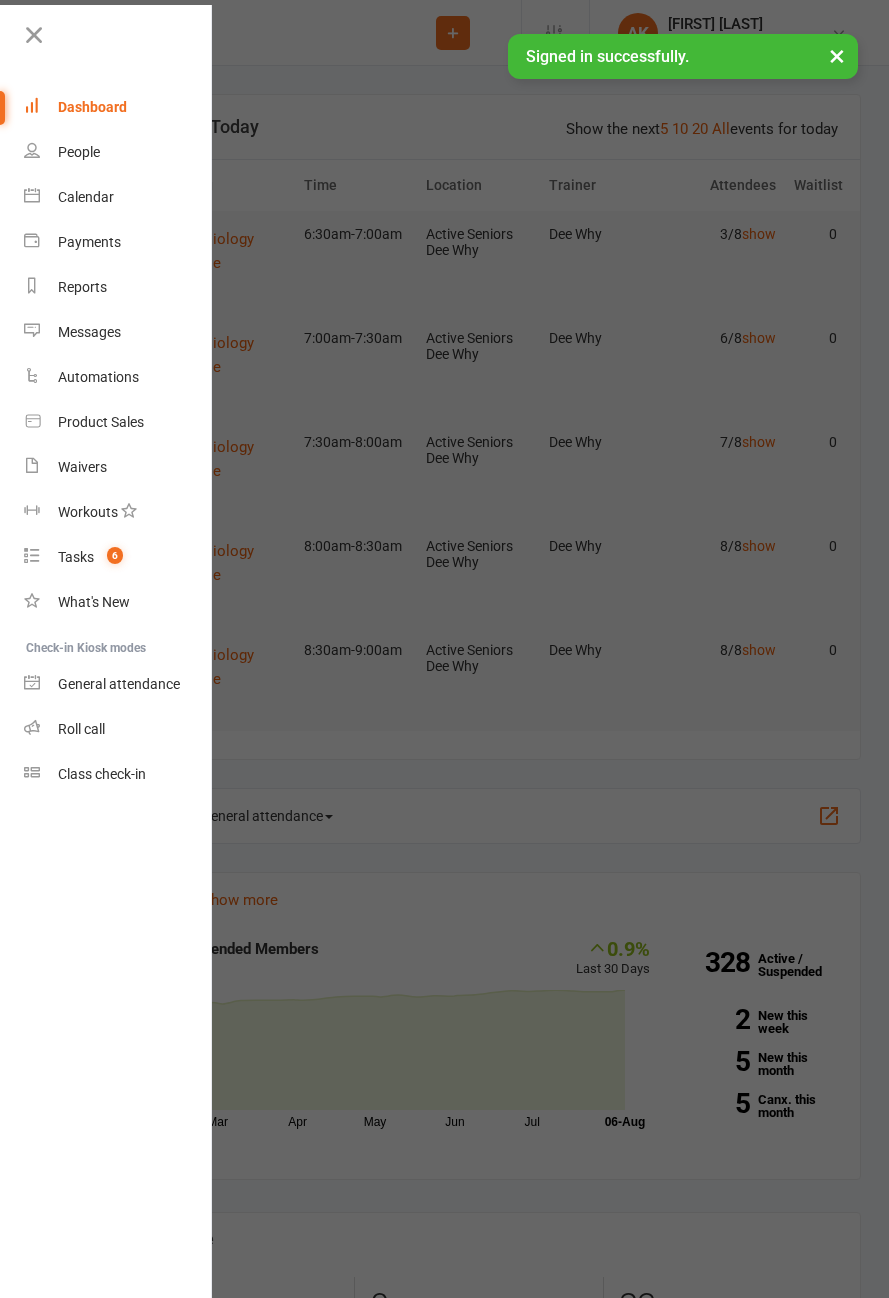 scroll, scrollTop: 0, scrollLeft: 0, axis: both 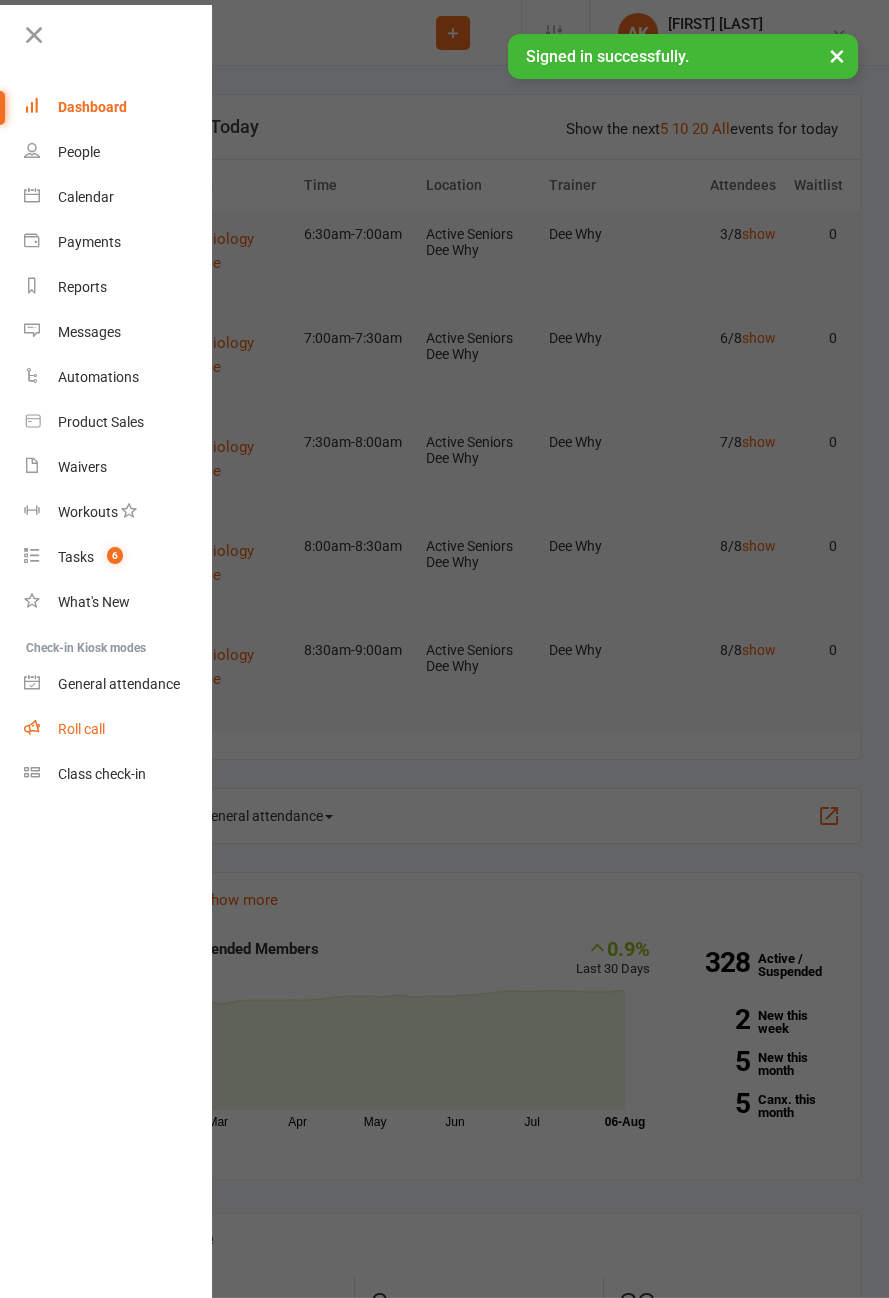 click on "Roll call" at bounding box center [118, 729] 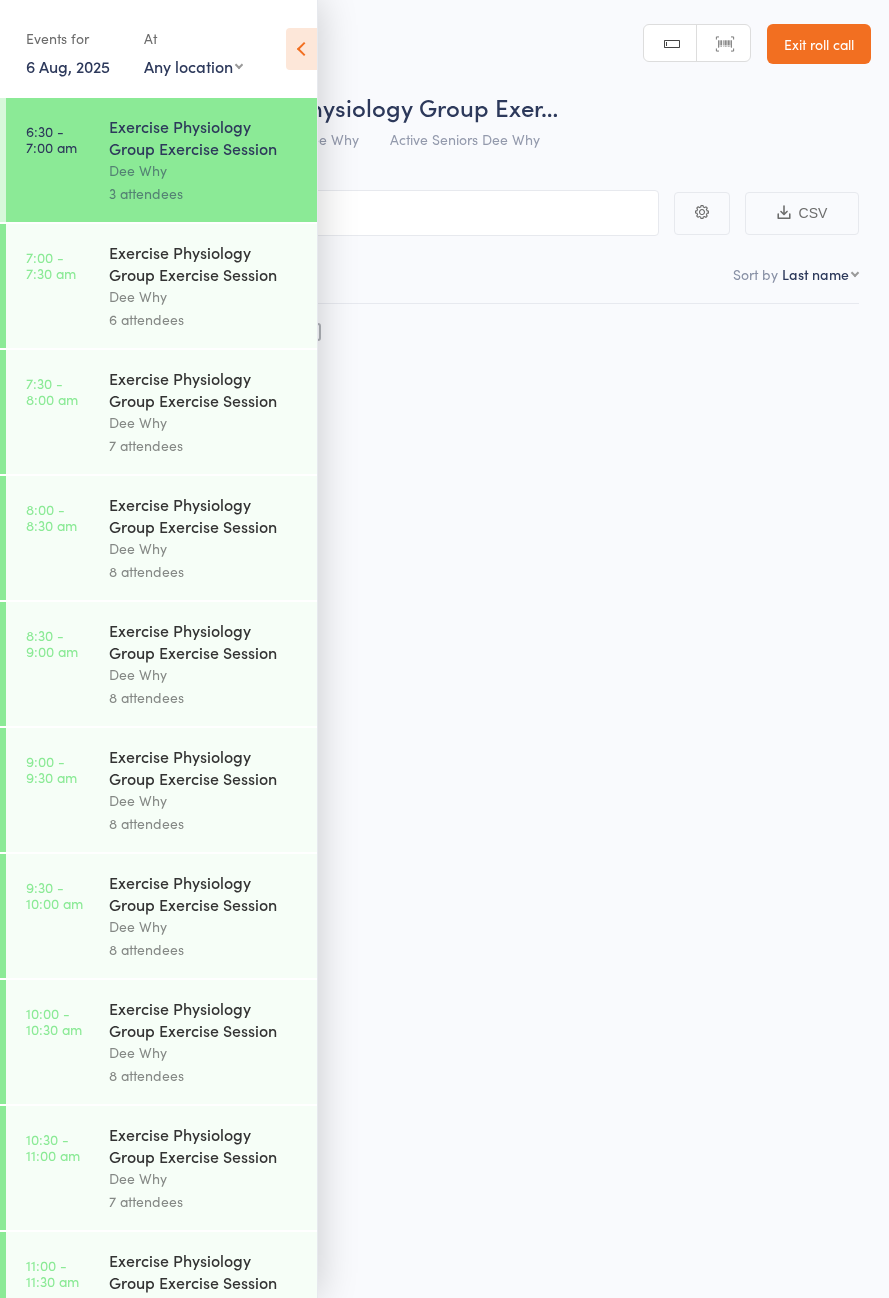 scroll, scrollTop: 0, scrollLeft: 0, axis: both 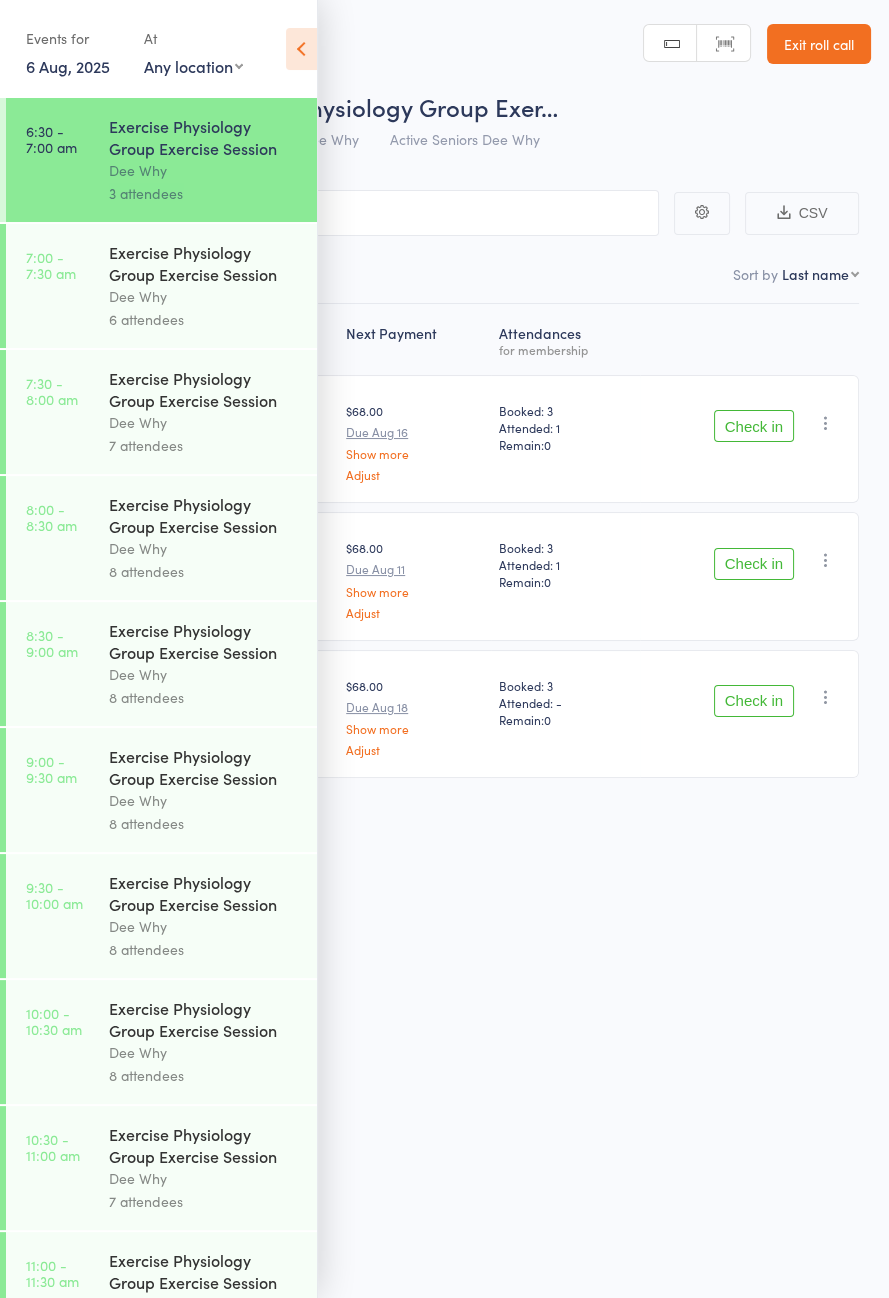 click on "6:30 - 7:00 am Exercise Physiology Group Exercise Session Dee Why 3 attendees" at bounding box center (161, 160) 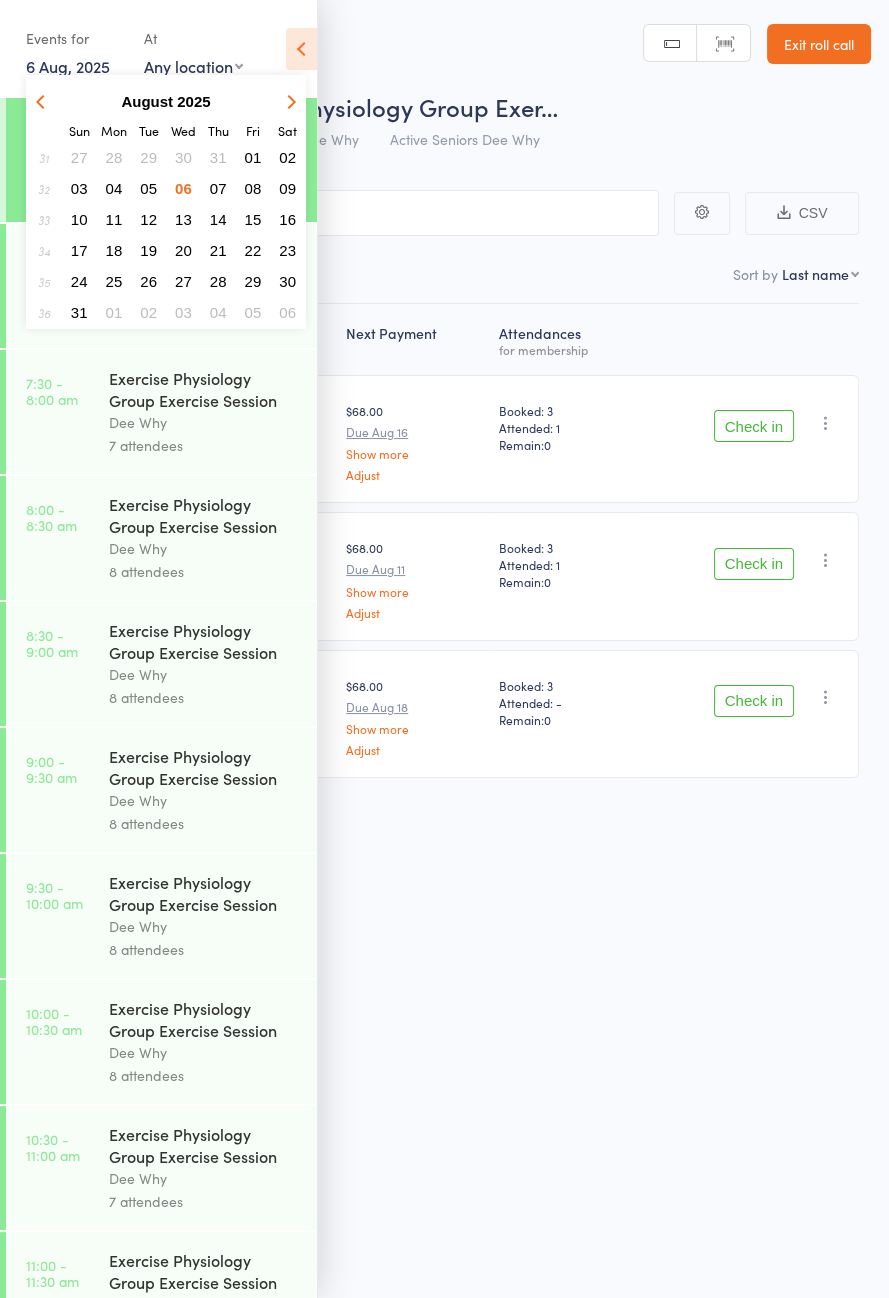 click on "07" at bounding box center [218, 188] 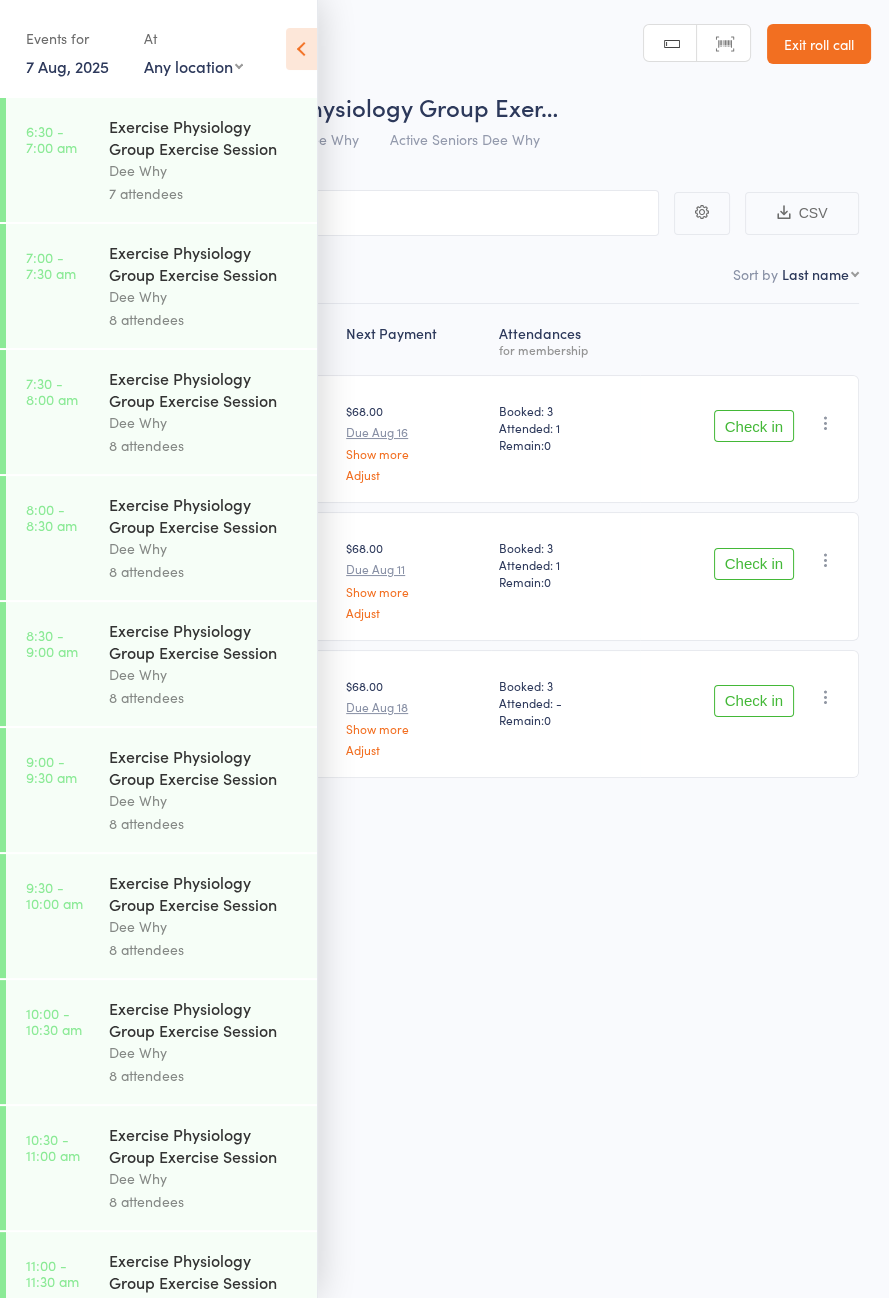 click on "Dee Why" at bounding box center (204, 170) 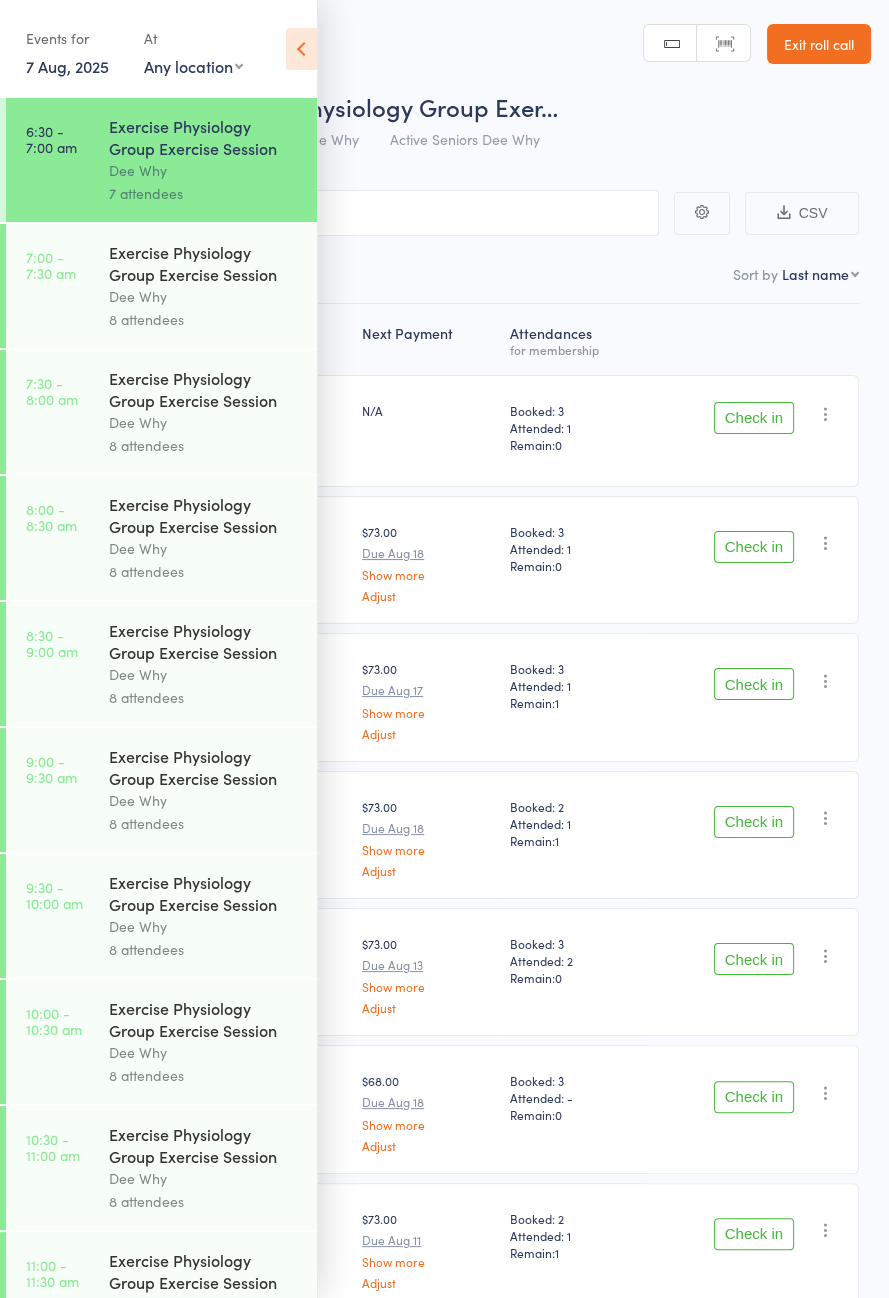 click on "7 Aug, 2025" at bounding box center [67, 66] 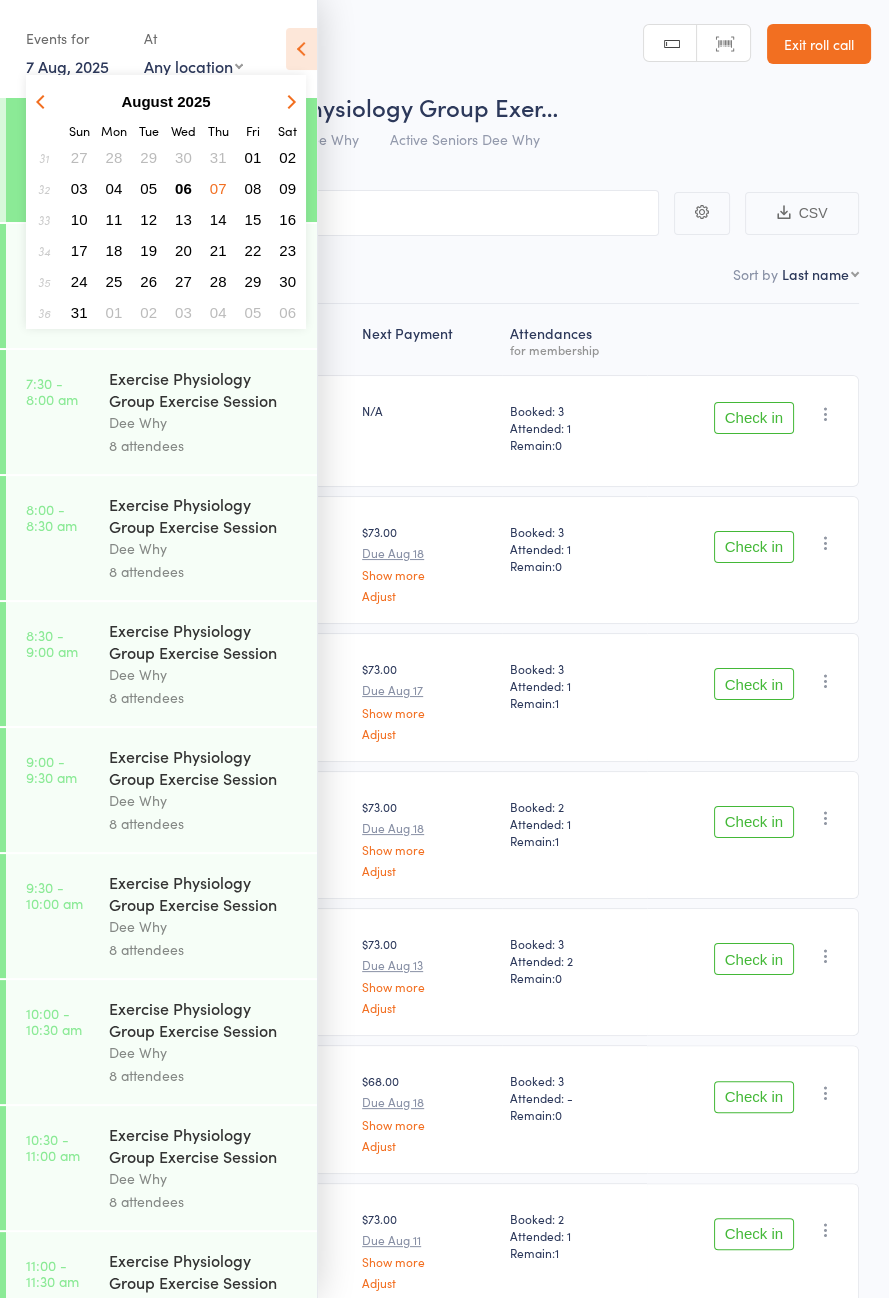 click on "06" at bounding box center (183, 188) 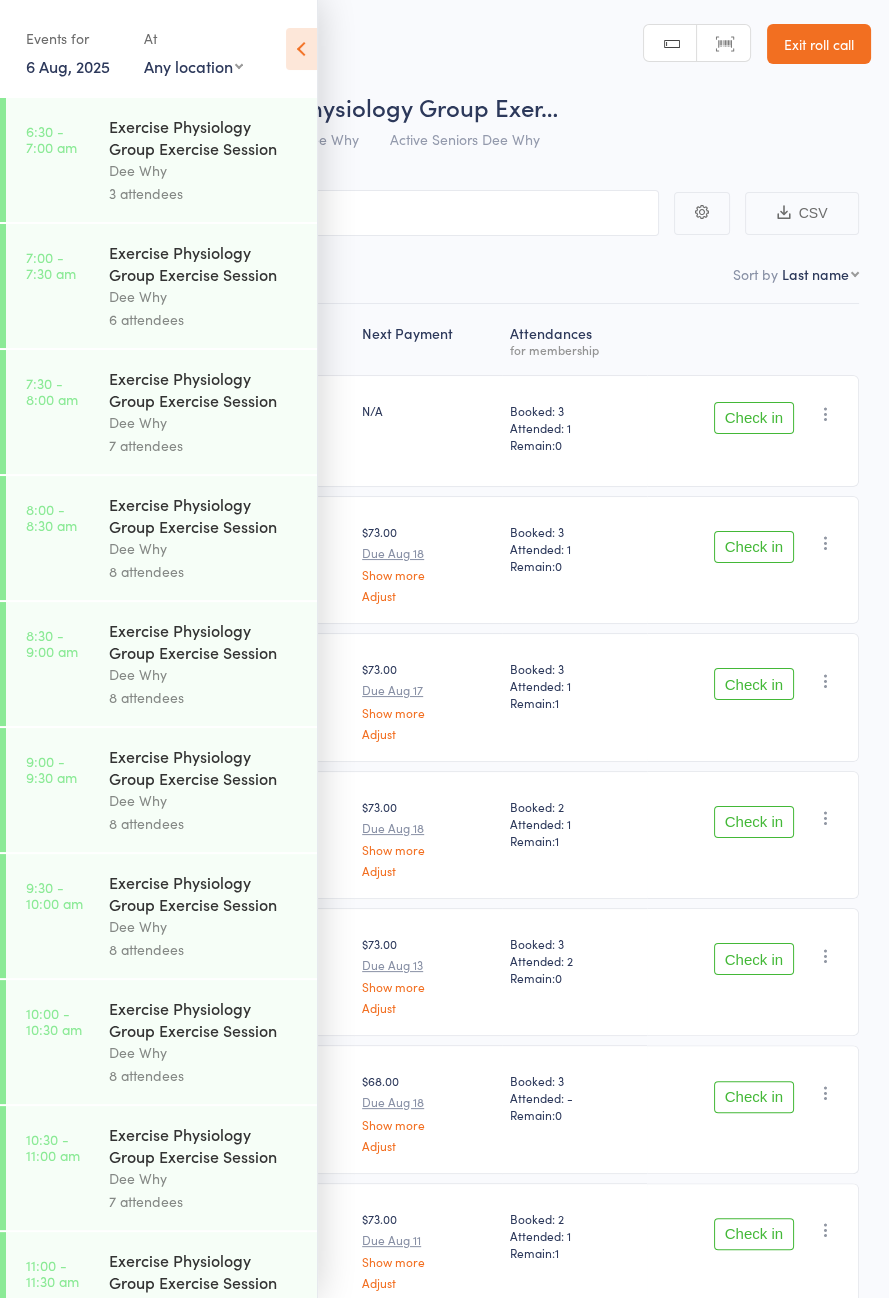 click on "Roll Call for  Exercise Physiology Group Exer… 07 Aug 06:30  Dee Why  Active Seniors Dee Why  Manual search Scanner input Exit roll call" at bounding box center [444, 80] 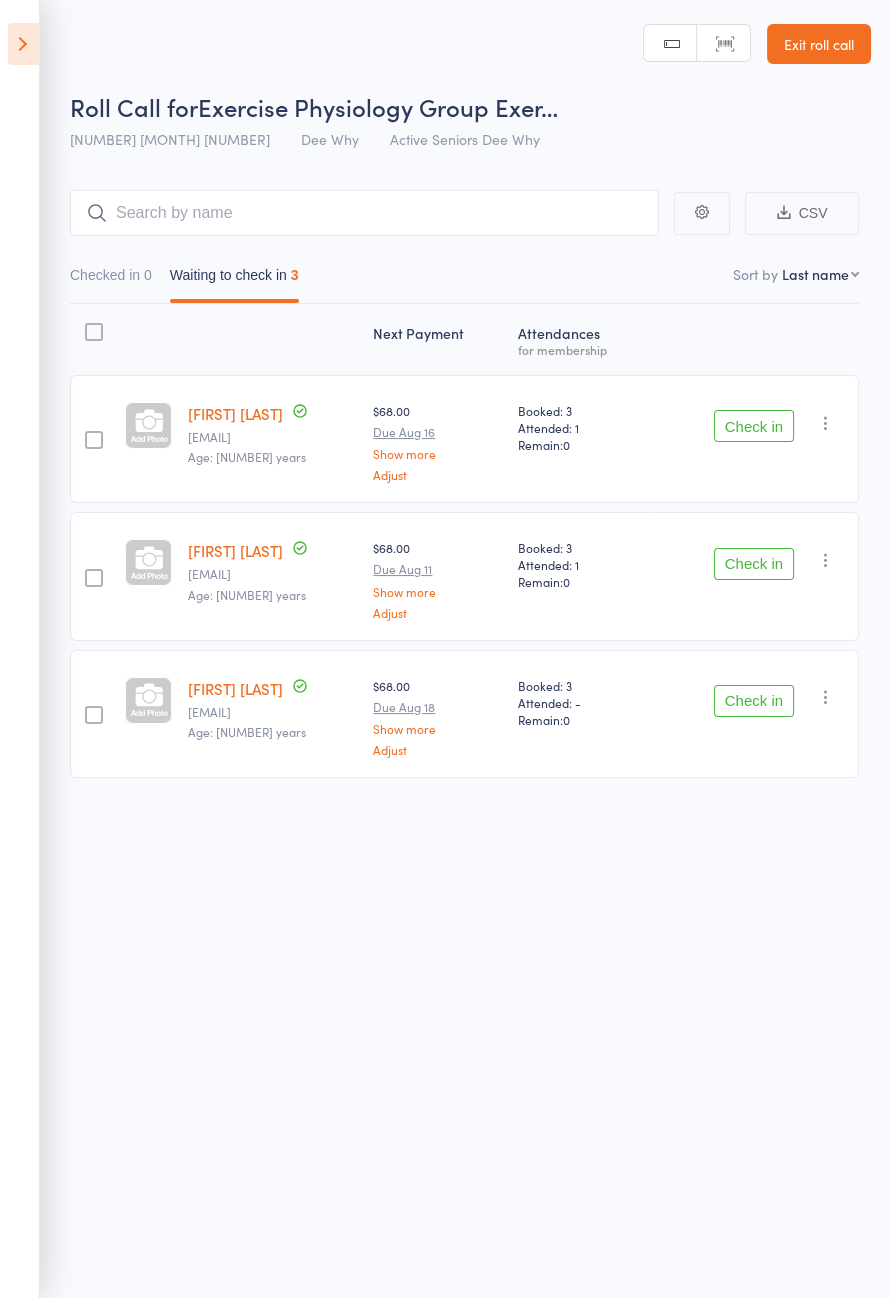 click on "Check in" at bounding box center (754, 426) 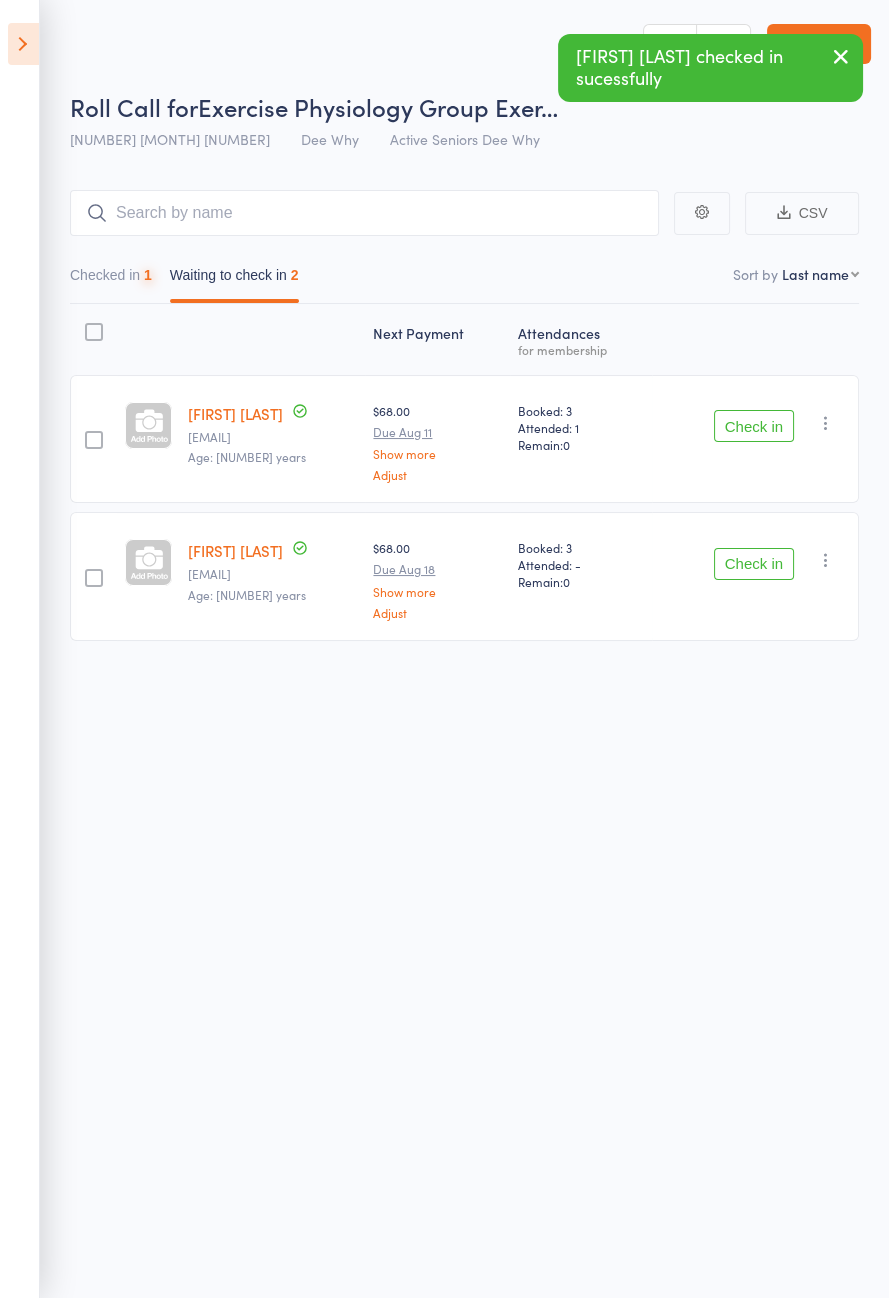 click on "Check in" at bounding box center [754, 426] 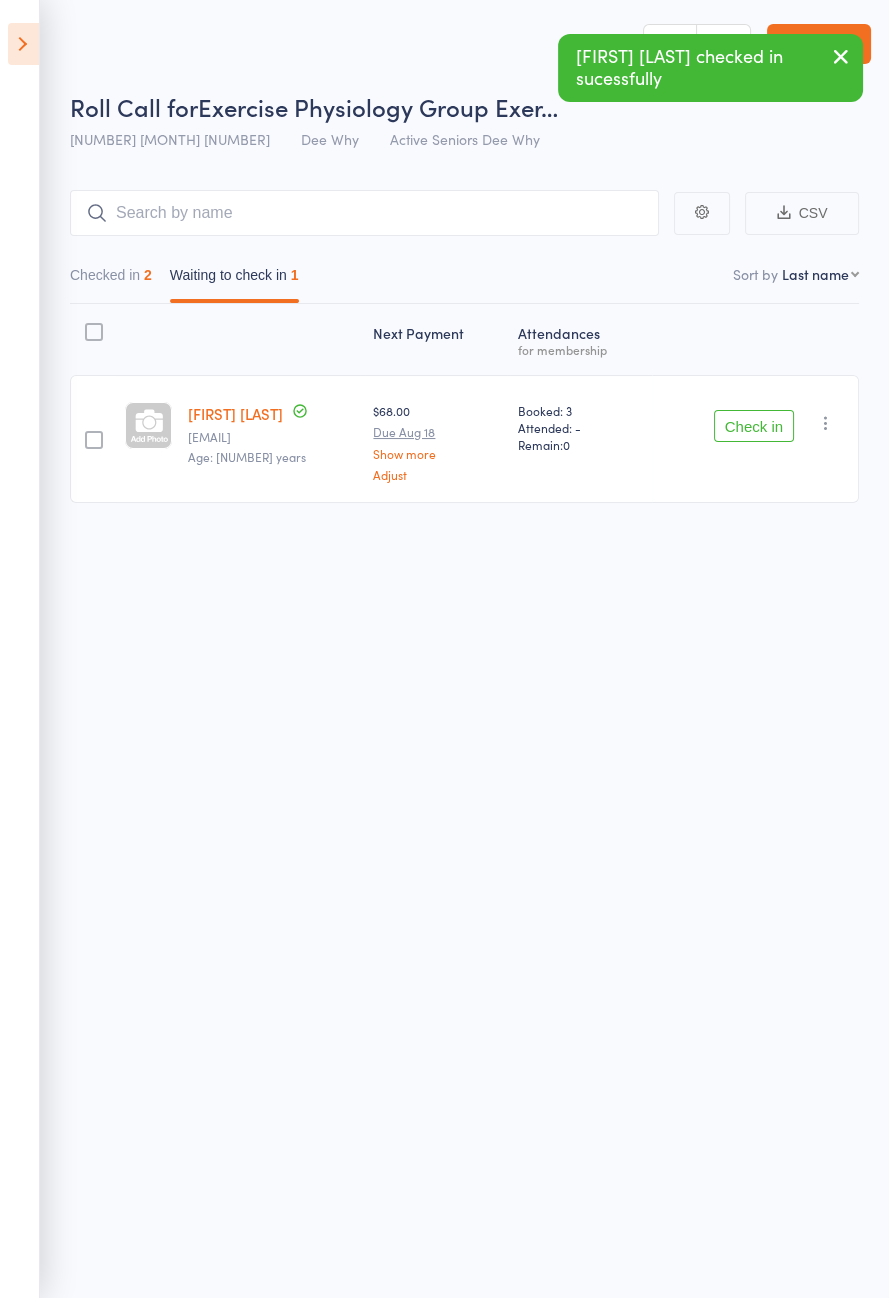 click on "Check in" at bounding box center [754, 426] 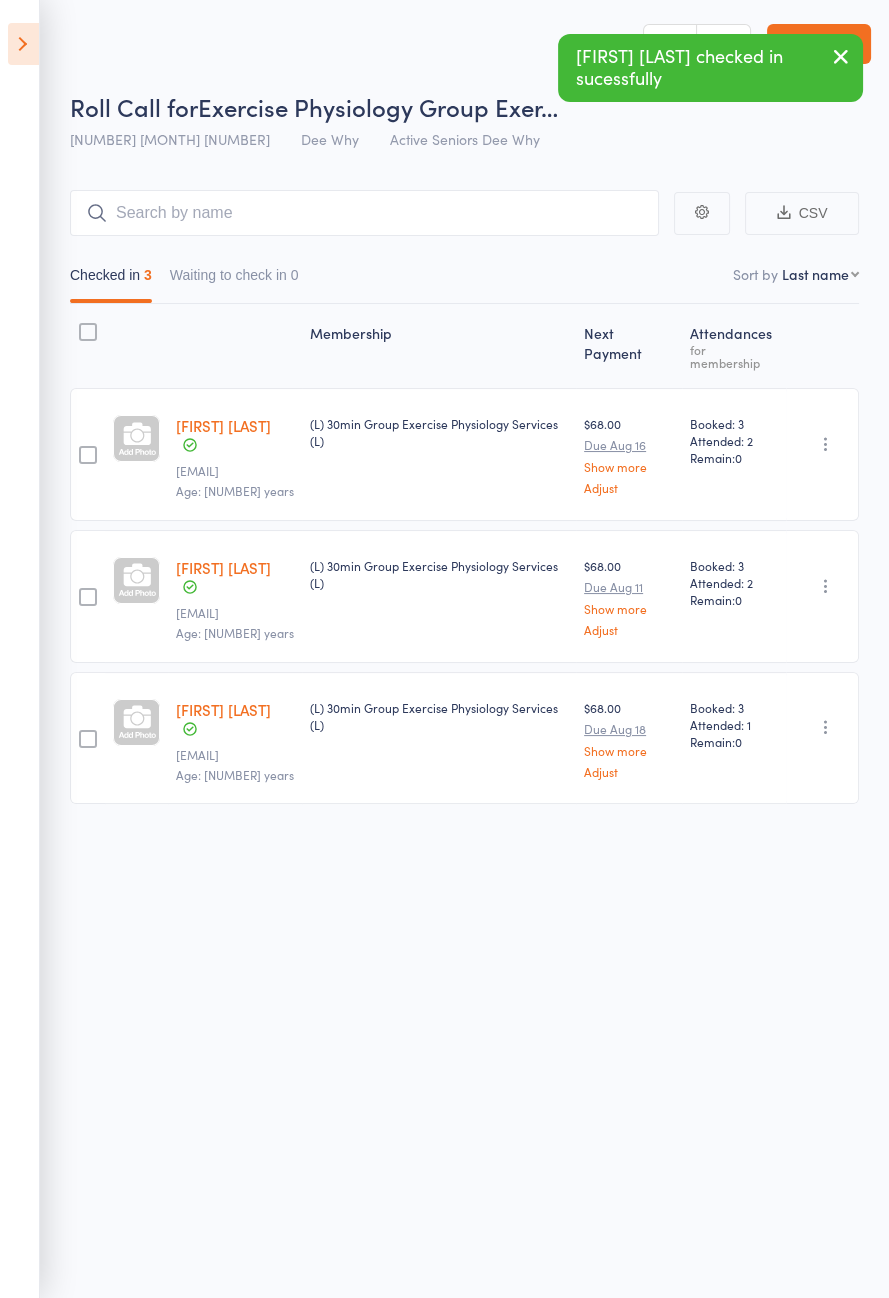 click at bounding box center (23, 44) 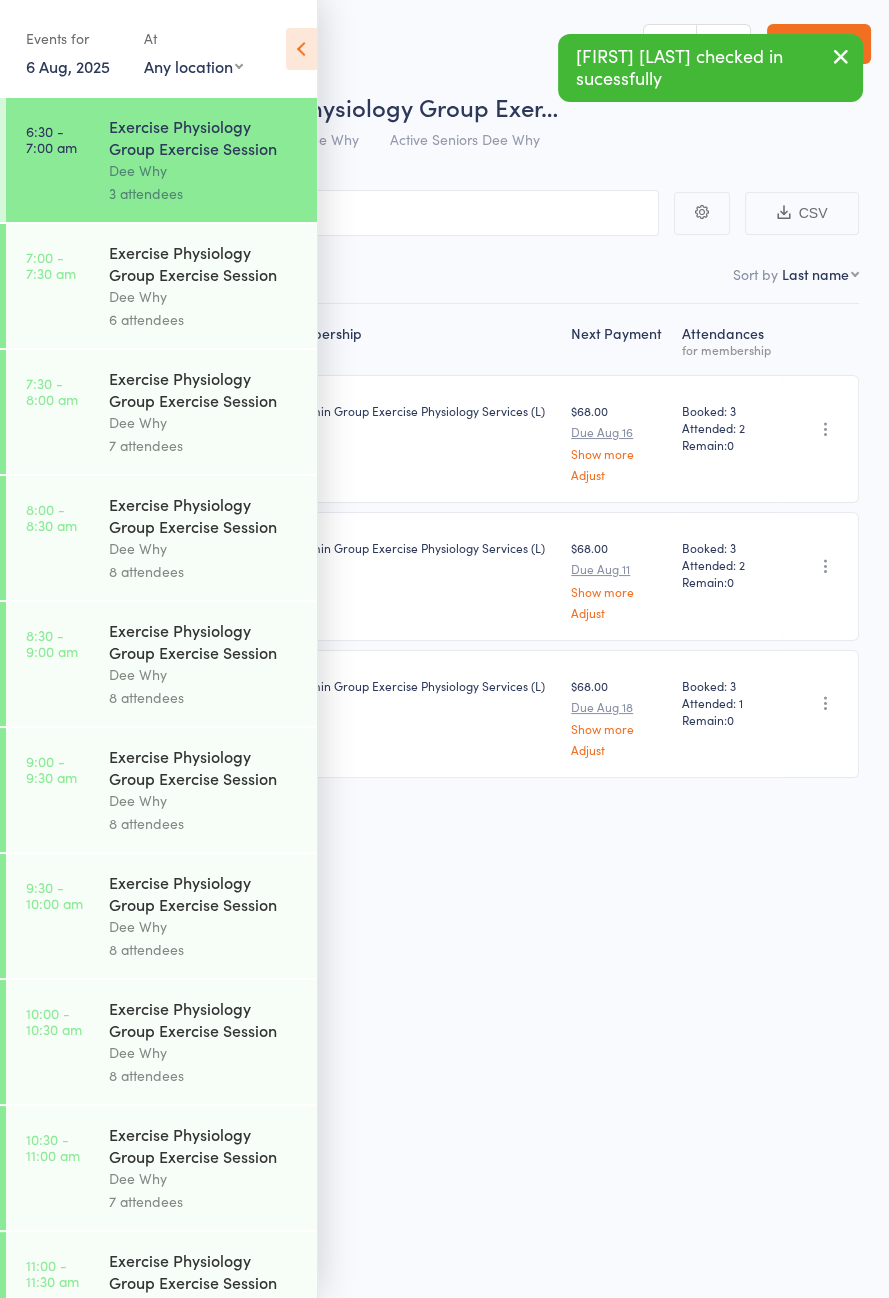 click on "7:00 - 7:30 am Exercise Physiology Group Exercise Session Dee Why 6 attendees" at bounding box center [161, 286] 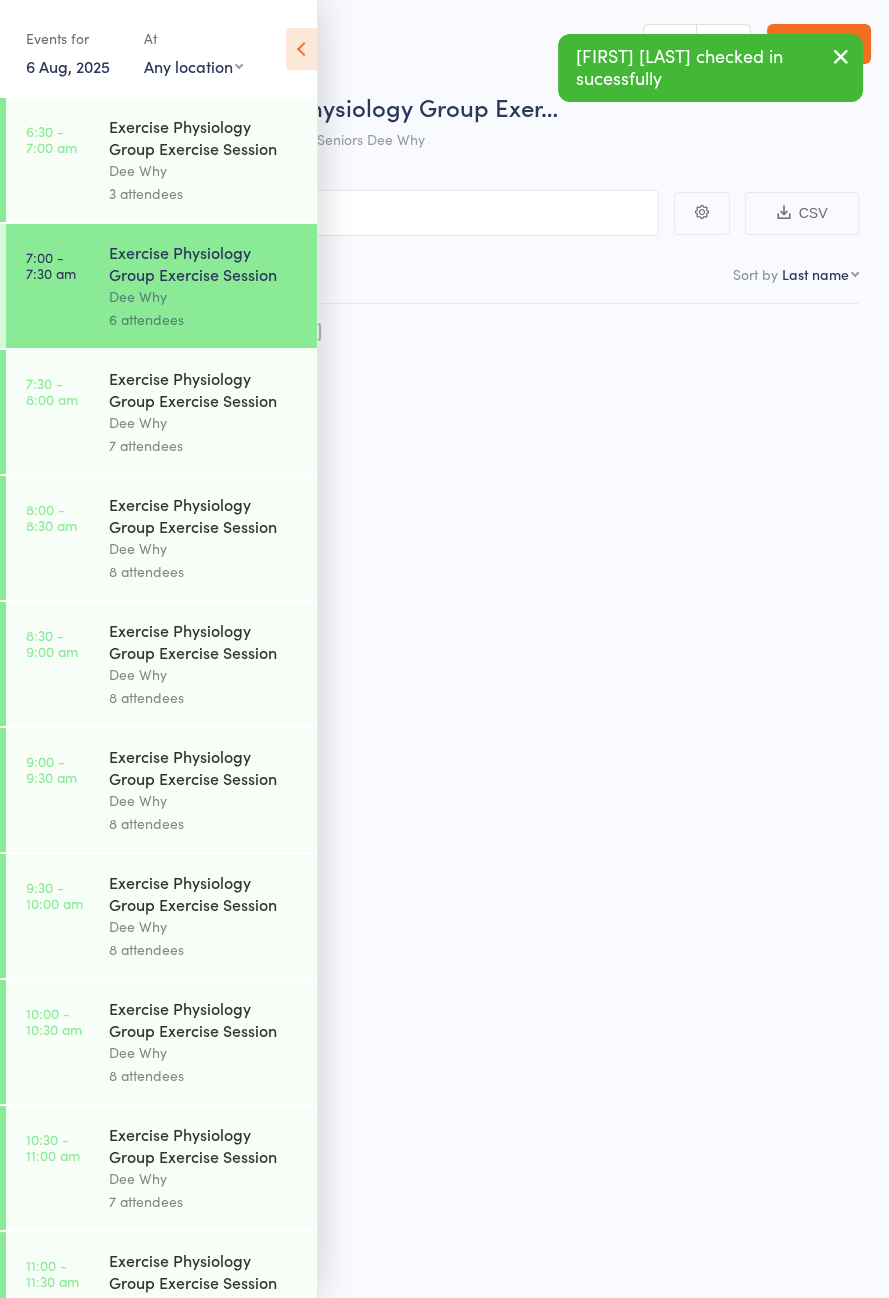 click at bounding box center [301, 49] 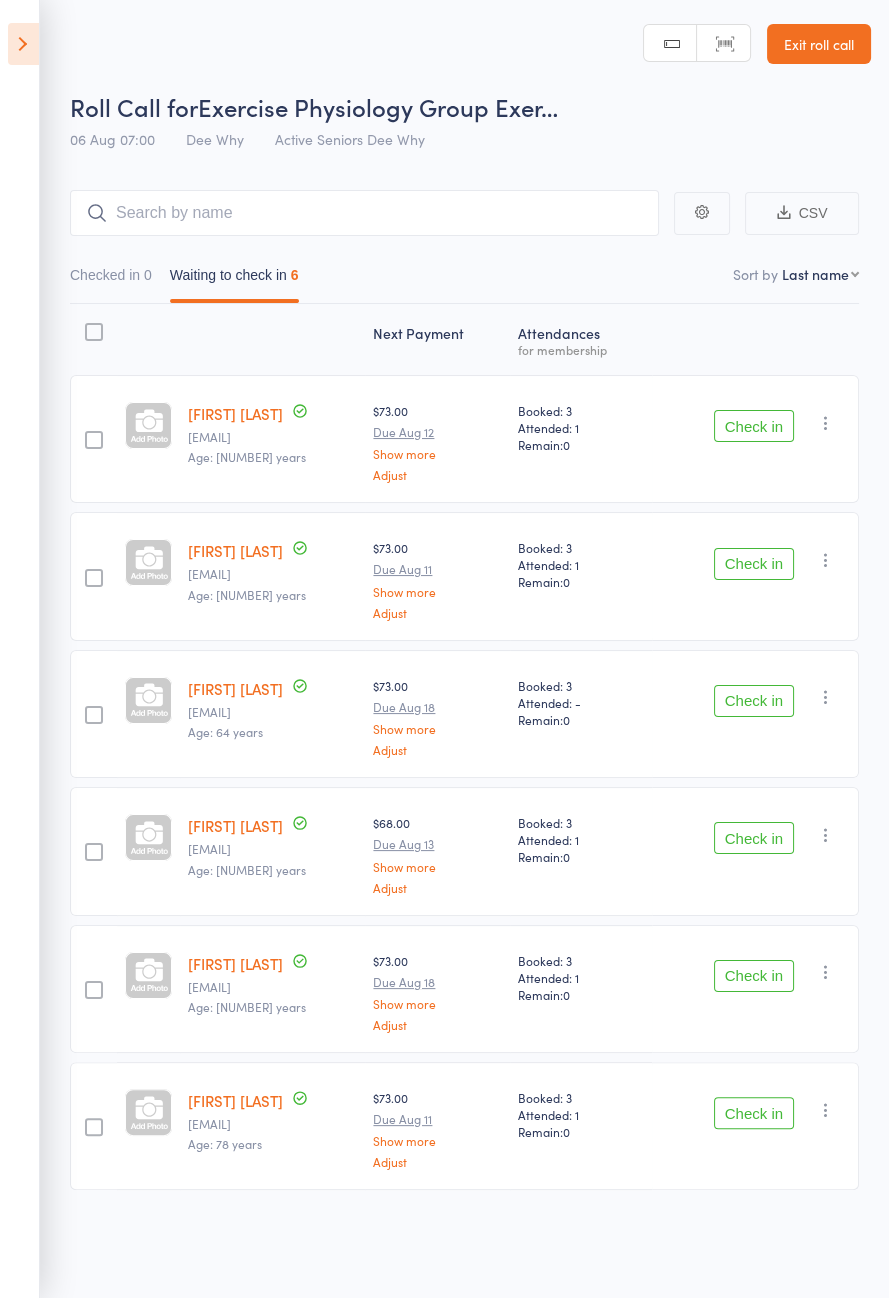 click at bounding box center (23, 44) 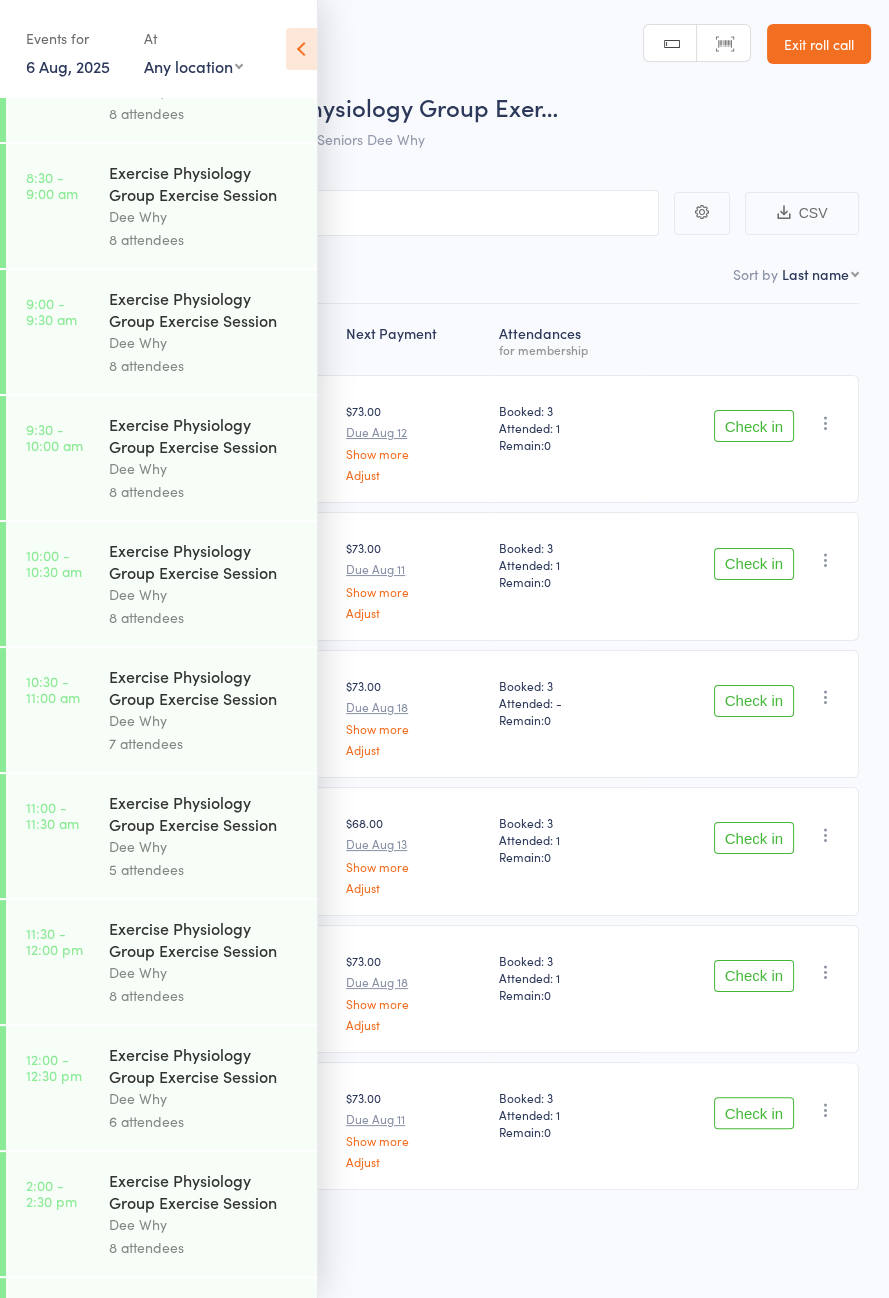 scroll, scrollTop: 0, scrollLeft: 0, axis: both 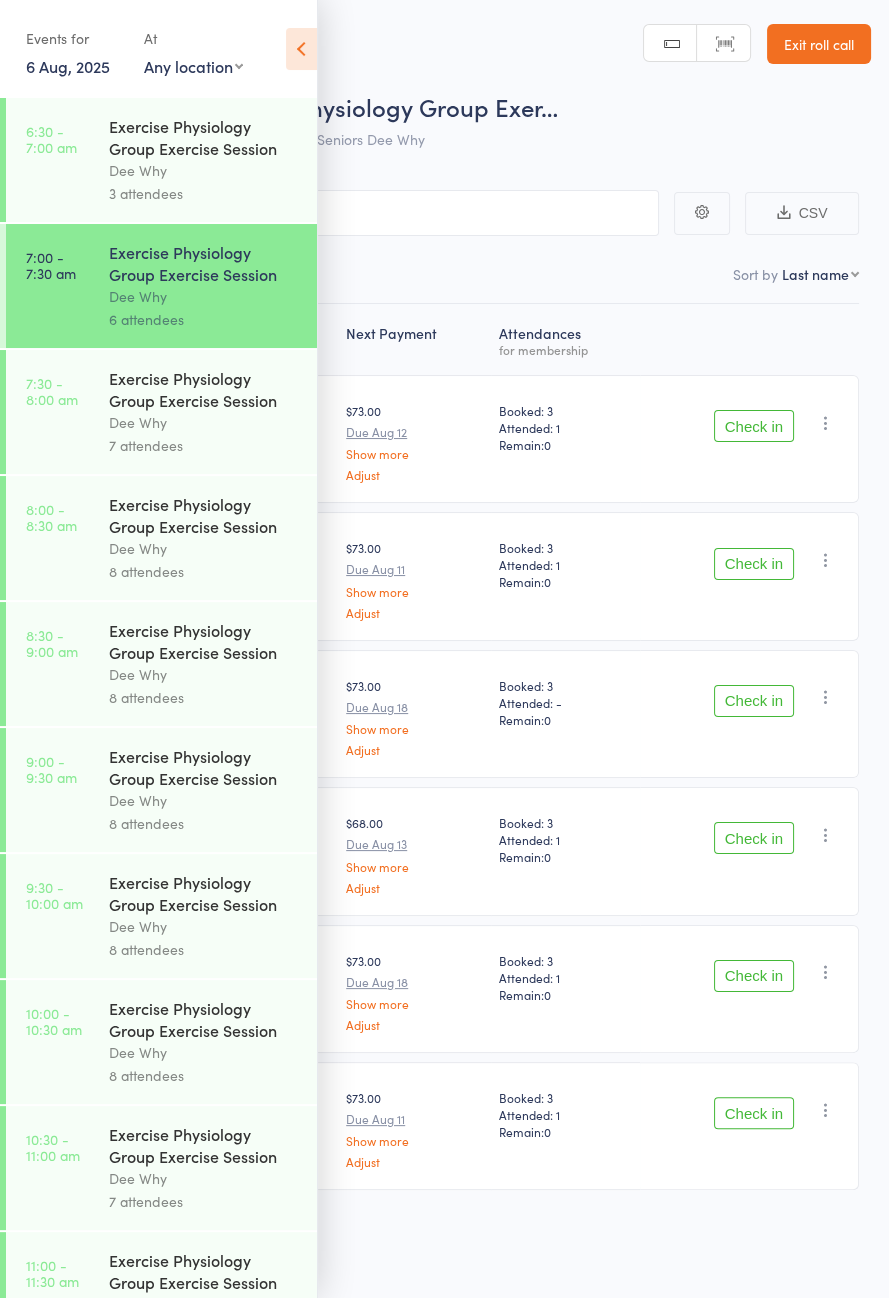 click at bounding box center [301, 49] 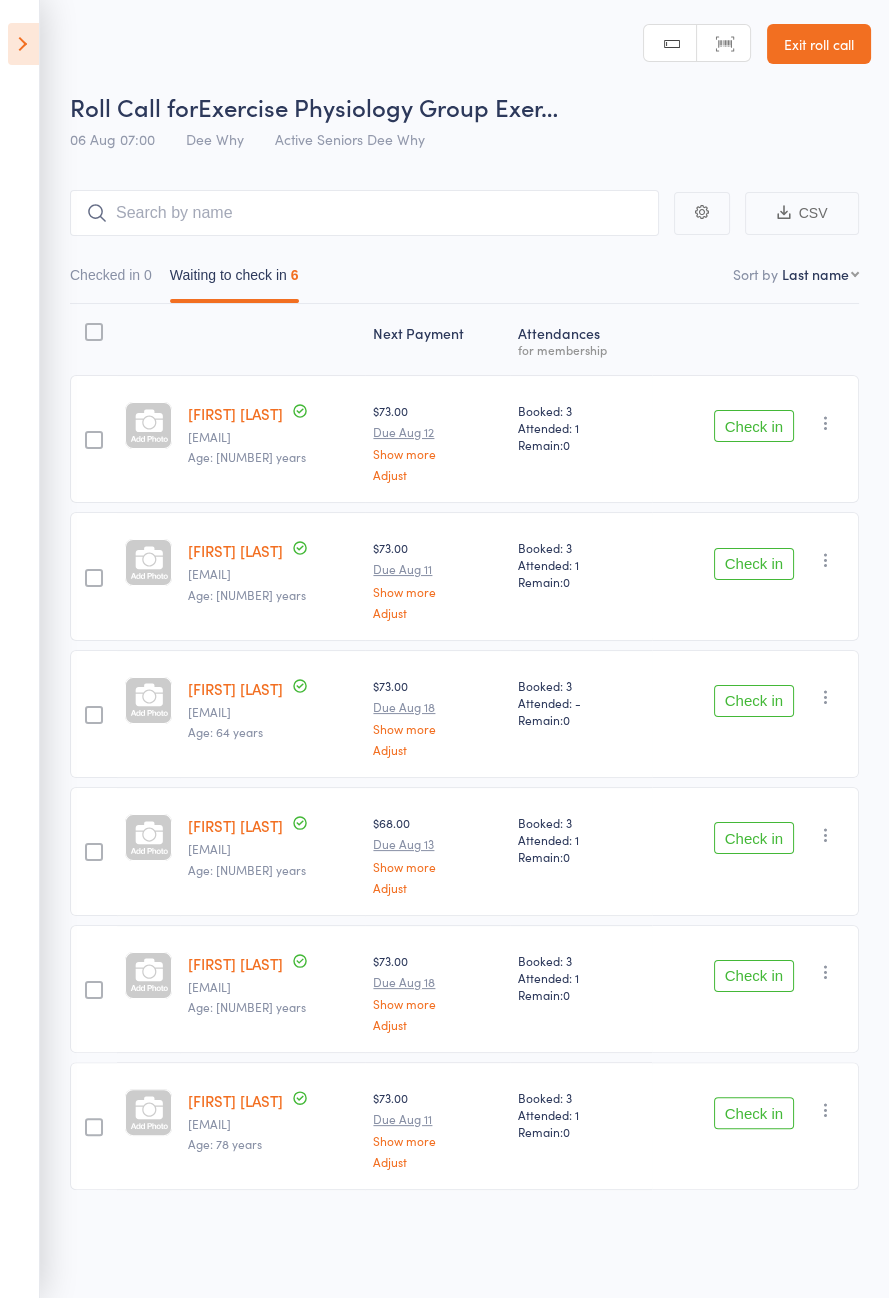 click on "Events for 6 Aug, 2025 6 Aug, 2025
August 2025
Sun Mon Tue Wed Thu Fri Sat
31
27
28
29
30
31
01
02
32
03
04
05
06
07
08
09
33
10
11
12
13
14
15
16
34
17
18
19
20
21
22
23
35
24
25
26
27
28
29
30" at bounding box center [20, 649] 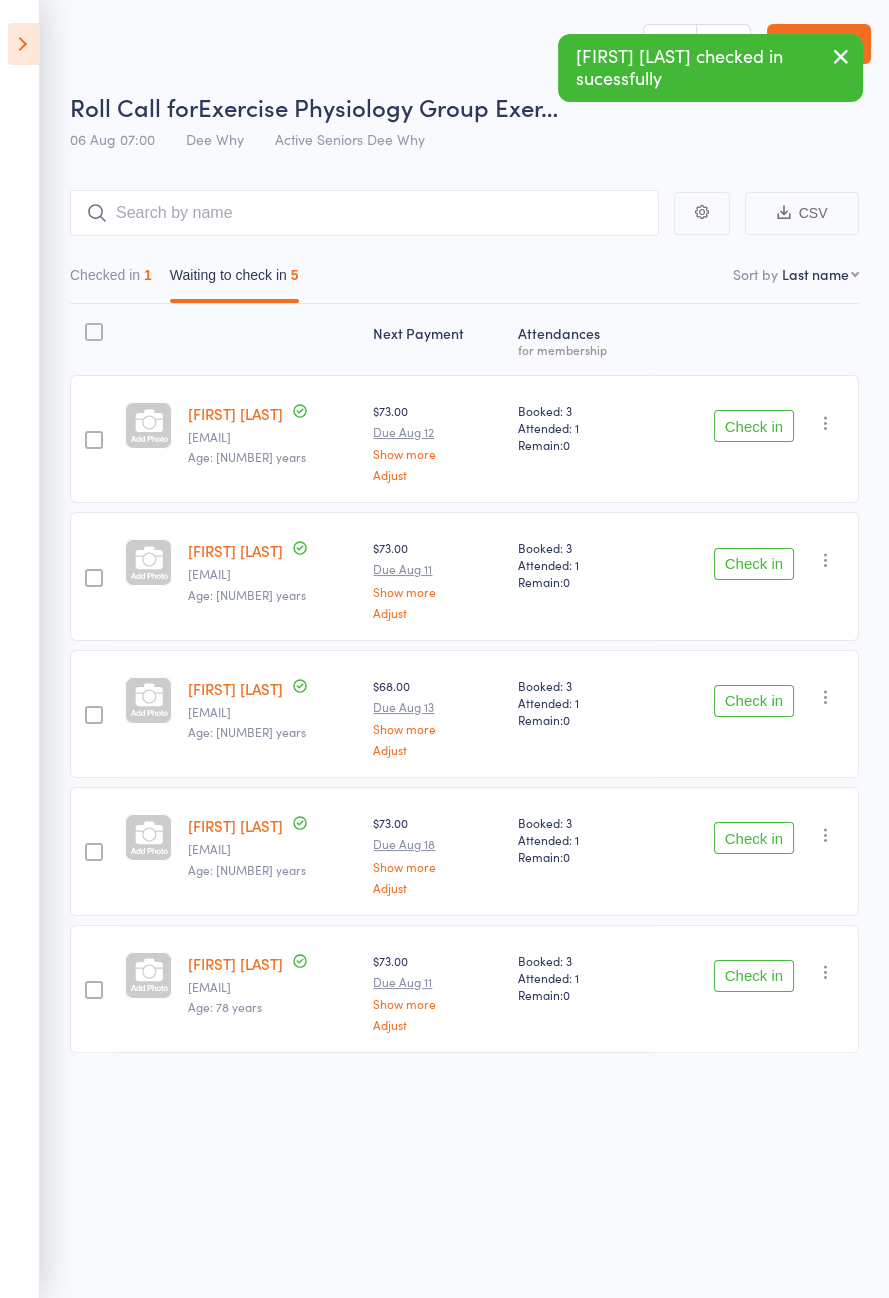 click on "Check in" at bounding box center (754, 838) 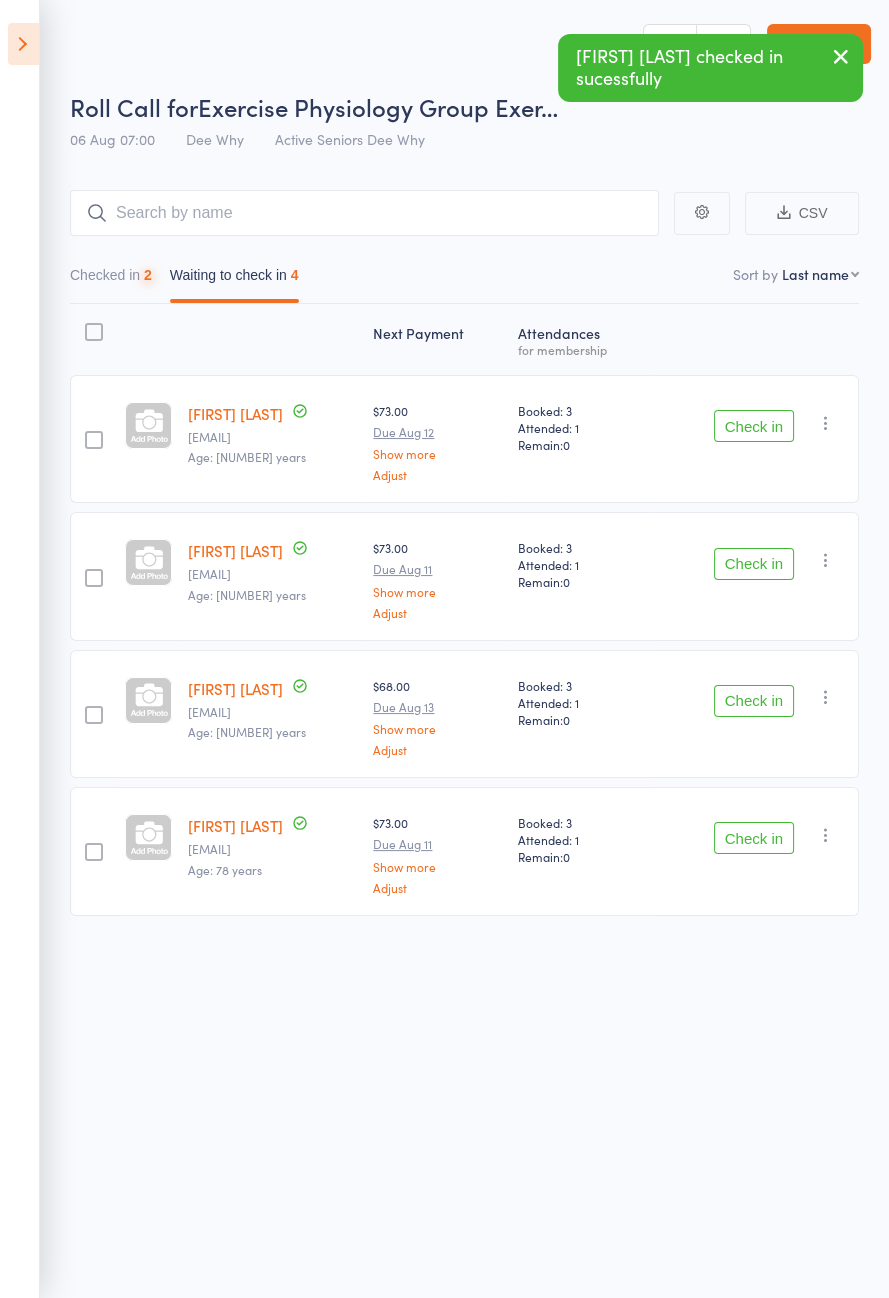 click on "Check in" at bounding box center (754, 838) 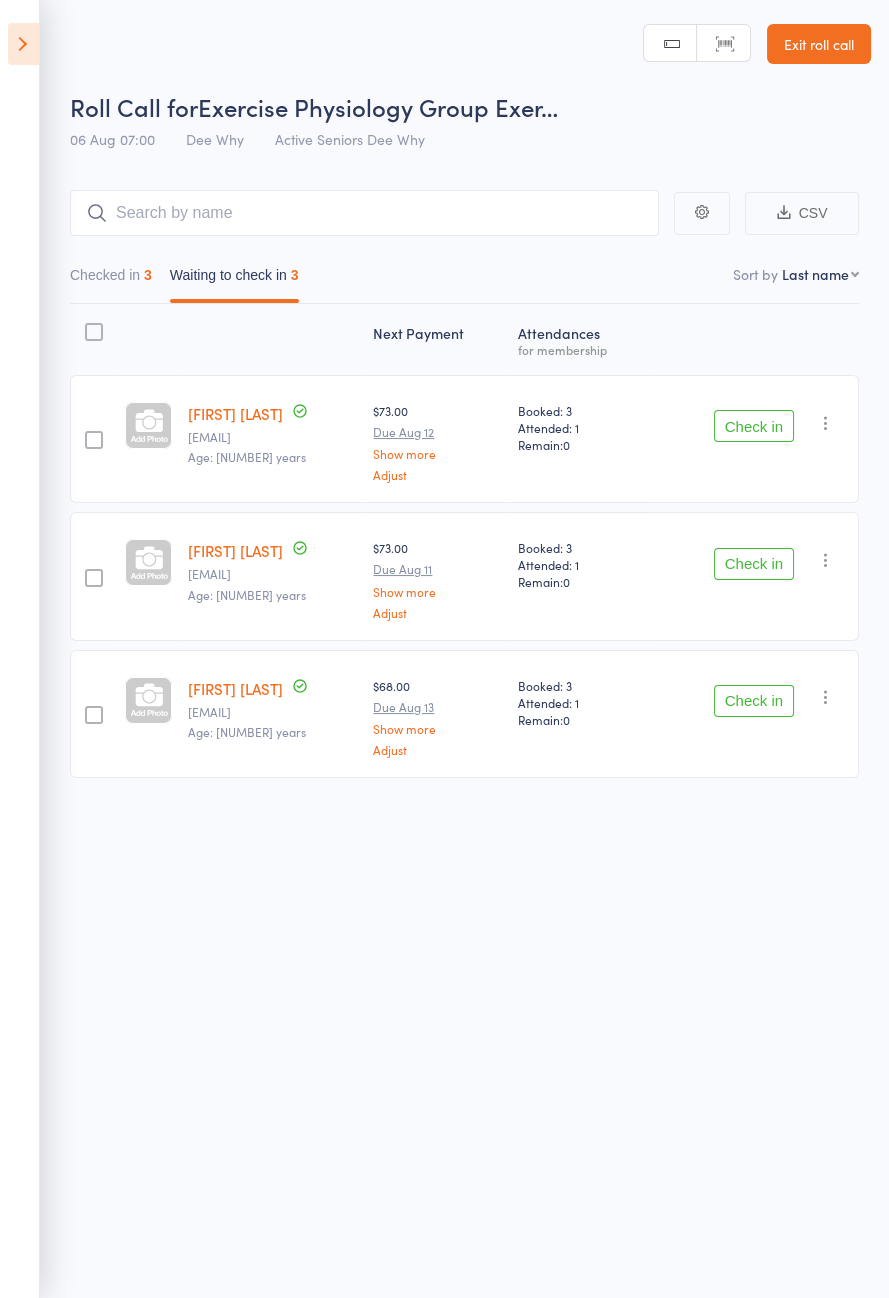 click on "Check in" at bounding box center (754, 426) 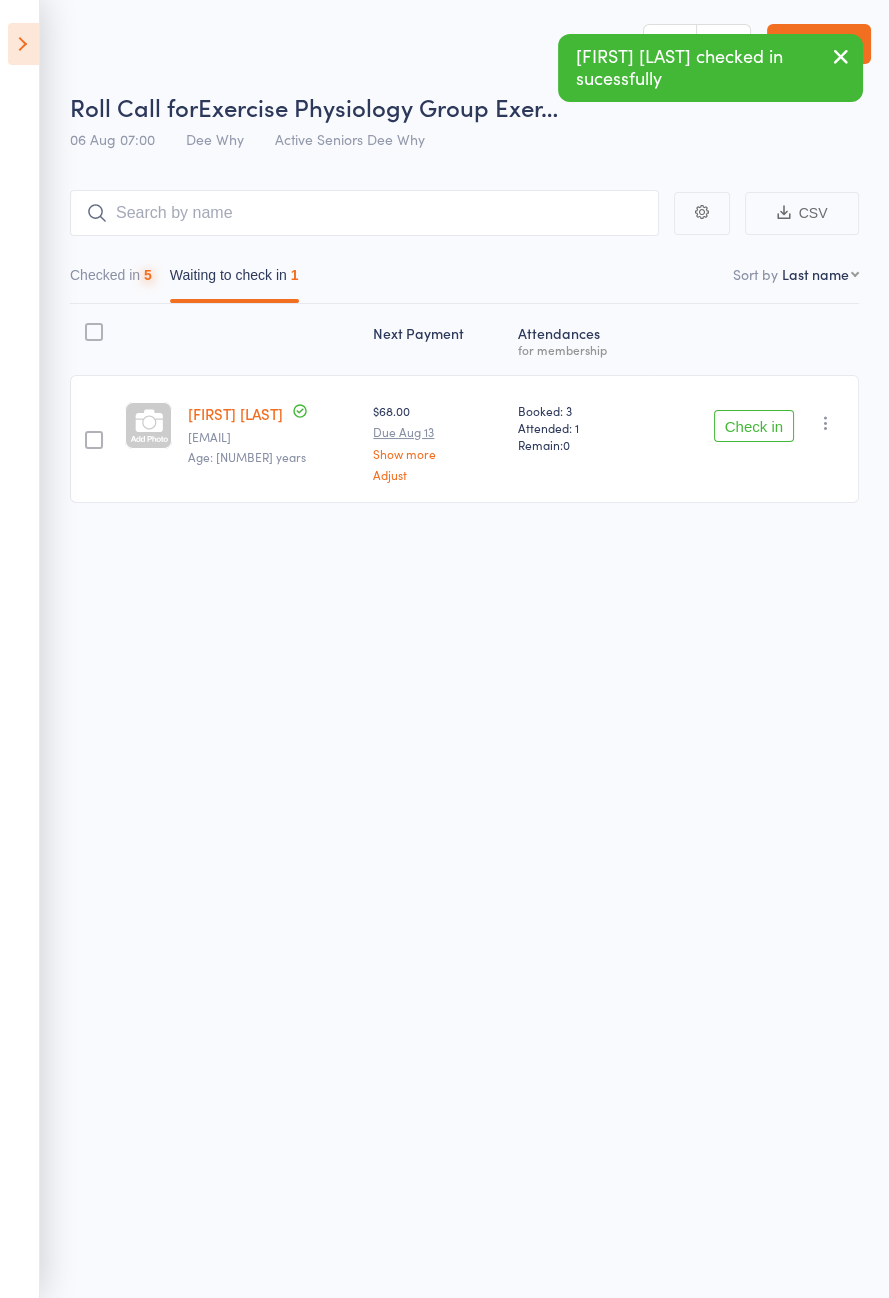 click on "Check in Check in Send message Add Note Add Task Add Flag Remove Mark absent" at bounding box center (755, 439) 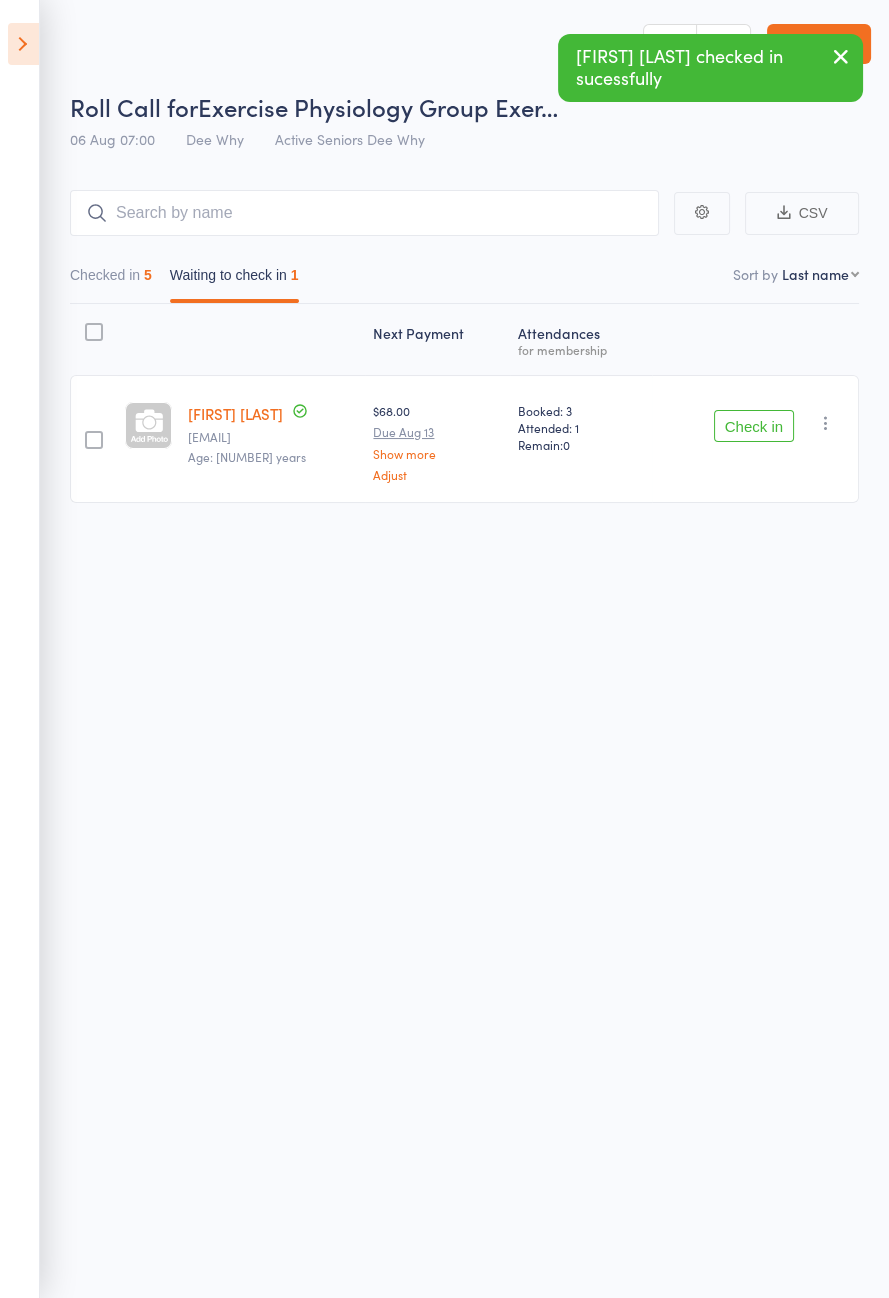 click on "Check in" at bounding box center (754, 426) 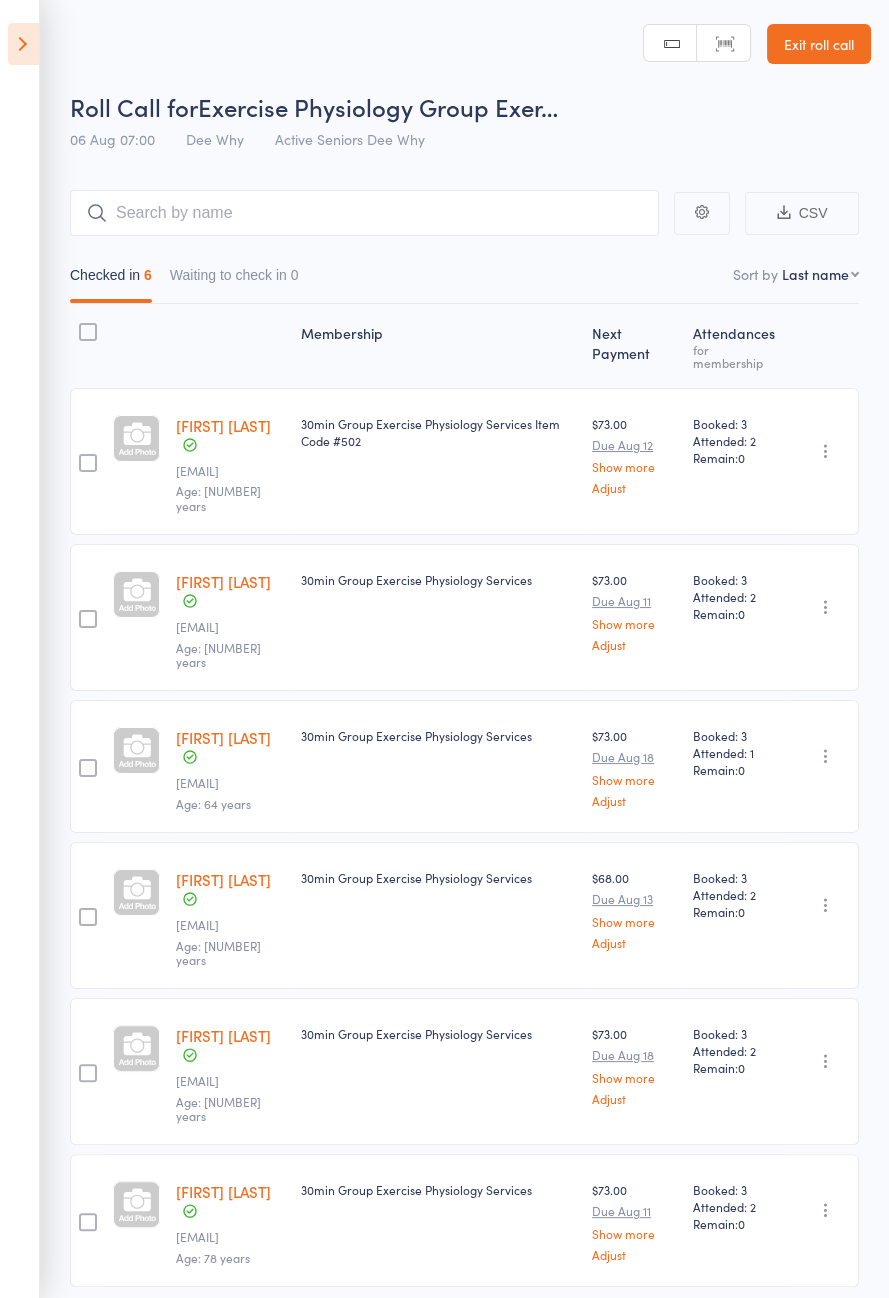 click at bounding box center [23, 44] 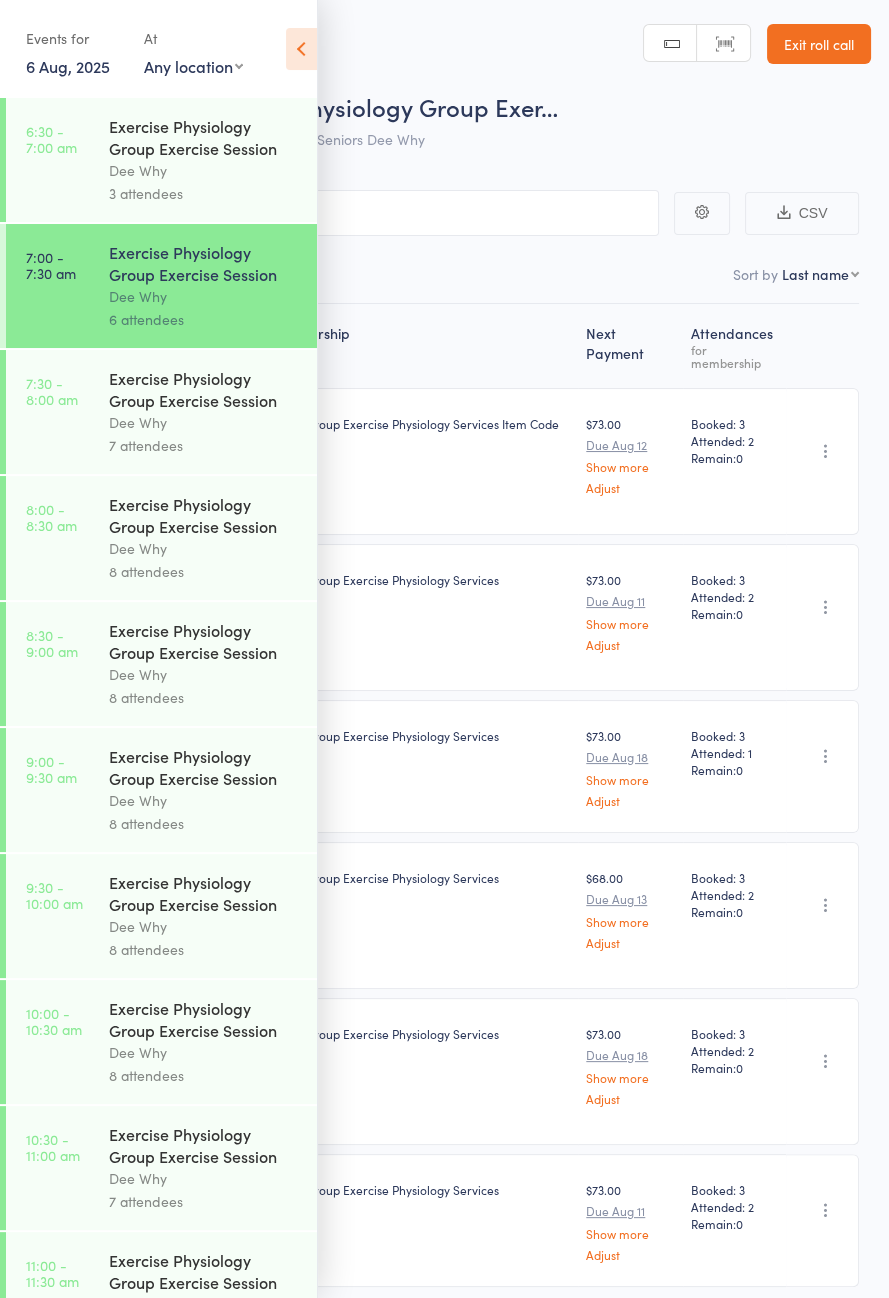 click on "7:30 - 8:00 am Exercise Physiology Group Exercise Session Dee Why 7 attendees" at bounding box center [161, 412] 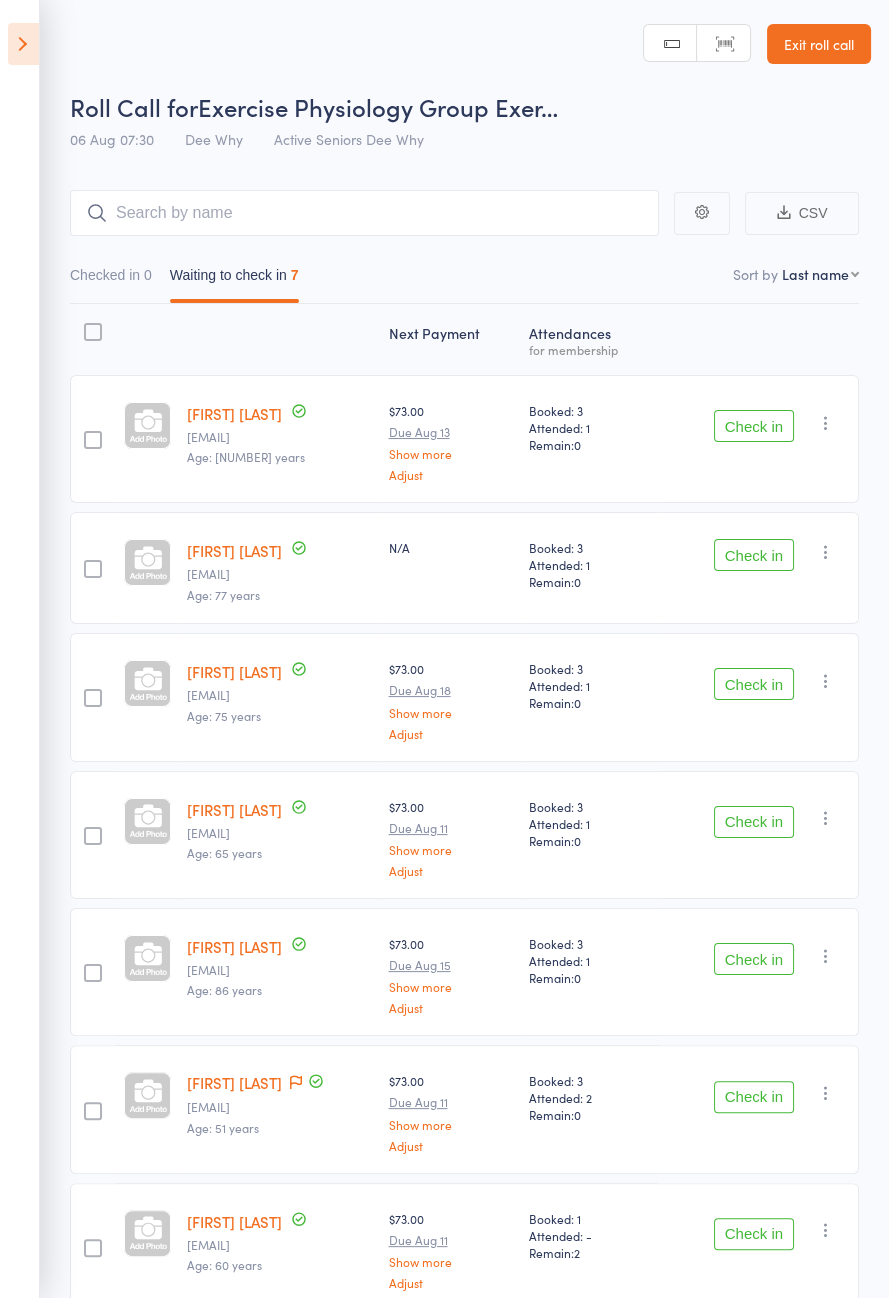 click on "Check in" at bounding box center (754, 959) 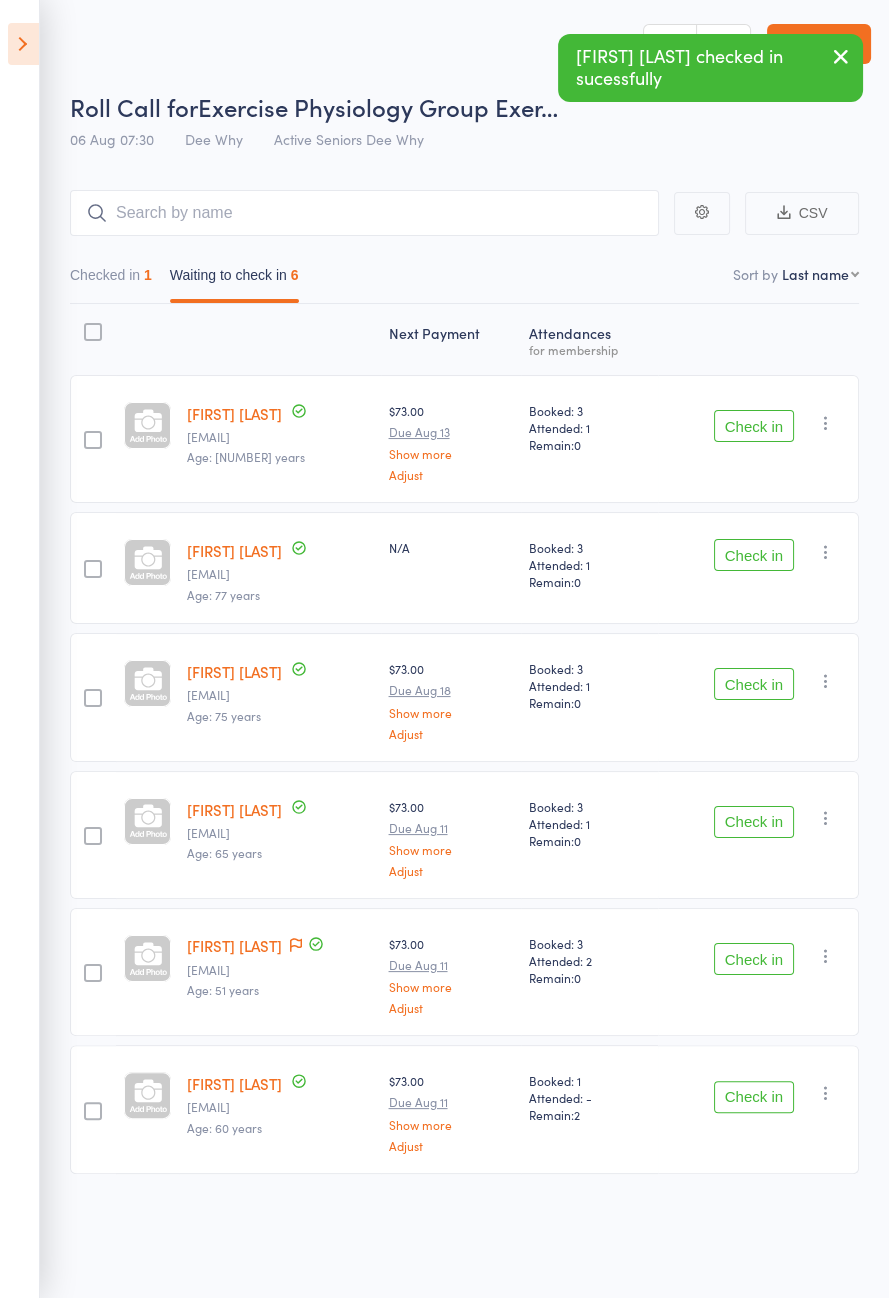 click on "Check in" at bounding box center (754, 555) 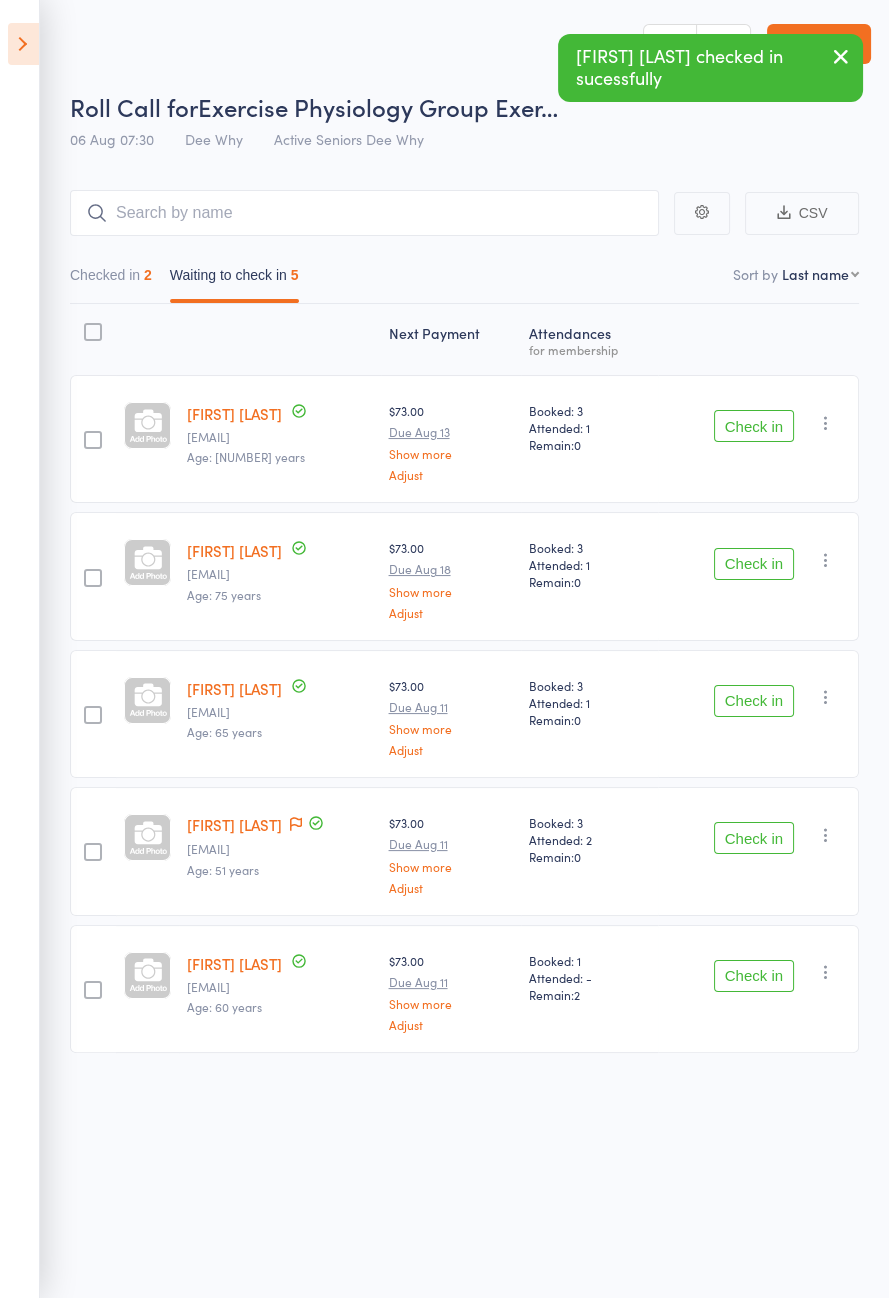 click on "Check in" at bounding box center [754, 564] 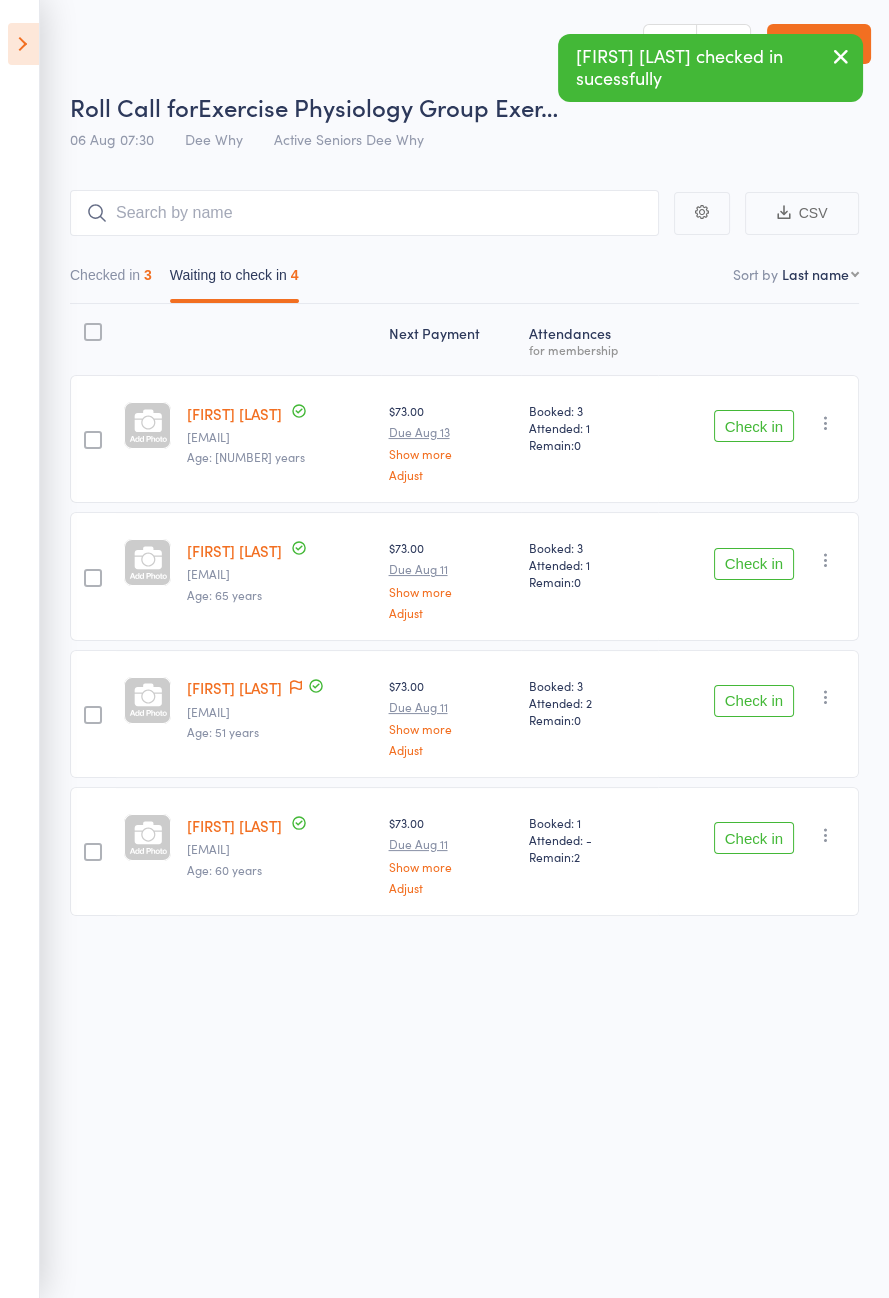 click on "Check in" at bounding box center (754, 564) 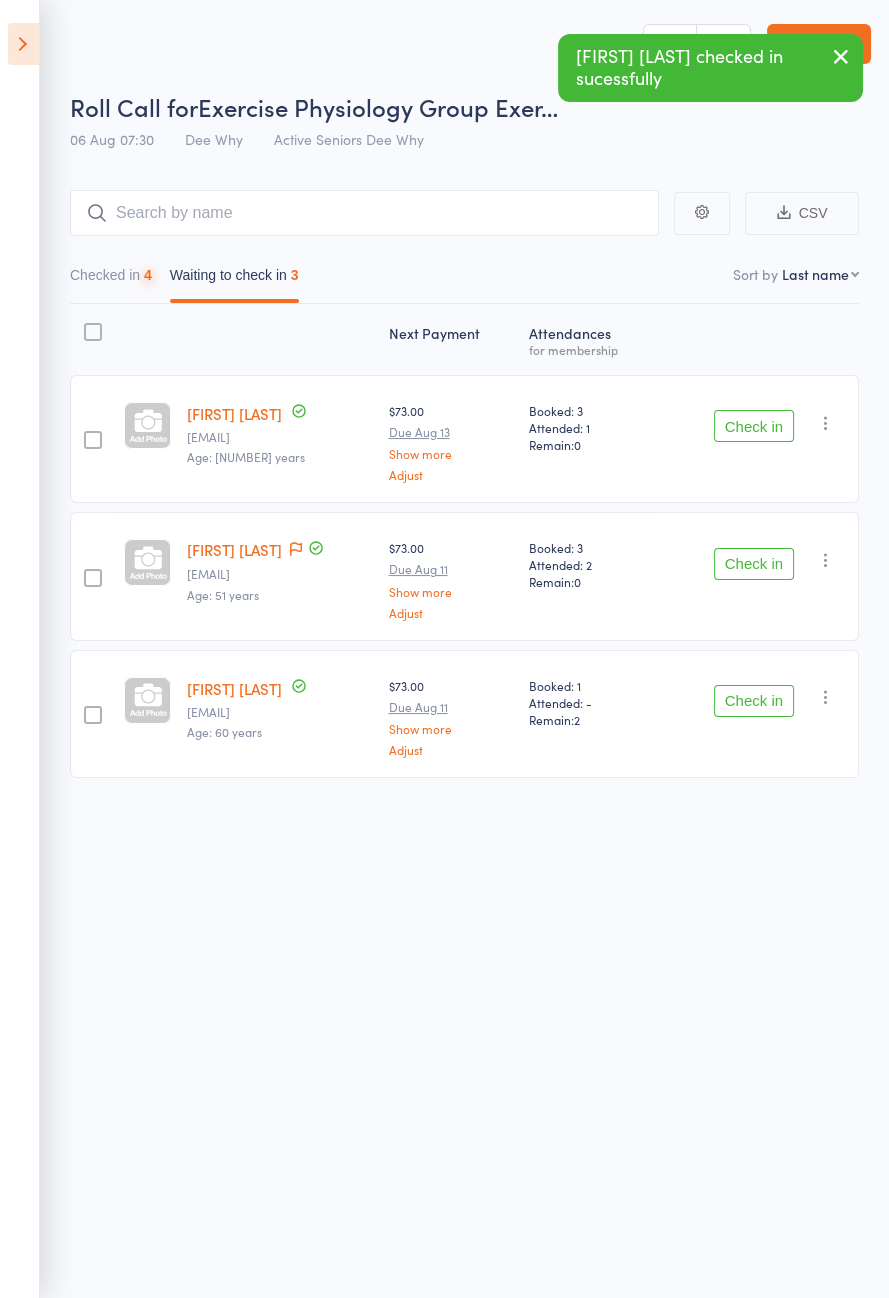 click on "Checked in  4" at bounding box center (111, 280) 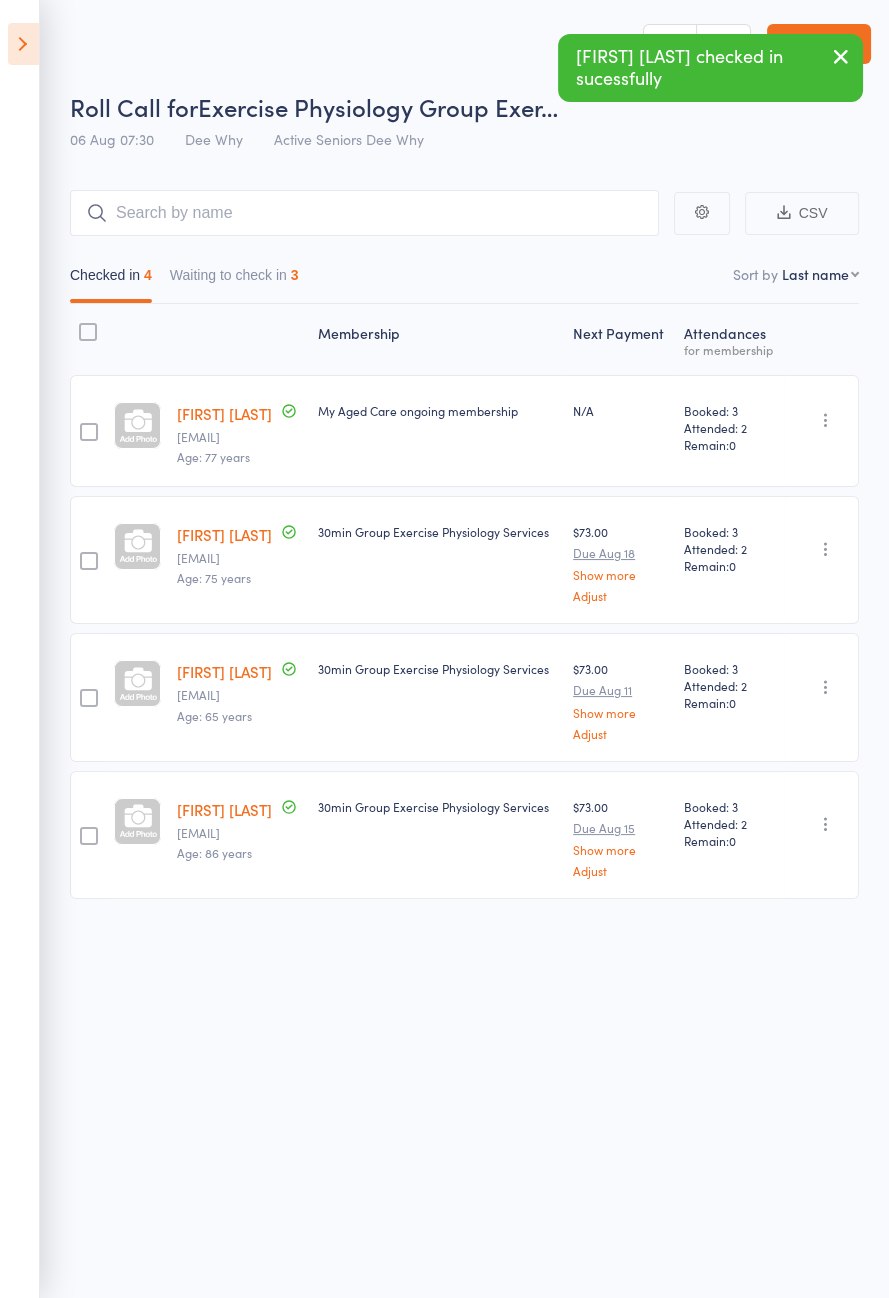 click on "Waiting to check in  3" at bounding box center (234, 280) 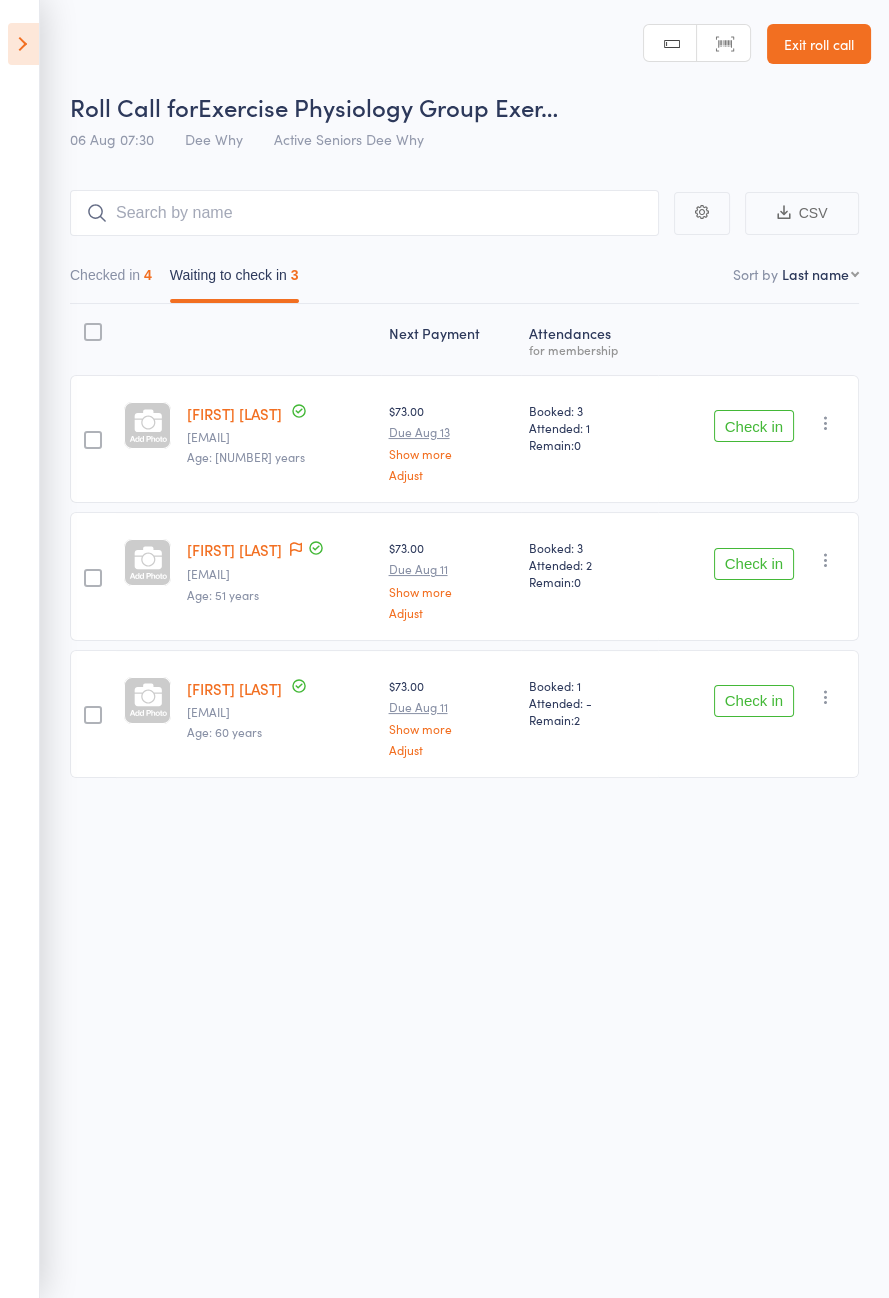 click on "Check in" at bounding box center (754, 426) 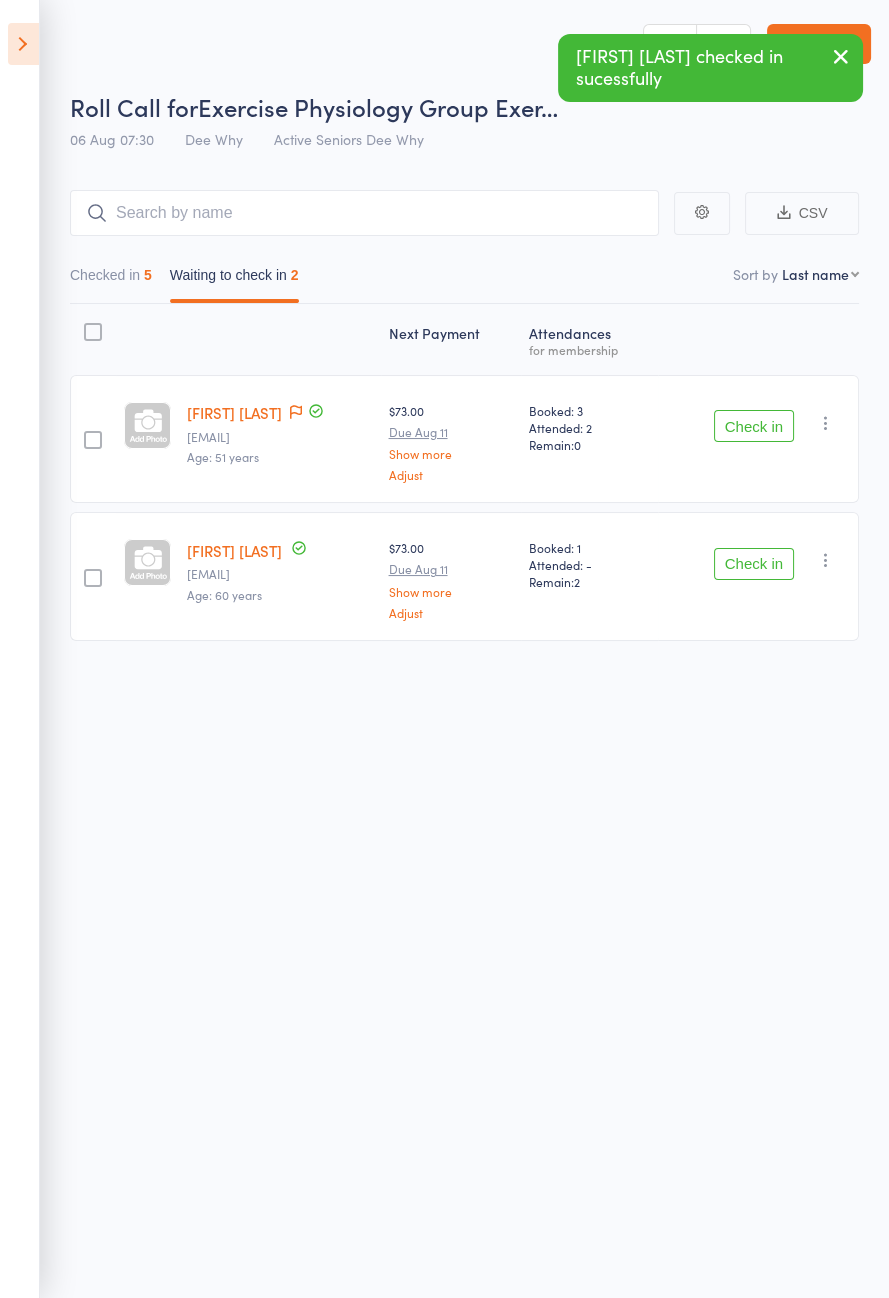 click 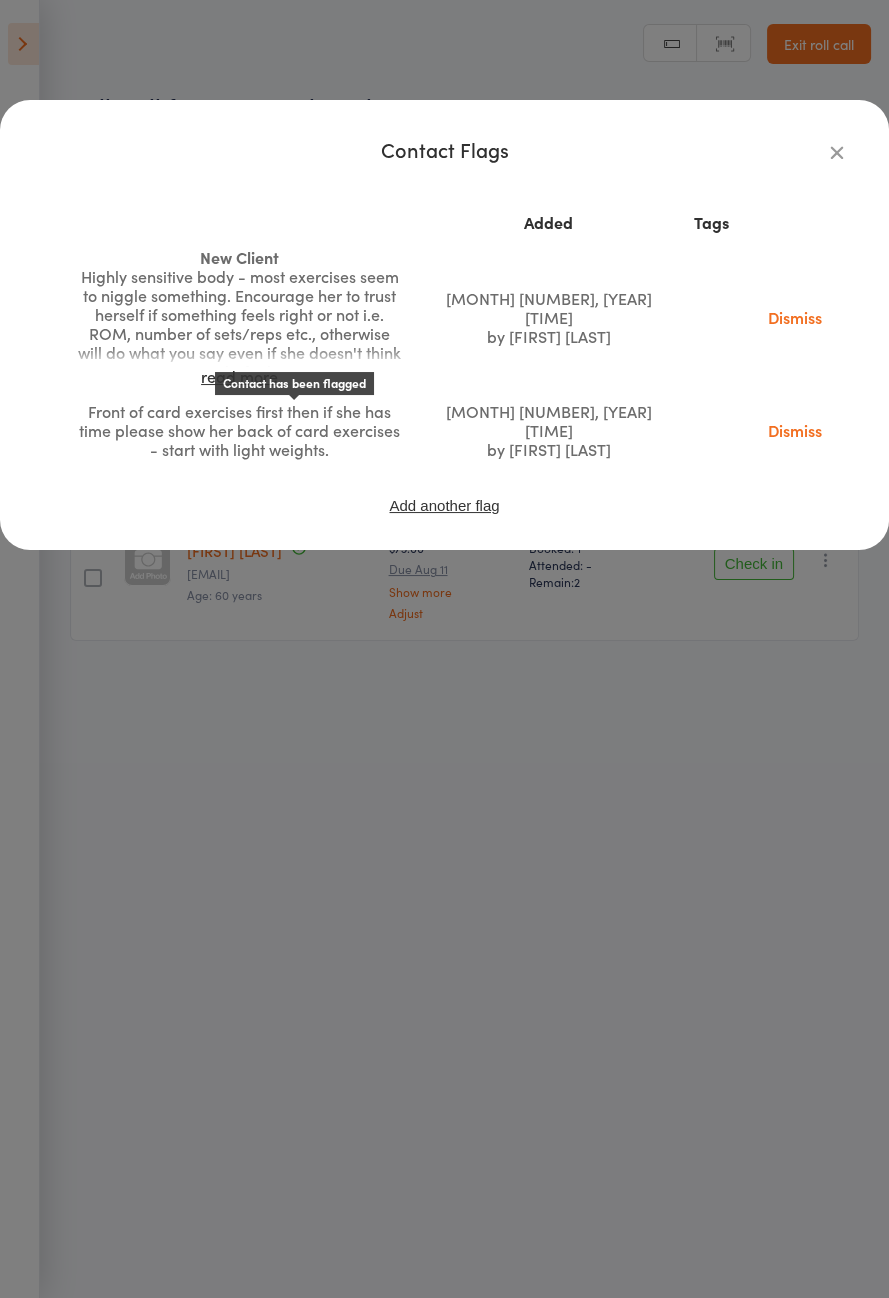 click on "Contact Flags Added Tags New Client
Highly sensitive body - most exercises seem to niggle something. Encourage her to trust herself if something feels right or not i.e. ROM, number of sets/reps etc., otherwise will do what you say even if she doesn't think its right for her.
read more
Jul 30, 2025 2:22pm by Emma Cooper-Southam Dismiss
Front of card exercises first then if she has time please show her back of card exercises - start with light weights.
Jul 30, 2025 2:23pm by Emma Cooper-Southam Dismiss Add another flag" at bounding box center (444, 649) 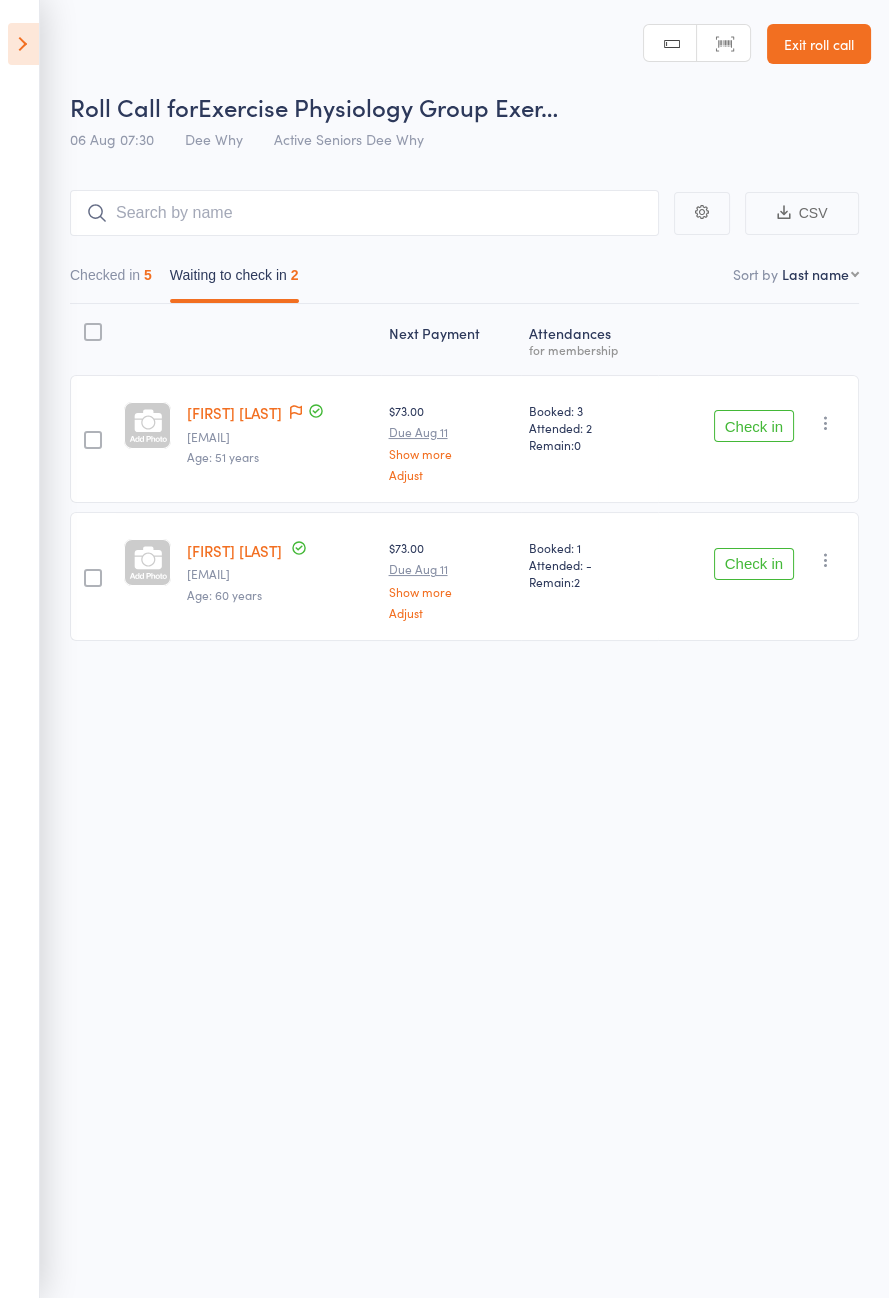 click on "Check in" at bounding box center [754, 564] 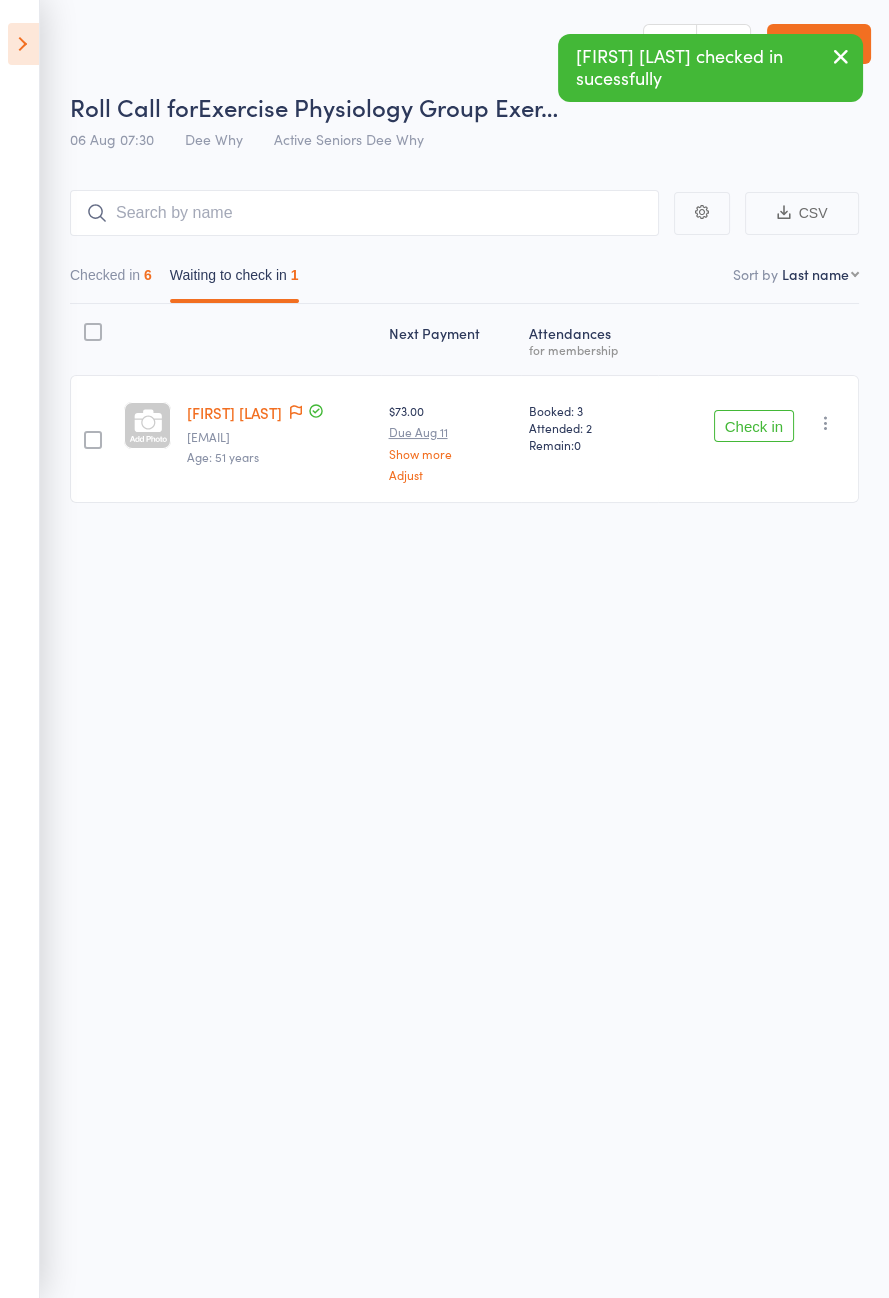 click at bounding box center (23, 44) 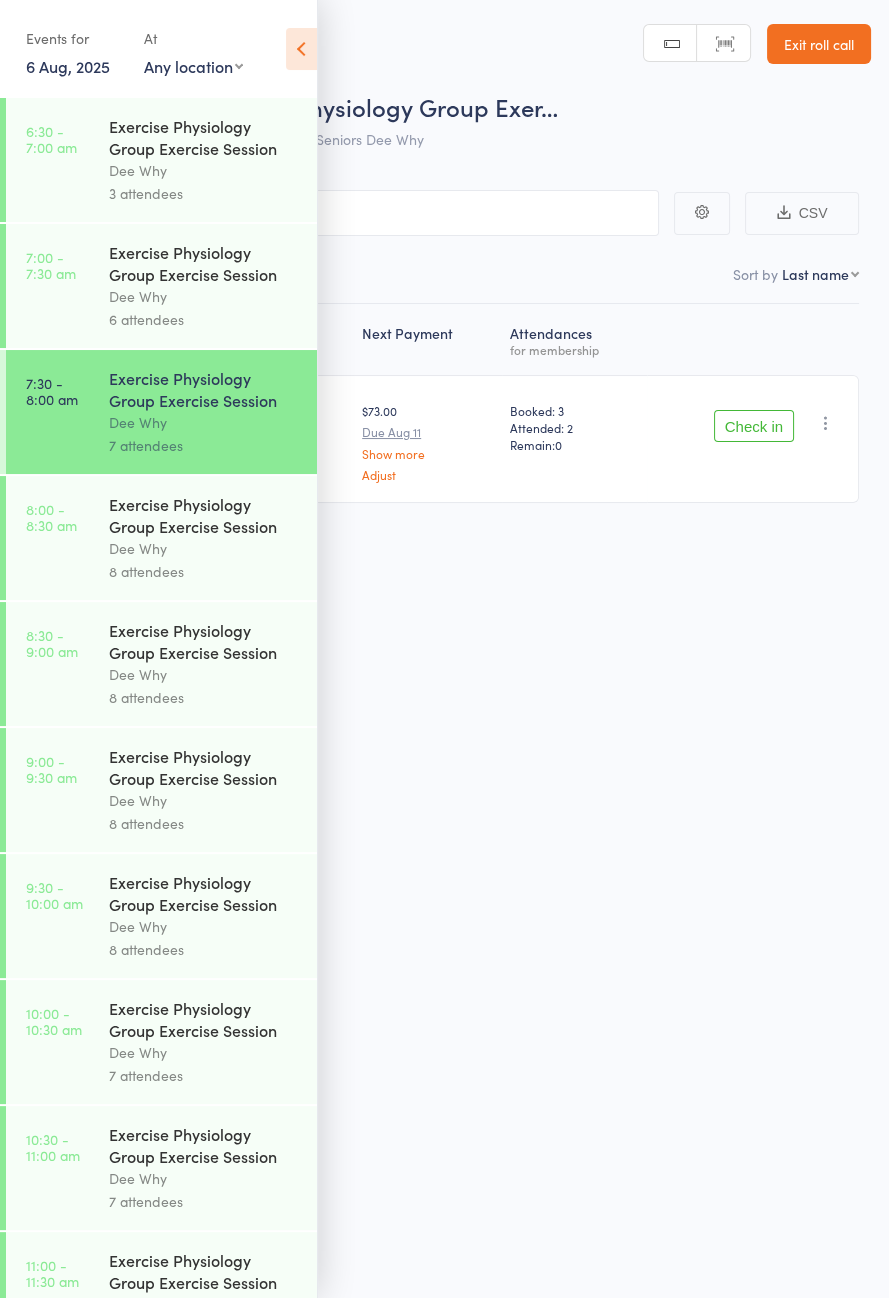 click at bounding box center [301, 49] 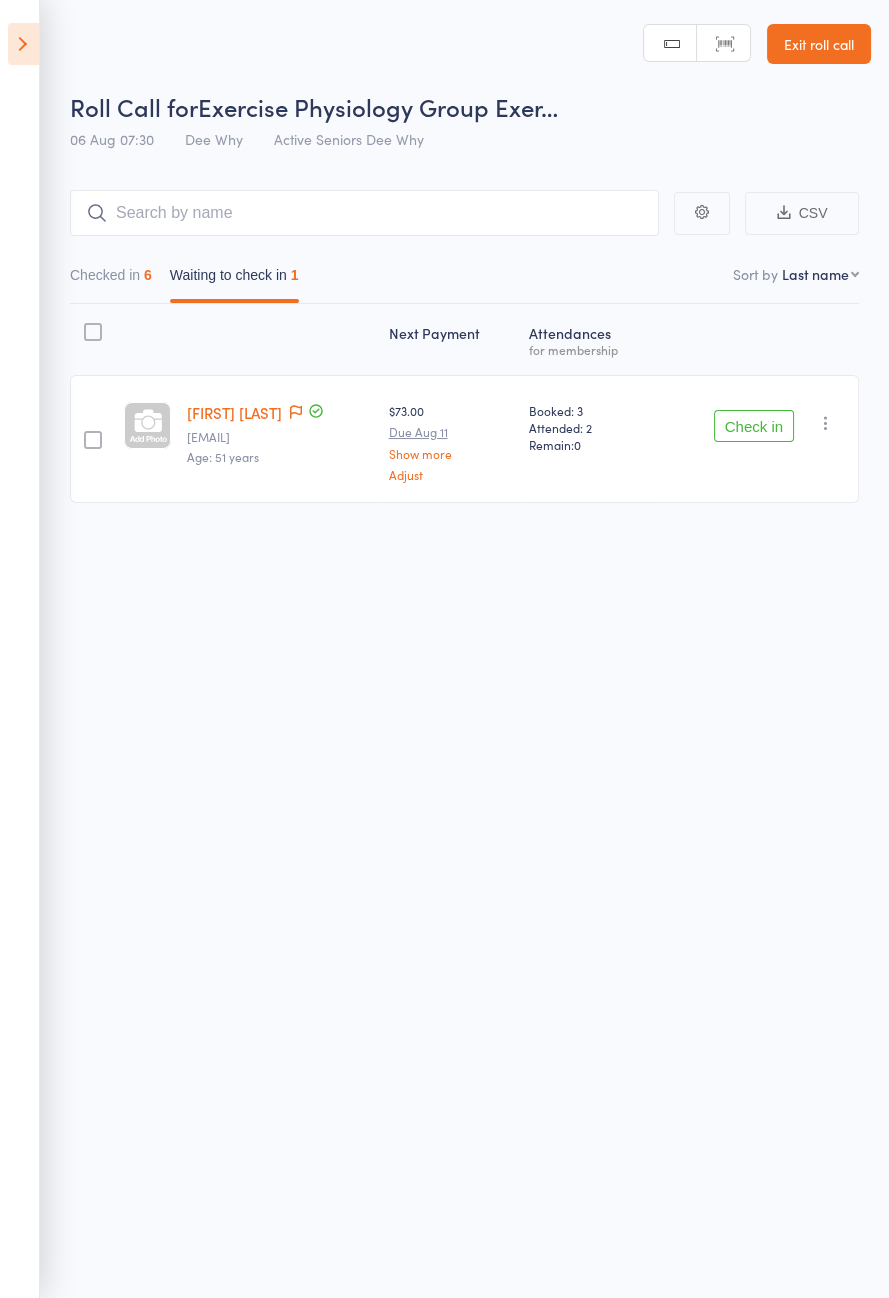 click at bounding box center [23, 44] 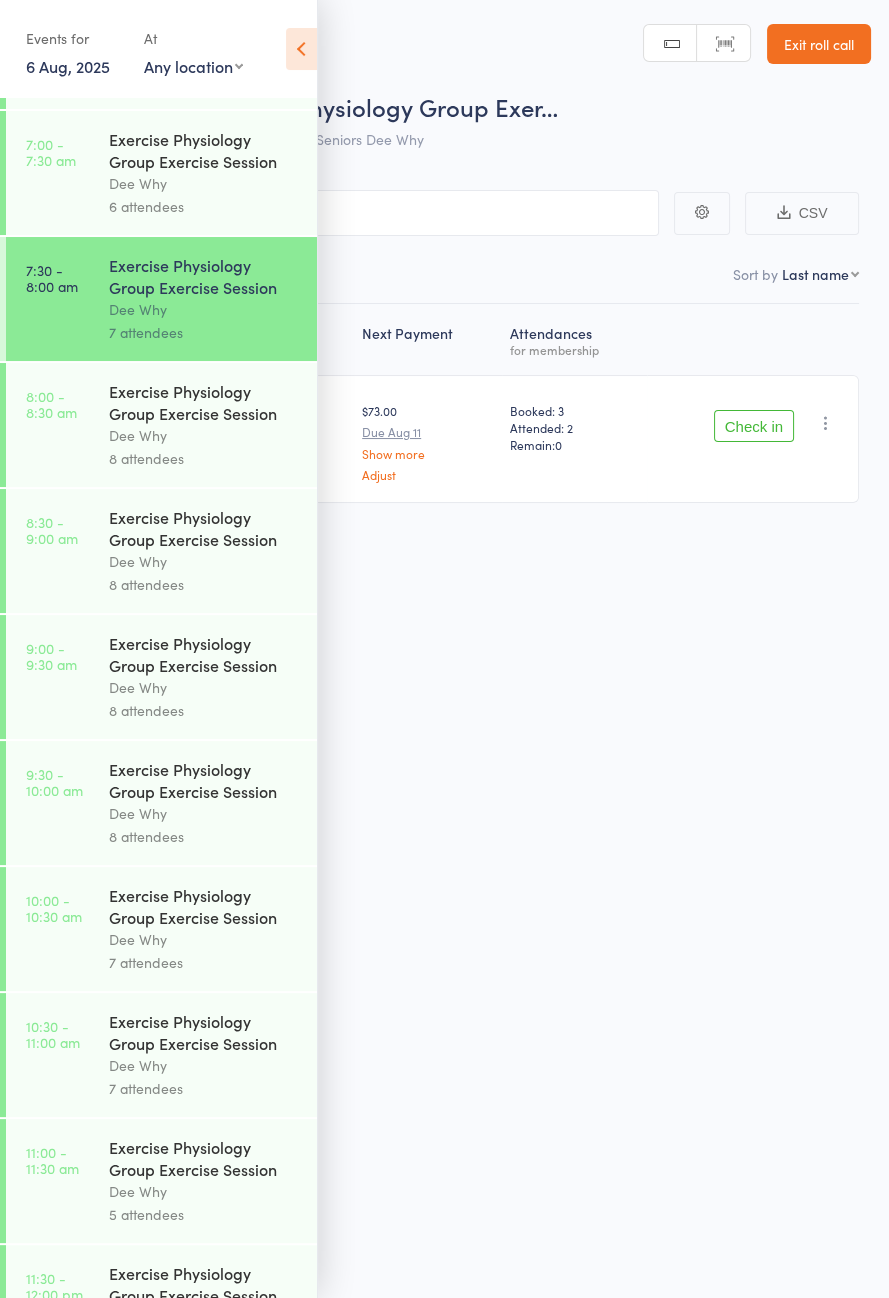 scroll, scrollTop: 0, scrollLeft: 0, axis: both 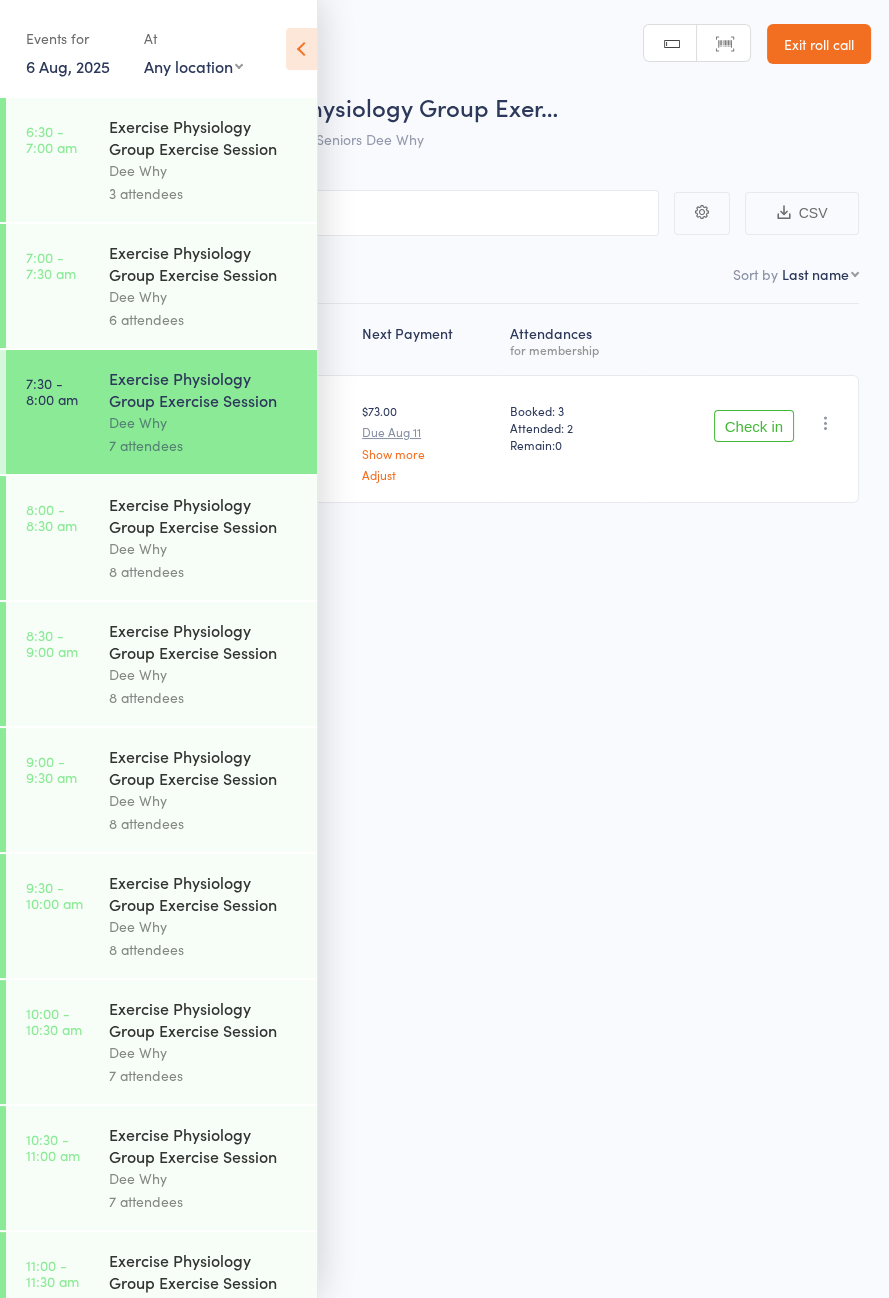 click at bounding box center (301, 49) 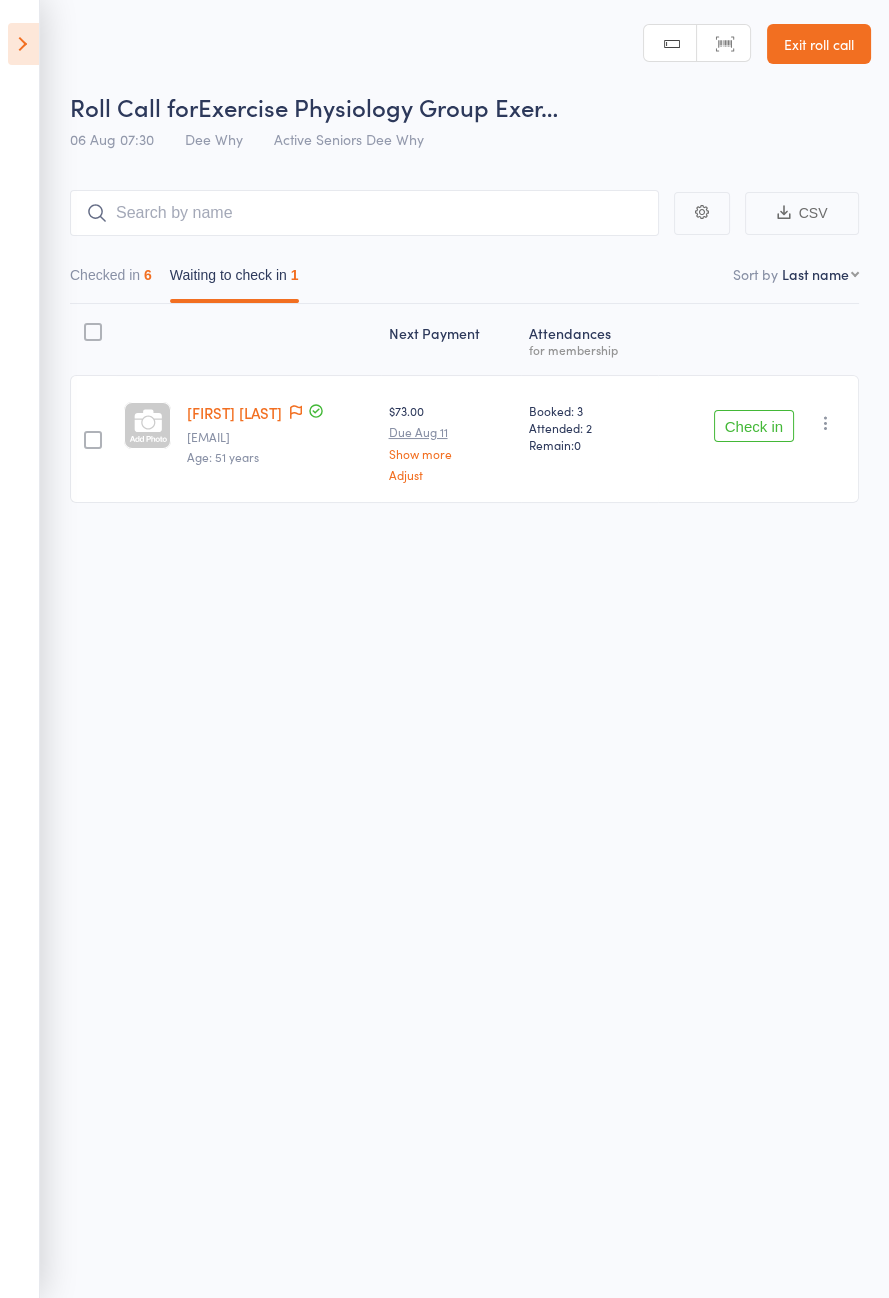click on "Juliette Webb" at bounding box center (234, 412) 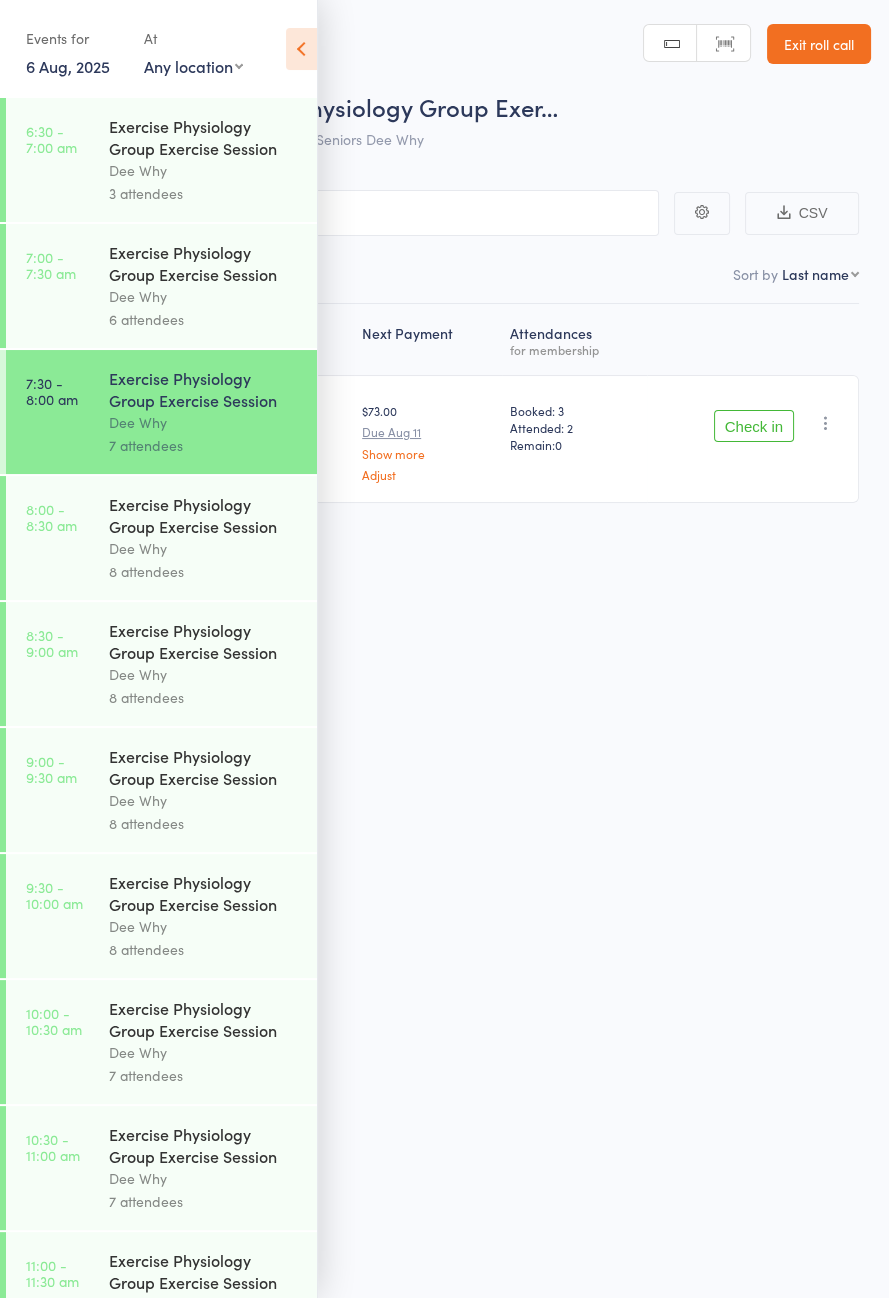 click on "6 Aug, 2025" at bounding box center [68, 66] 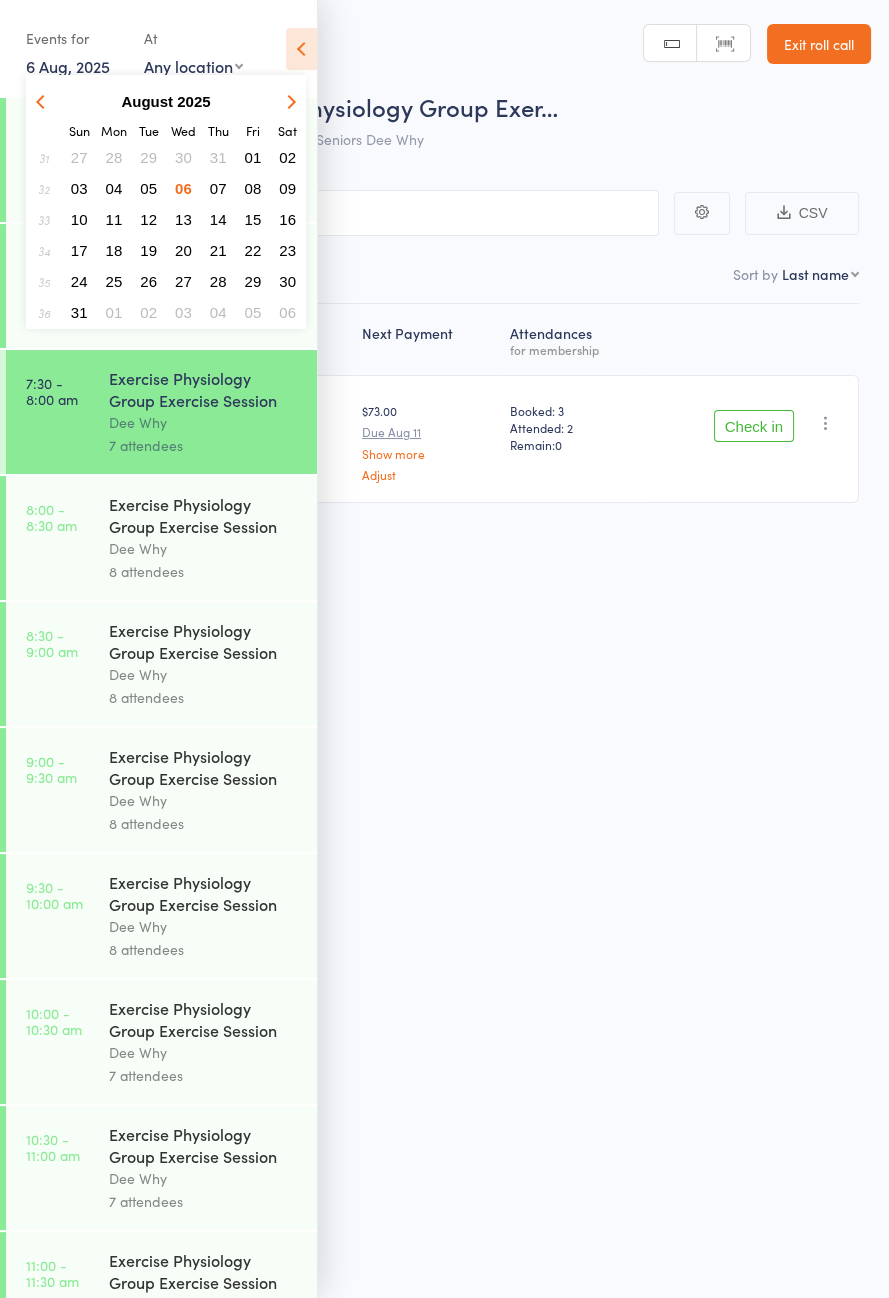 click on "05" at bounding box center [148, 188] 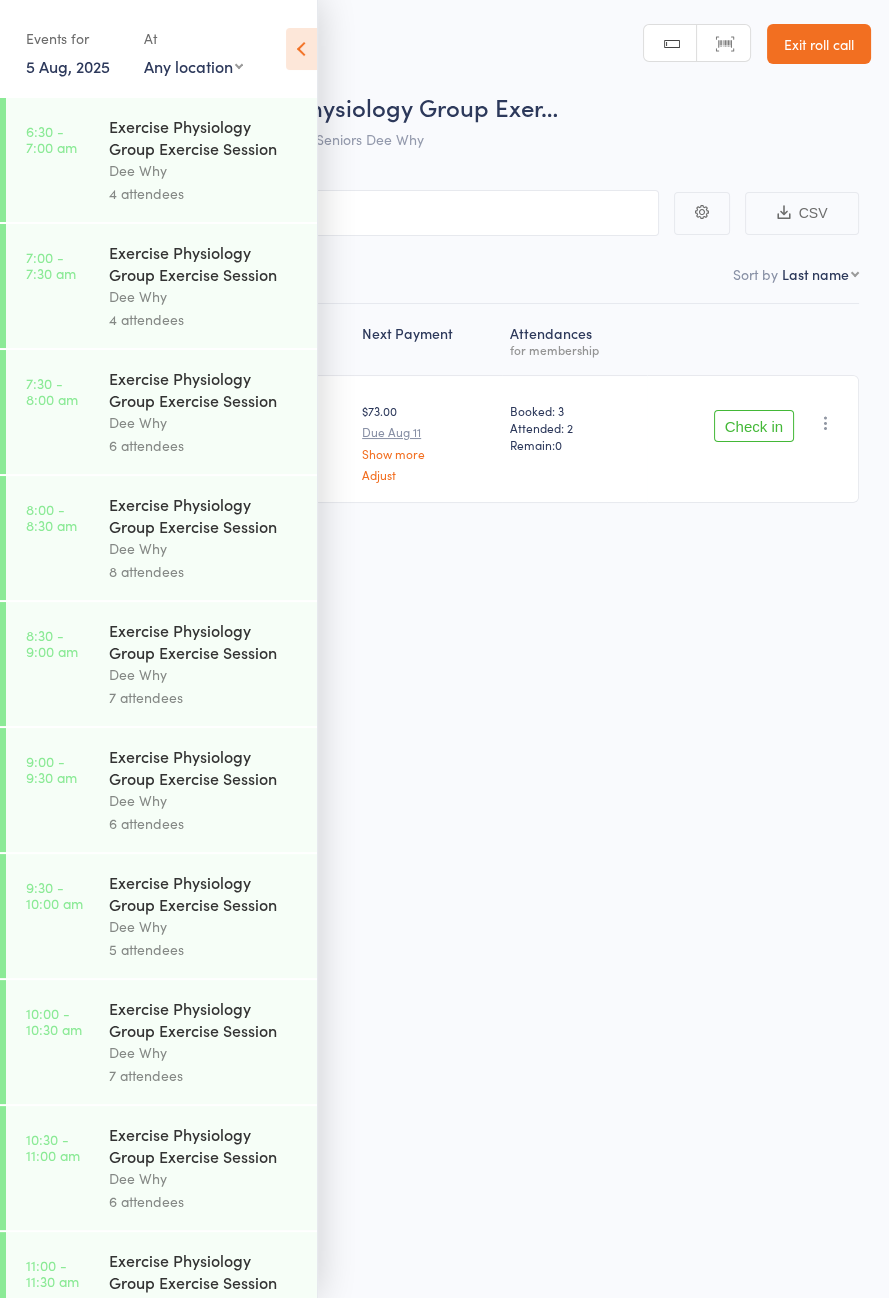 click on "8:30 - 9:00 am" at bounding box center [52, 643] 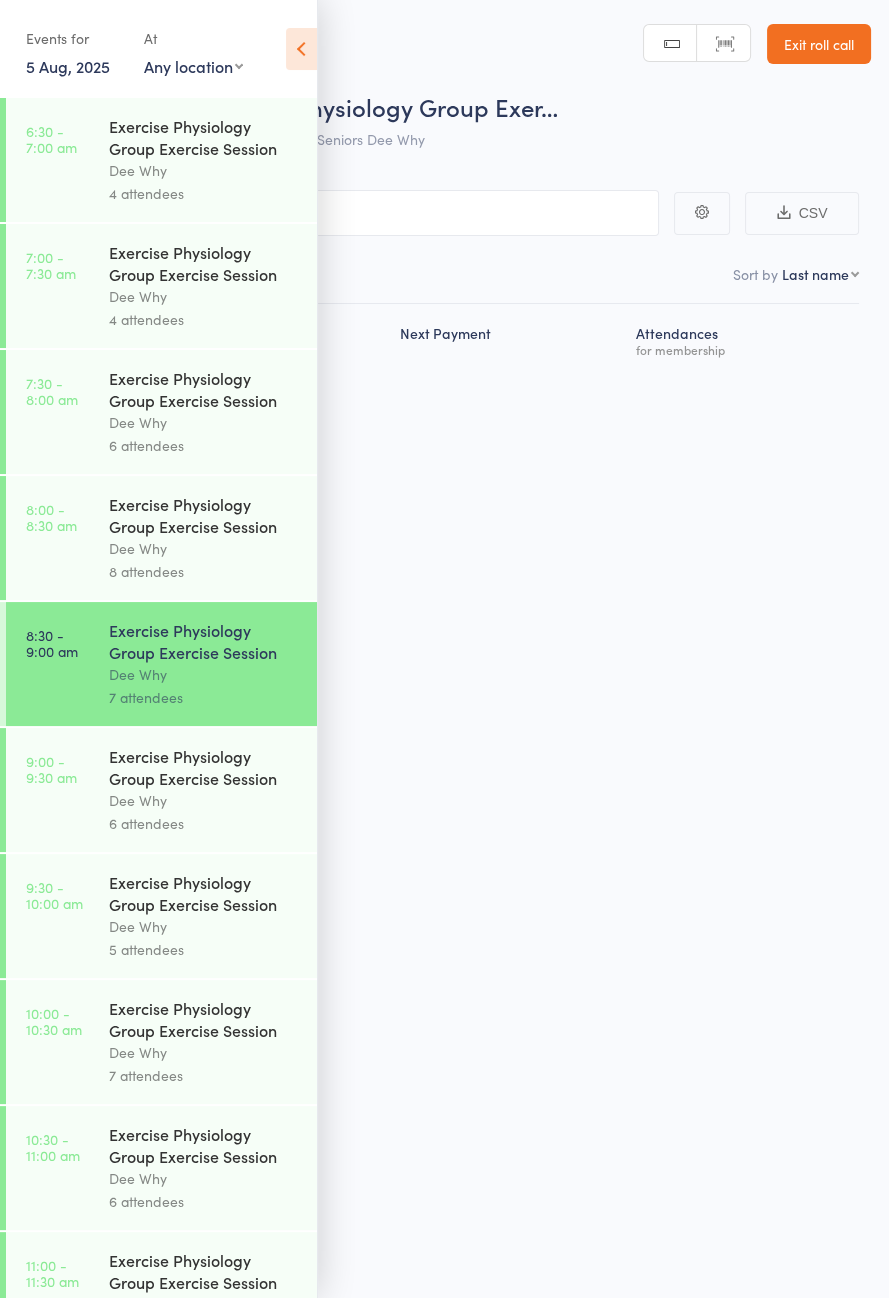 click at bounding box center [301, 49] 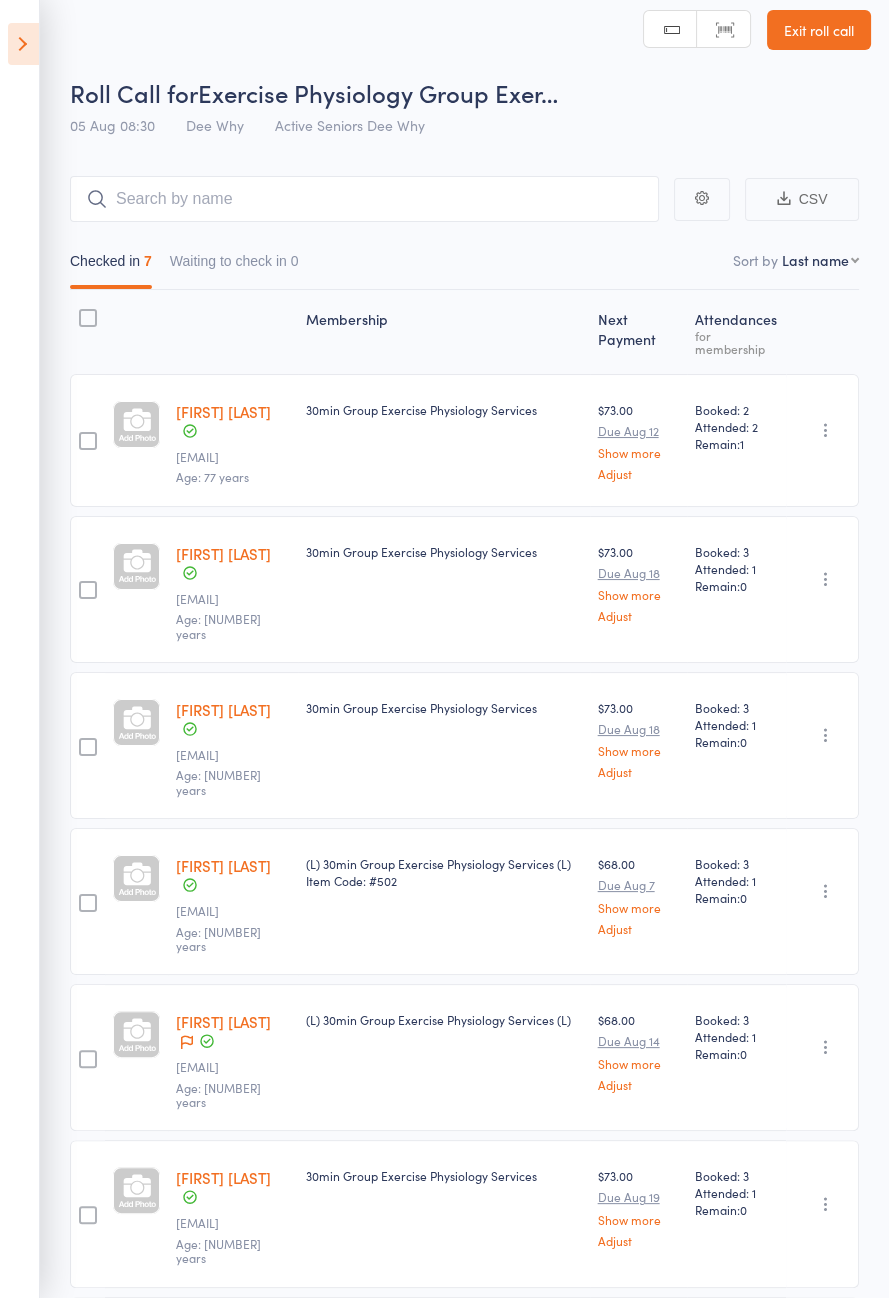 scroll, scrollTop: 0, scrollLeft: 0, axis: both 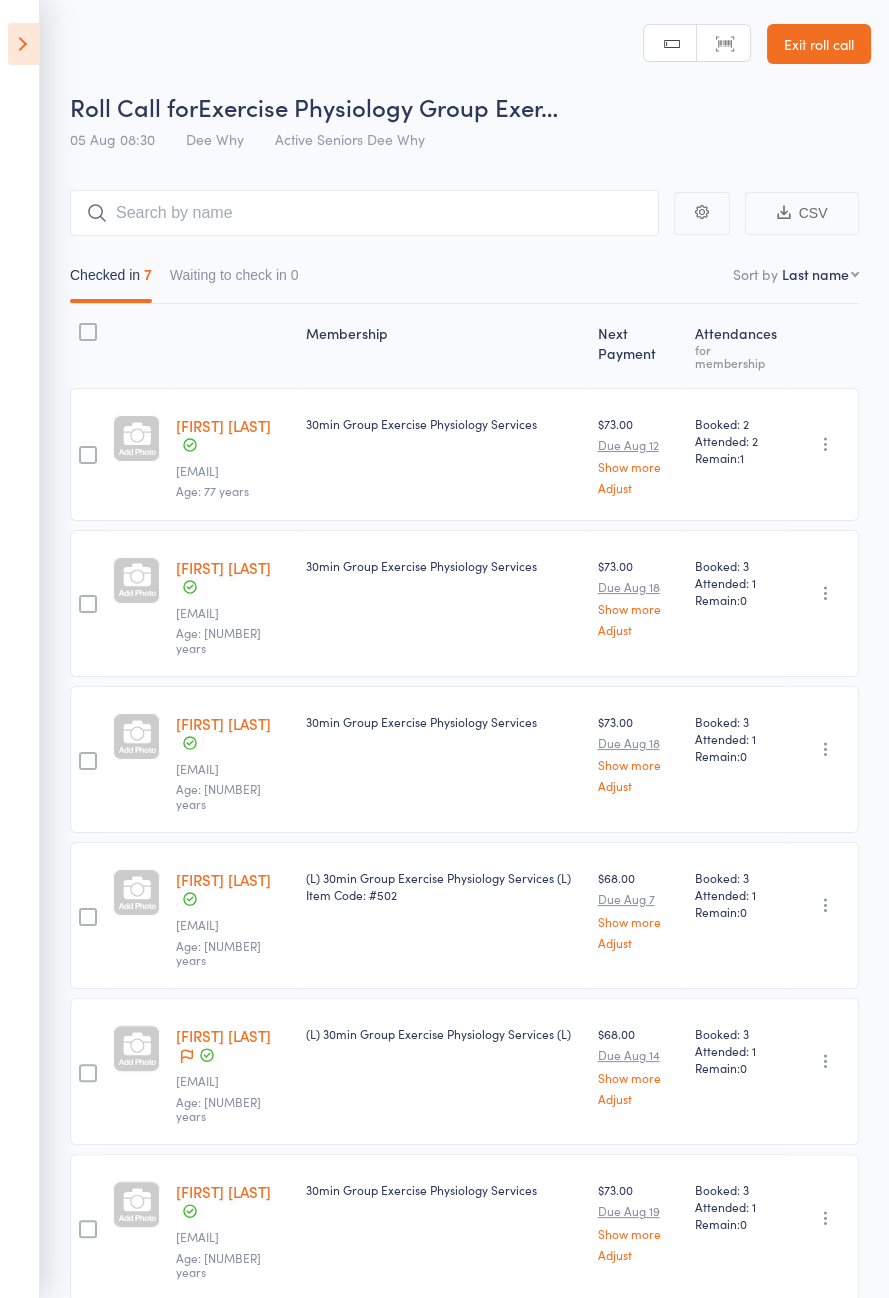 click at bounding box center (23, 44) 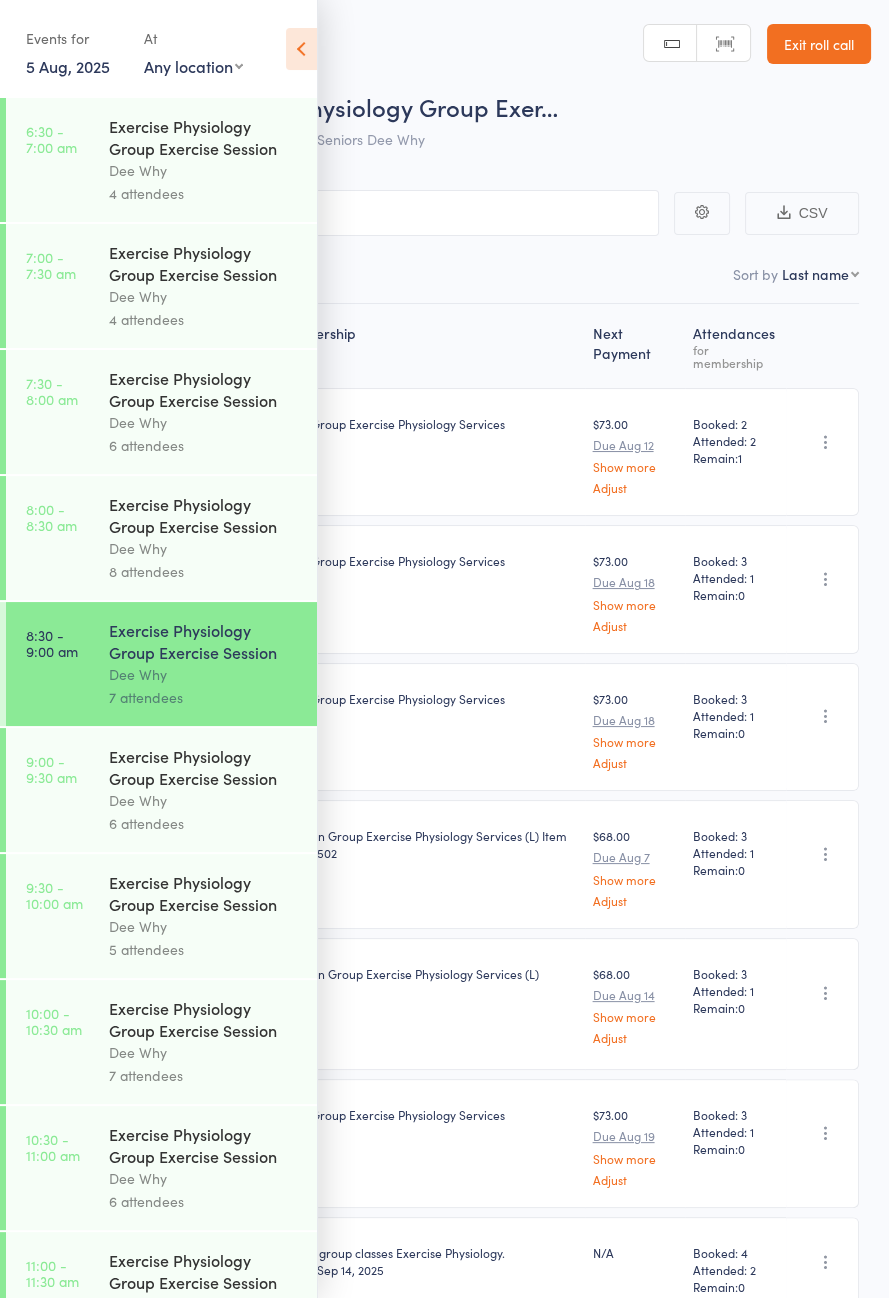 click on "8:00 - 8:30 am Exercise Physiology Group Exercise Session Dee Why 8 attendees" at bounding box center [161, 538] 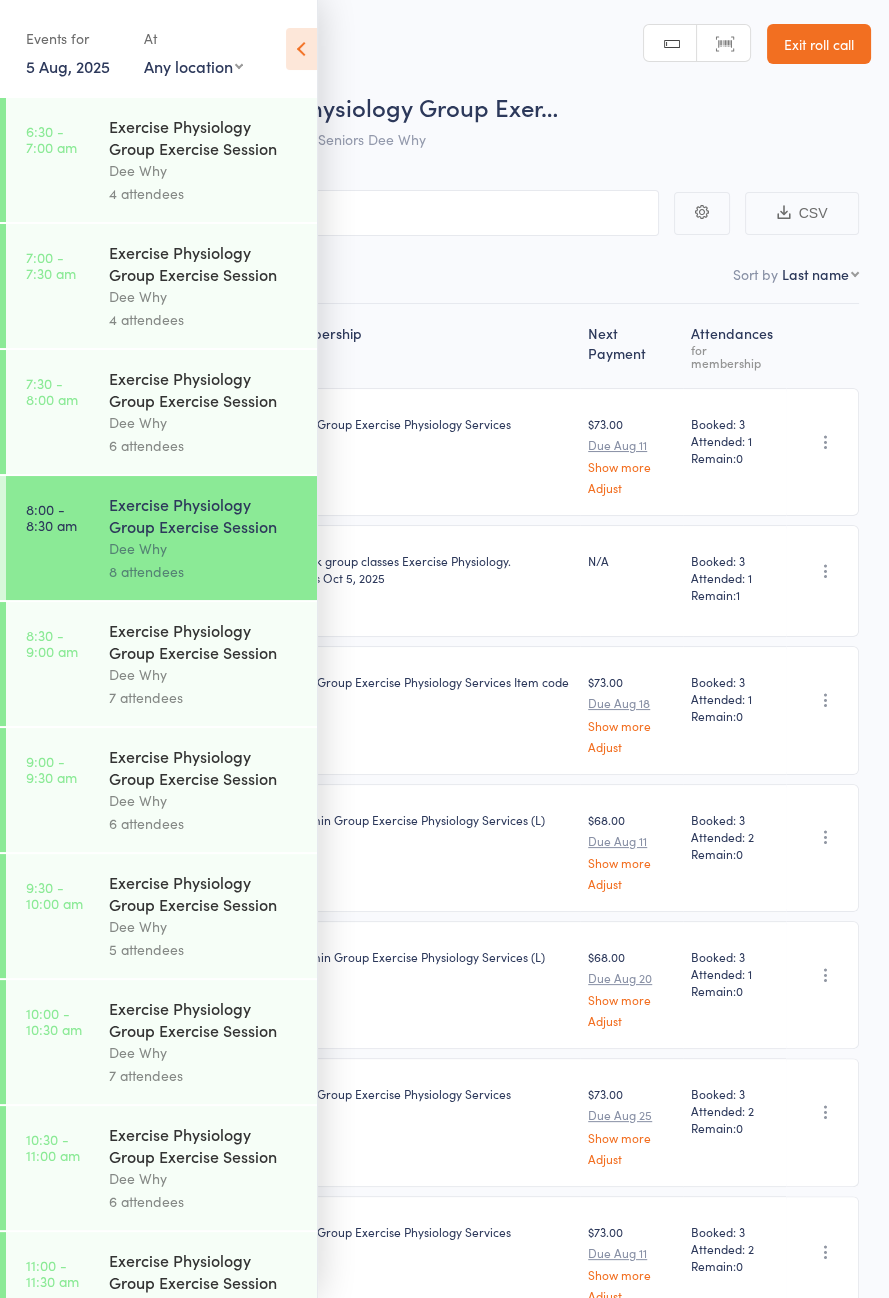 click on "Dee Why" at bounding box center [204, 422] 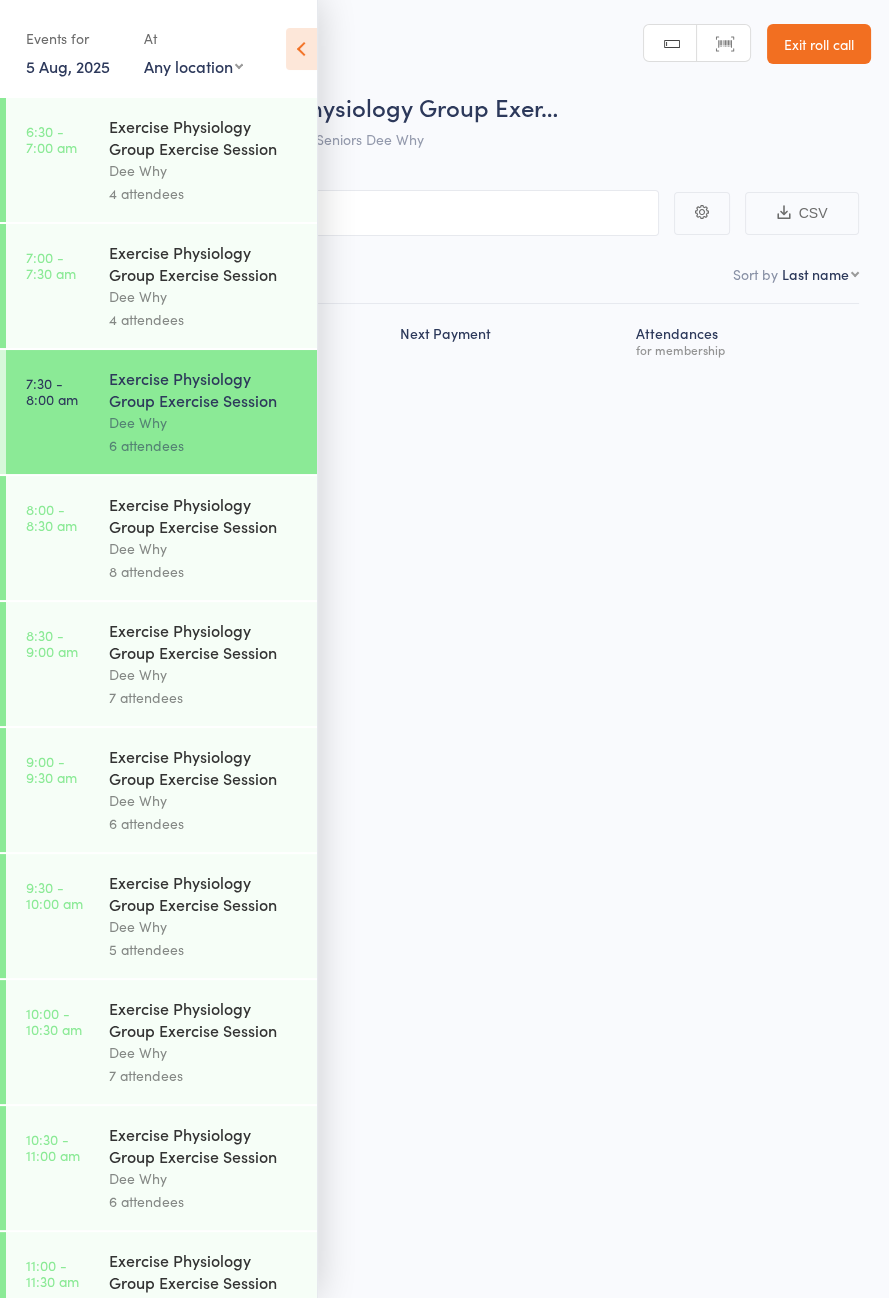 click at bounding box center (301, 49) 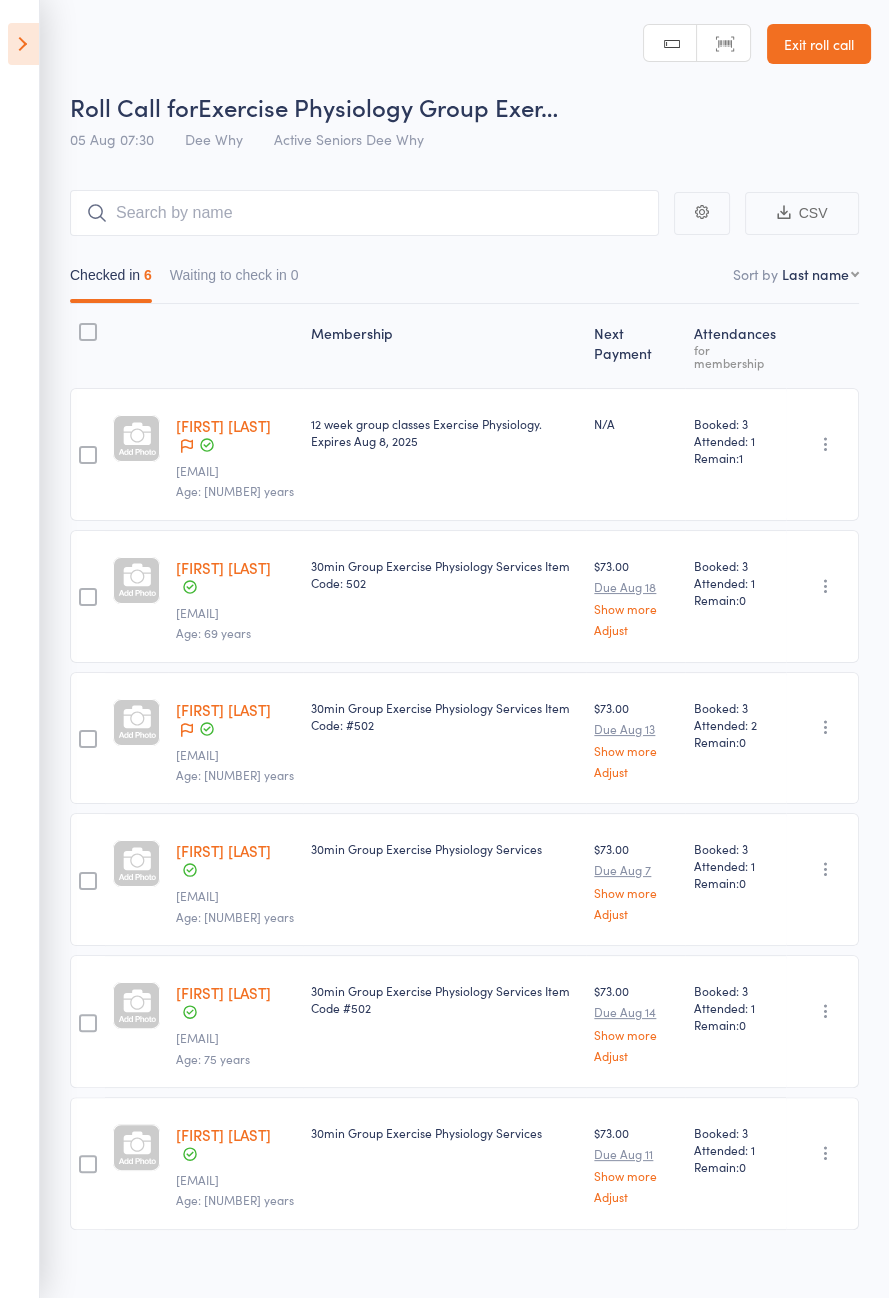 click at bounding box center [23, 44] 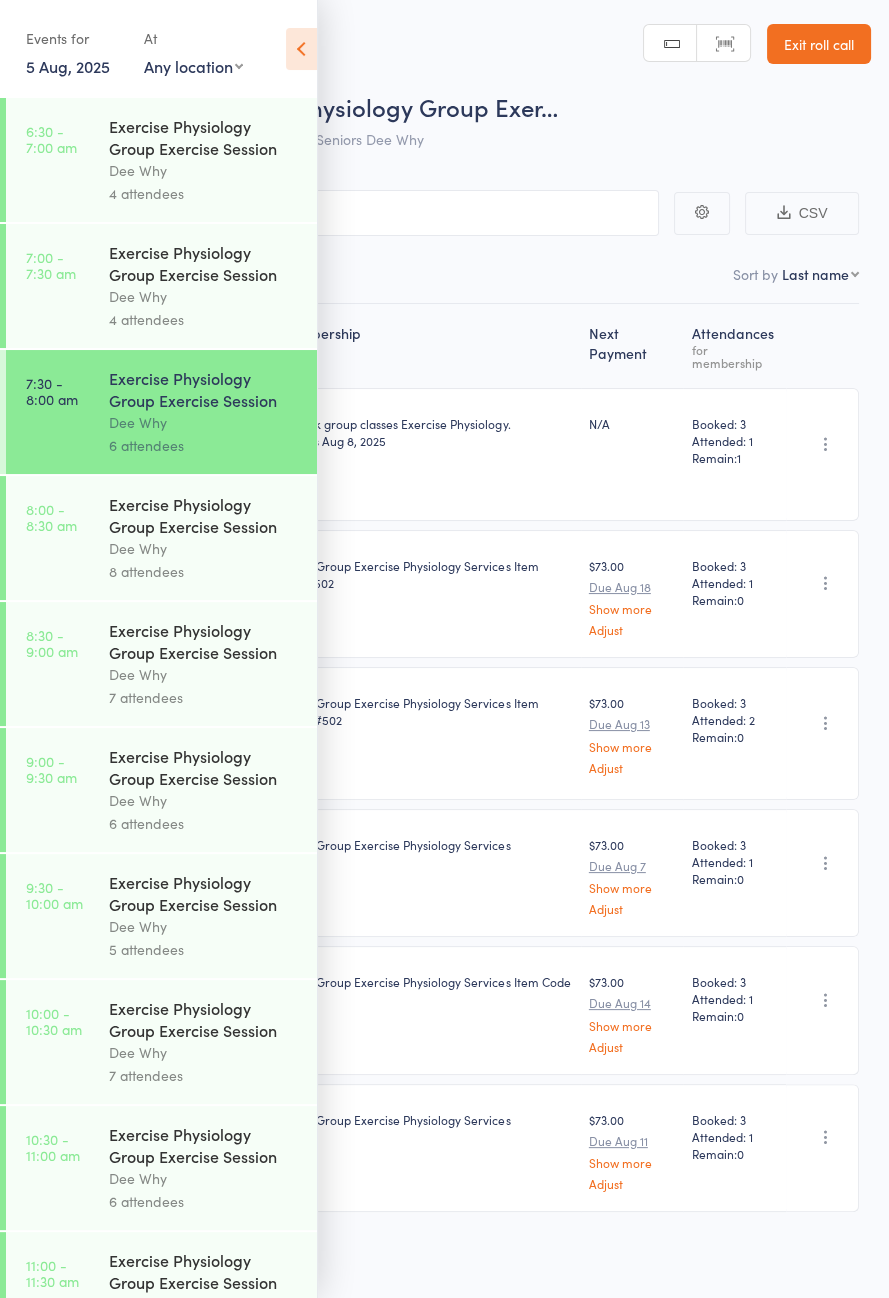 click on "5 Aug, 2025" at bounding box center [68, 66] 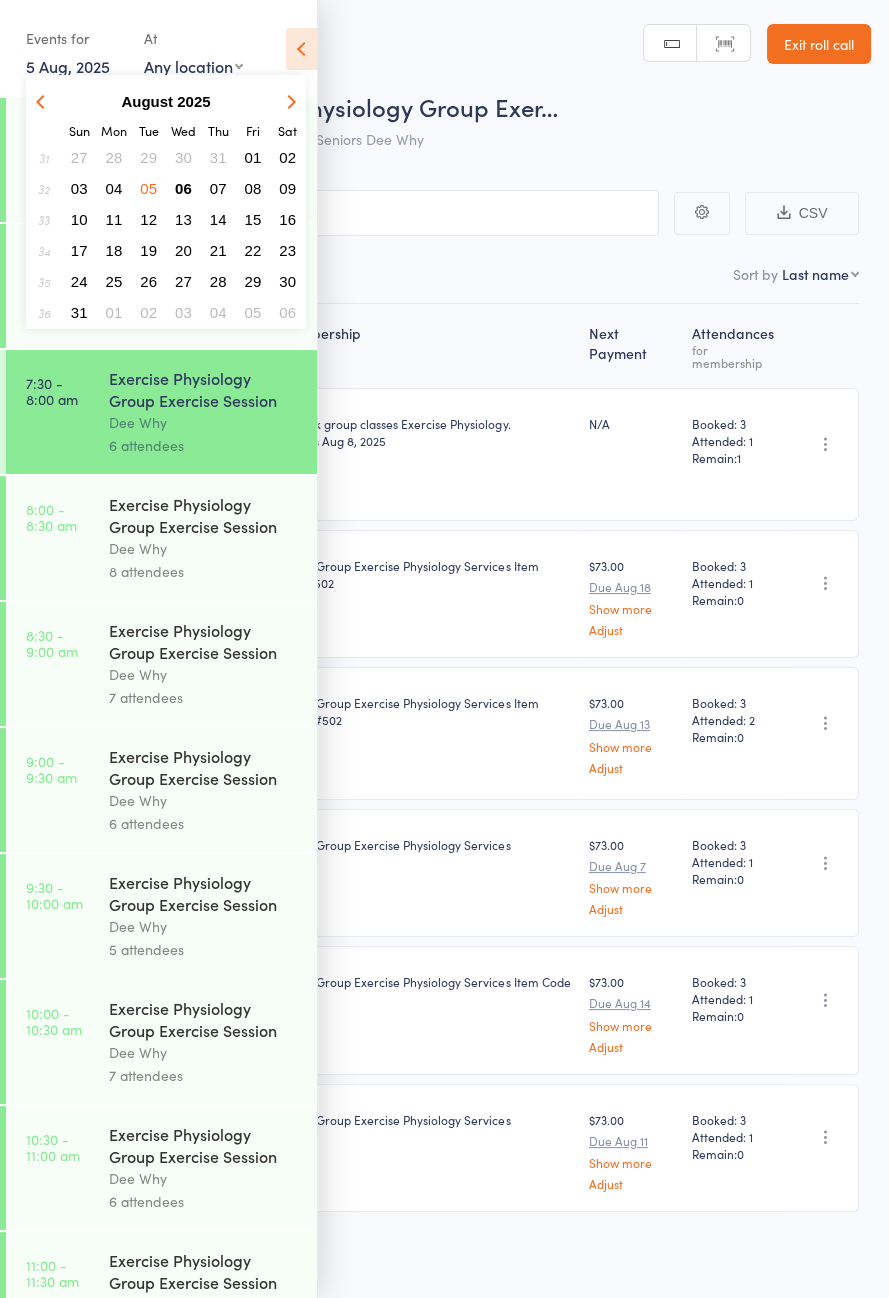 click on "06" at bounding box center [183, 188] 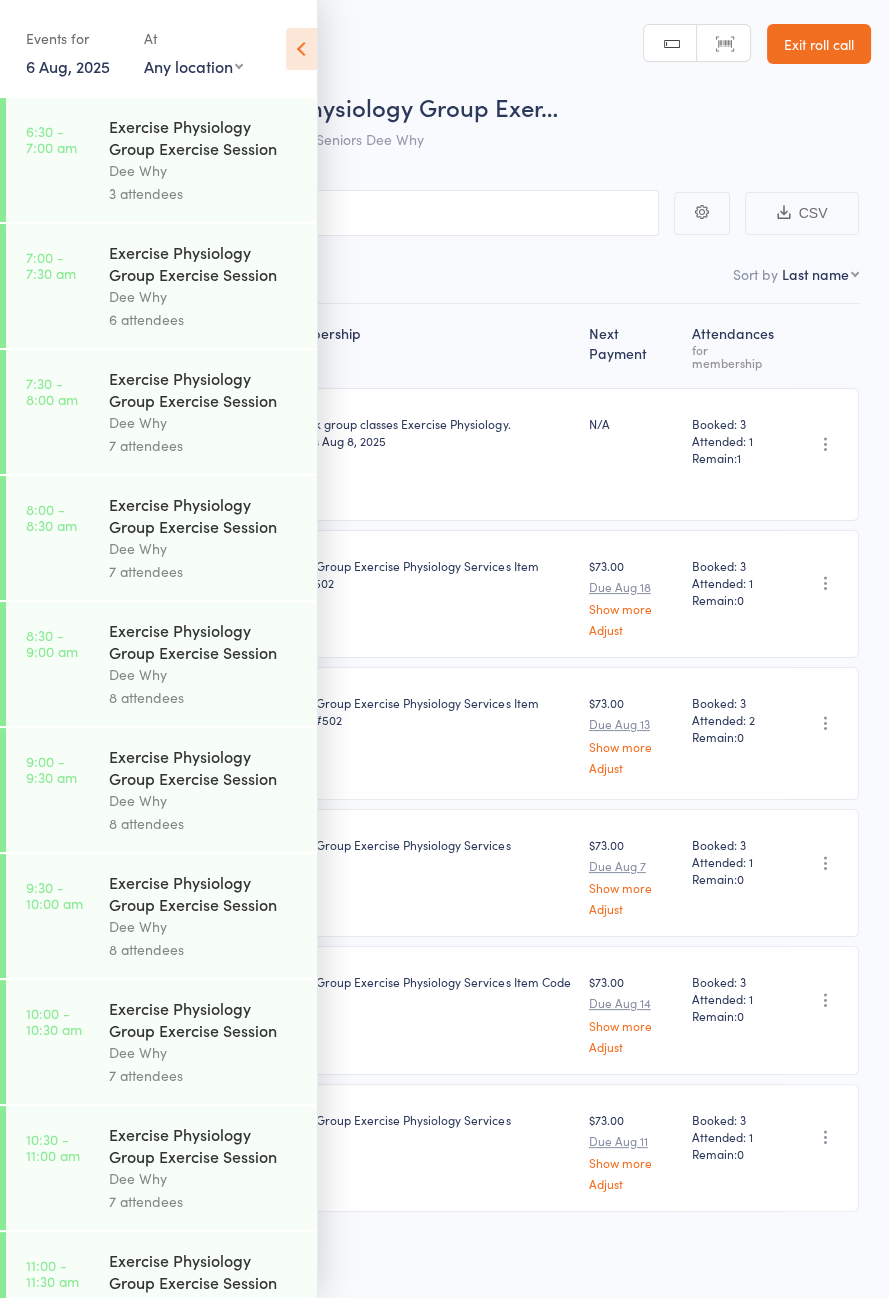 click on "7:30 - 8:00 am Exercise Physiology Group Exercise Session Dee Why 7 attendees" at bounding box center (161, 412) 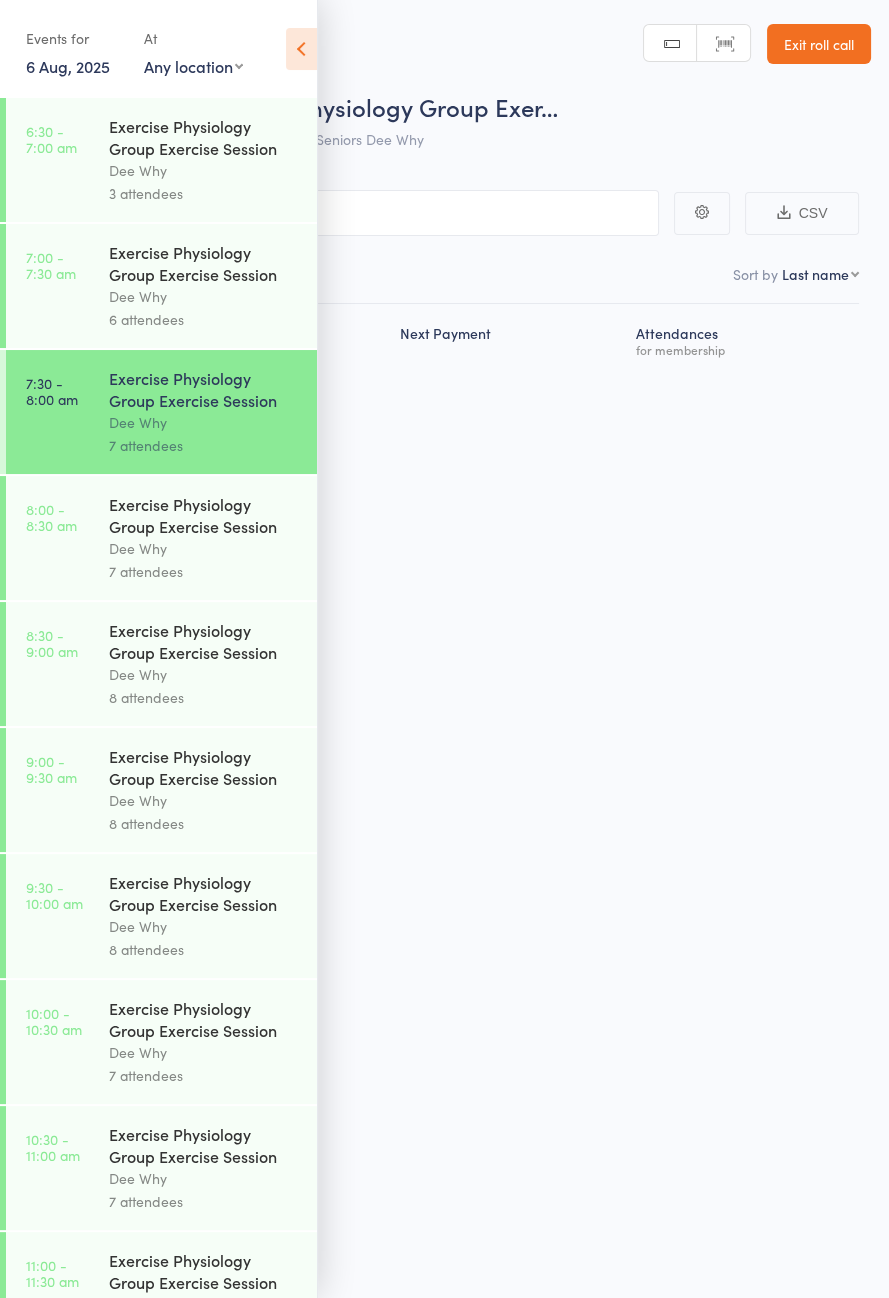 click at bounding box center (301, 49) 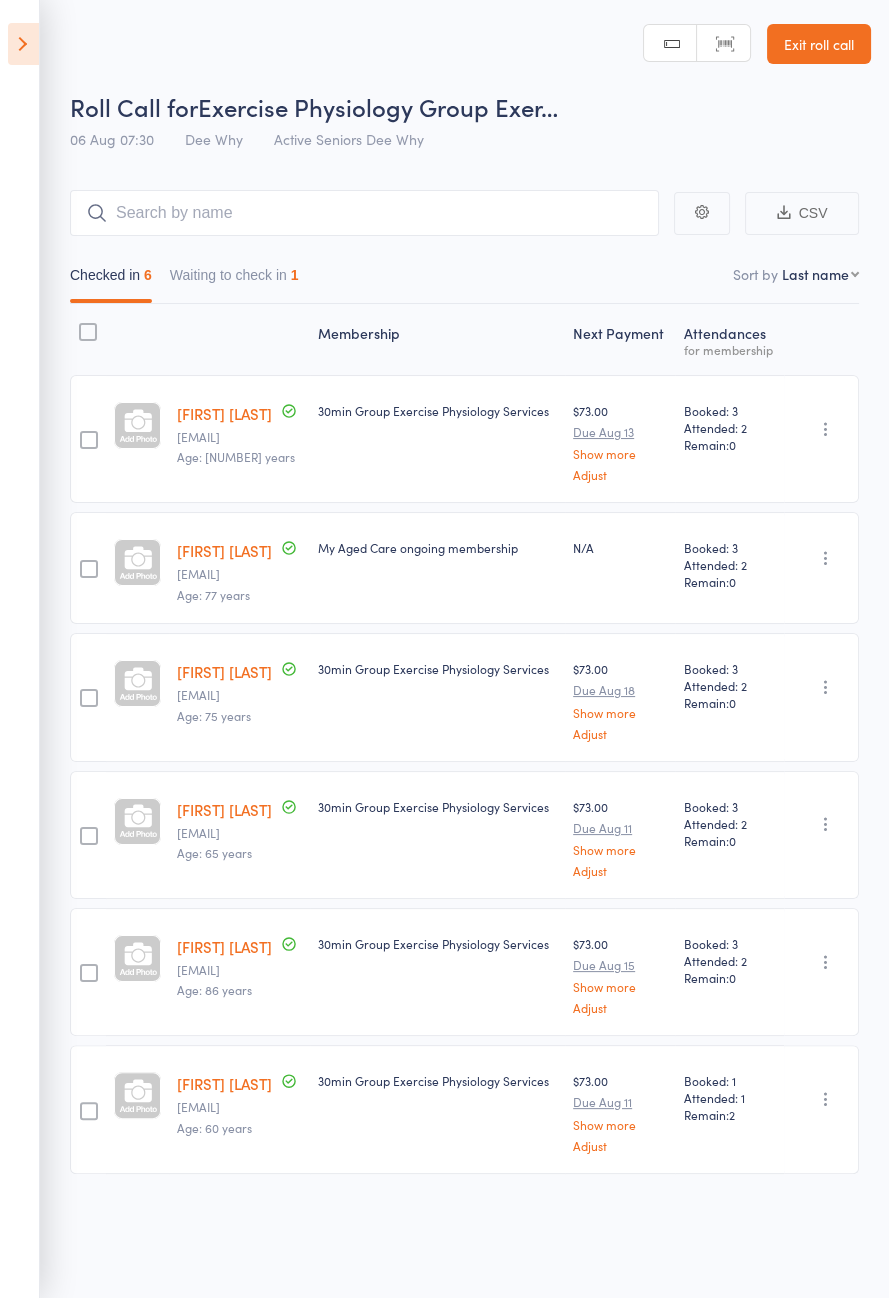 click on "Waiting to check in  1" at bounding box center (234, 280) 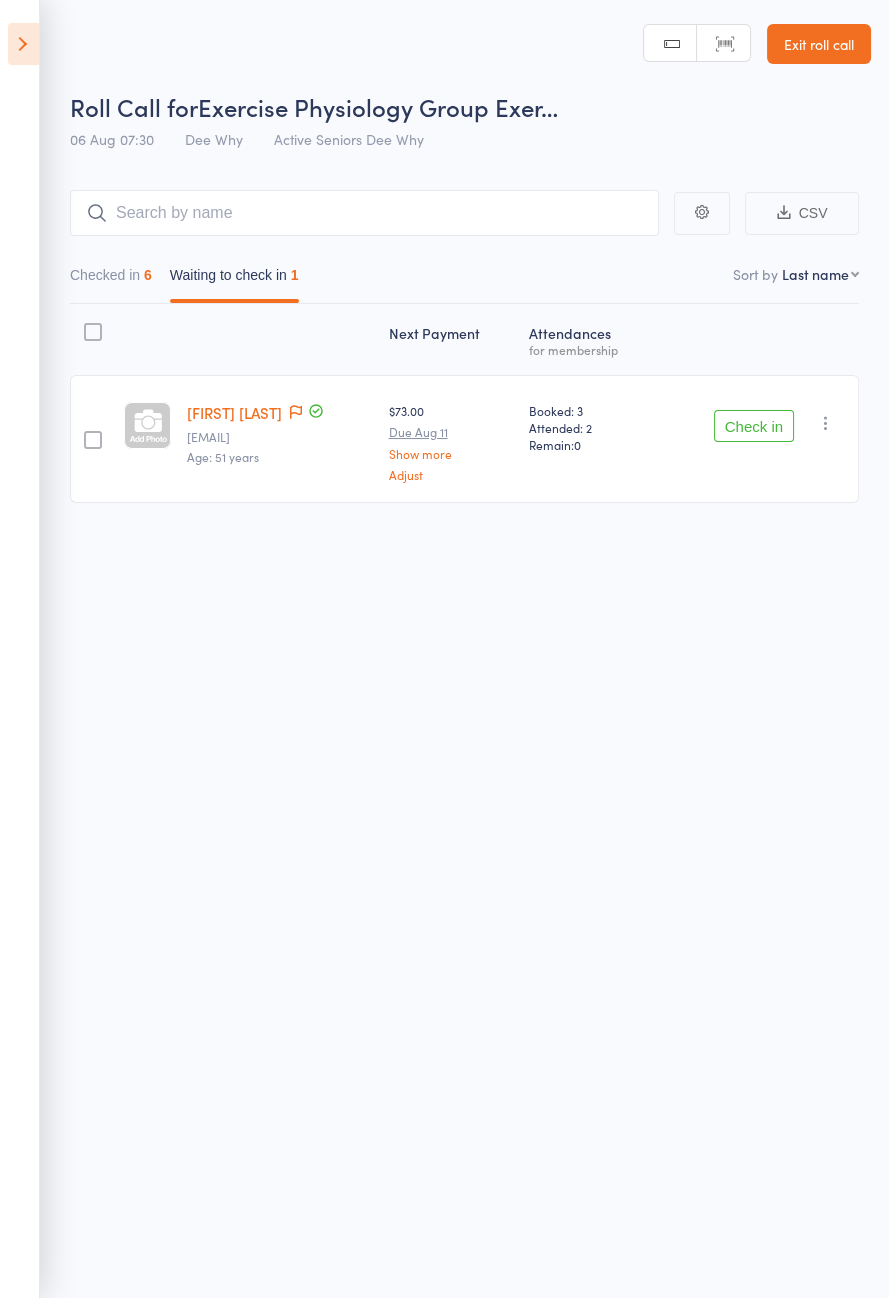 click at bounding box center (23, 44) 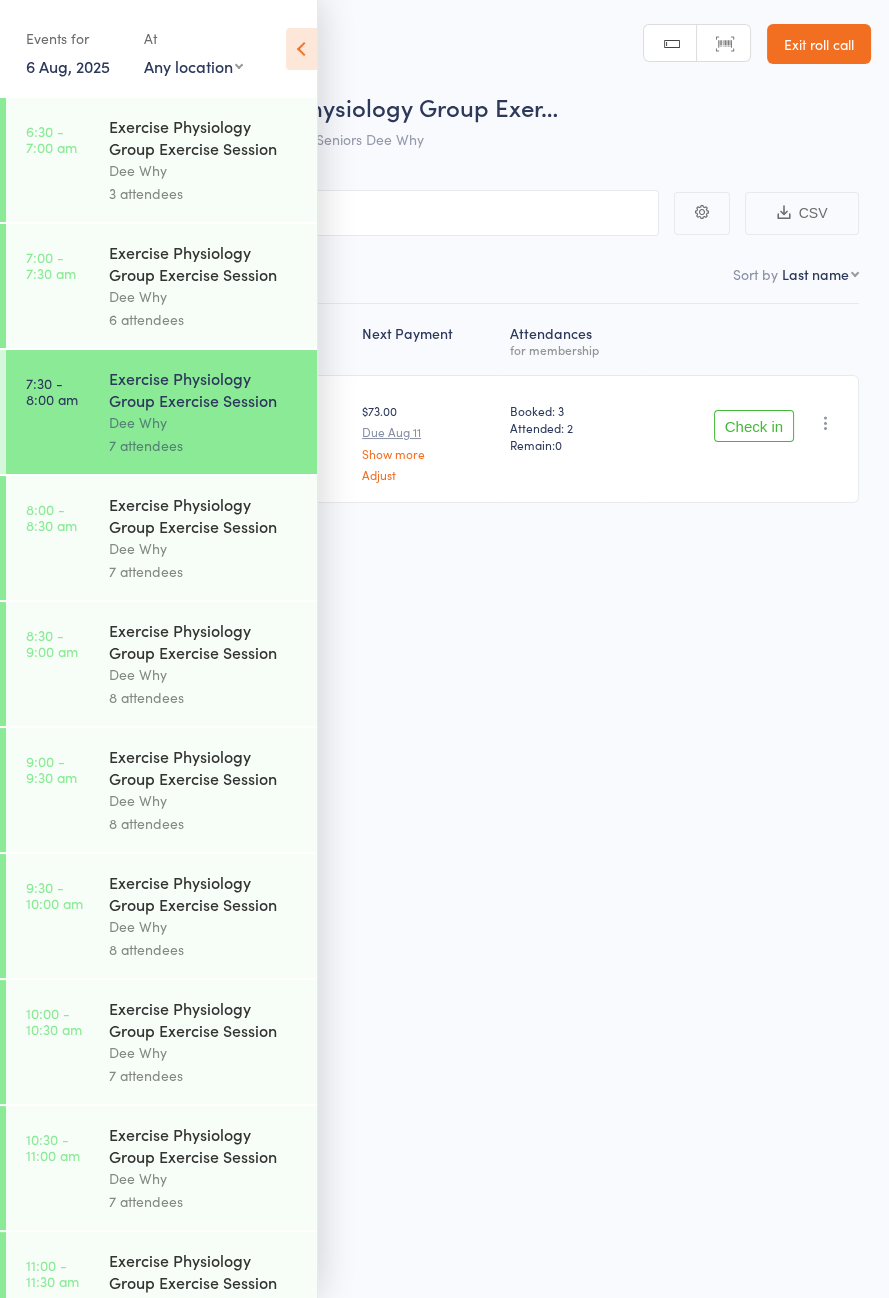 click on "Exercise Physiology Group Exercise Session" at bounding box center (204, 515) 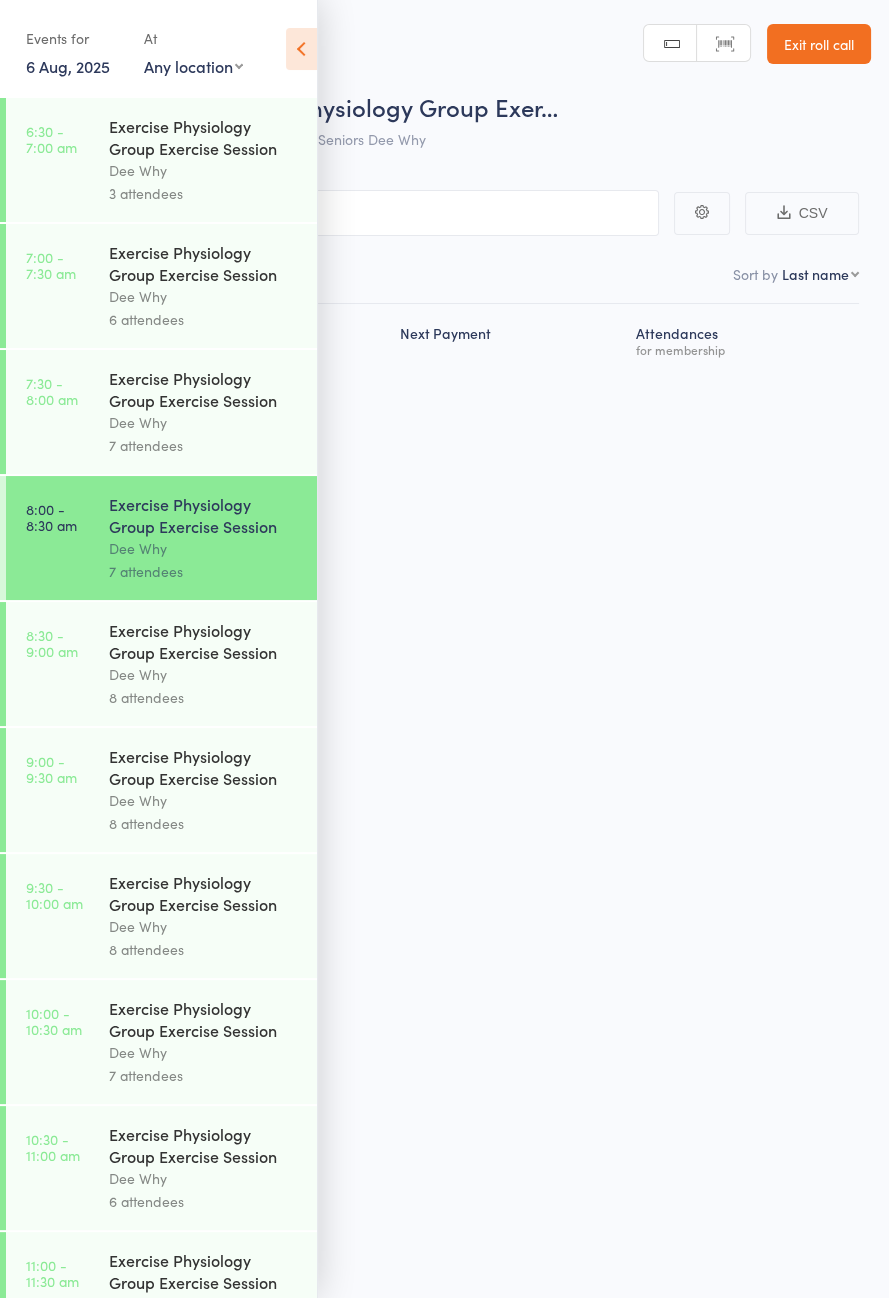 click at bounding box center [301, 49] 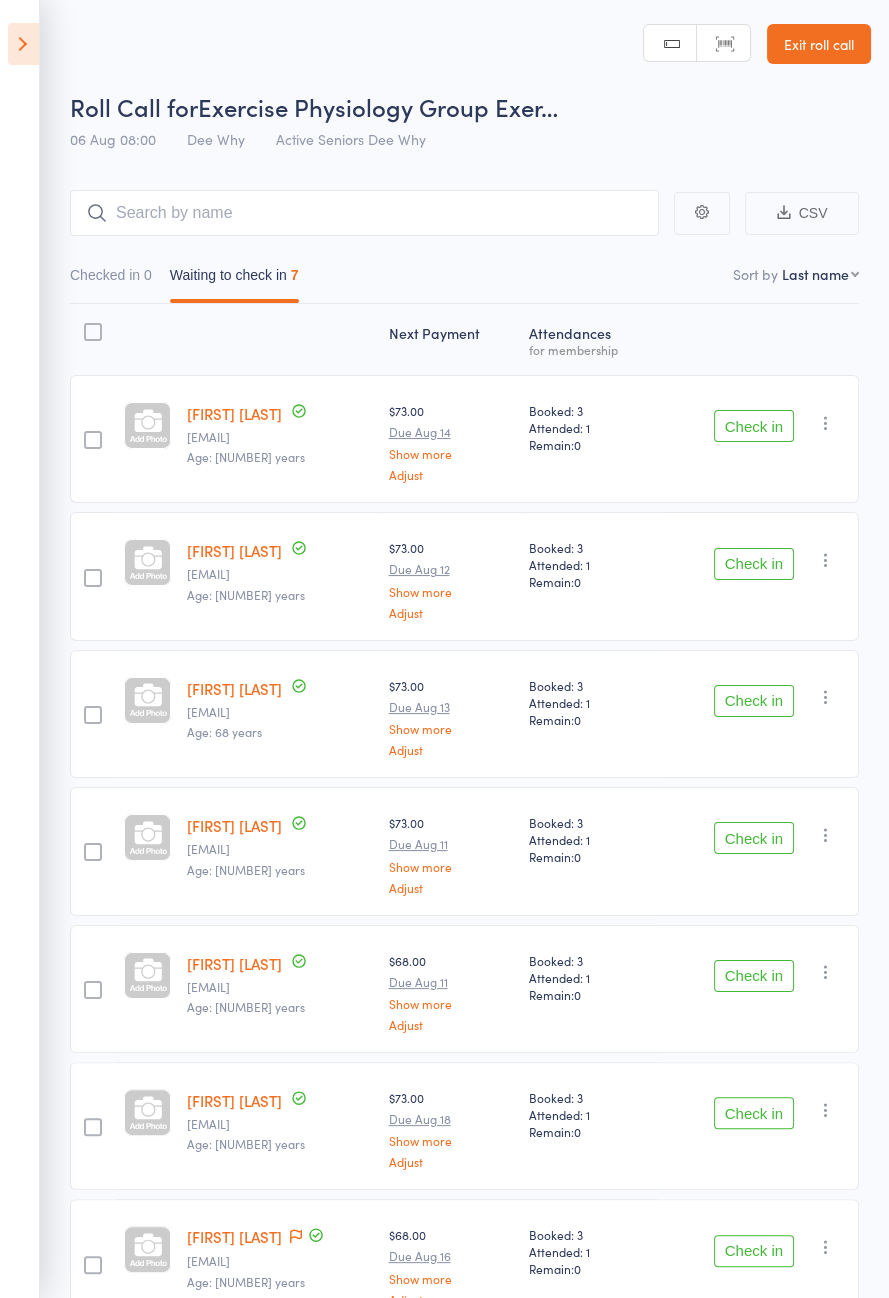 scroll, scrollTop: 4, scrollLeft: 0, axis: vertical 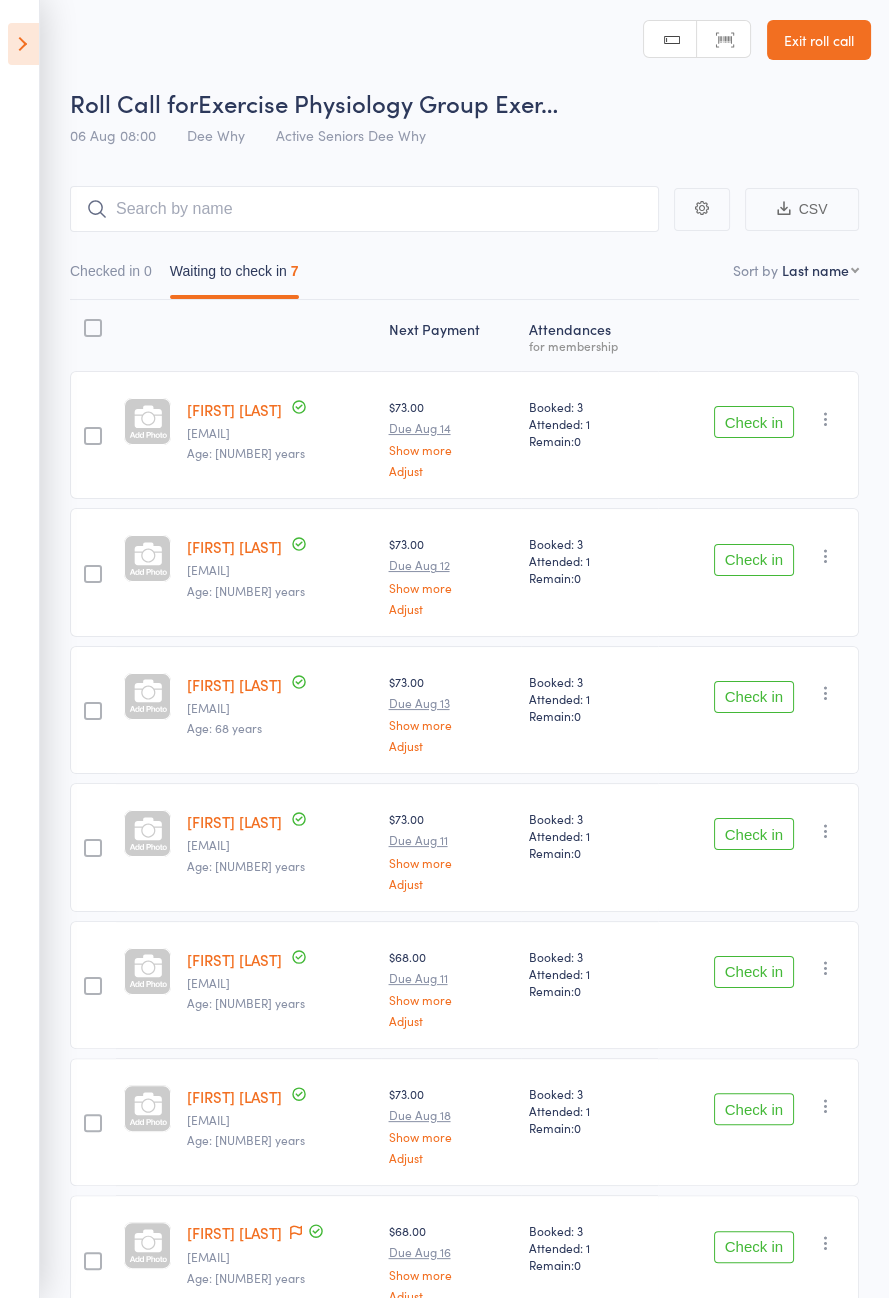 click on "Check in" at bounding box center (754, 697) 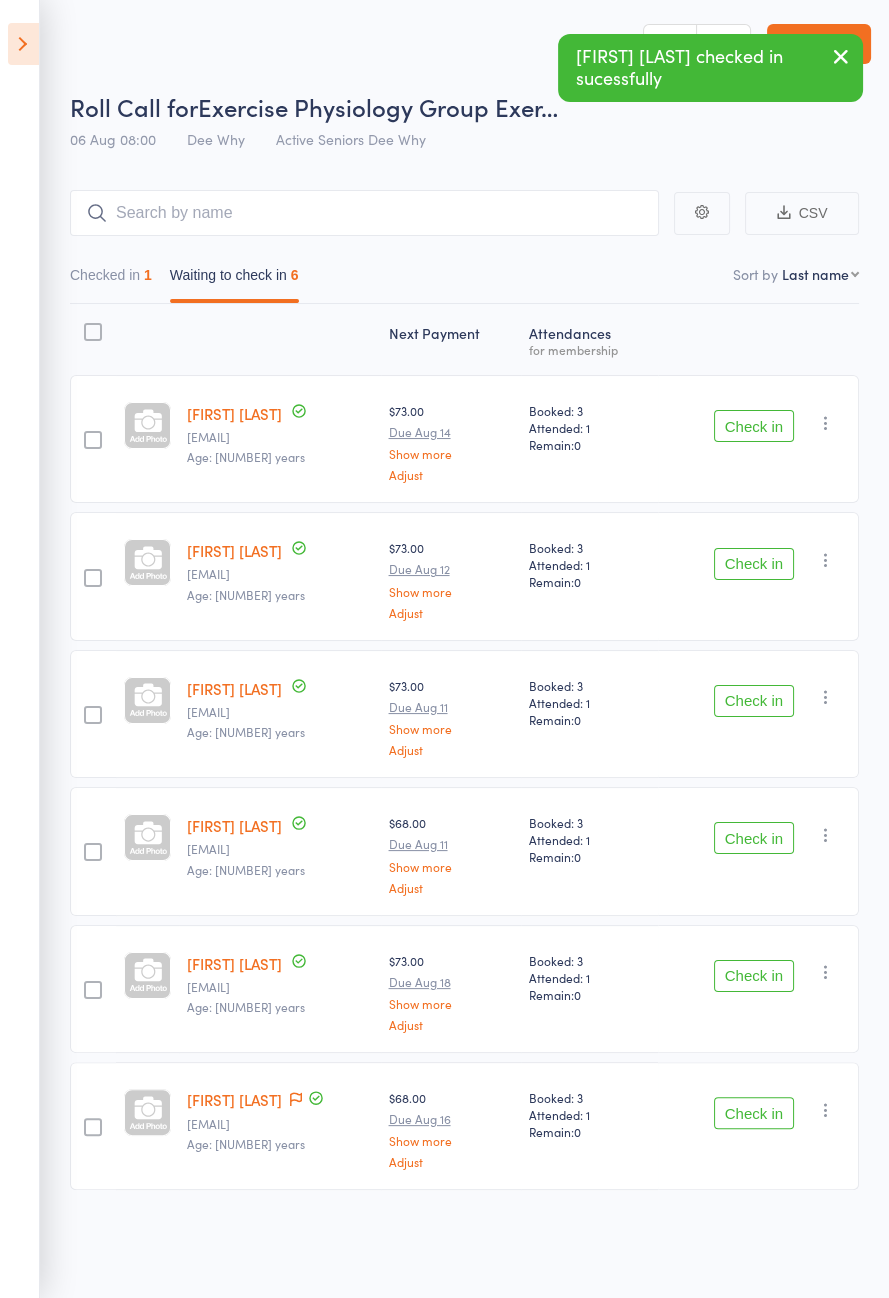 click on "Check in" at bounding box center [754, 701] 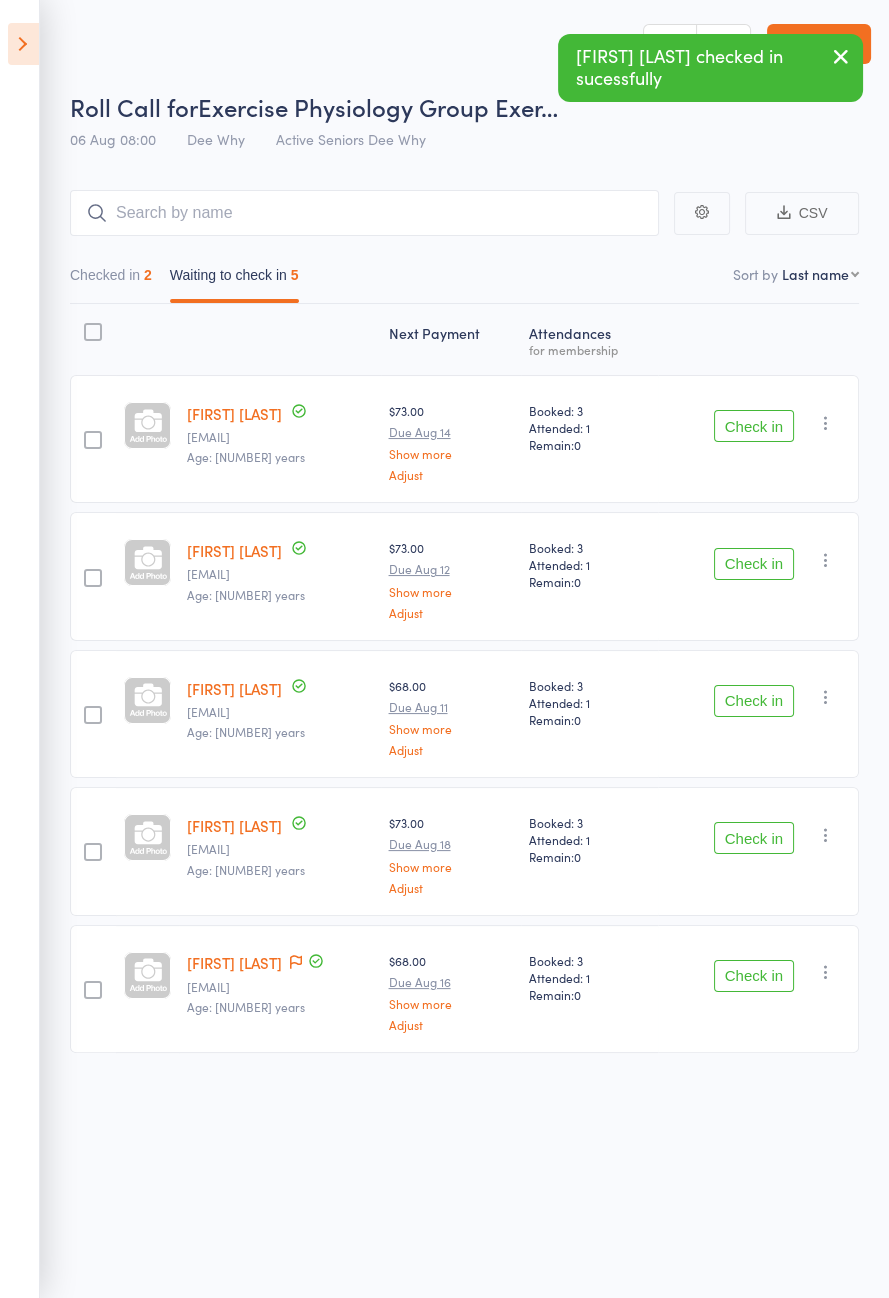 click on "Check in" at bounding box center (754, 701) 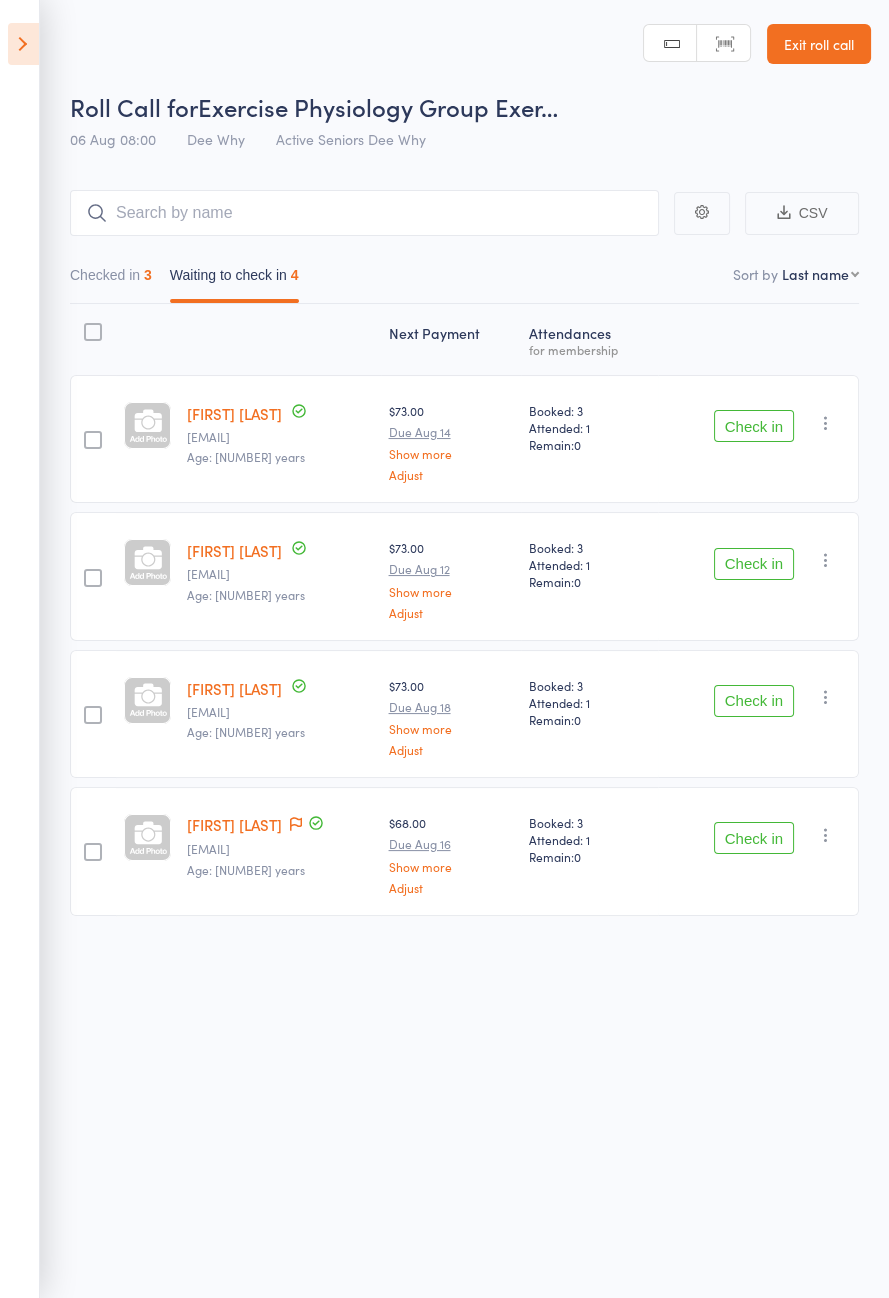 click on "Robert John Cremer" at bounding box center (234, 413) 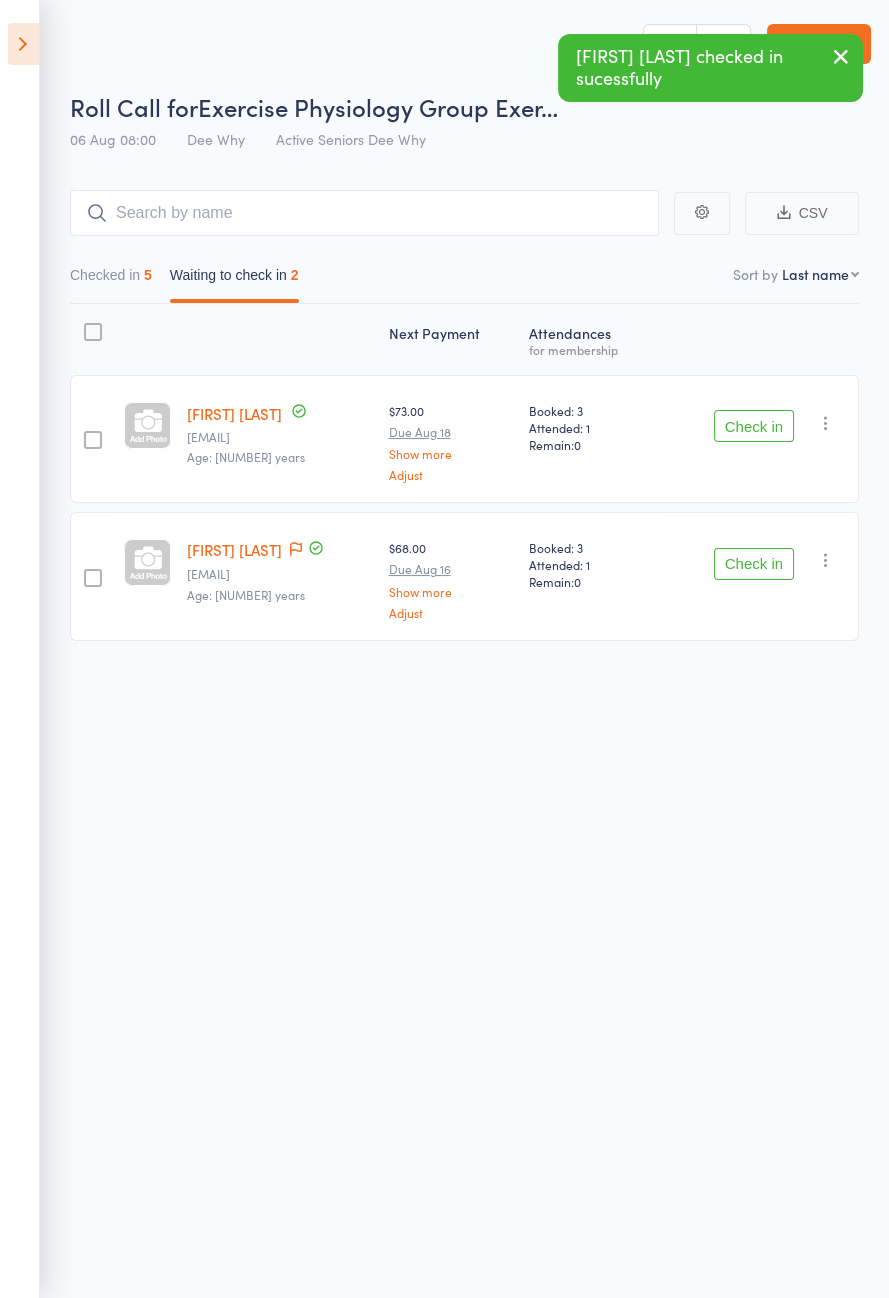 click on "Check in" at bounding box center [754, 564] 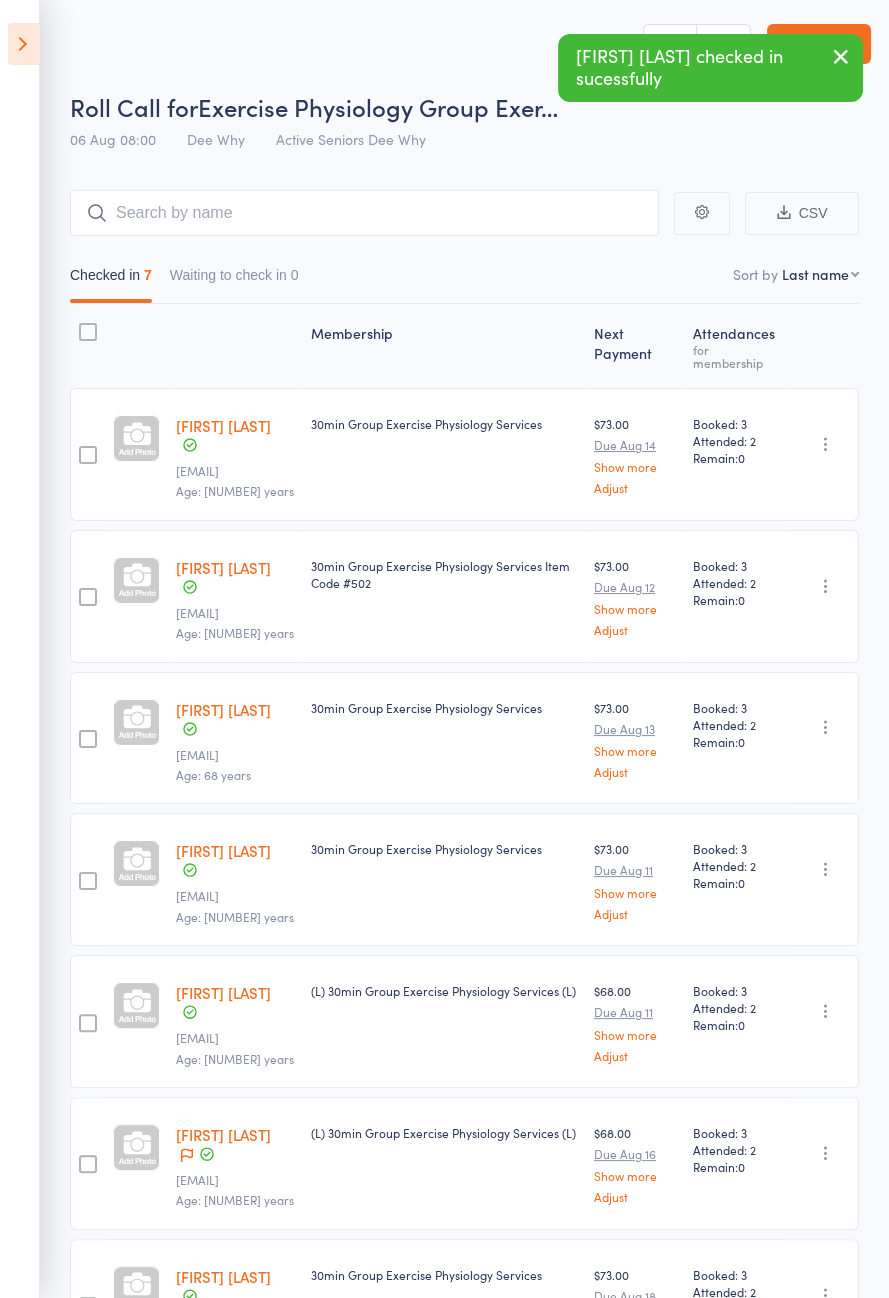 click 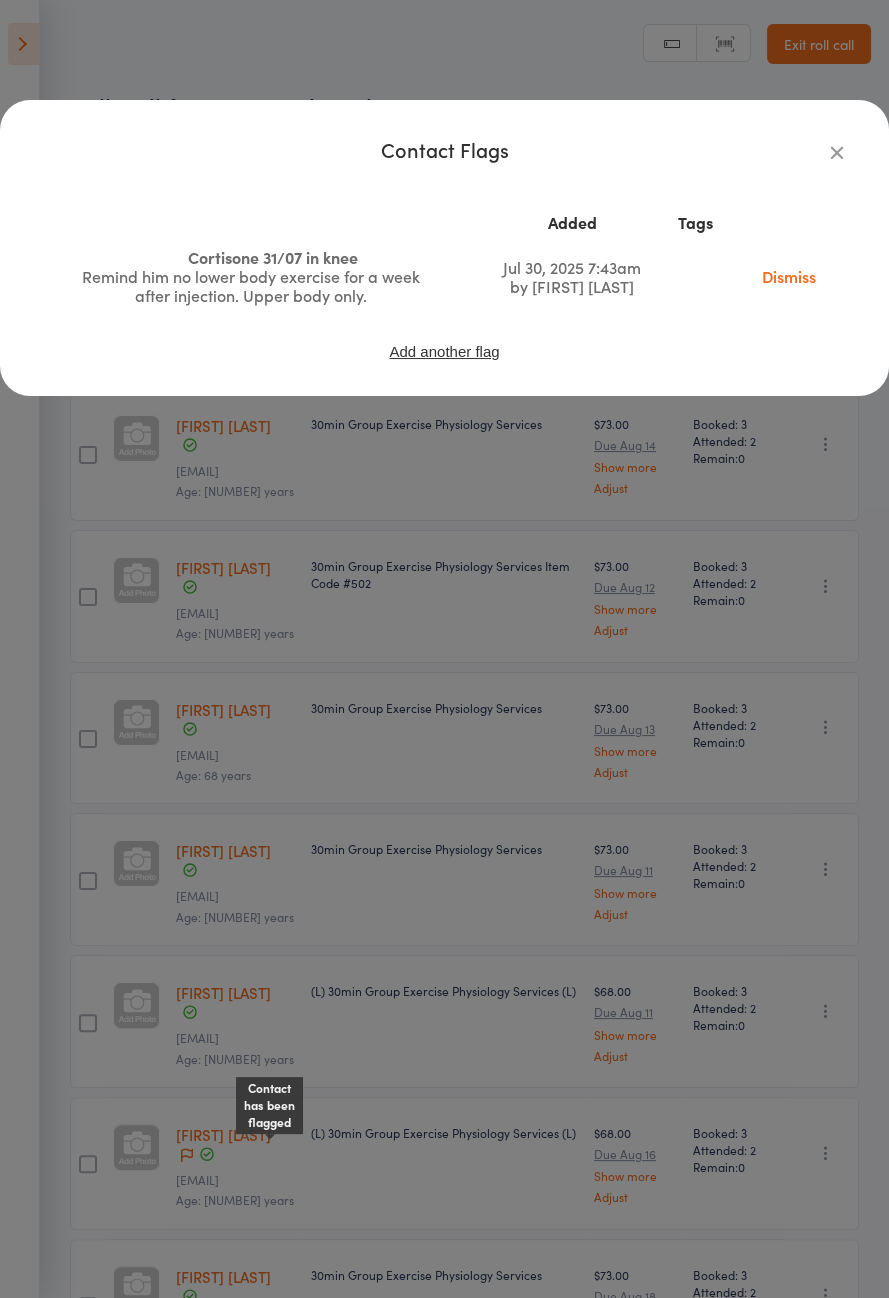 click at bounding box center [837, 152] 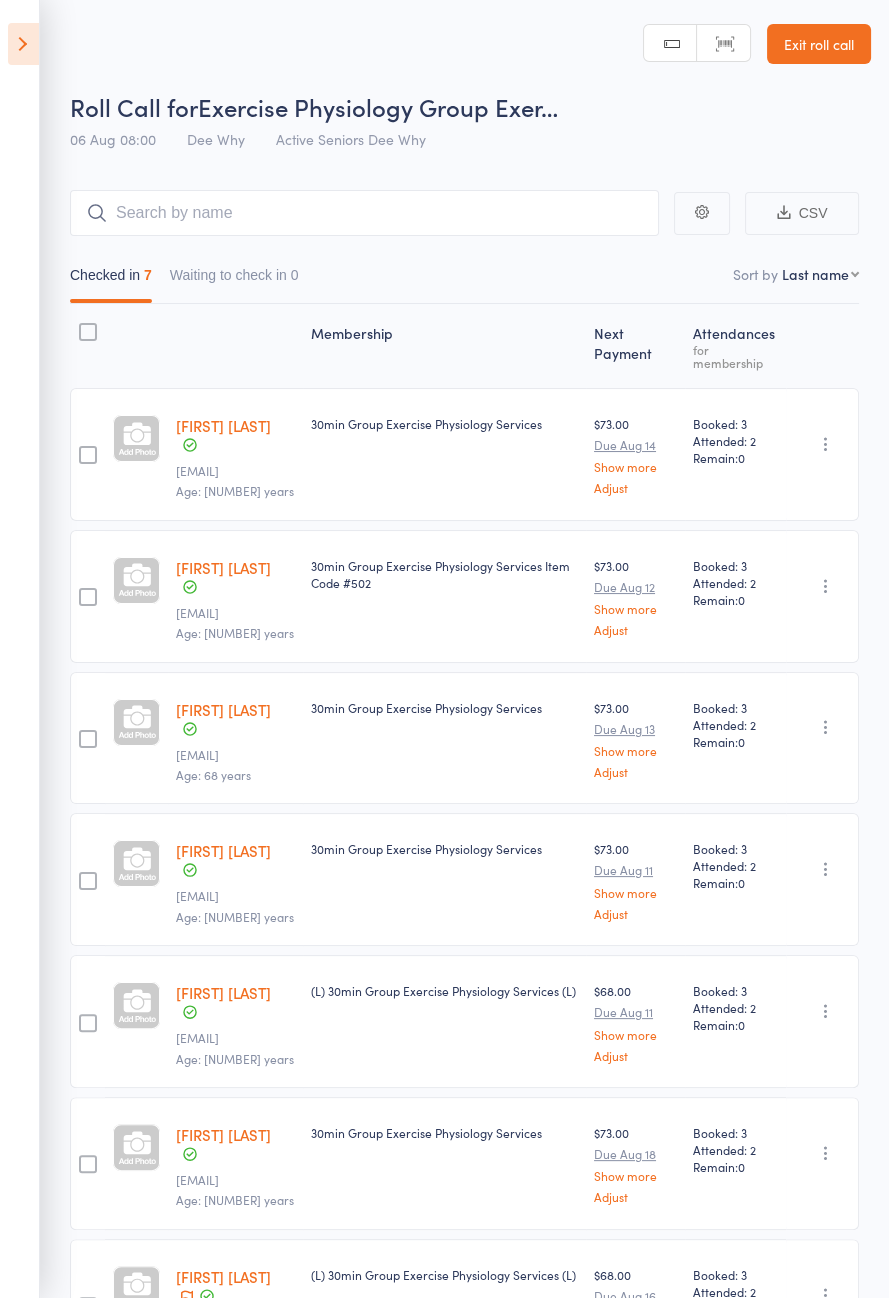click at bounding box center (23, 44) 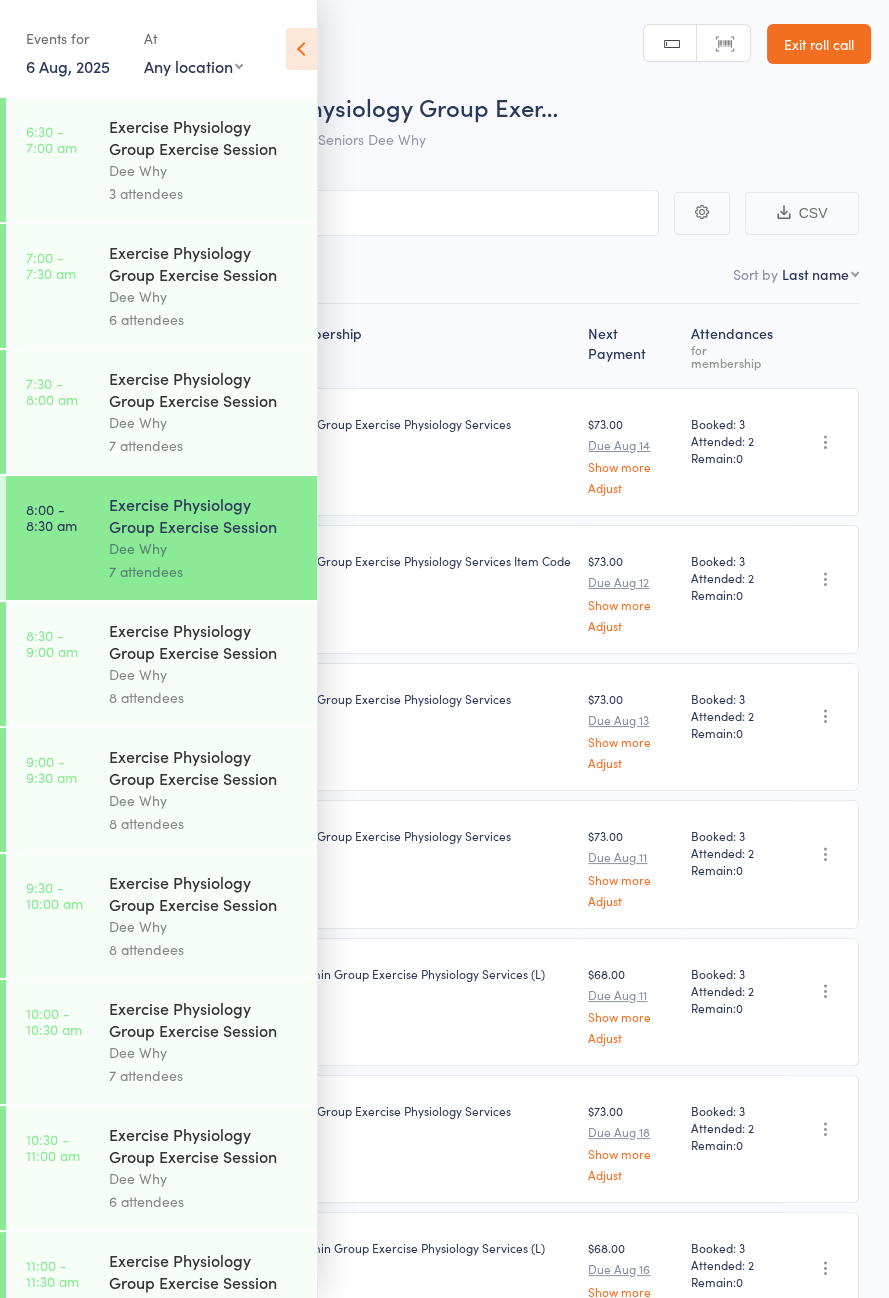 click on "8:30 - 9:00 am Exercise Physiology Group Exercise Session Dee Why 8 attendees" at bounding box center [161, 664] 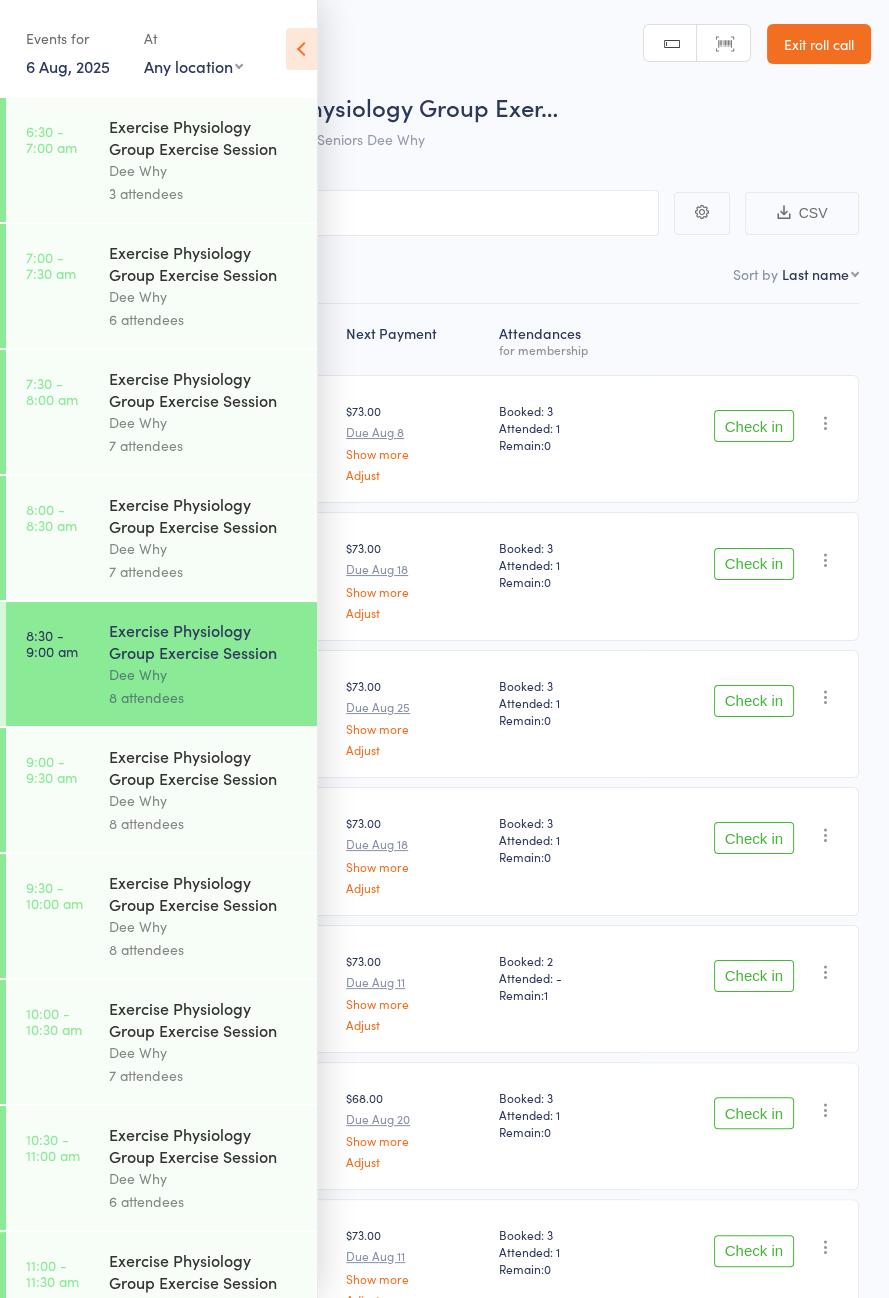 click at bounding box center (301, 49) 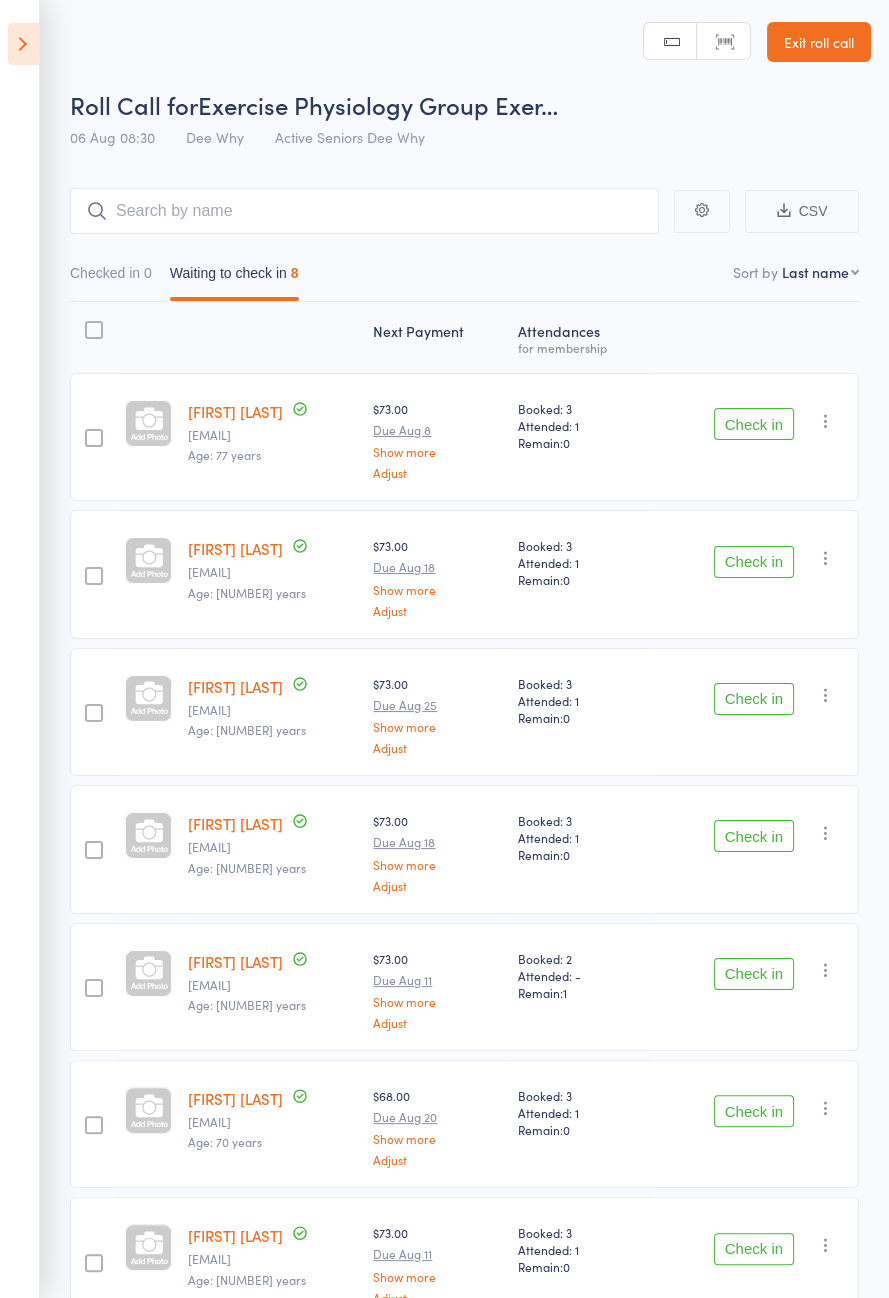 scroll, scrollTop: 2, scrollLeft: 0, axis: vertical 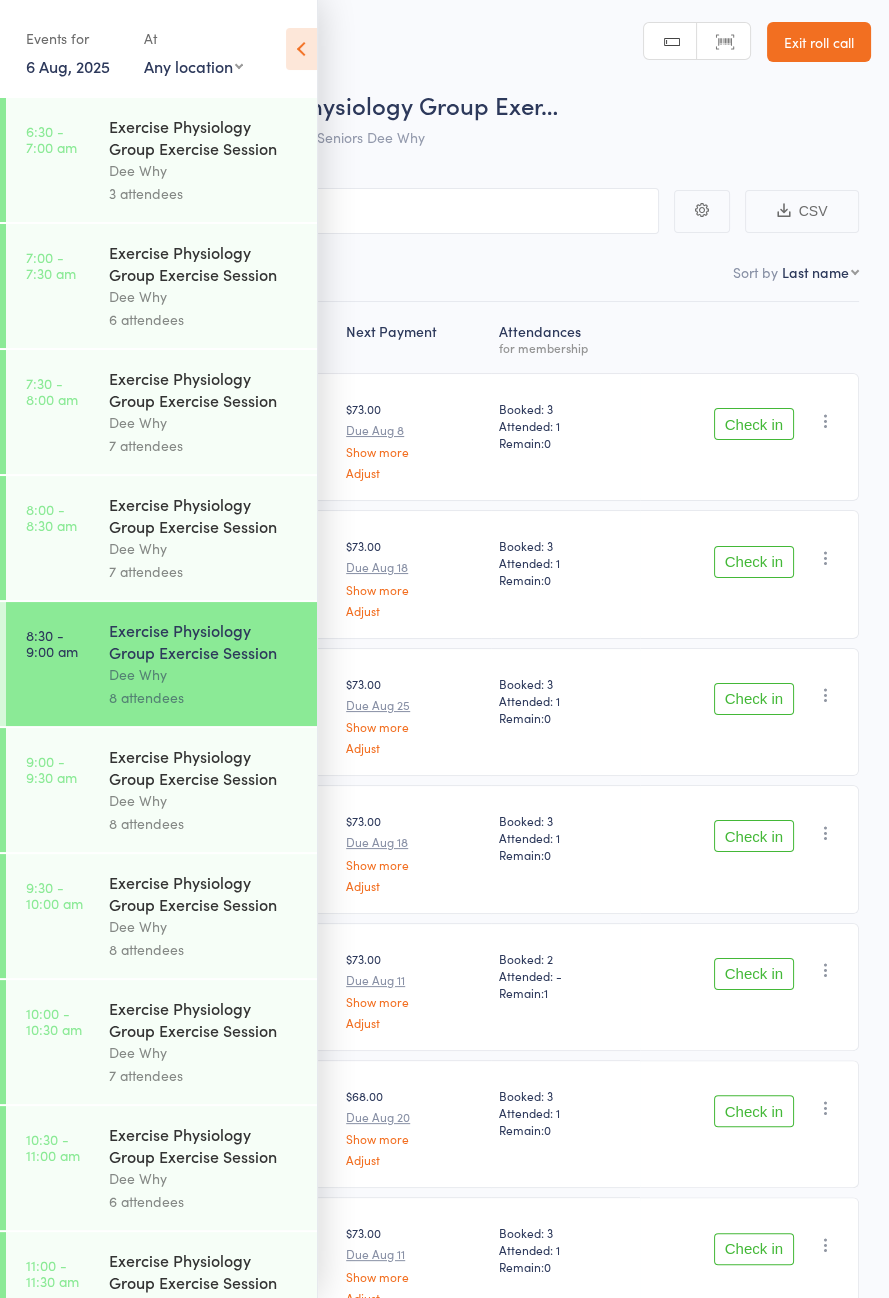 click on "Dee Why" at bounding box center (204, 422) 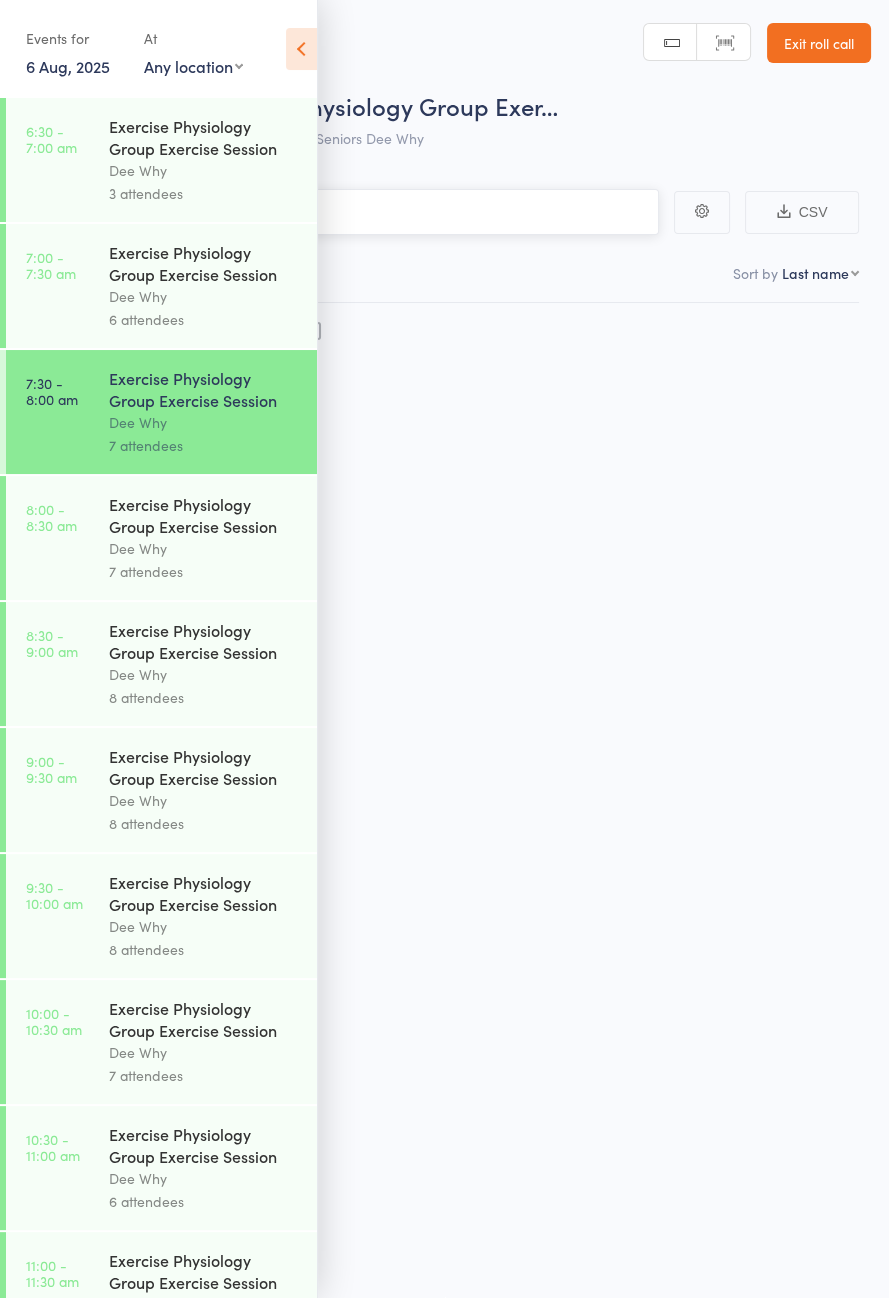 scroll, scrollTop: 0, scrollLeft: 0, axis: both 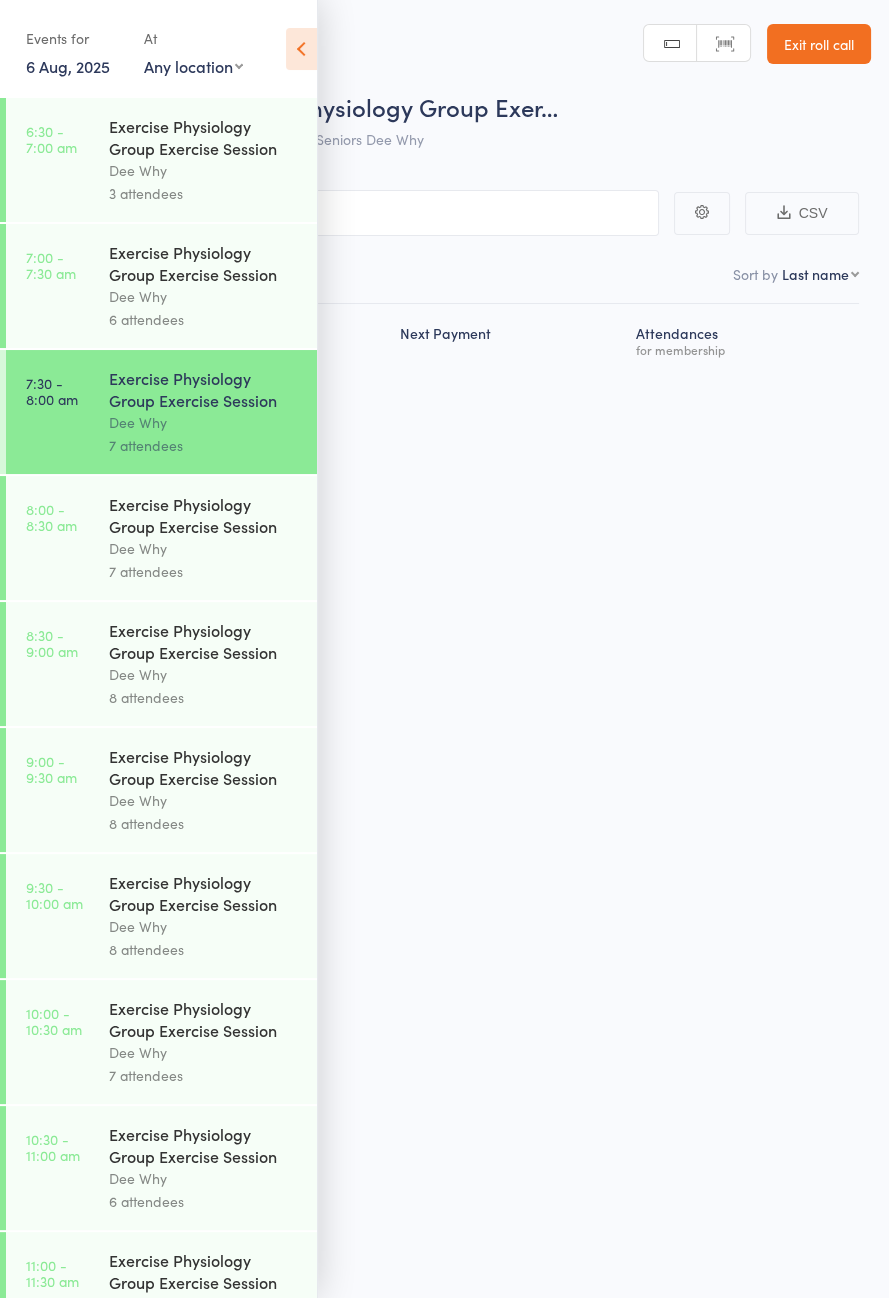 click at bounding box center [301, 49] 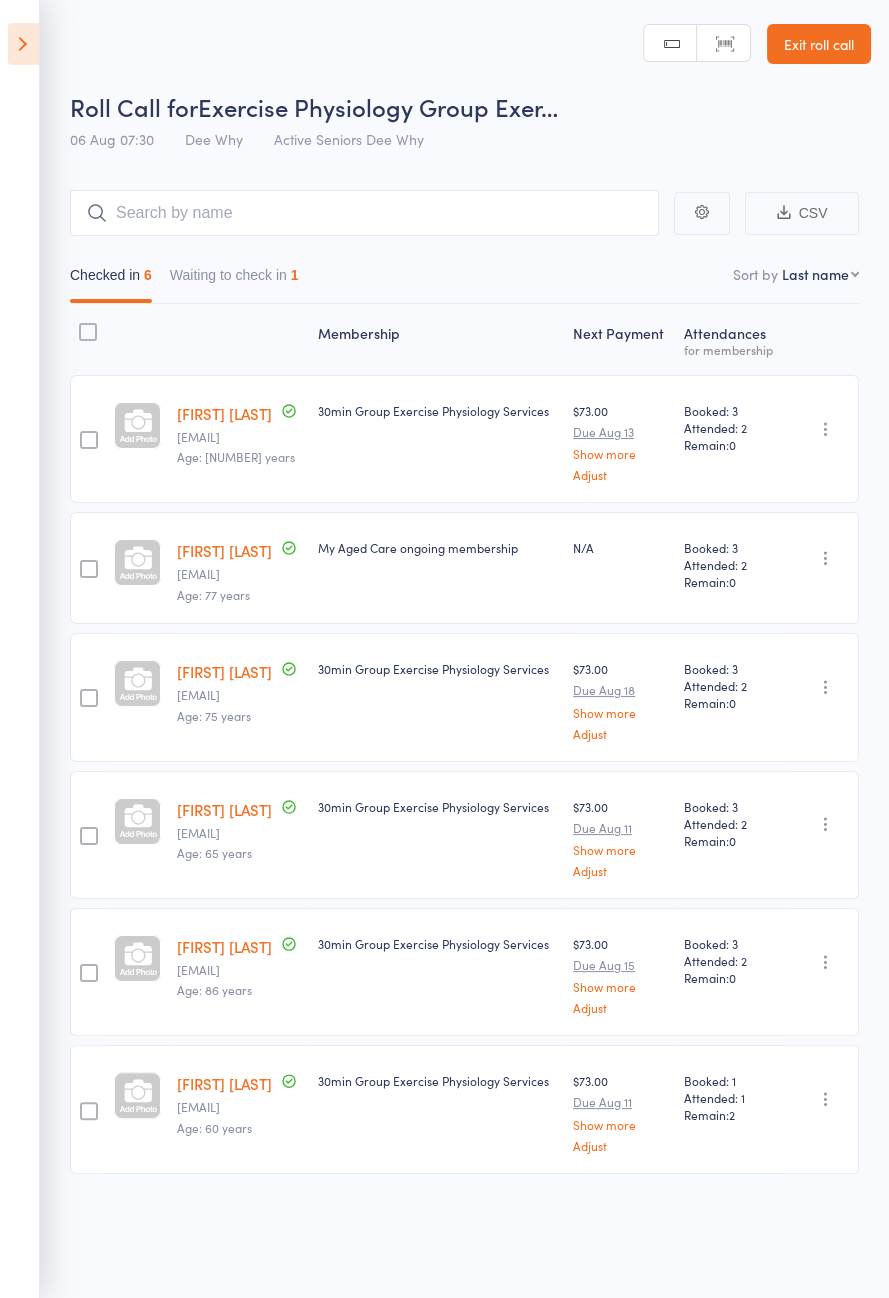 click at bounding box center (23, 44) 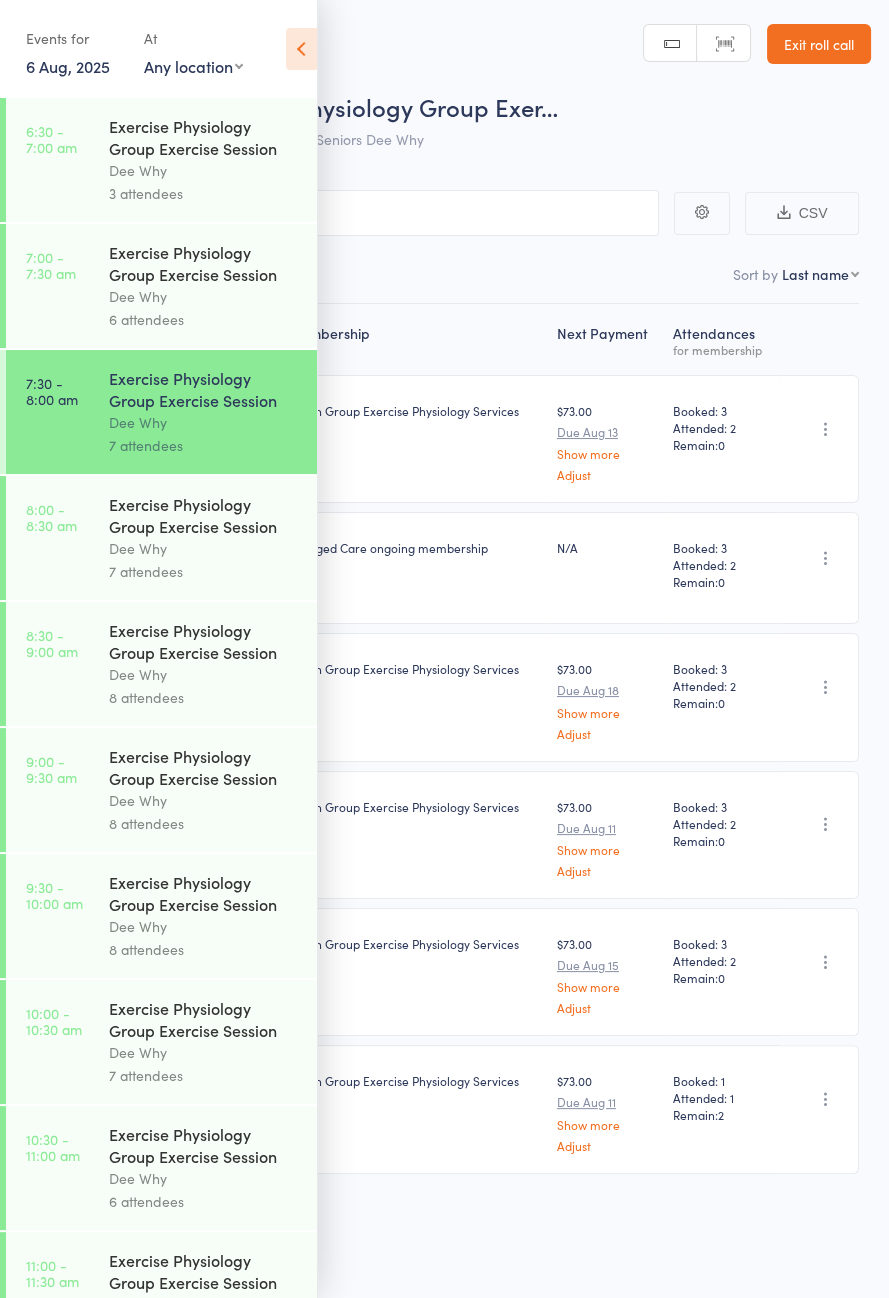 click on "8:30 - 9:00 am Exercise Physiology Group Exercise Session Dee Why 8 attendees" at bounding box center (161, 664) 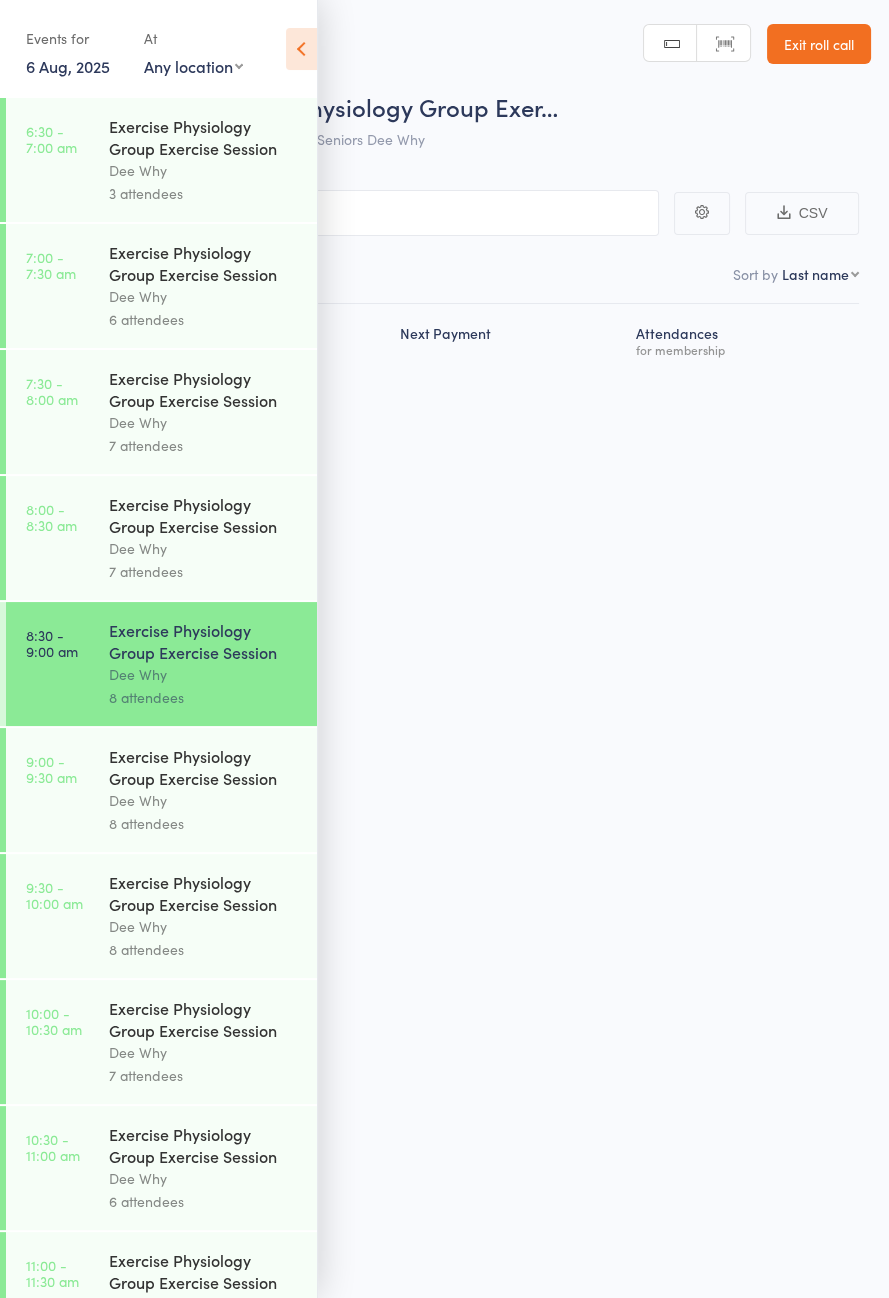 click at bounding box center [301, 49] 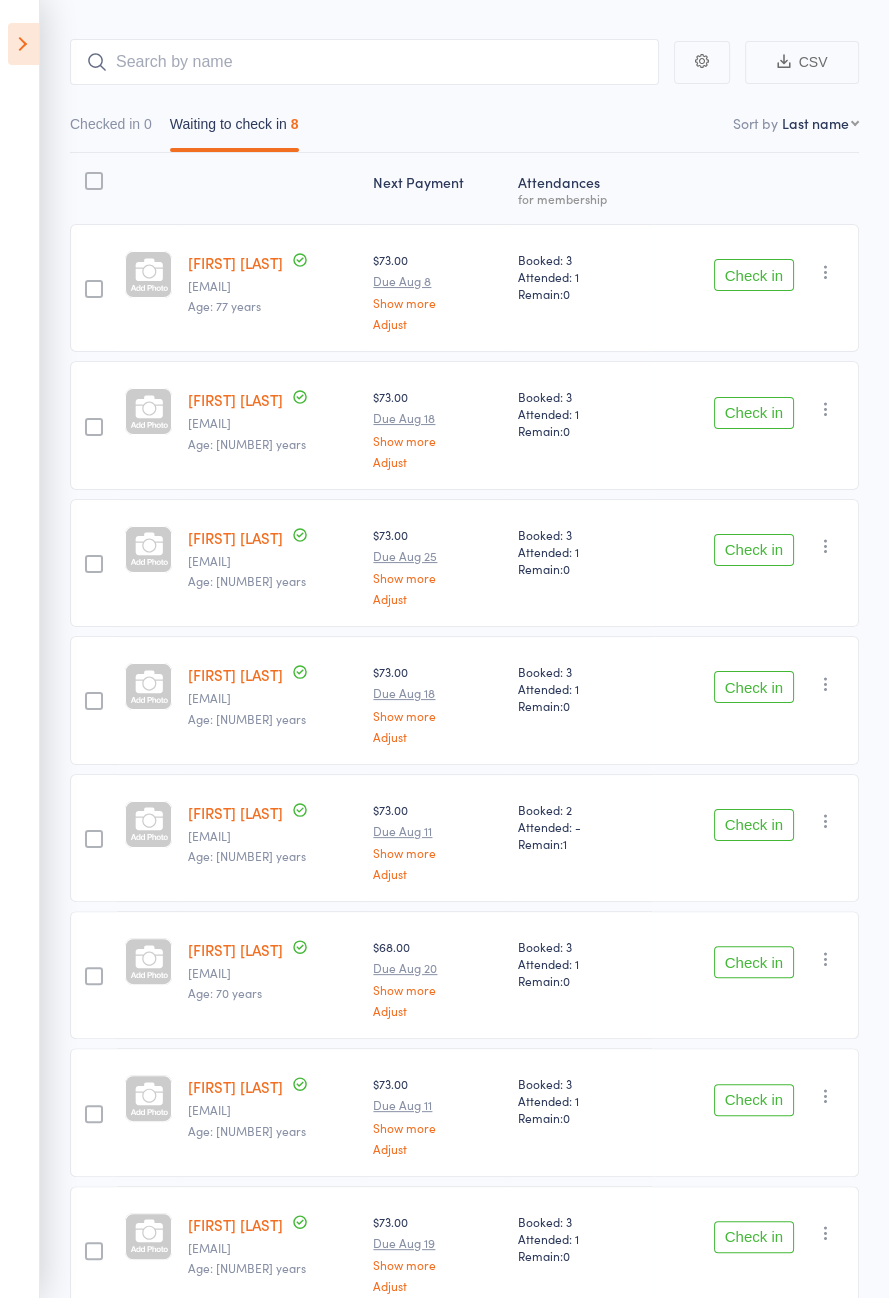 scroll, scrollTop: 140, scrollLeft: 0, axis: vertical 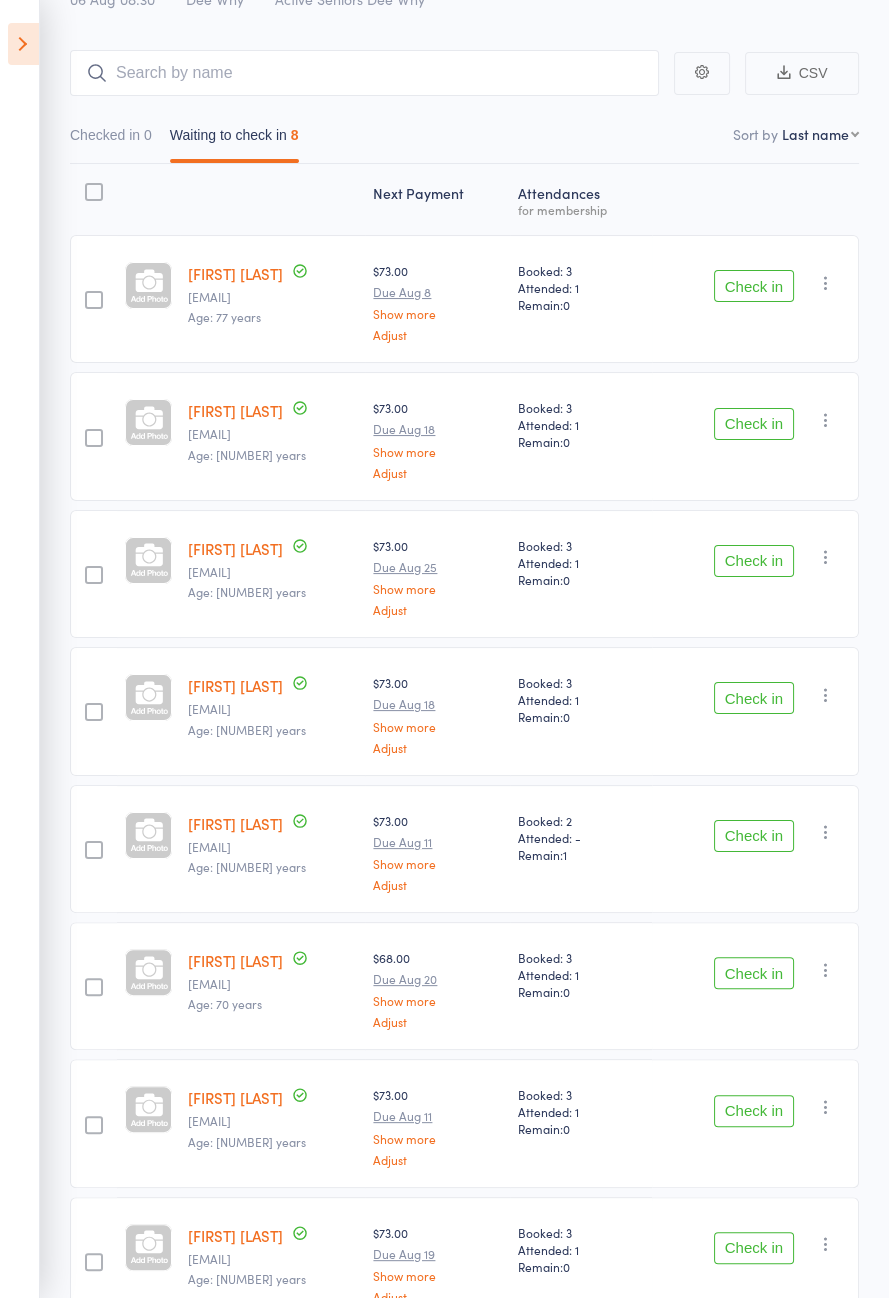 click at bounding box center (23, 44) 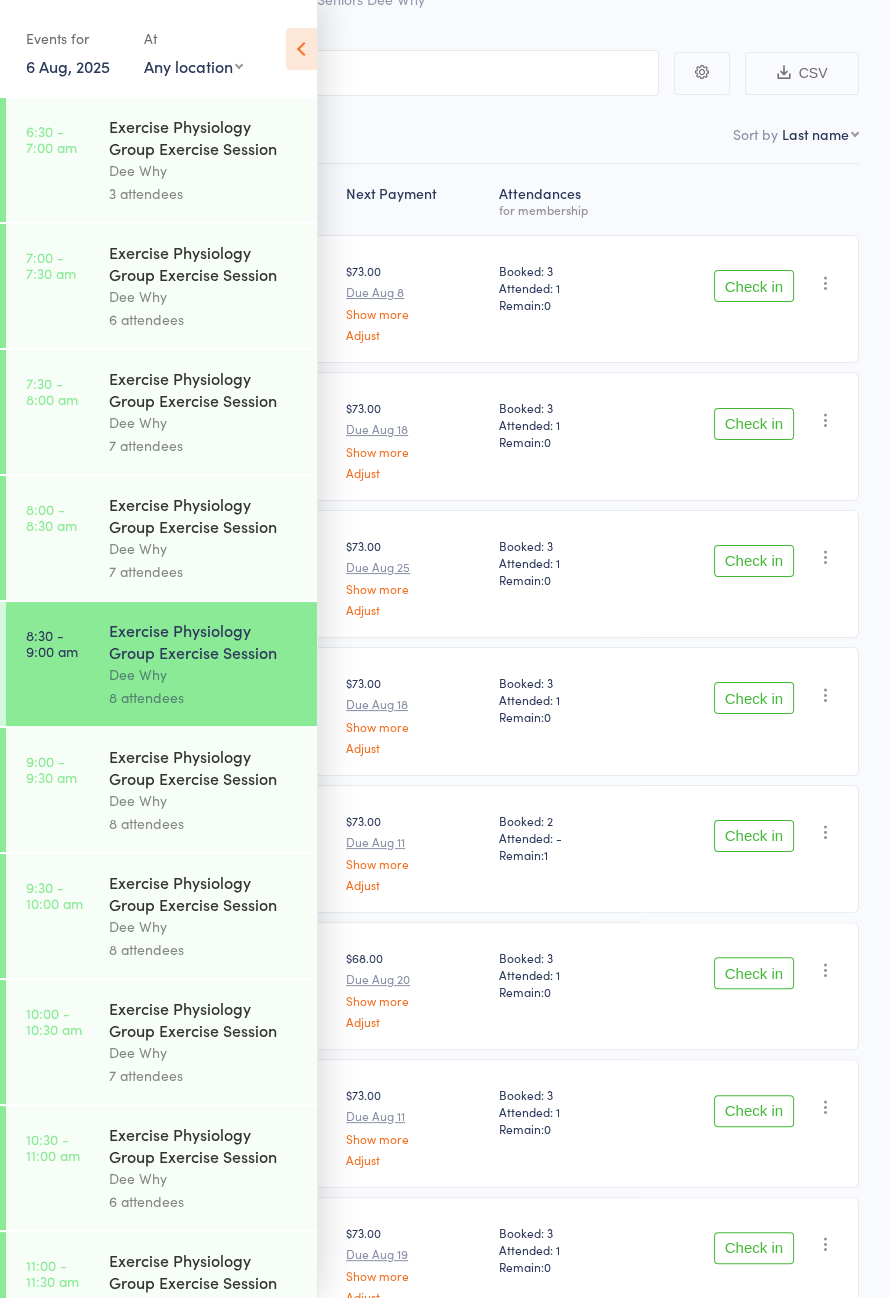 click on "9:00 - 9:30 am Exercise Physiology Group Exercise Session Dee Why 8 attendees" at bounding box center [161, 790] 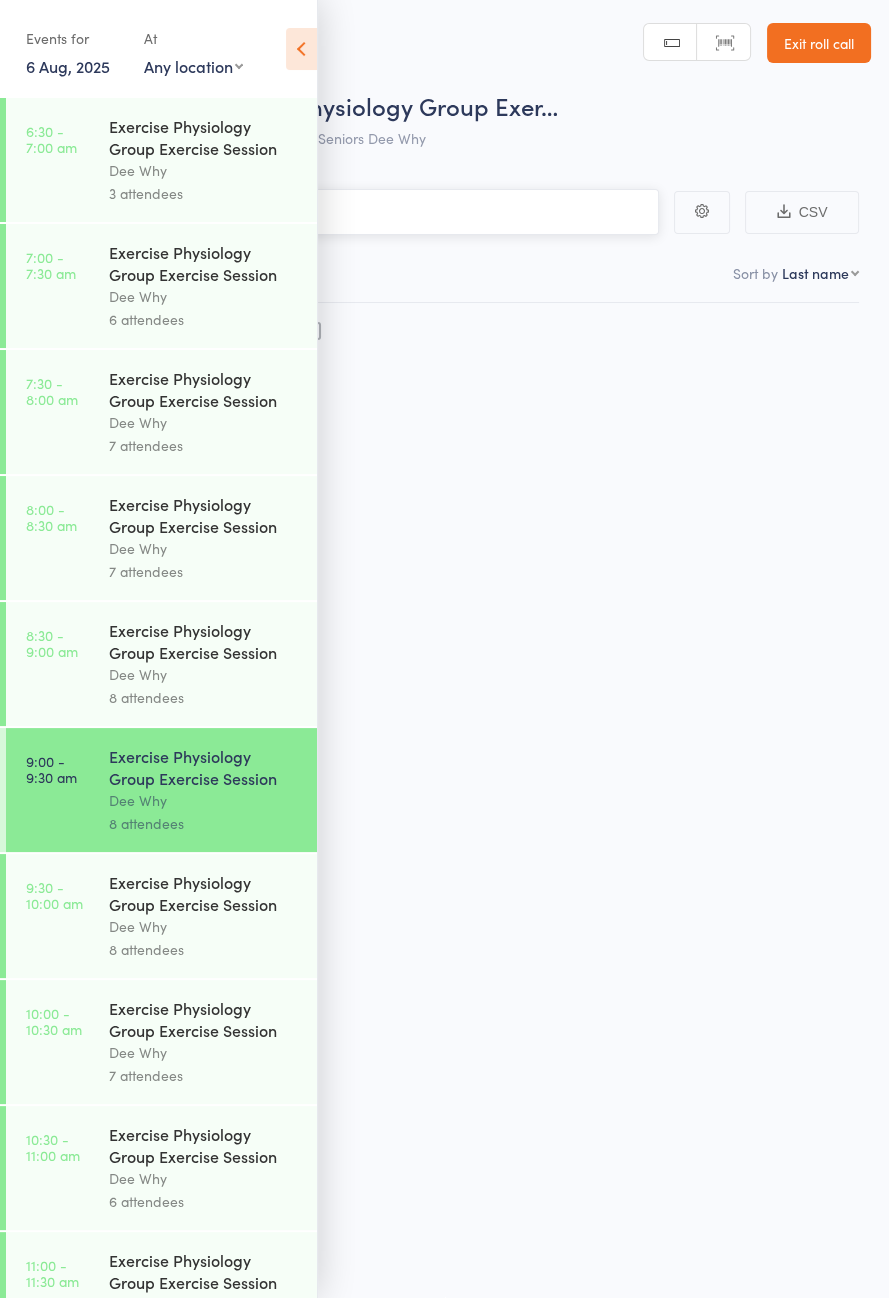 scroll, scrollTop: 0, scrollLeft: 0, axis: both 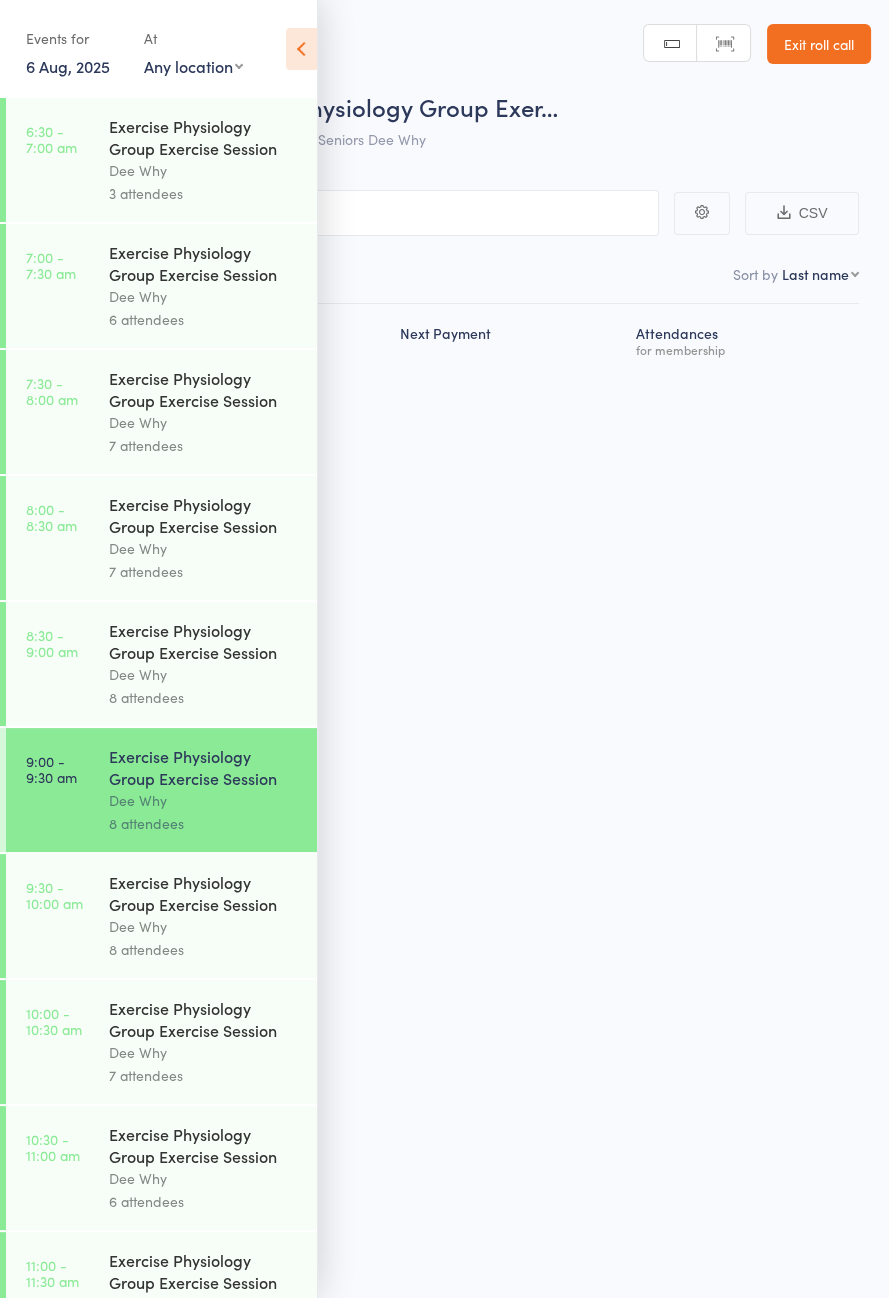 click at bounding box center [301, 49] 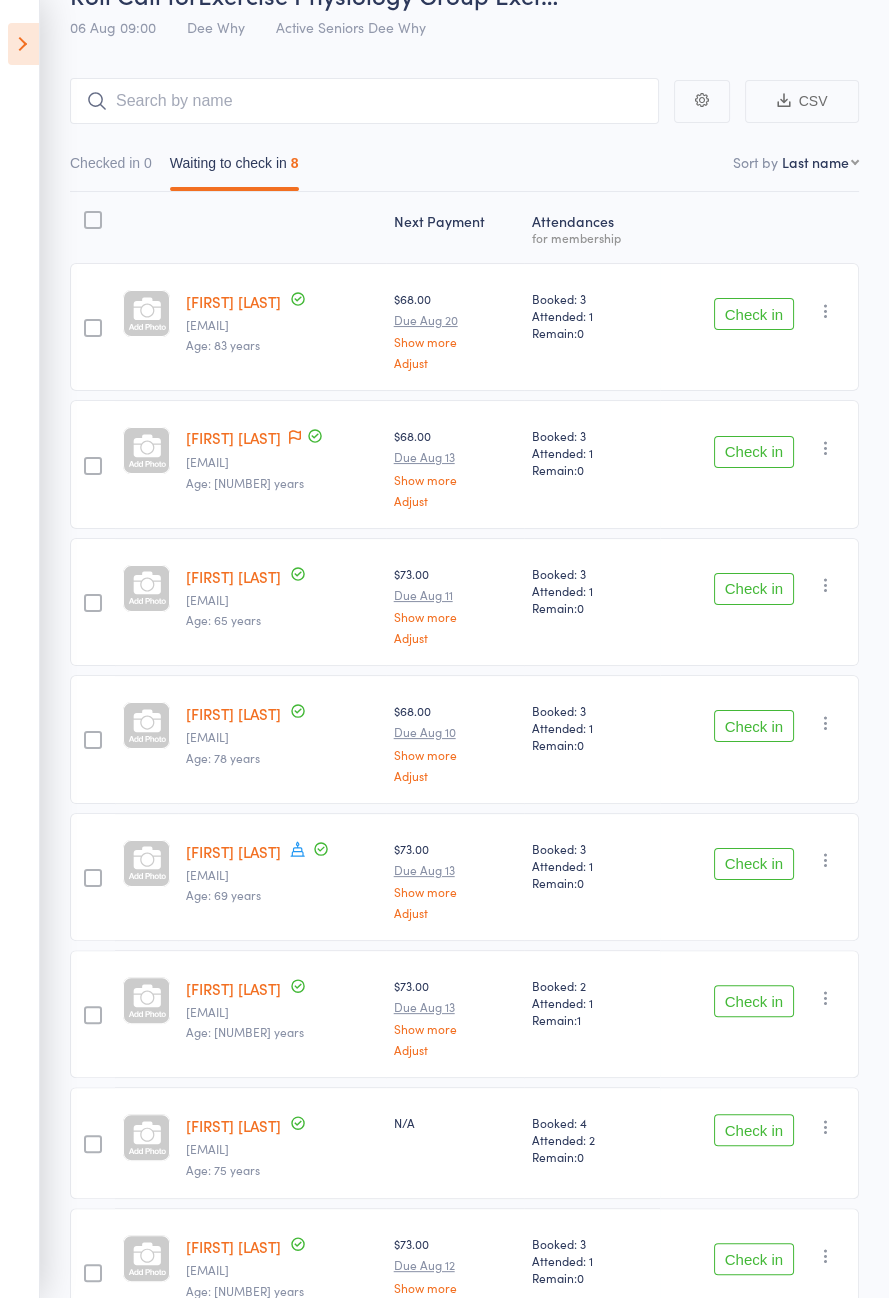 scroll, scrollTop: 0, scrollLeft: 0, axis: both 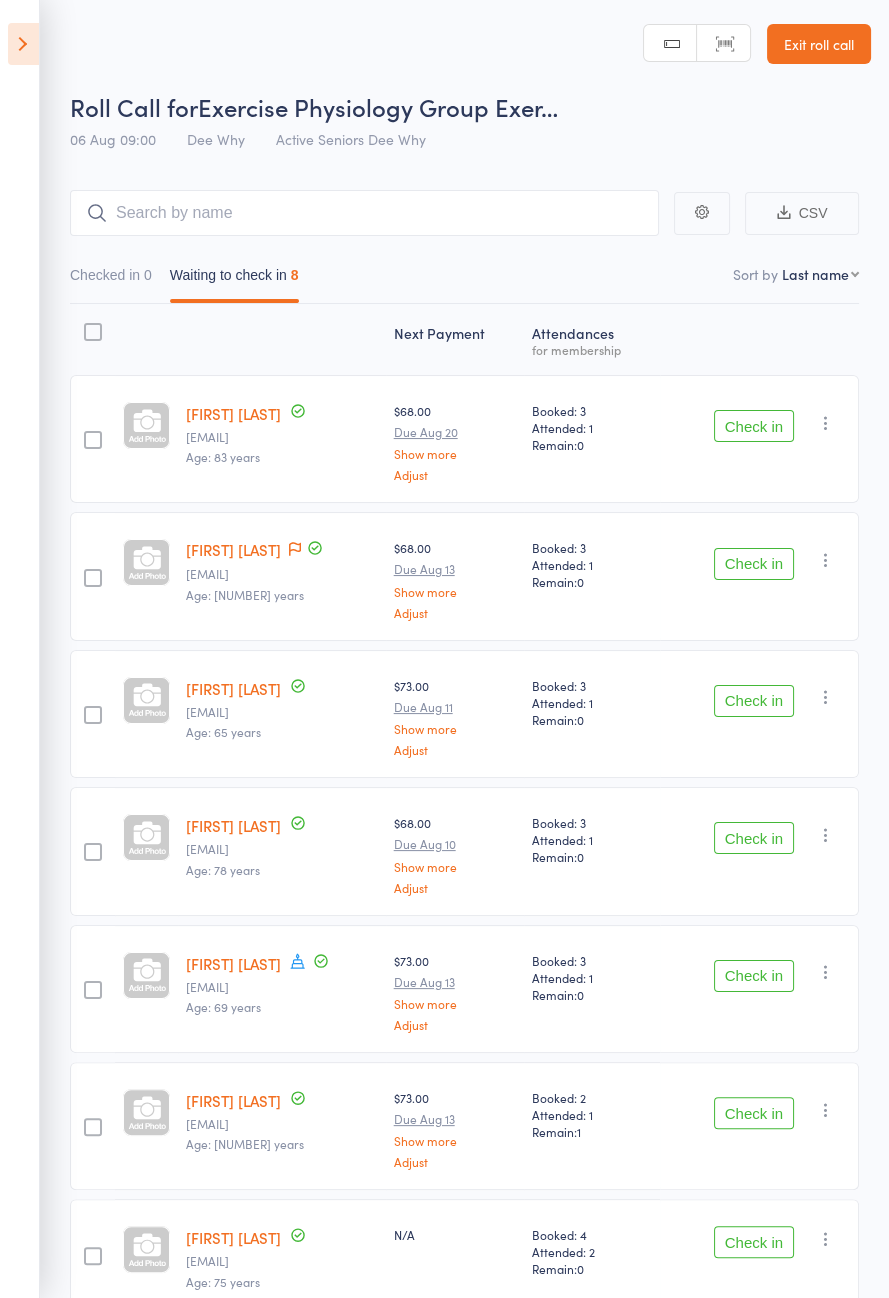 click at bounding box center [23, 44] 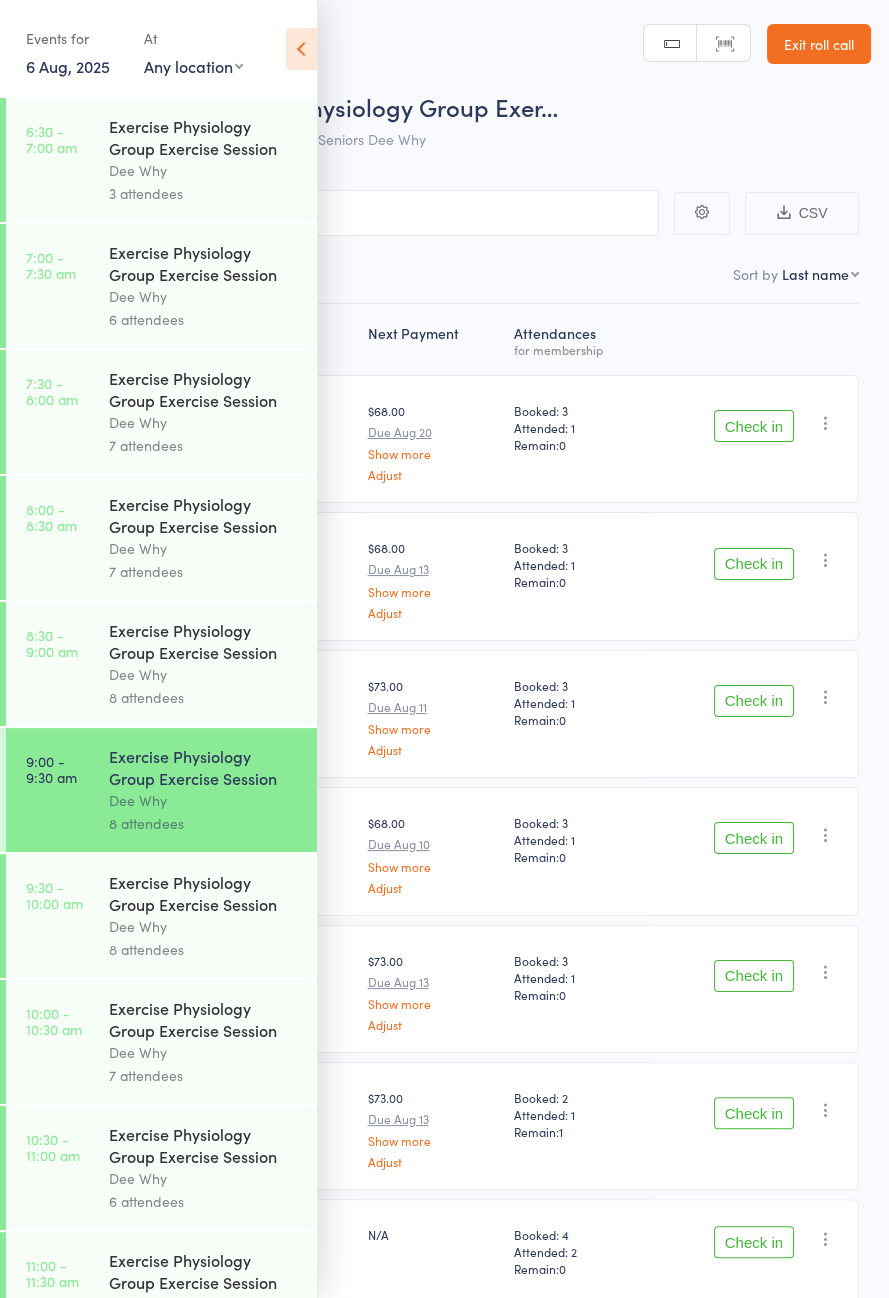 click on "Dee Why" at bounding box center (204, 674) 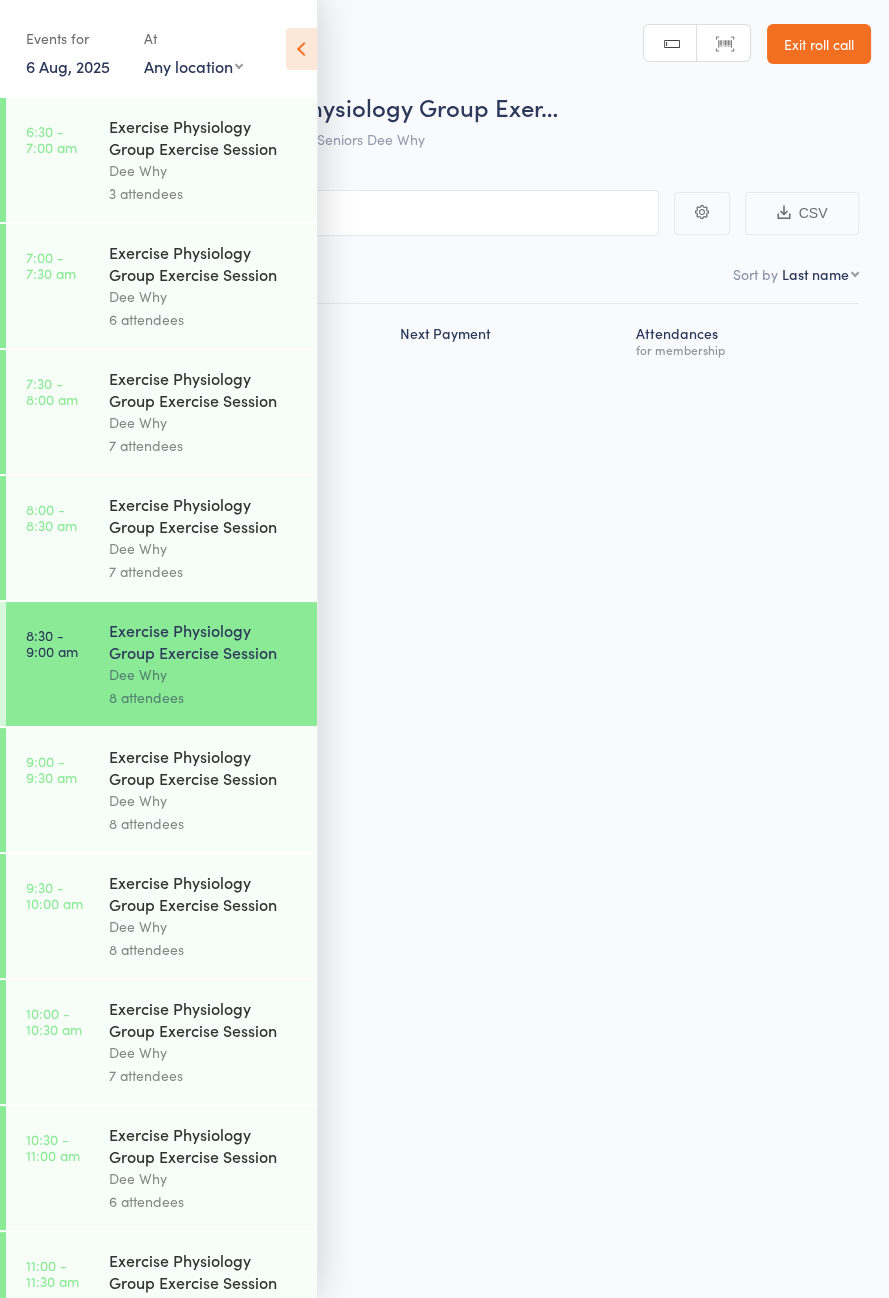 click at bounding box center (301, 49) 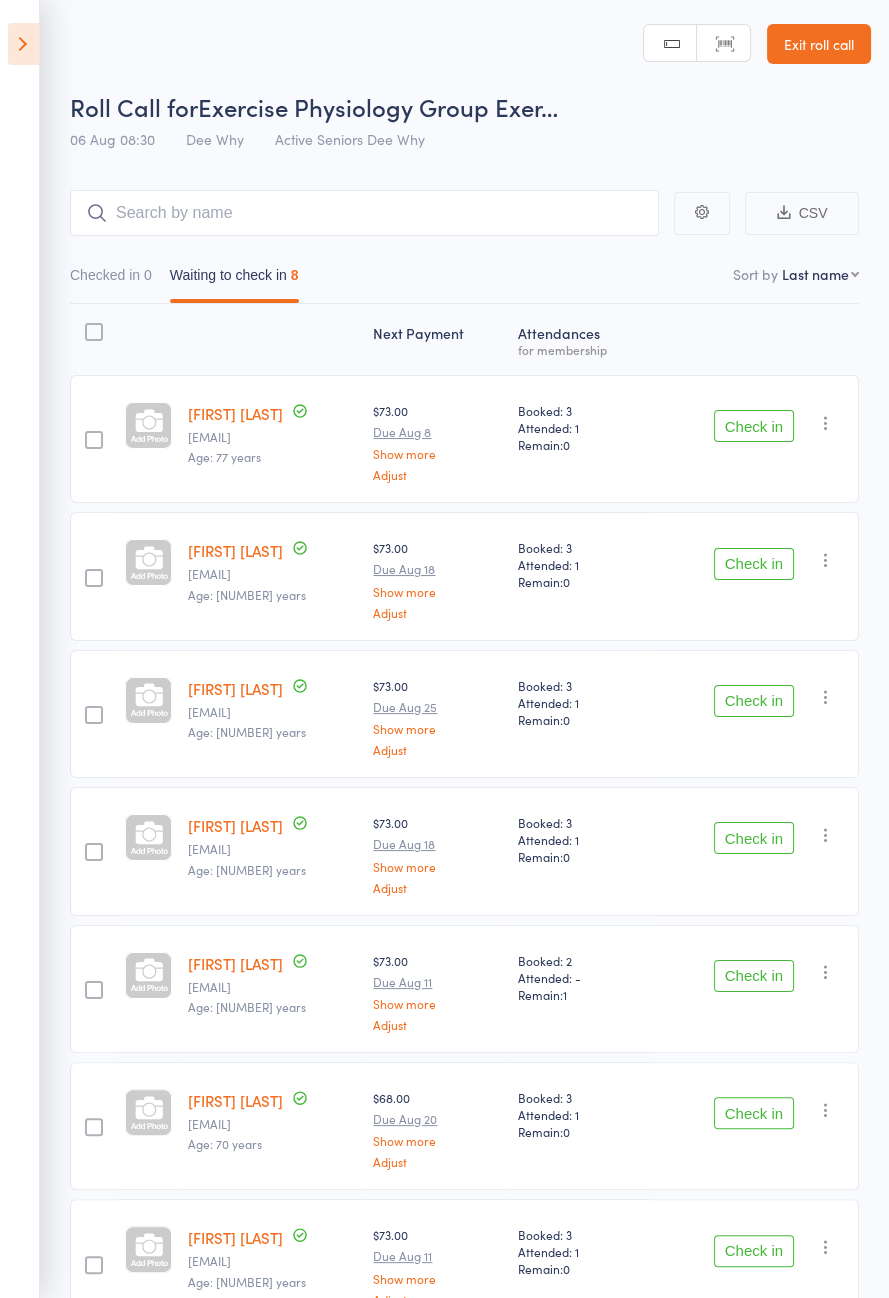 click at bounding box center [23, 44] 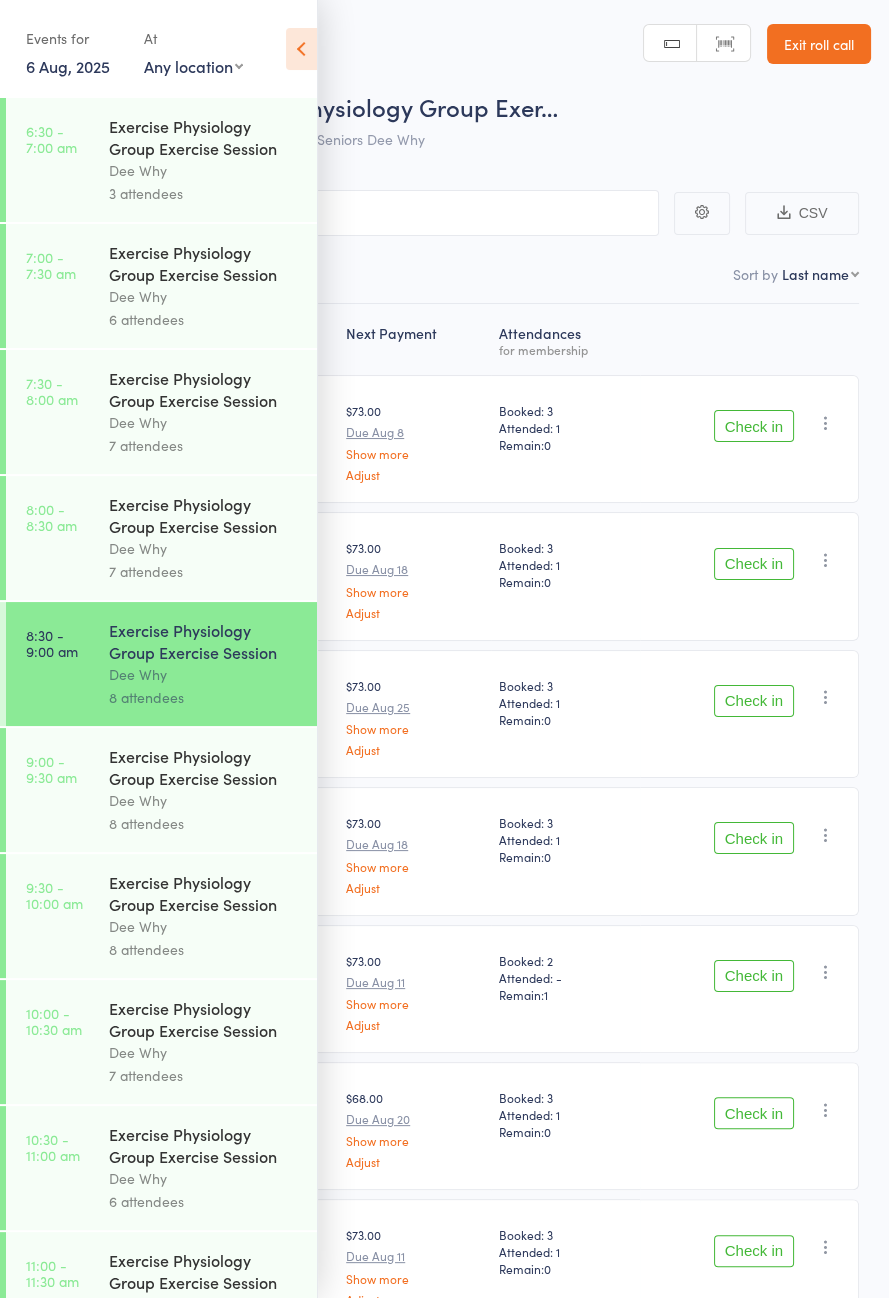 click on "Dee Why" at bounding box center [204, 422] 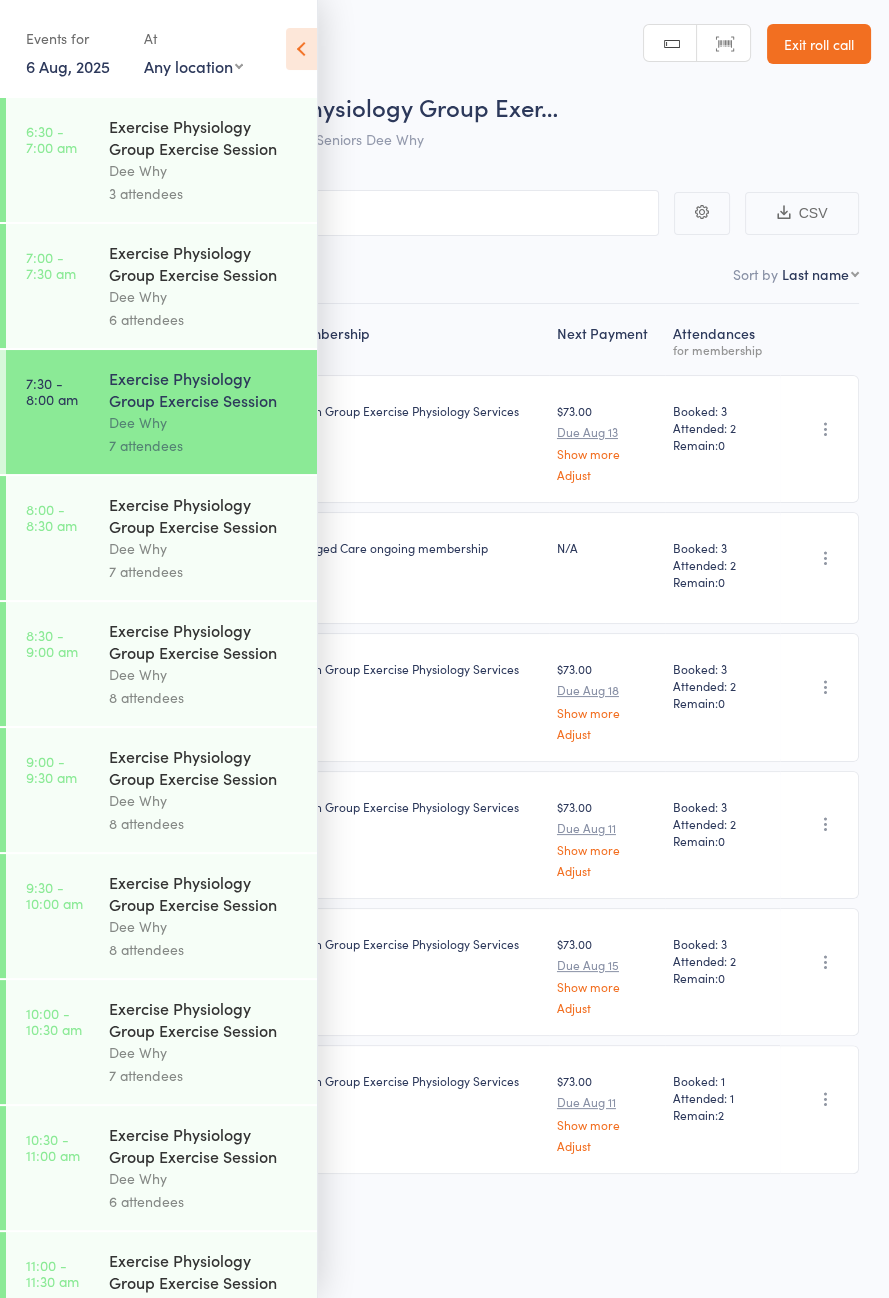 click at bounding box center (301, 49) 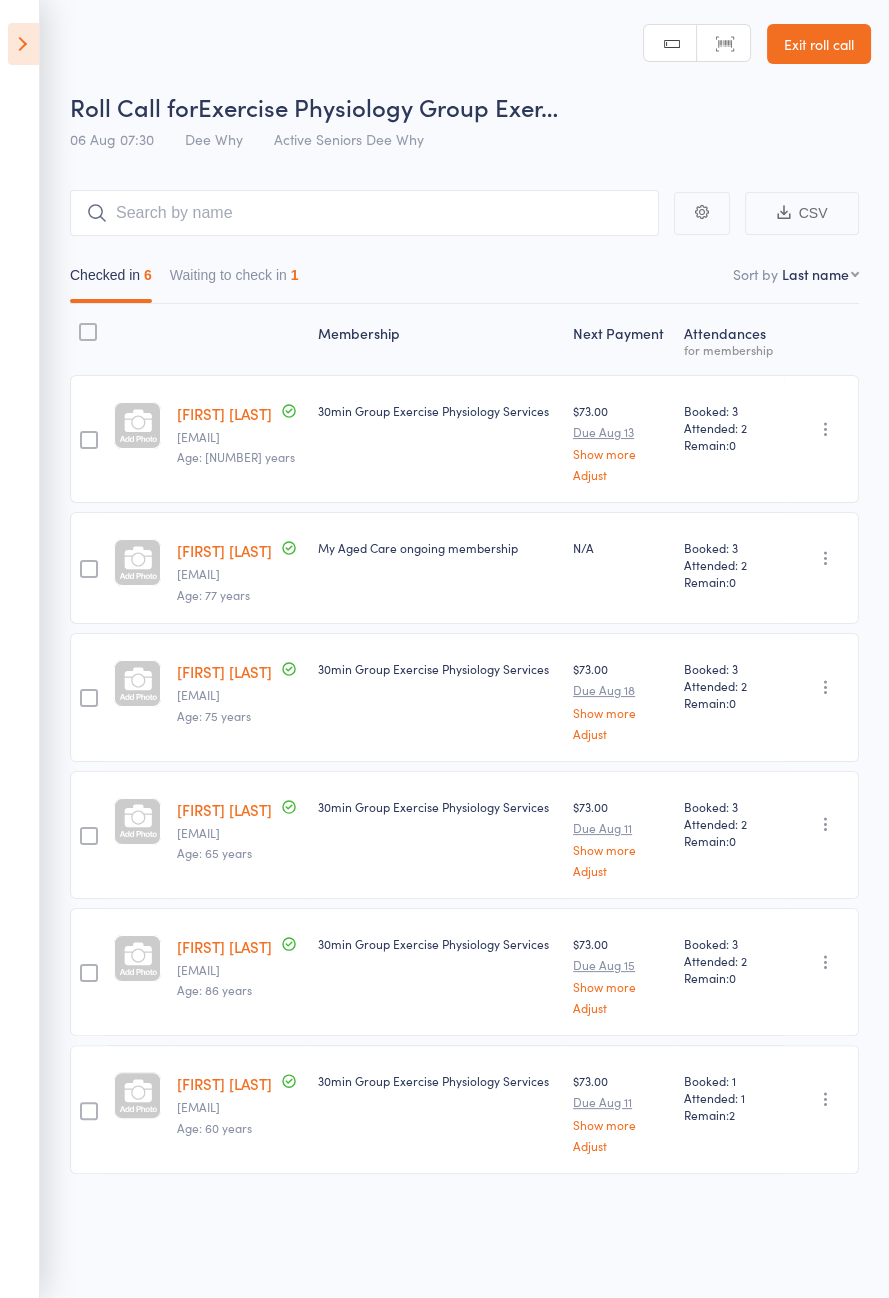 click on "Waiting to check in  1" at bounding box center (234, 280) 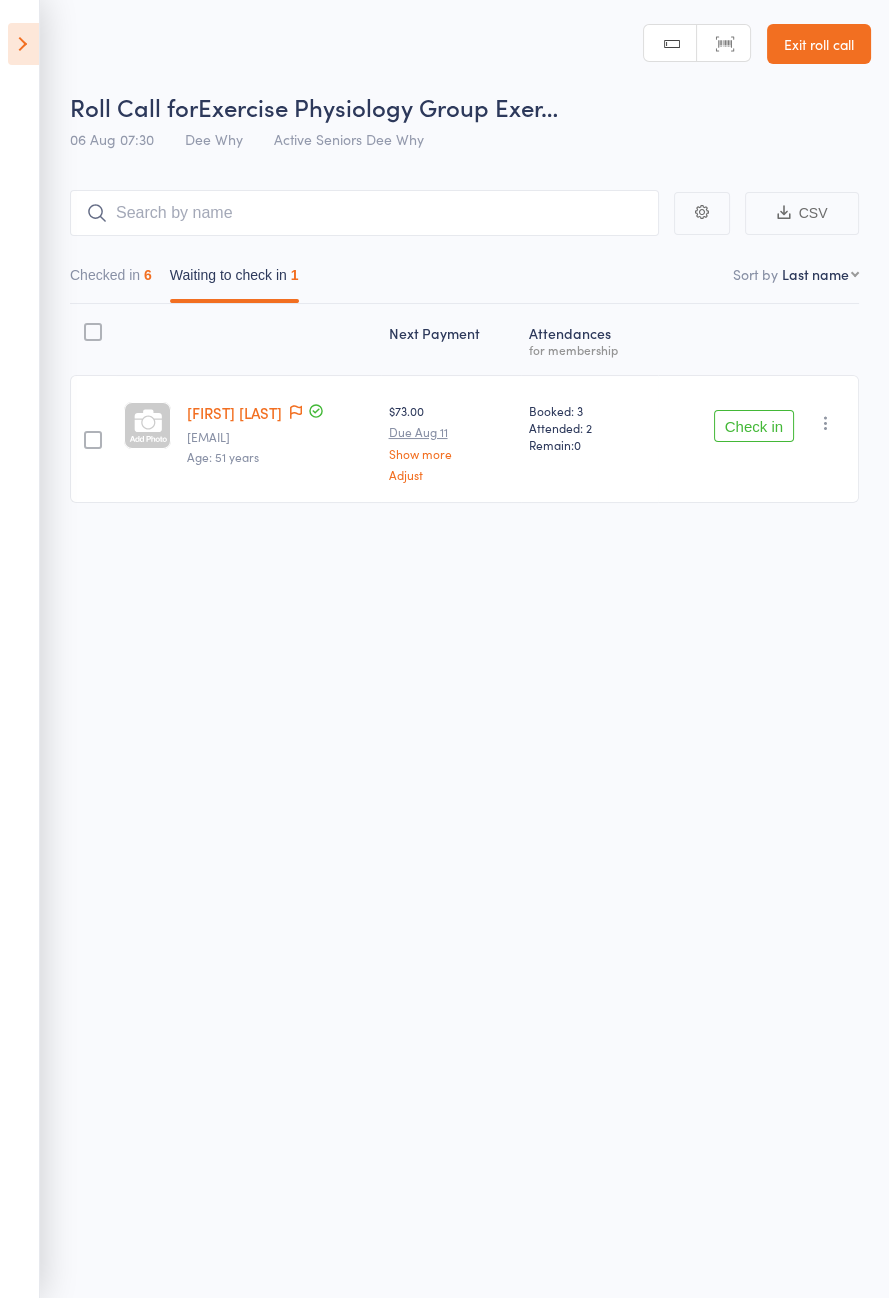 click at bounding box center (826, 423) 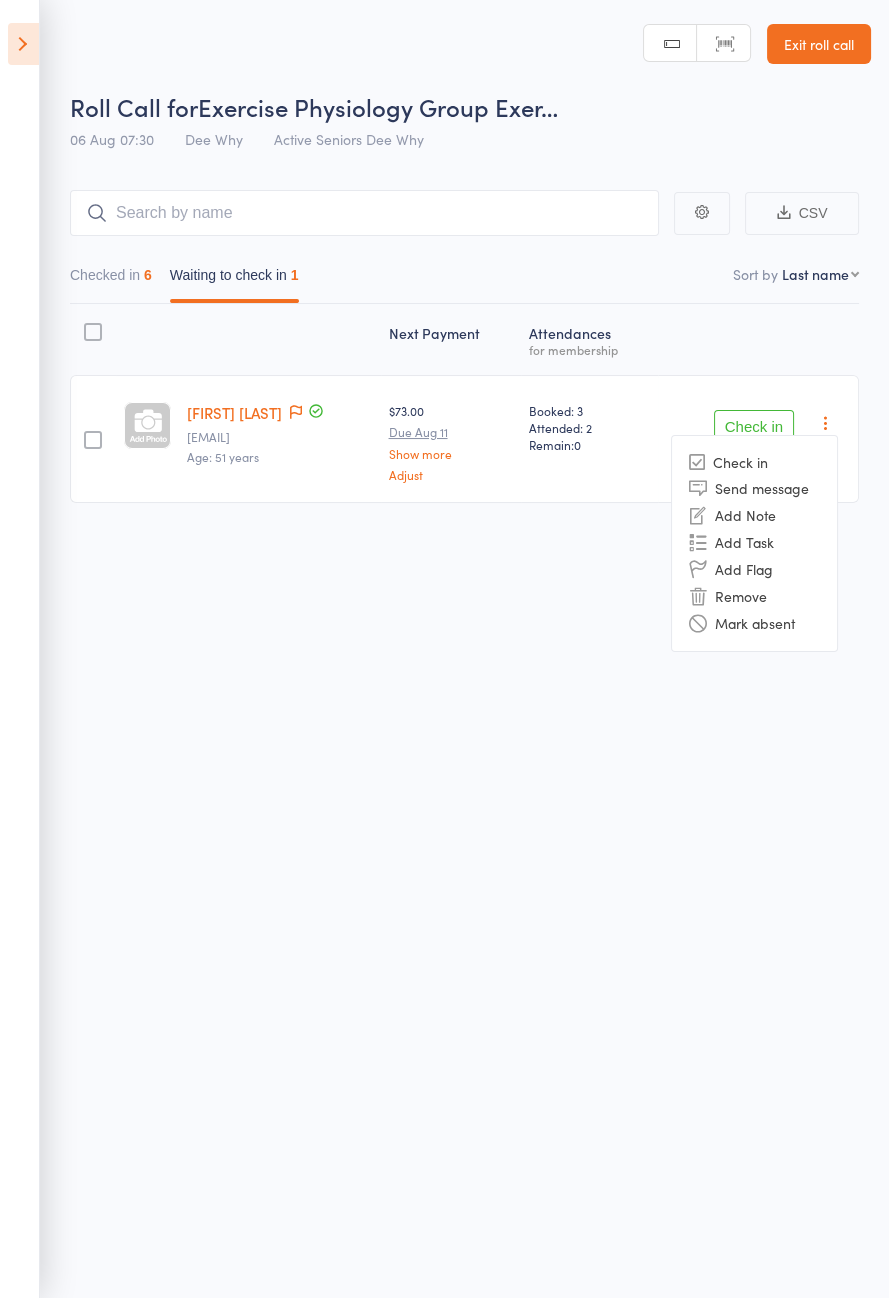 click on "Roll Call for  Exercise Physiology Group Exer… 06 Aug 07:30  Dee Why  Active Seniors Dee Why  Manual search Scanner input Exit roll call Events for 6 Aug, 2025 6 Aug, 2025
August 2025
Sun Mon Tue Wed Thu Fri Sat
31
27
28
29
30
31
01
02
32
03
04
05
06
07
08
09
33
10
11
12
13
14
15
16
34
17
18
19
20
21
22
23
35
24" at bounding box center (444, 649) 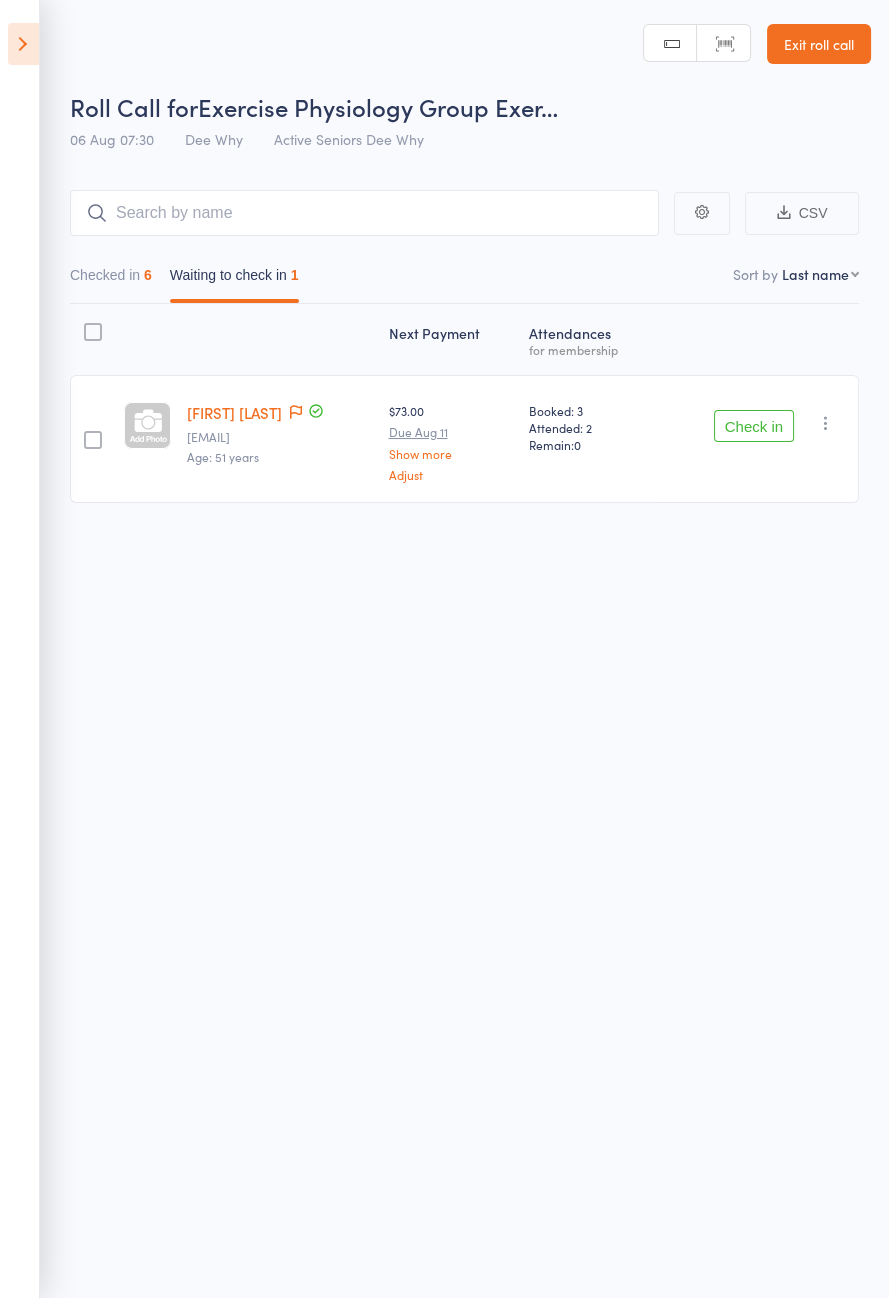 click at bounding box center [23, 44] 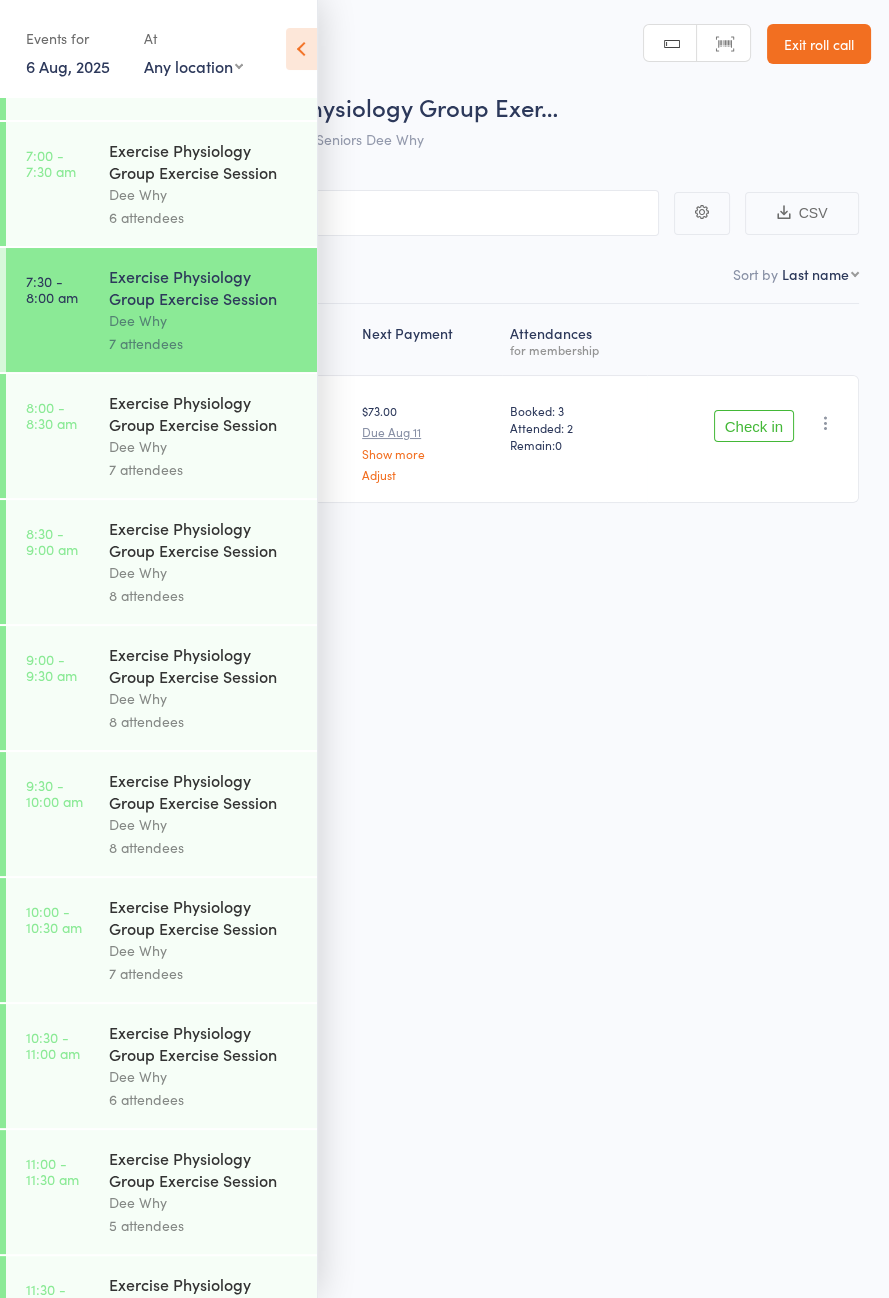 scroll, scrollTop: 0, scrollLeft: 0, axis: both 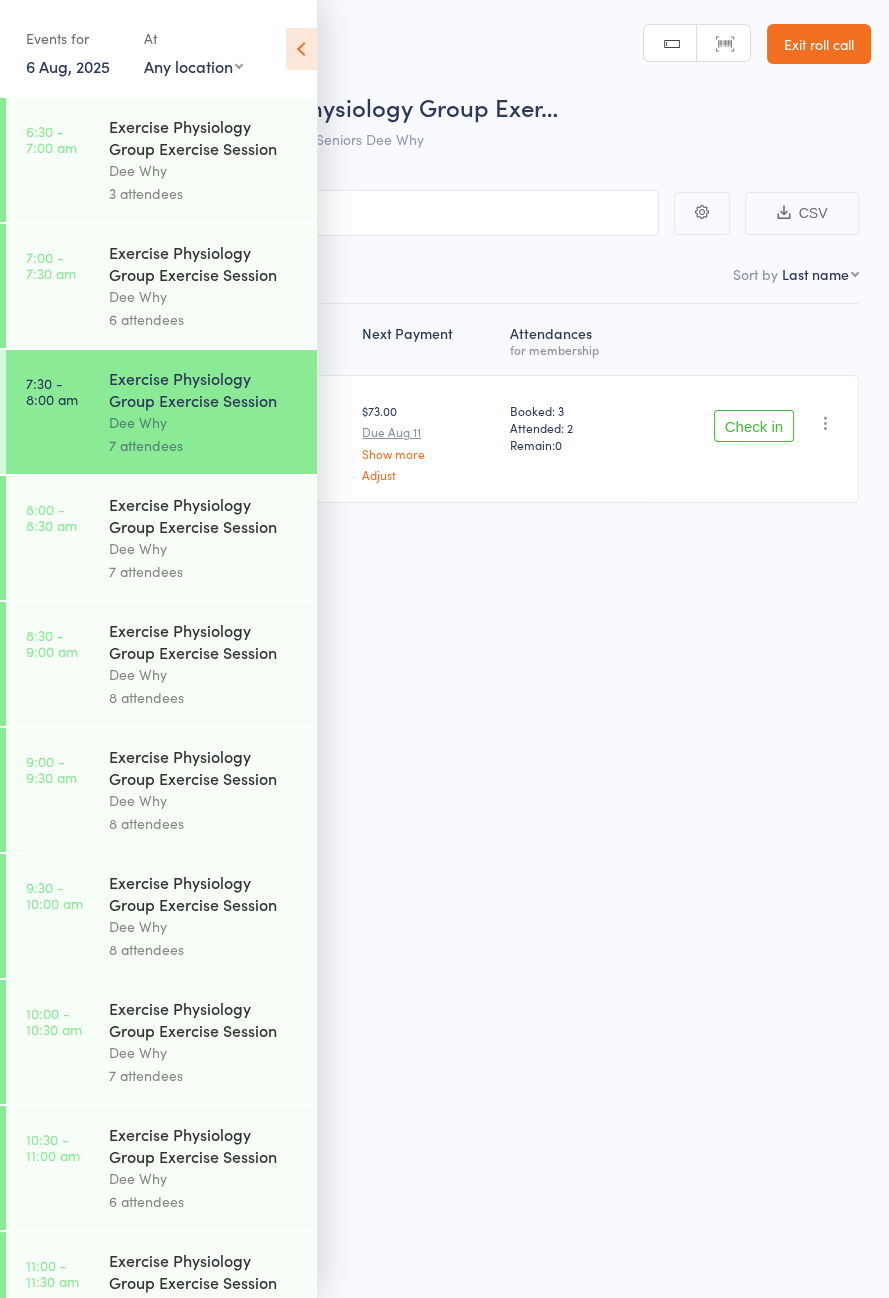 click at bounding box center (301, 49) 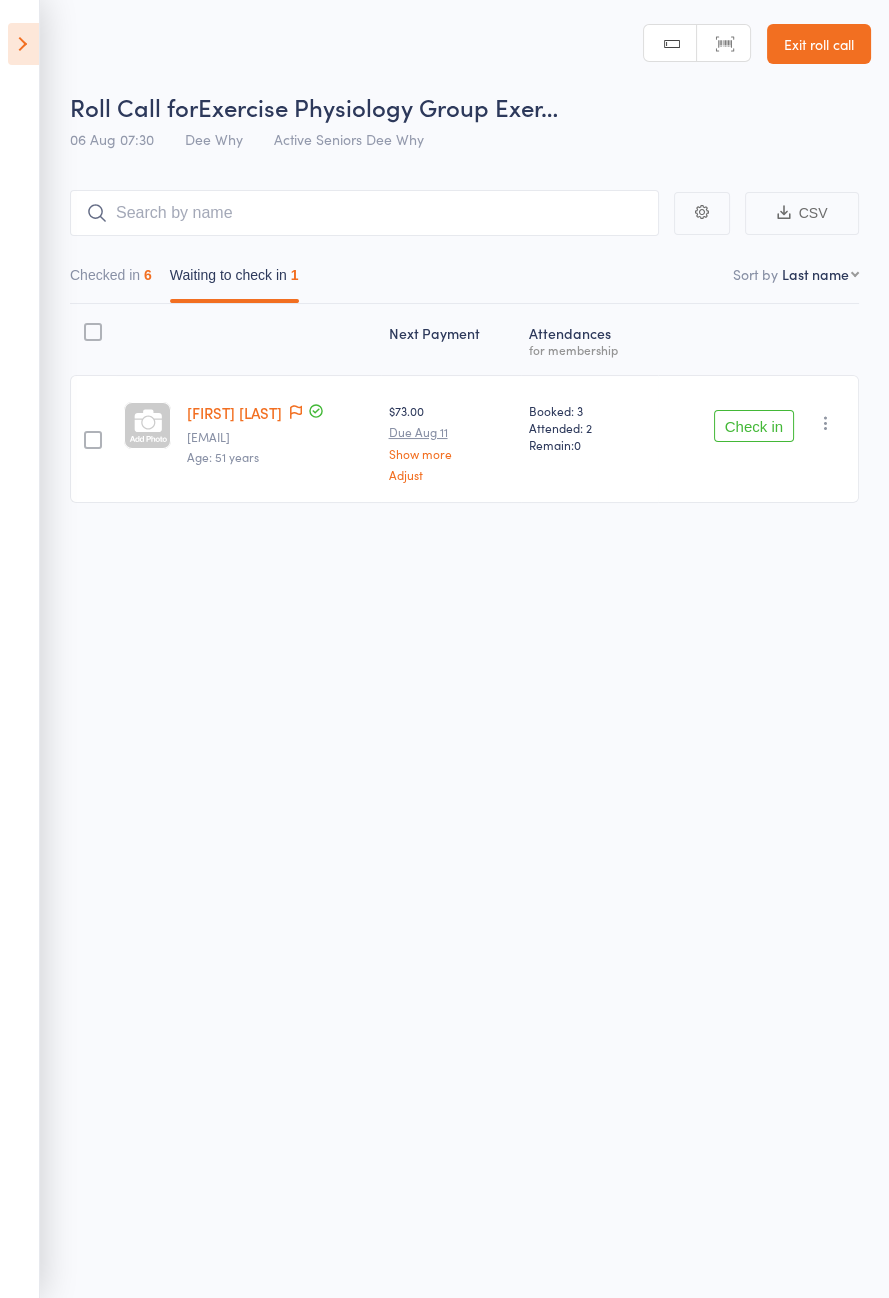 click at bounding box center [826, 423] 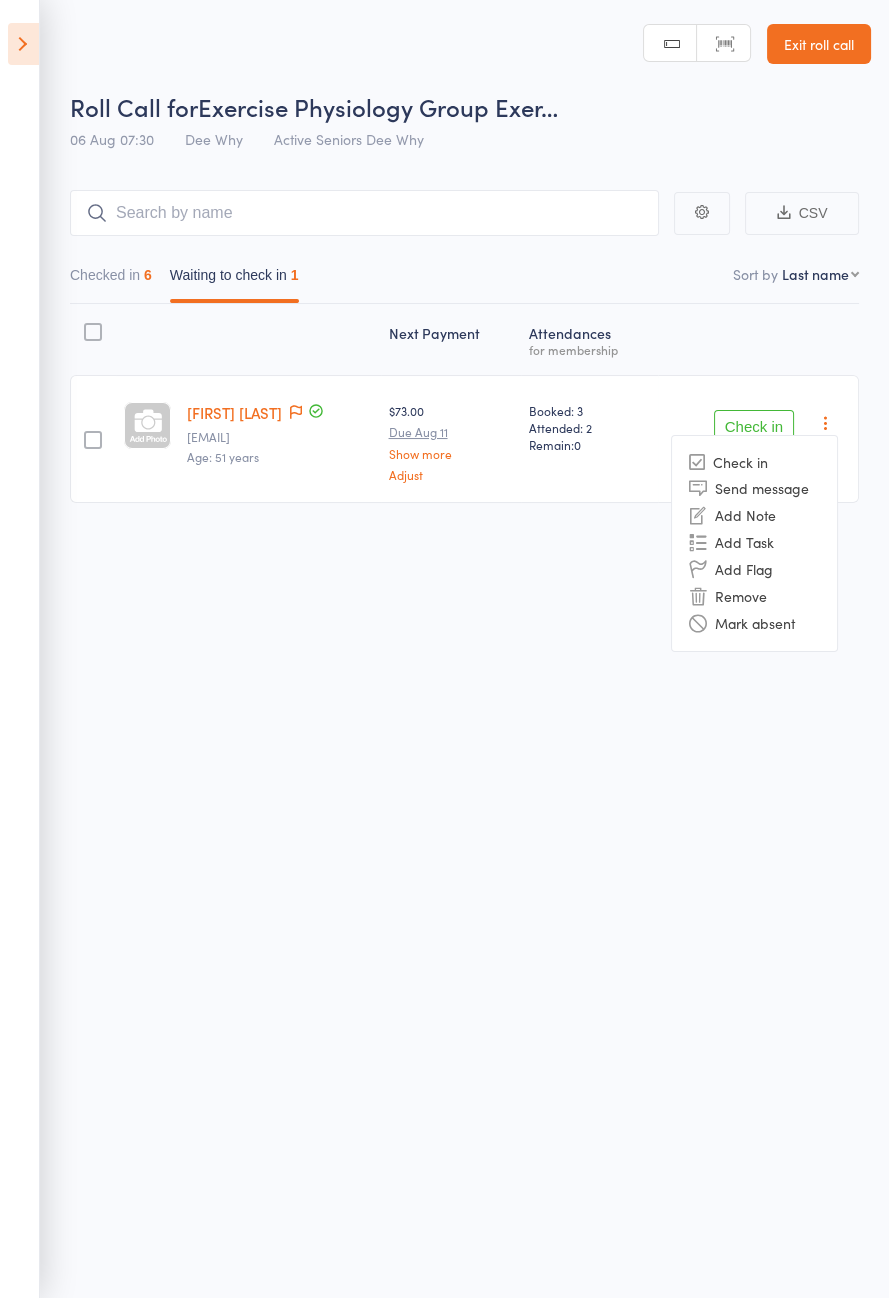 click on "Remove" at bounding box center (754, 596) 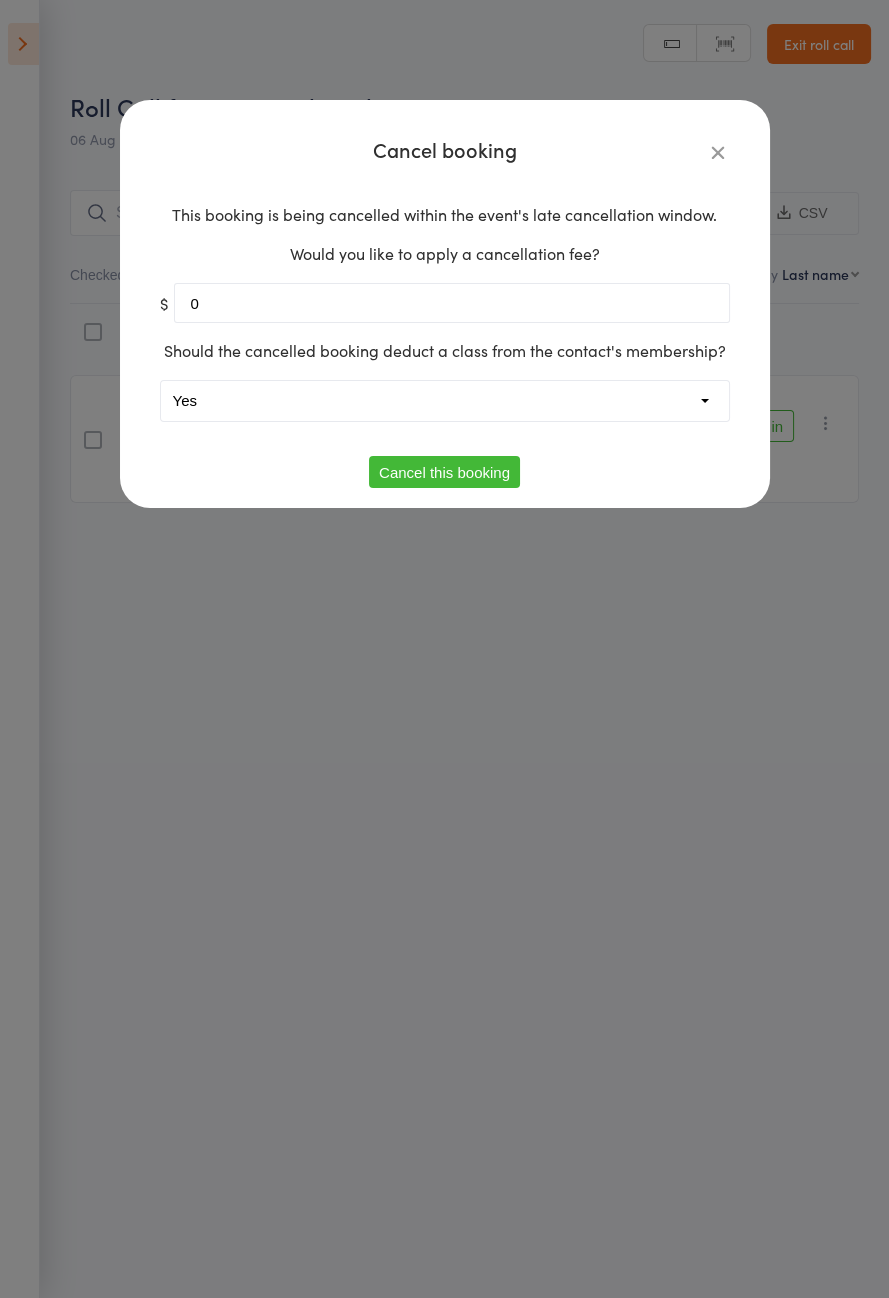 click on "Yes No" at bounding box center [445, 401] 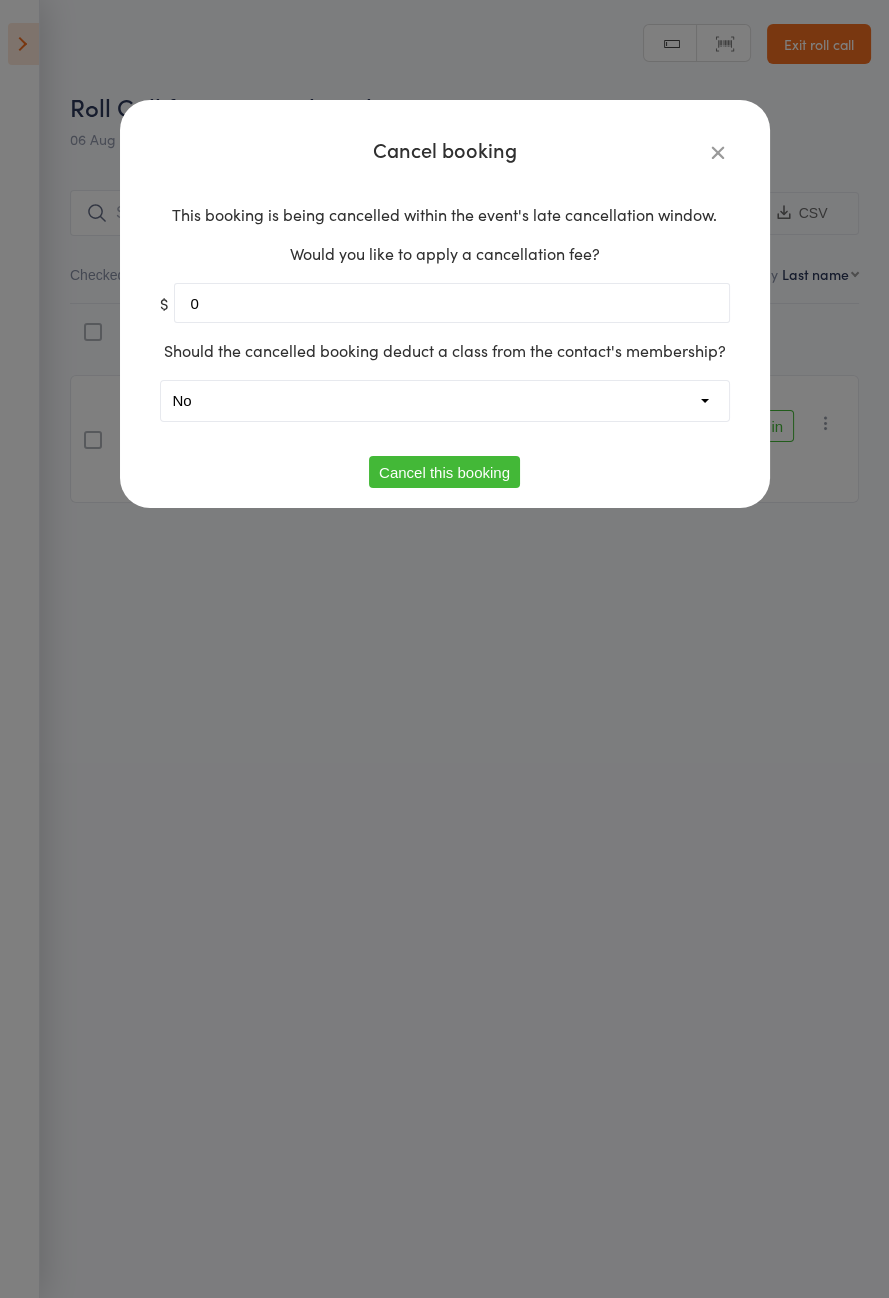 click on "Cancel this booking" at bounding box center (444, 472) 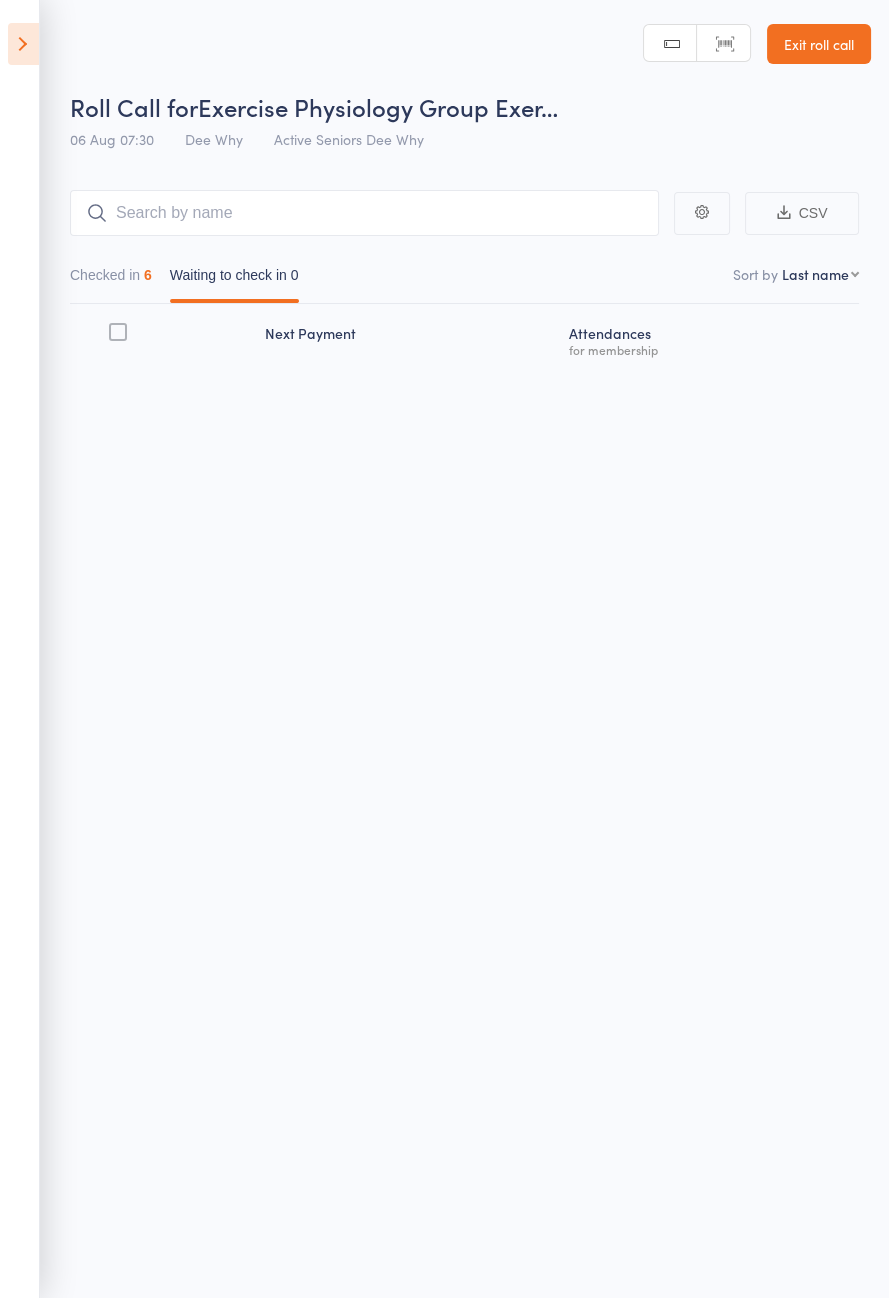 click at bounding box center [23, 44] 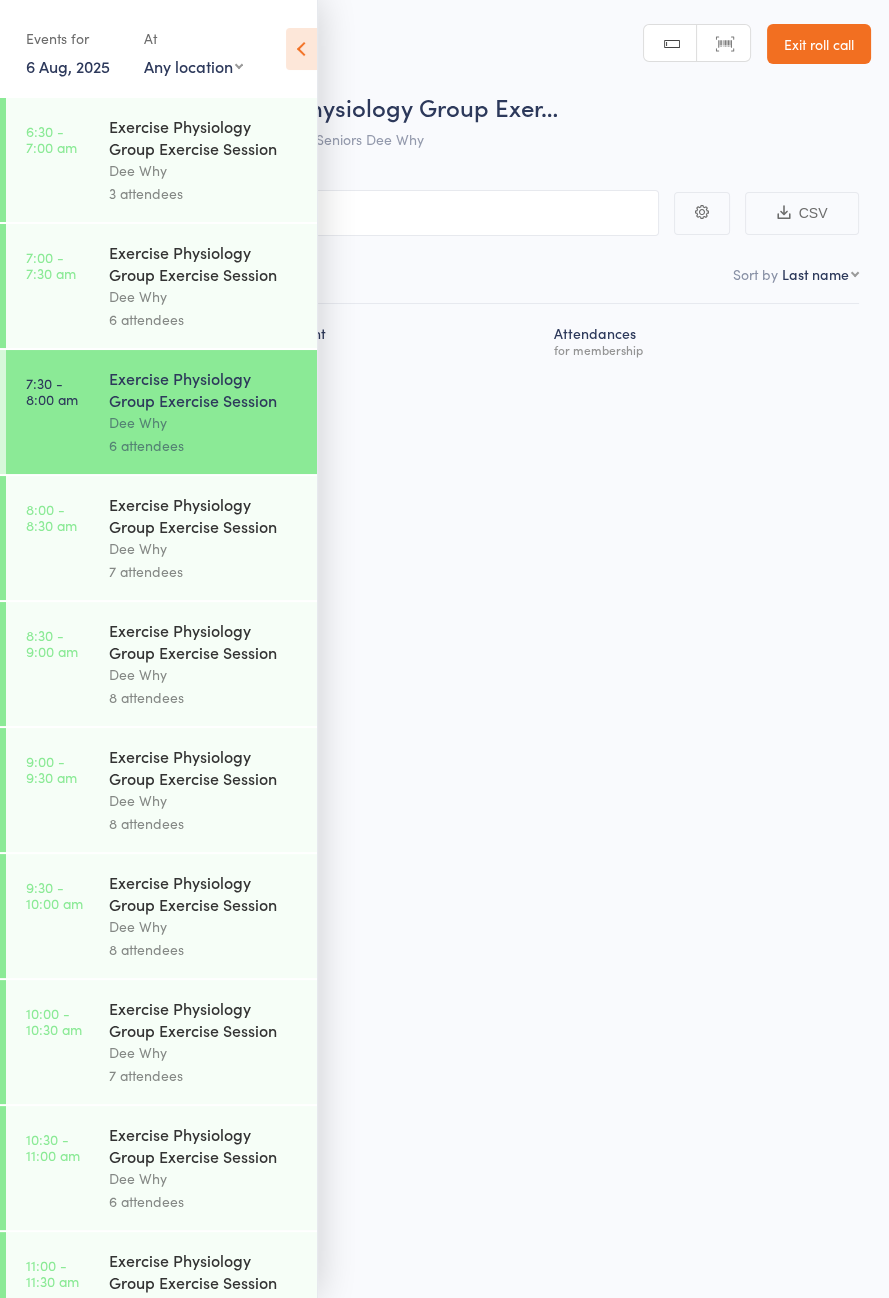 click on "6 Aug, 2025" at bounding box center (68, 66) 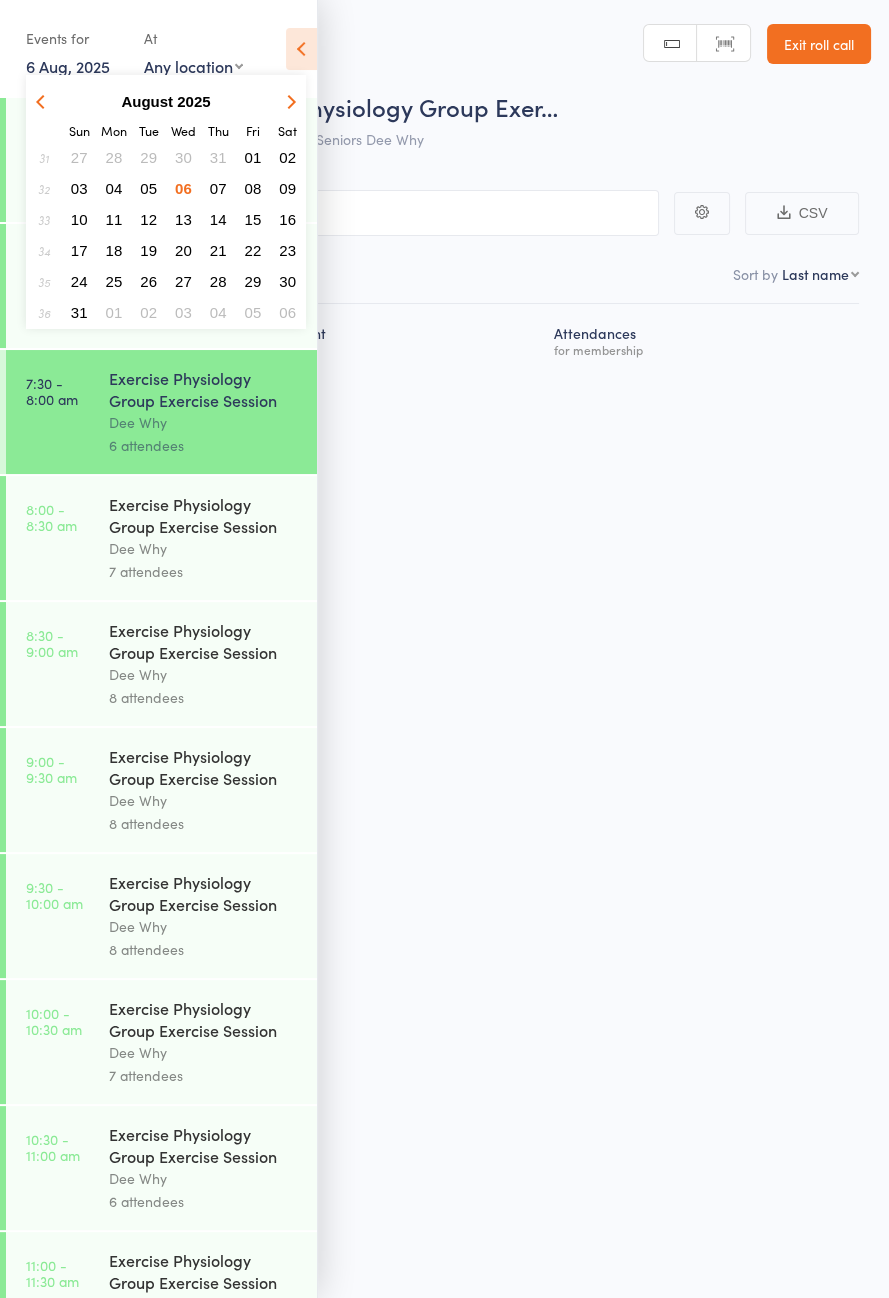 click on "08" at bounding box center (253, 188) 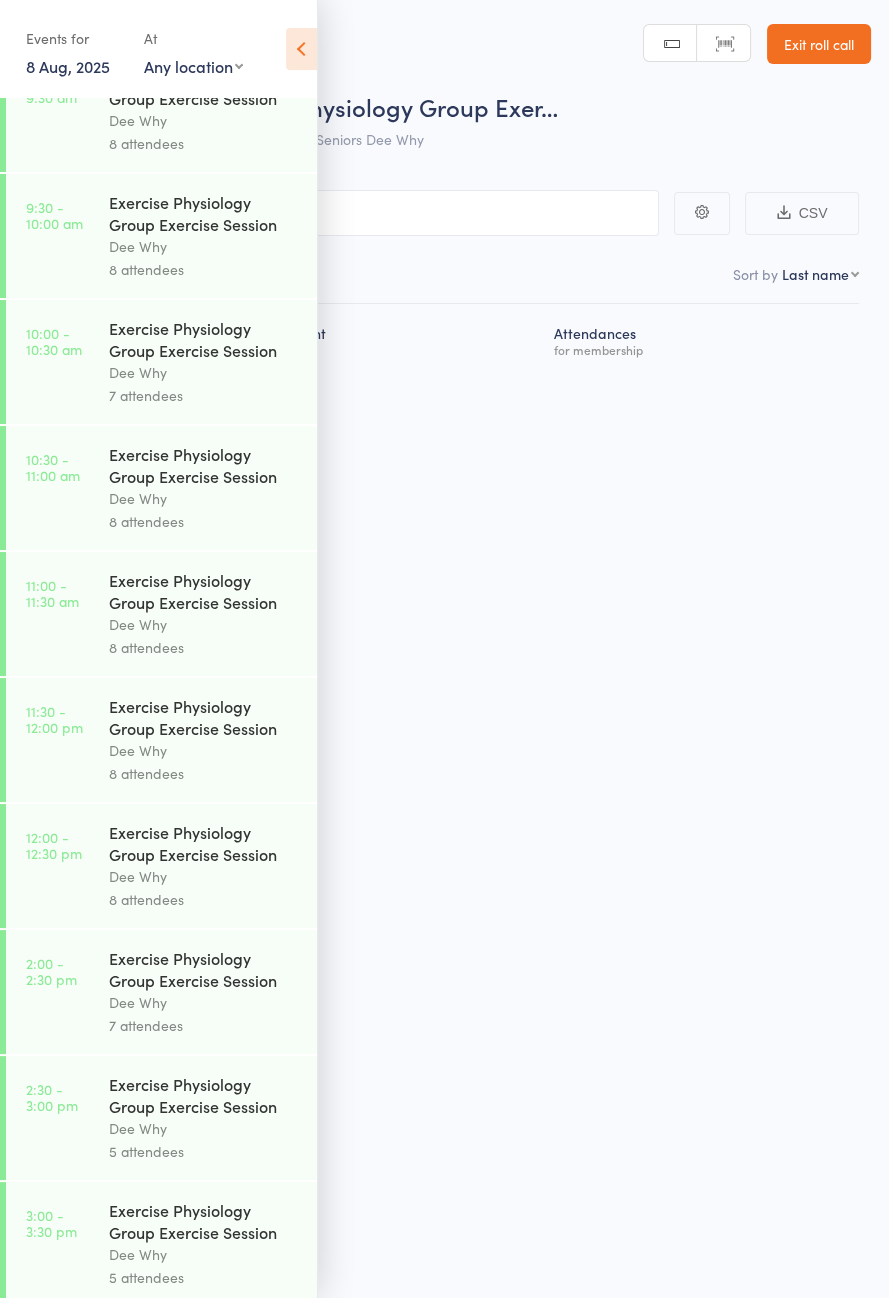scroll, scrollTop: 914, scrollLeft: 0, axis: vertical 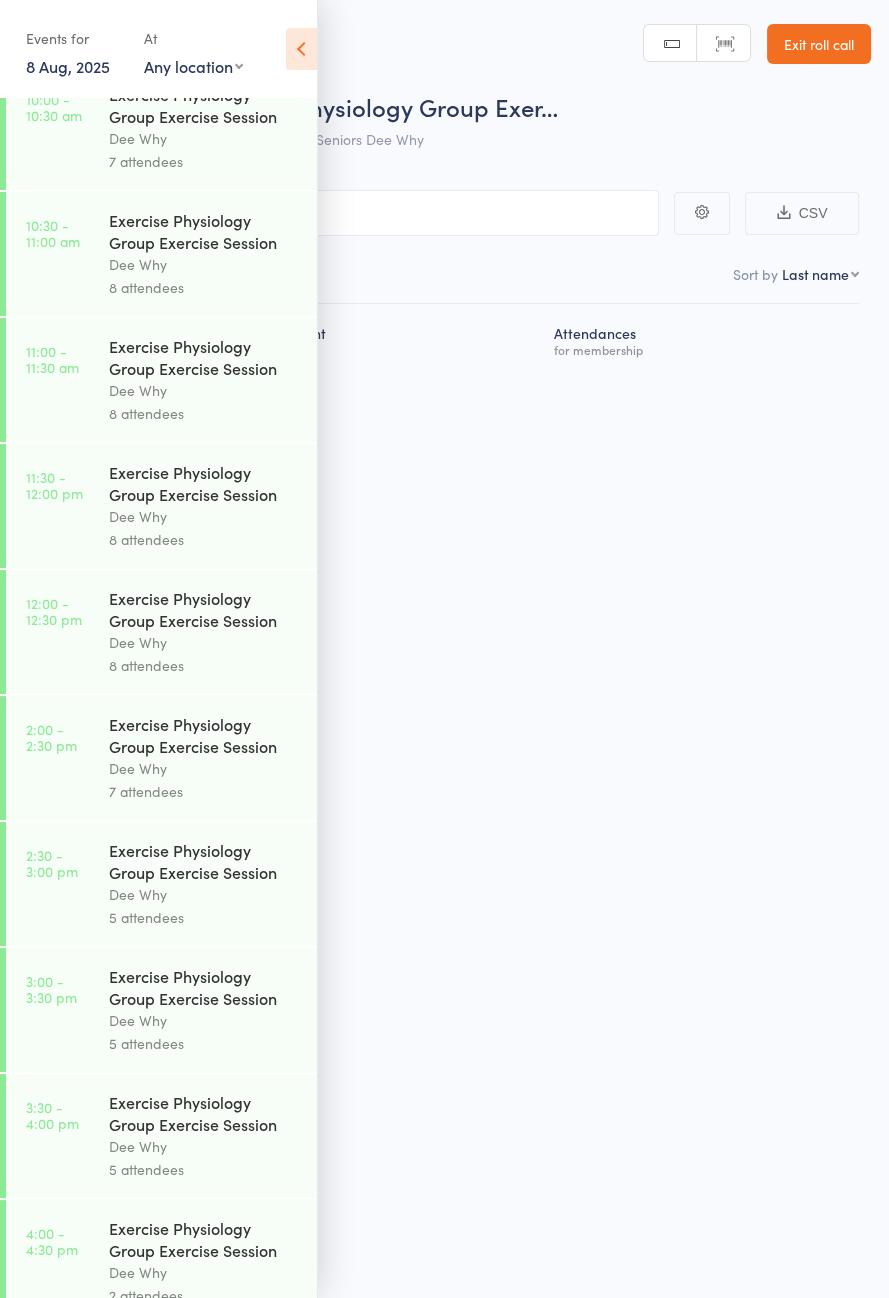 click on "Dee Why" at bounding box center [204, 768] 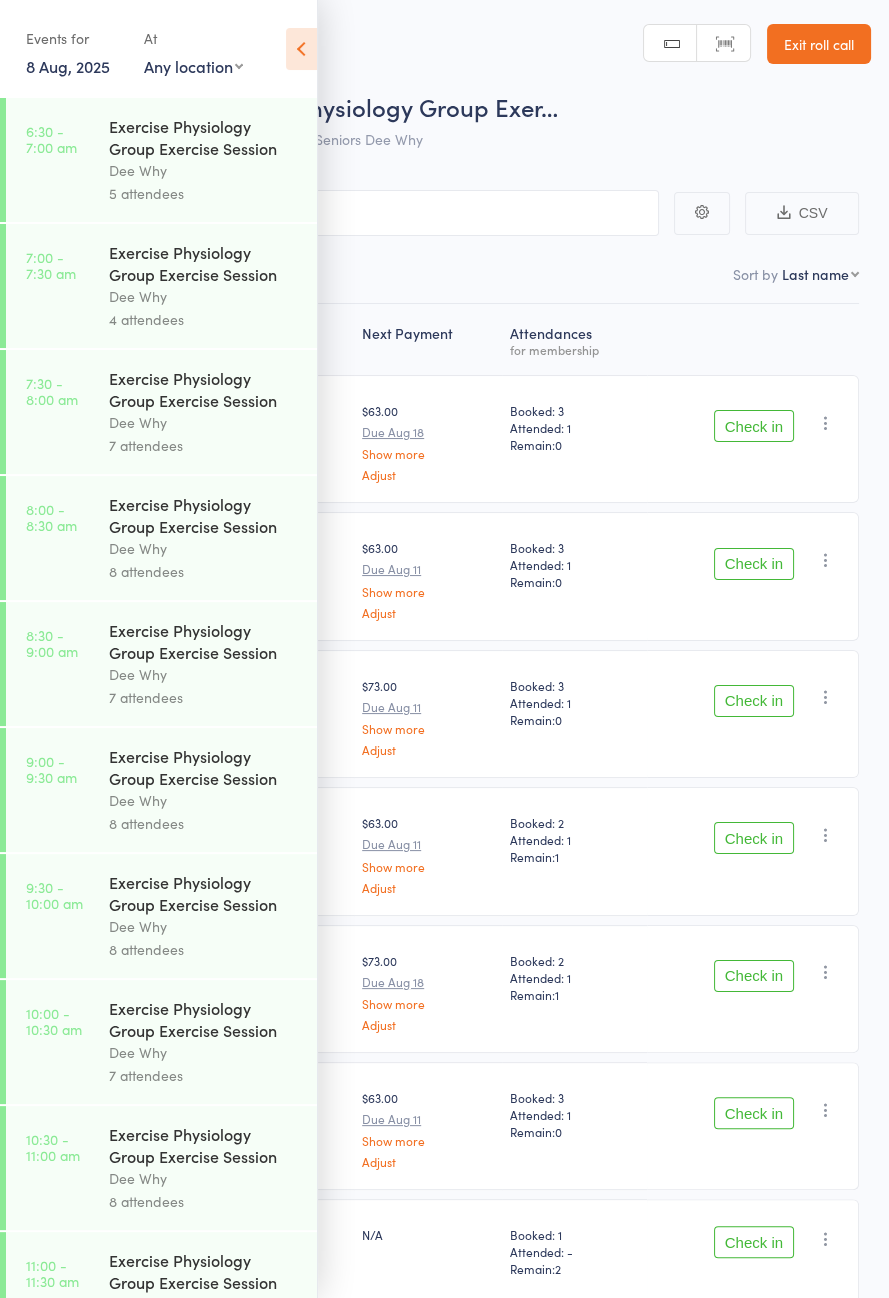 click at bounding box center [301, 49] 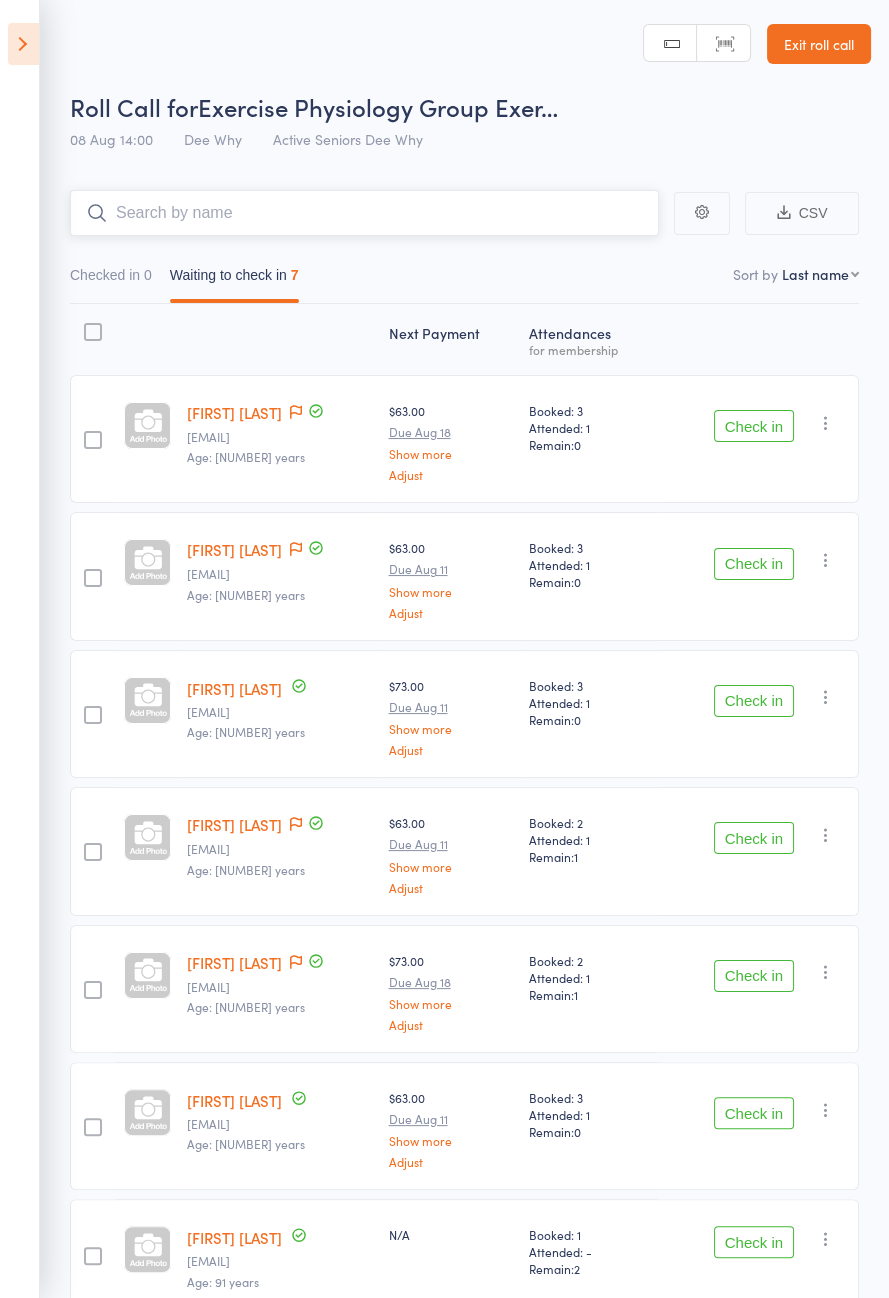 click at bounding box center (364, 213) 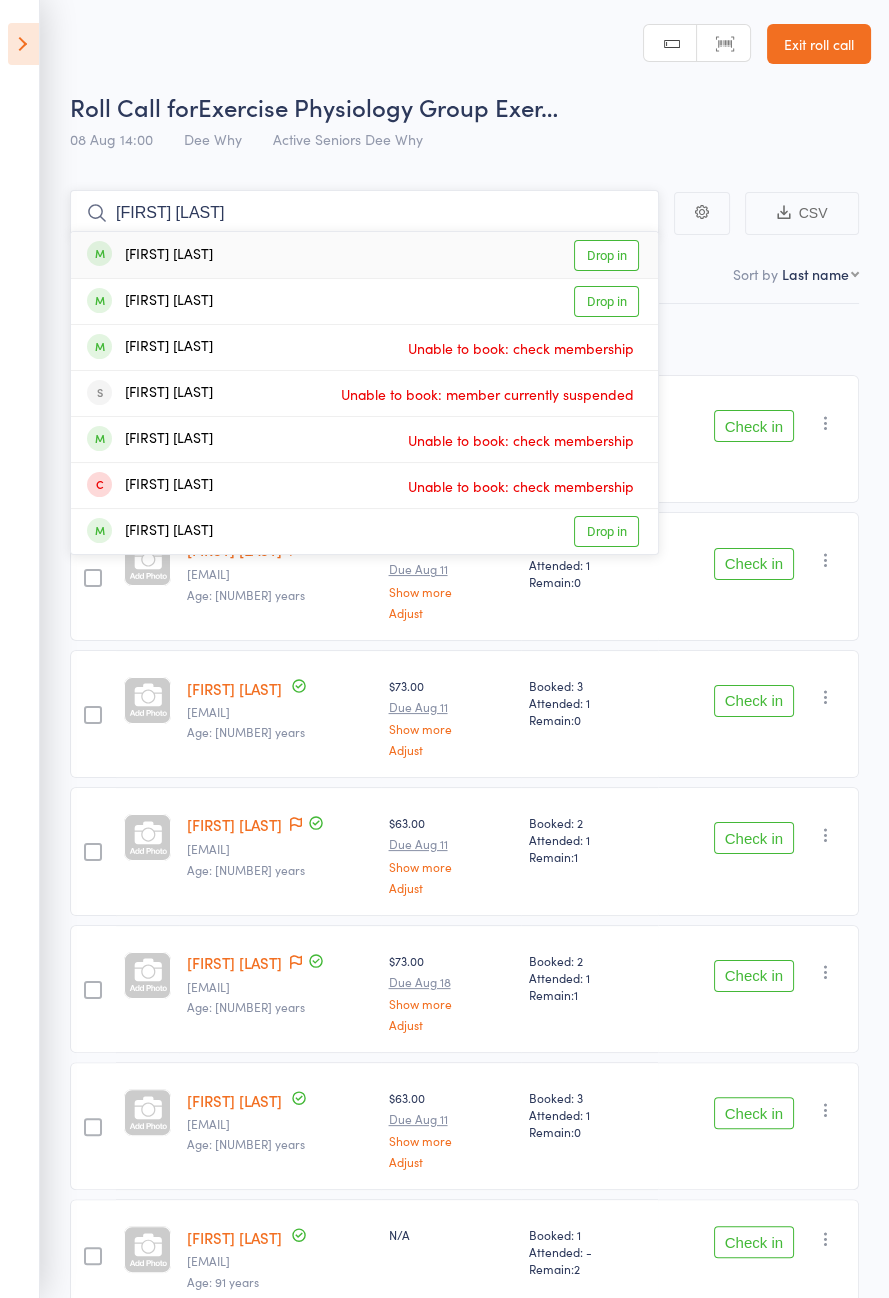 type on "Juliette webb" 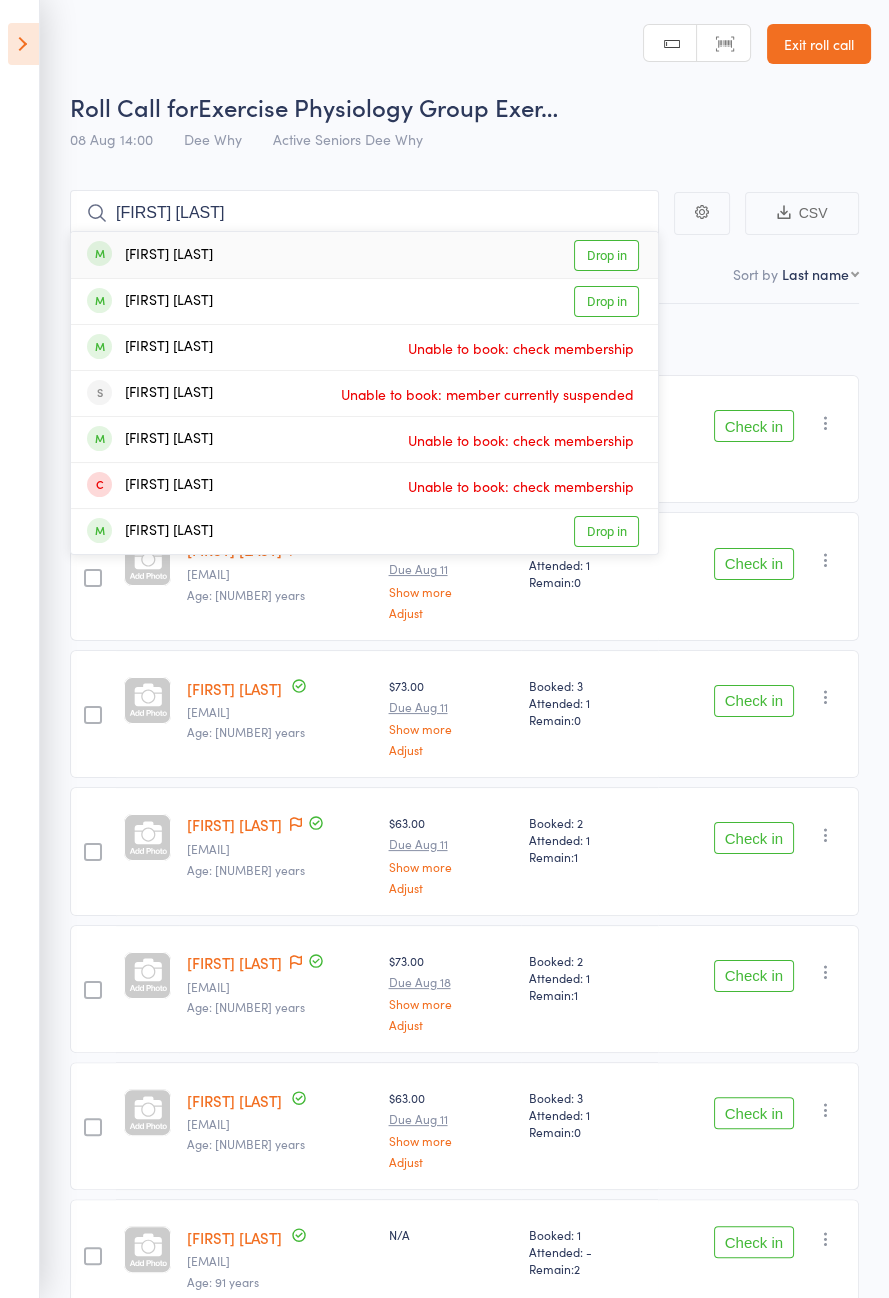 click on "Drop in" at bounding box center [606, 255] 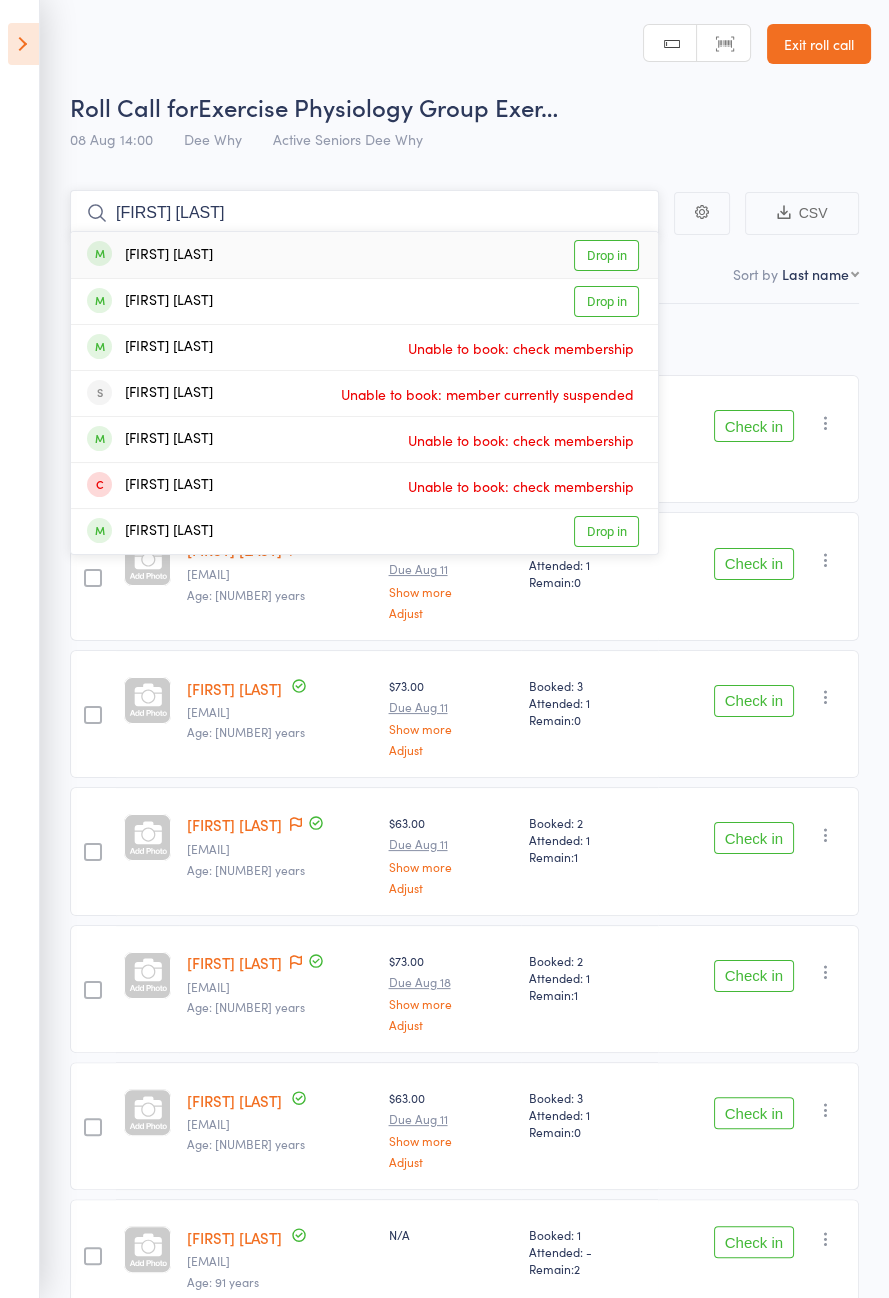 type 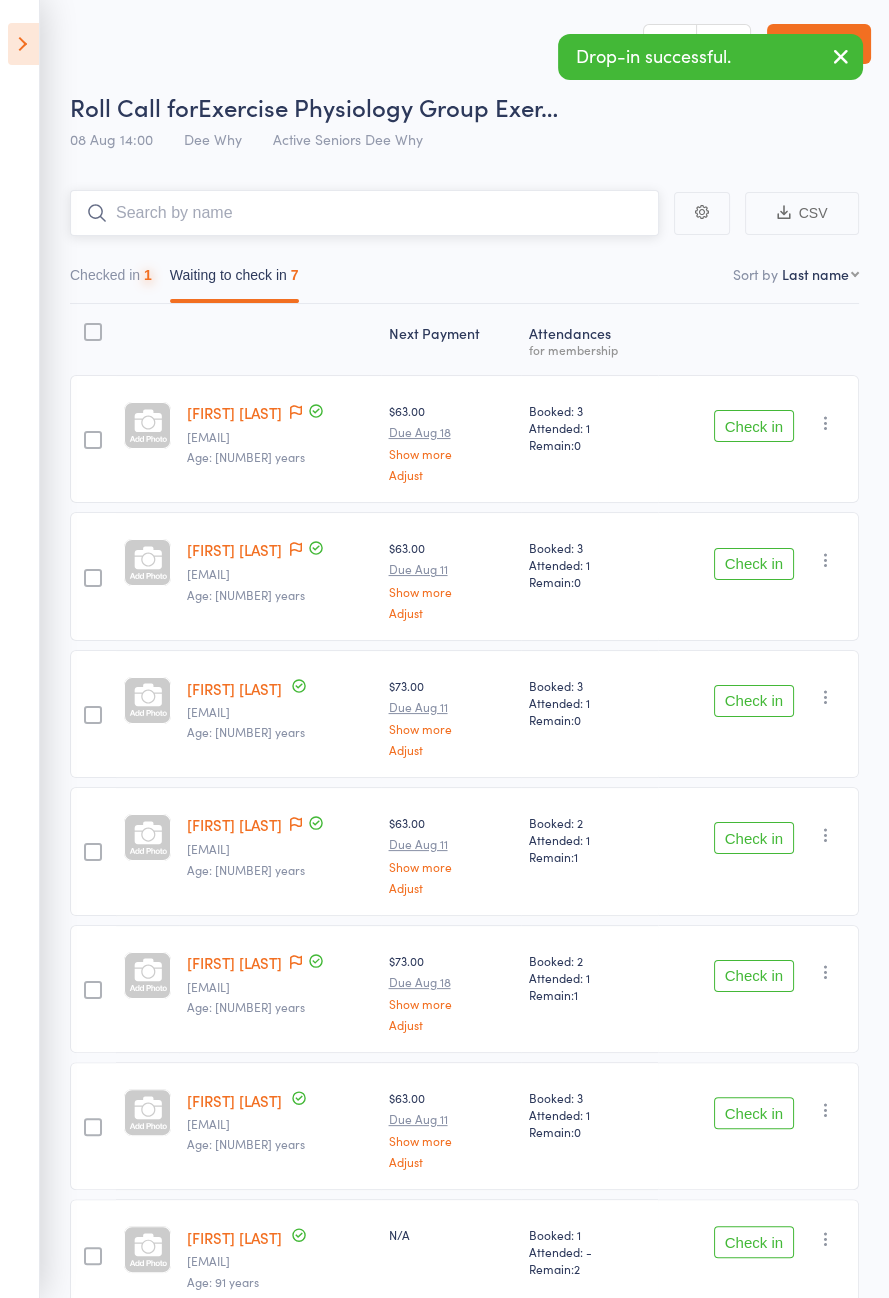 click on "Checked in  1" at bounding box center [111, 280] 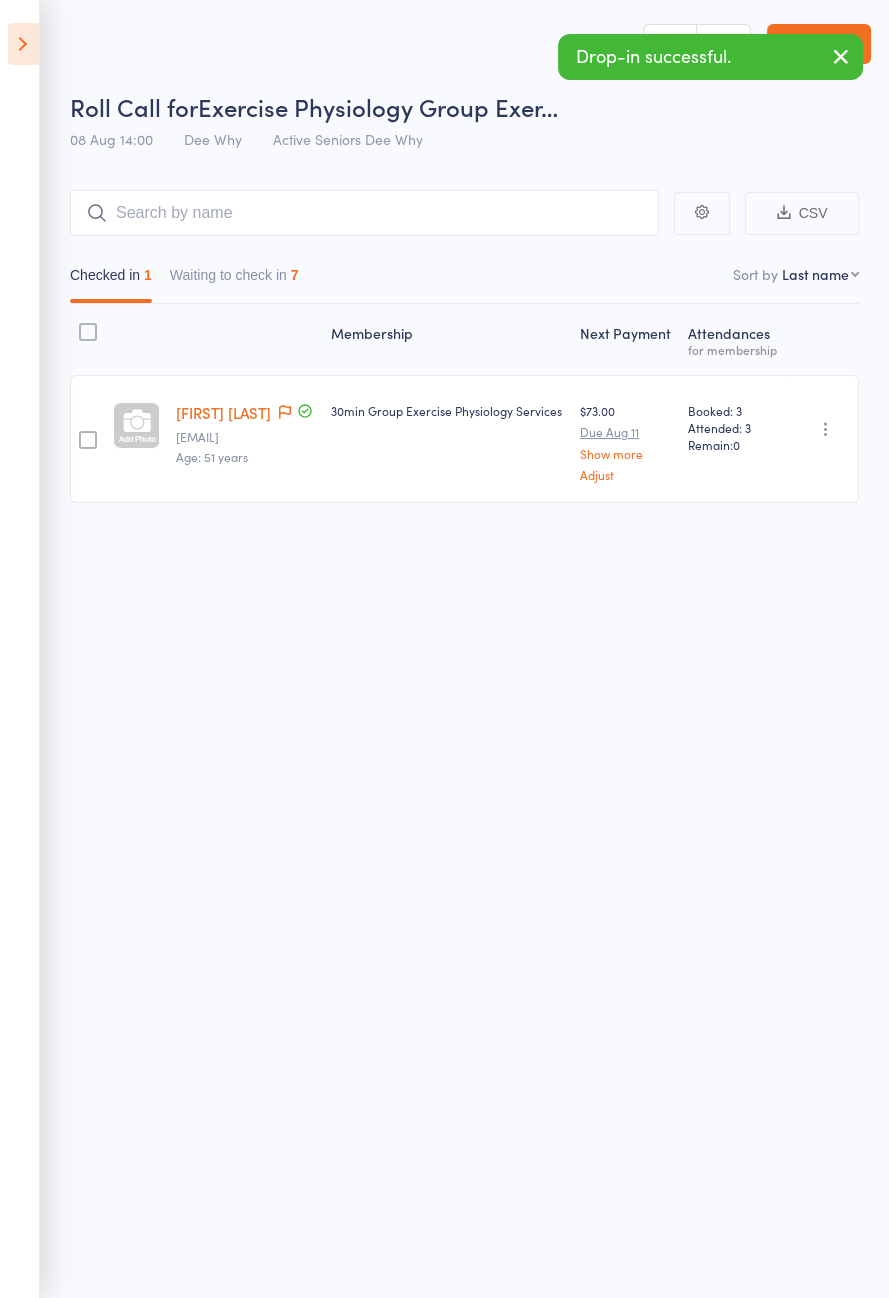 click at bounding box center (826, 429) 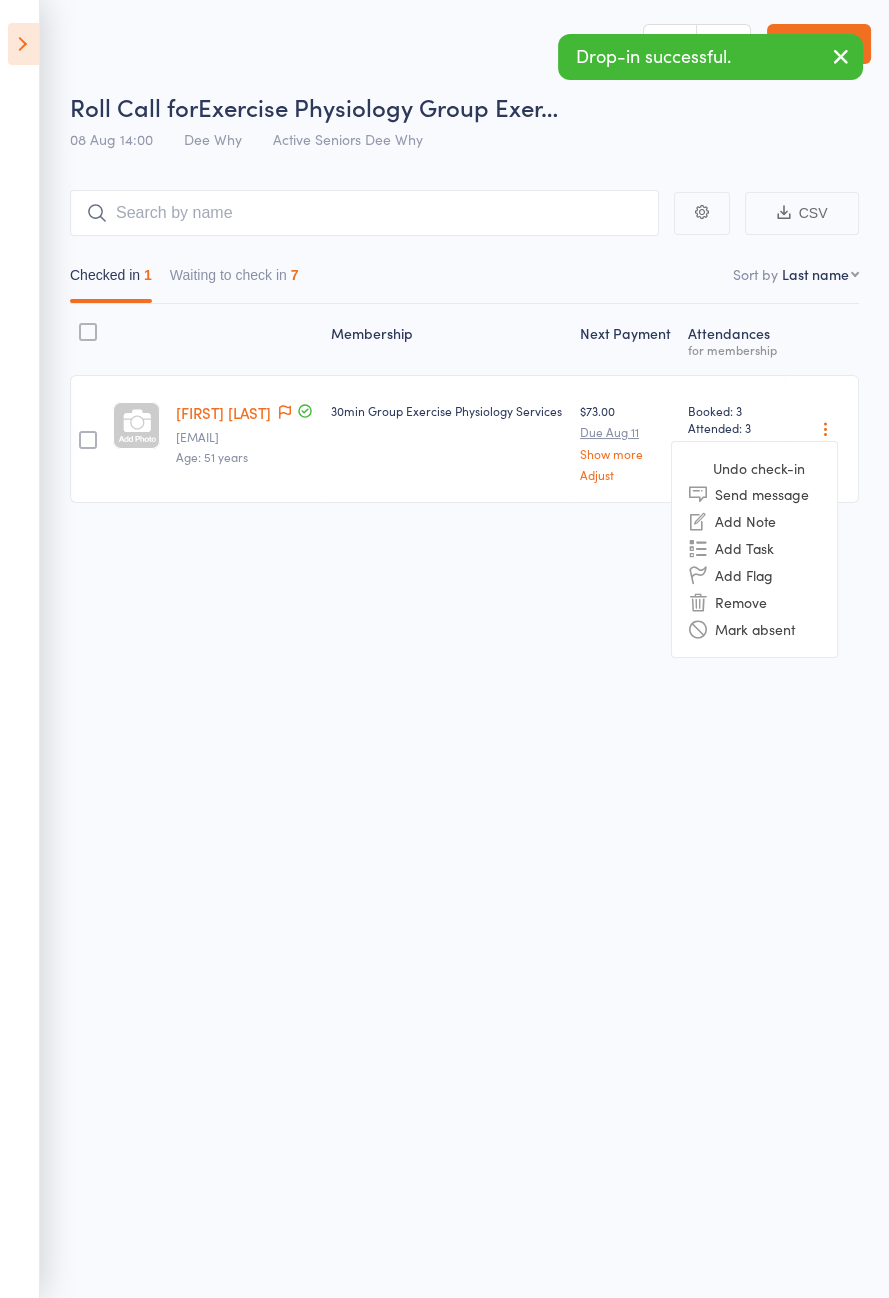 click on "Undo check-in" at bounding box center [754, 468] 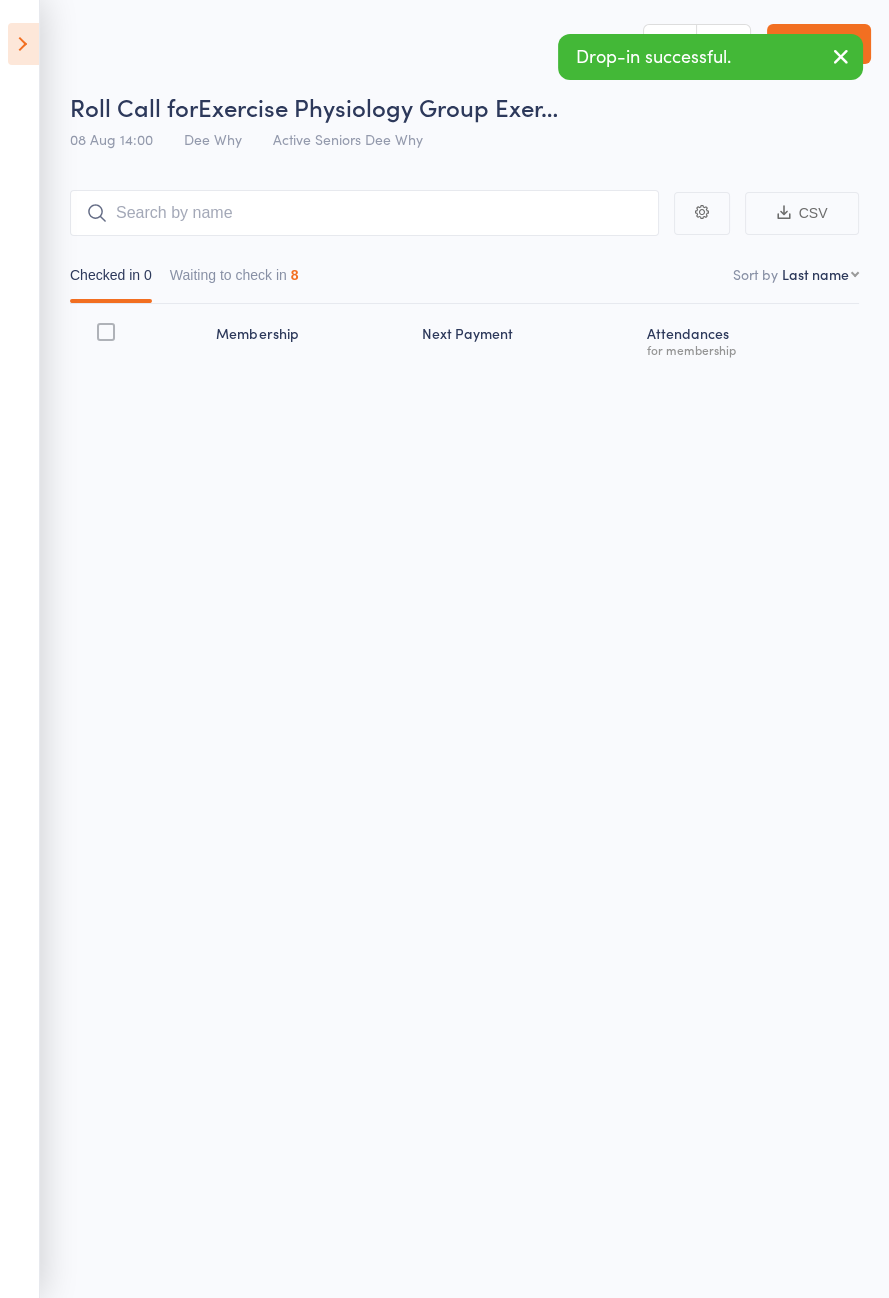 click on "Waiting to check in  8" at bounding box center [234, 280] 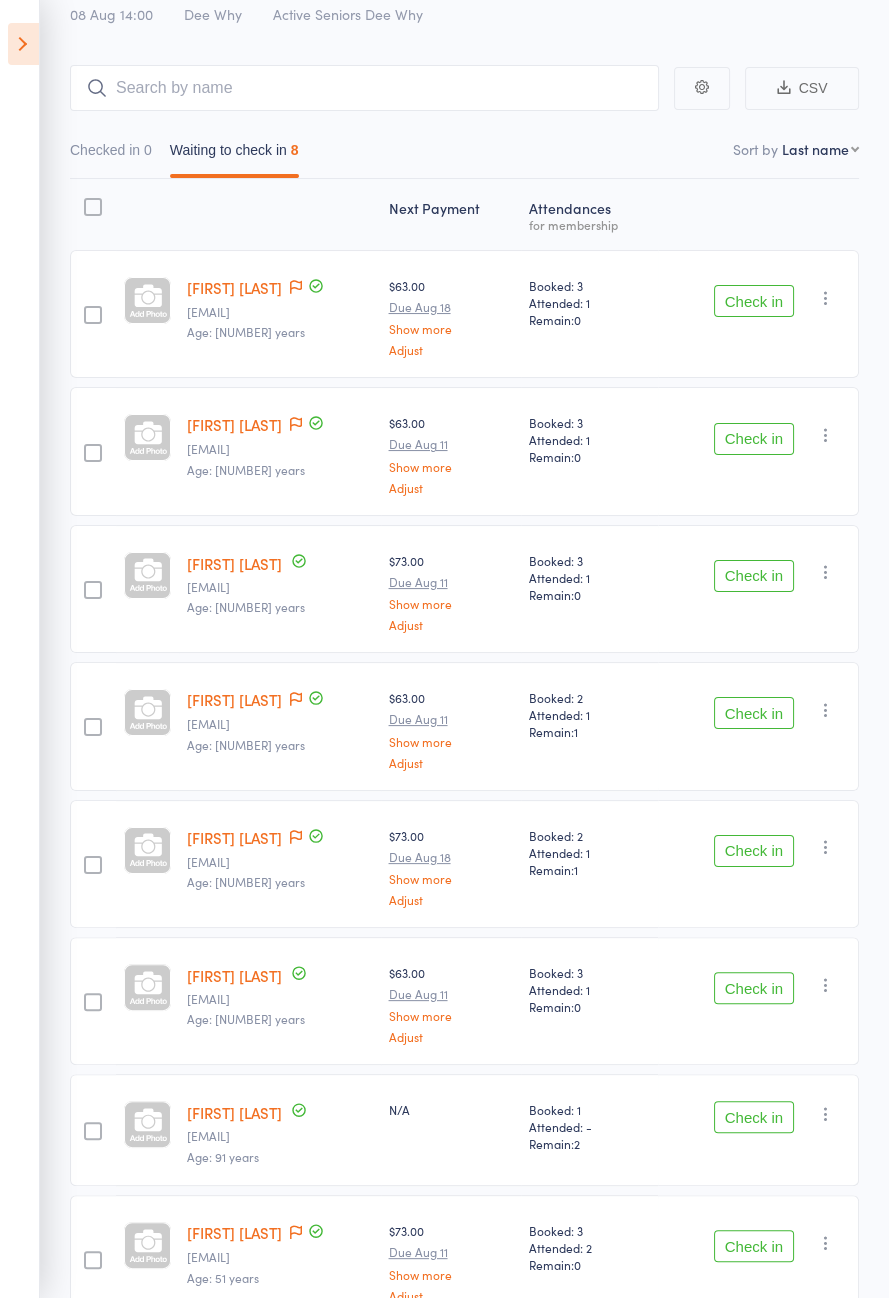 scroll, scrollTop: 0, scrollLeft: 0, axis: both 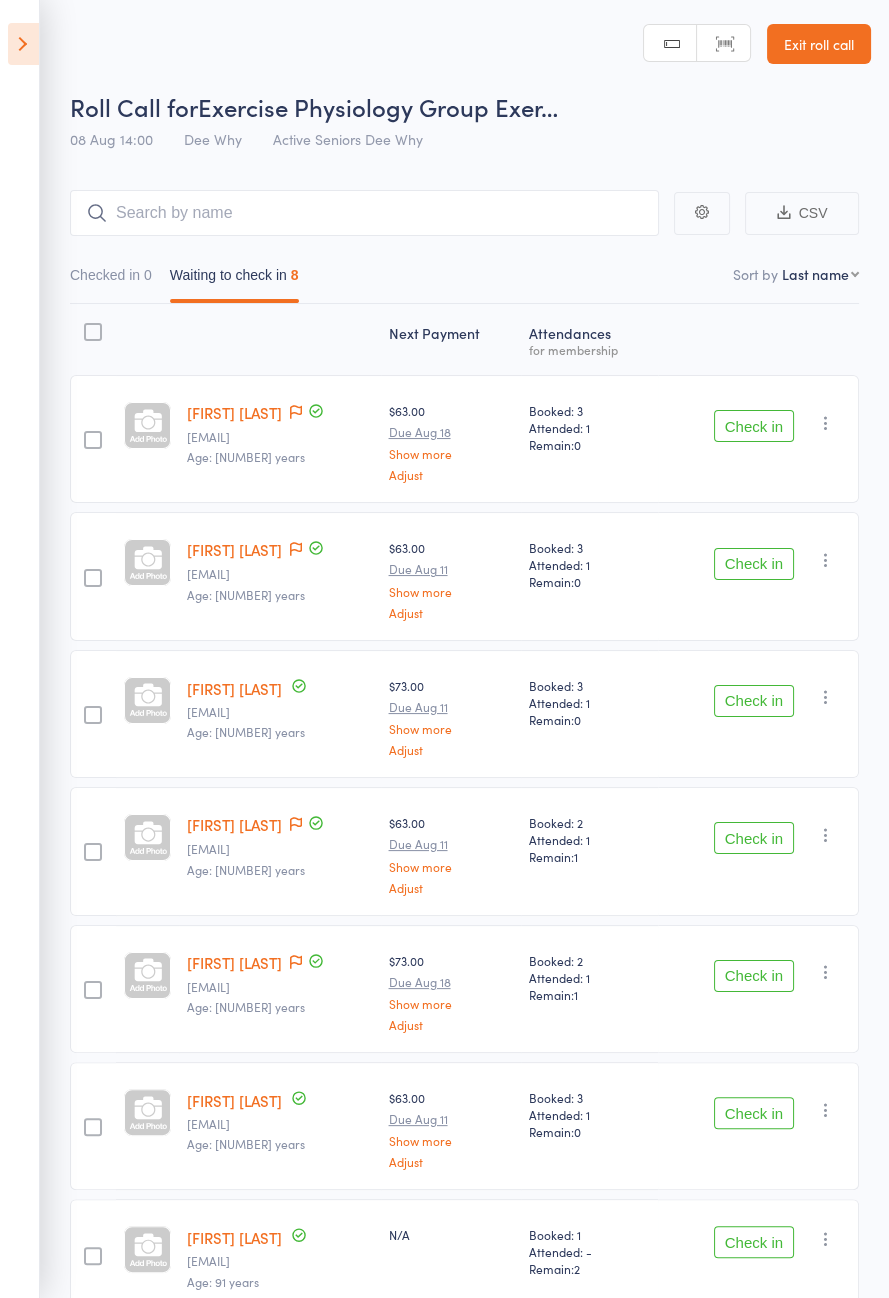 click 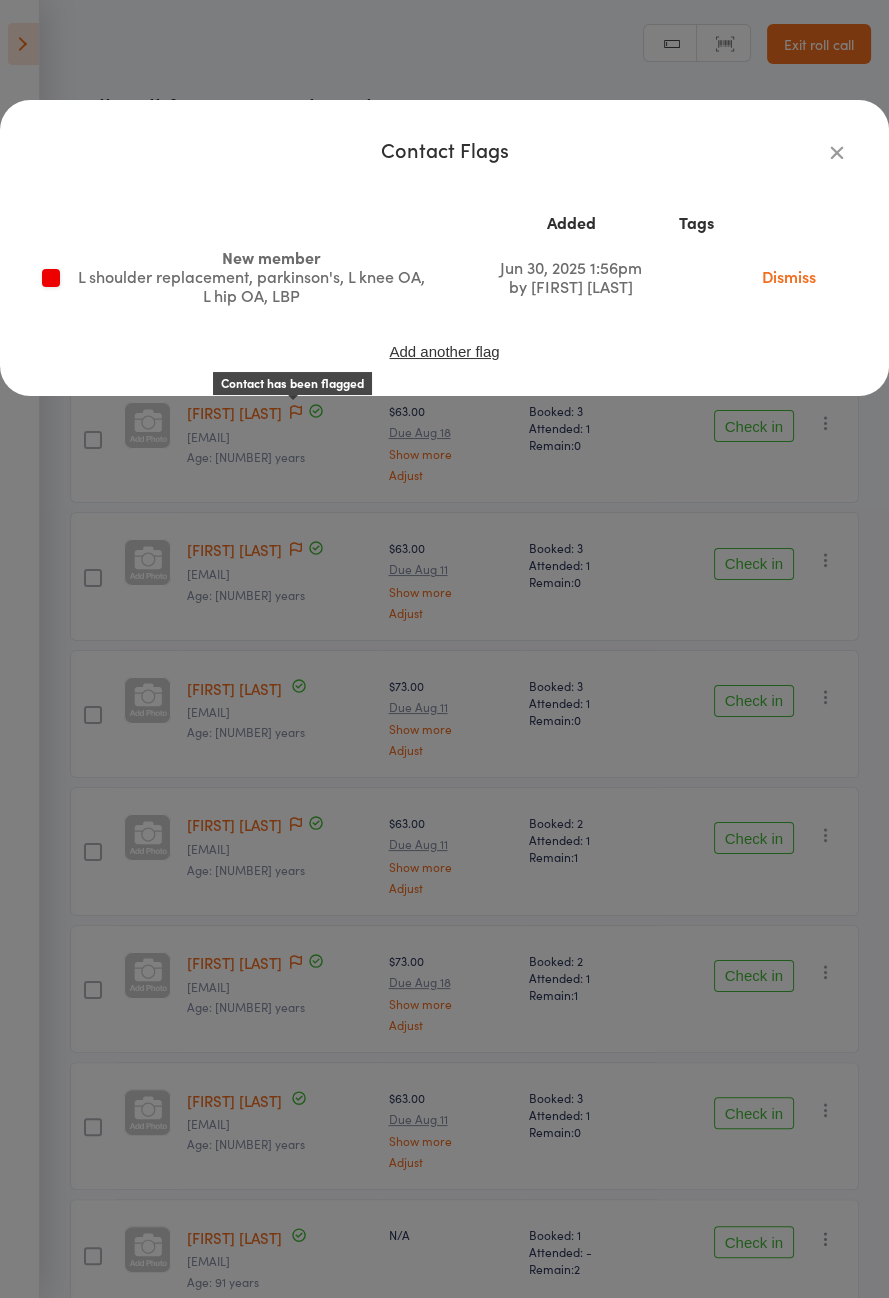 click at bounding box center [837, 152] 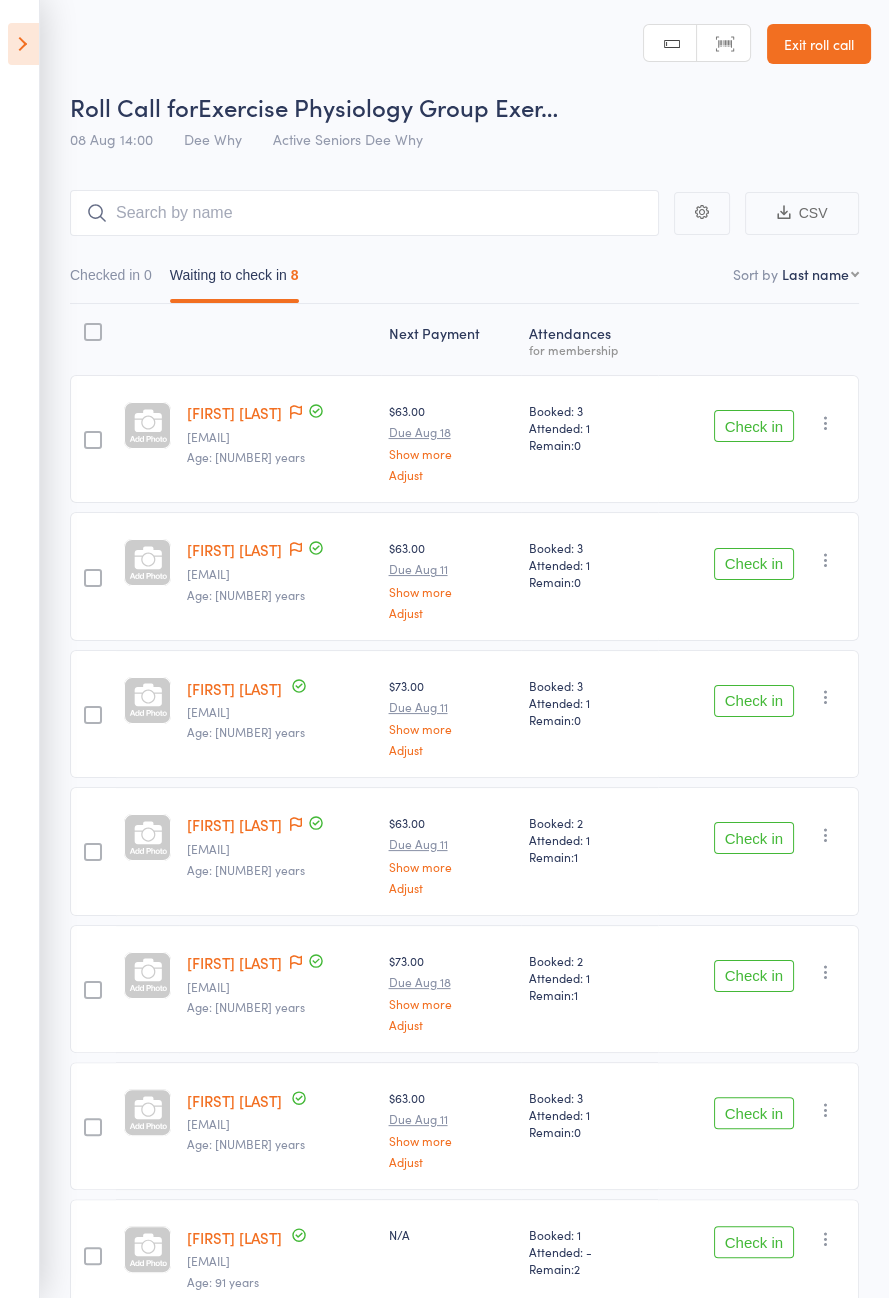 click 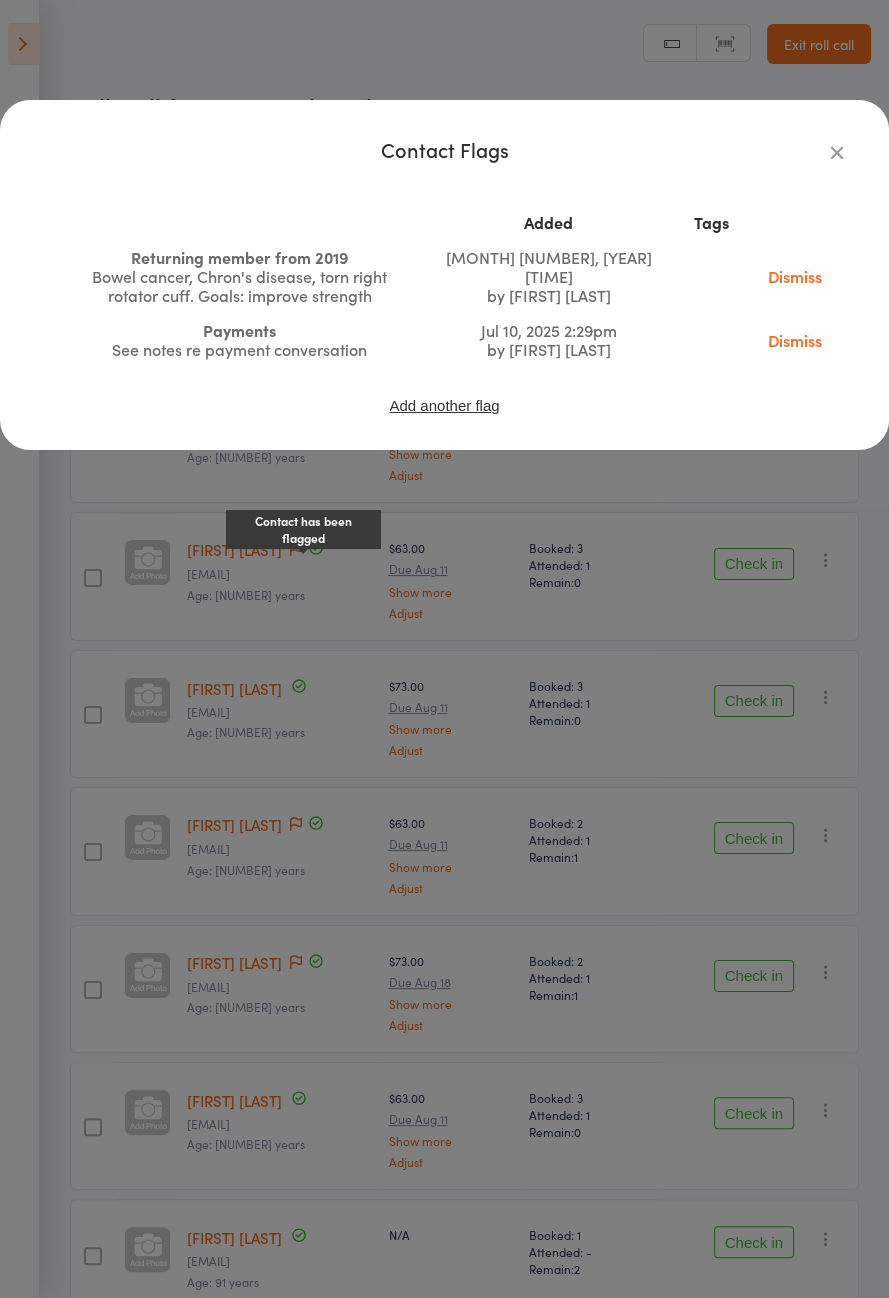 click on "Dismiss" at bounding box center [795, 340] 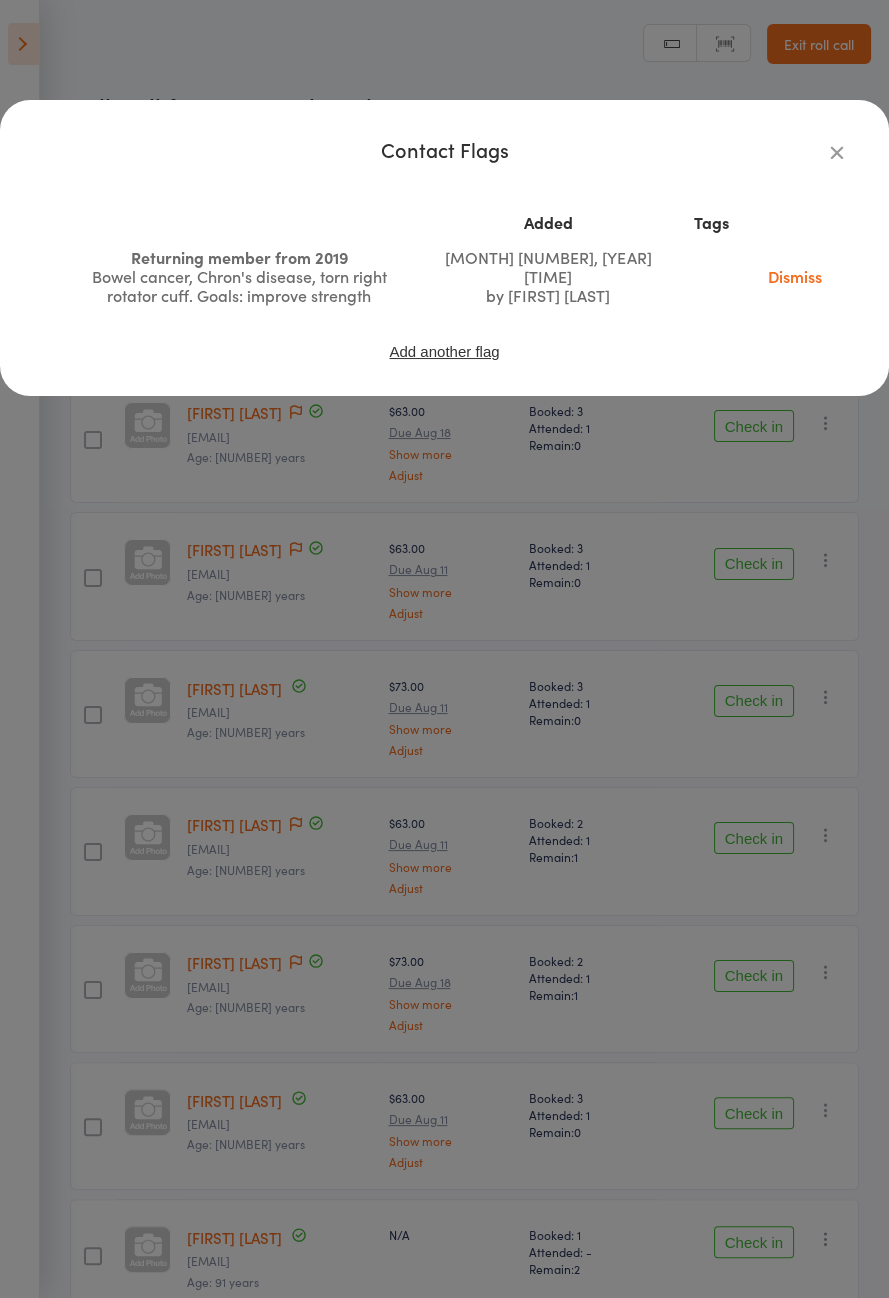 click on "Dismiss" at bounding box center [795, 276] 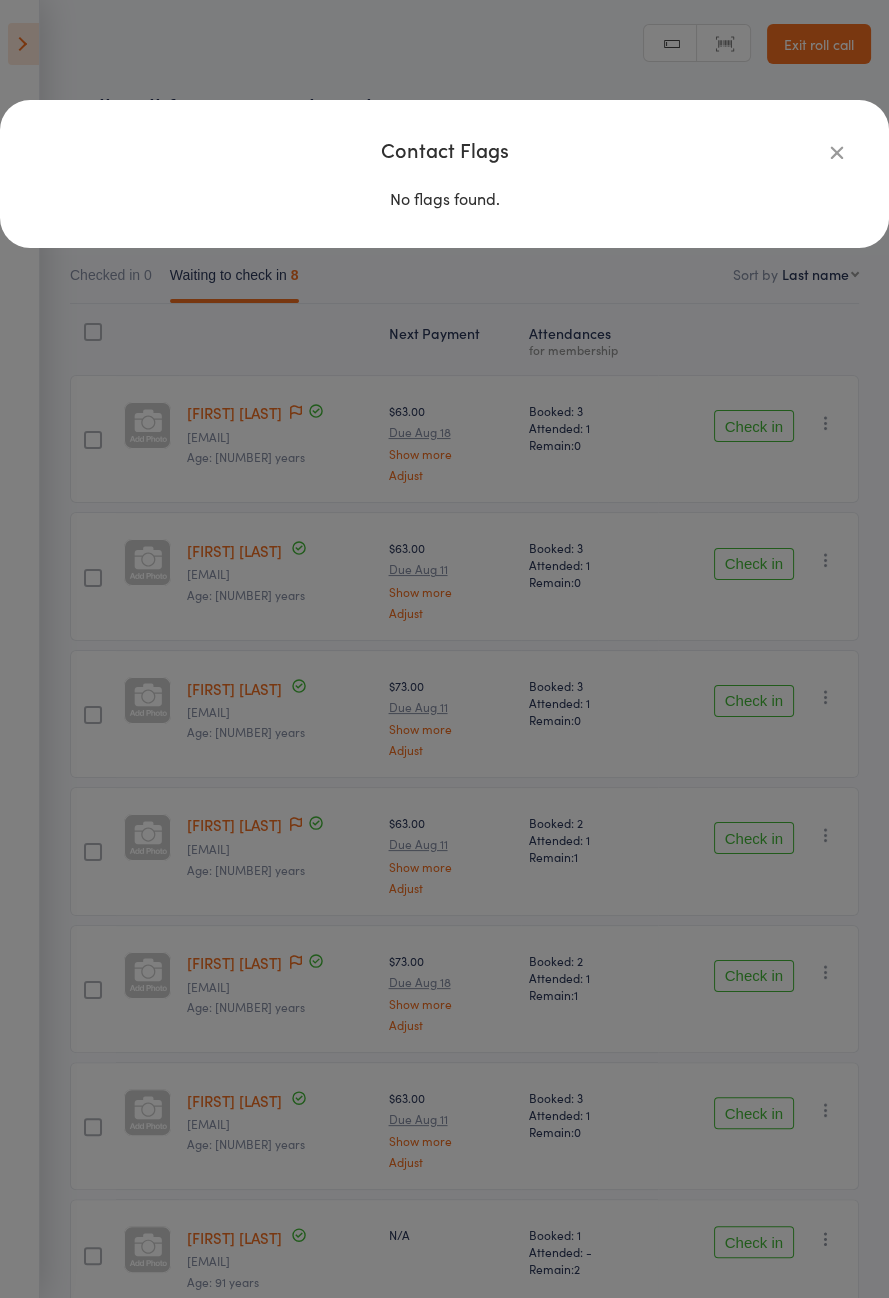 click at bounding box center (837, 152) 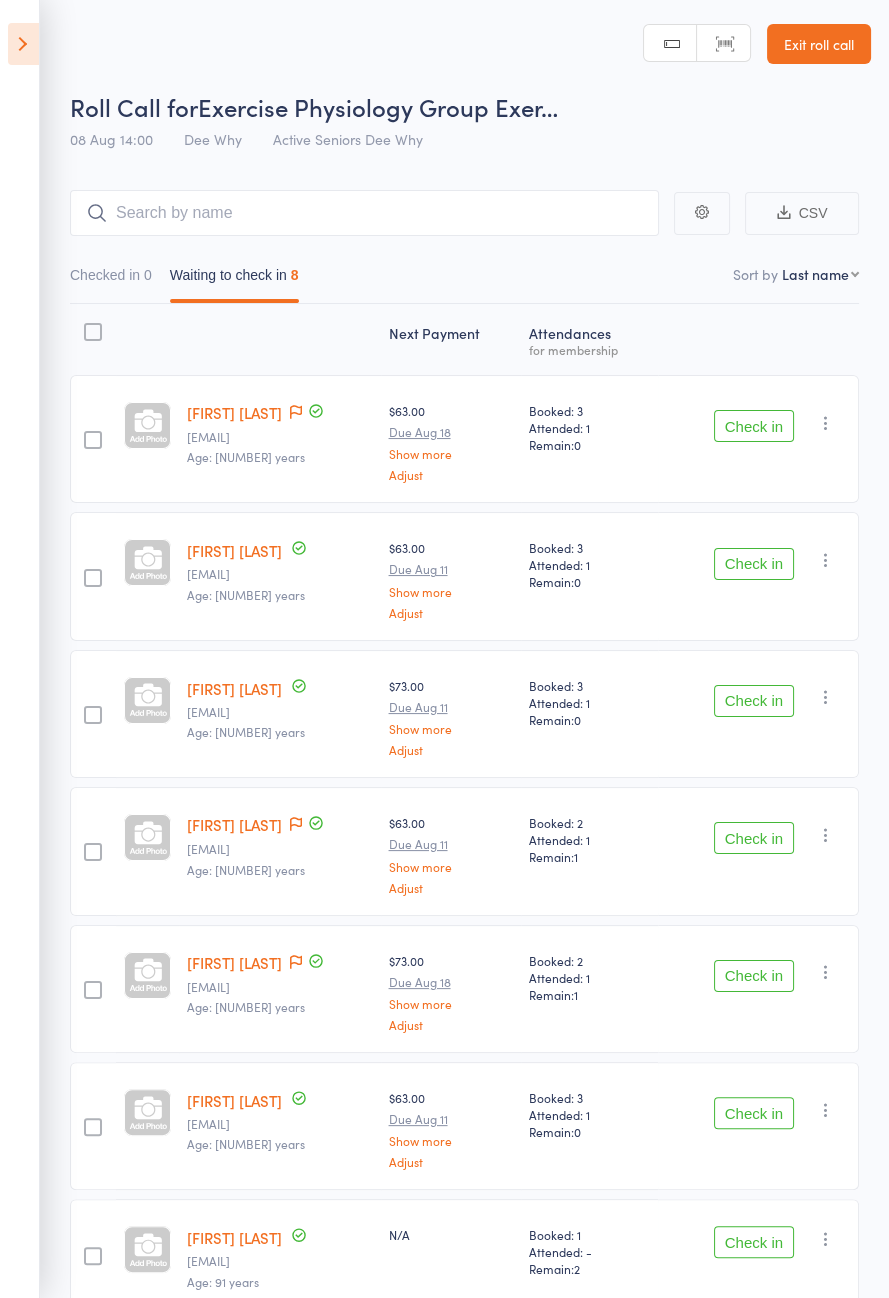 click 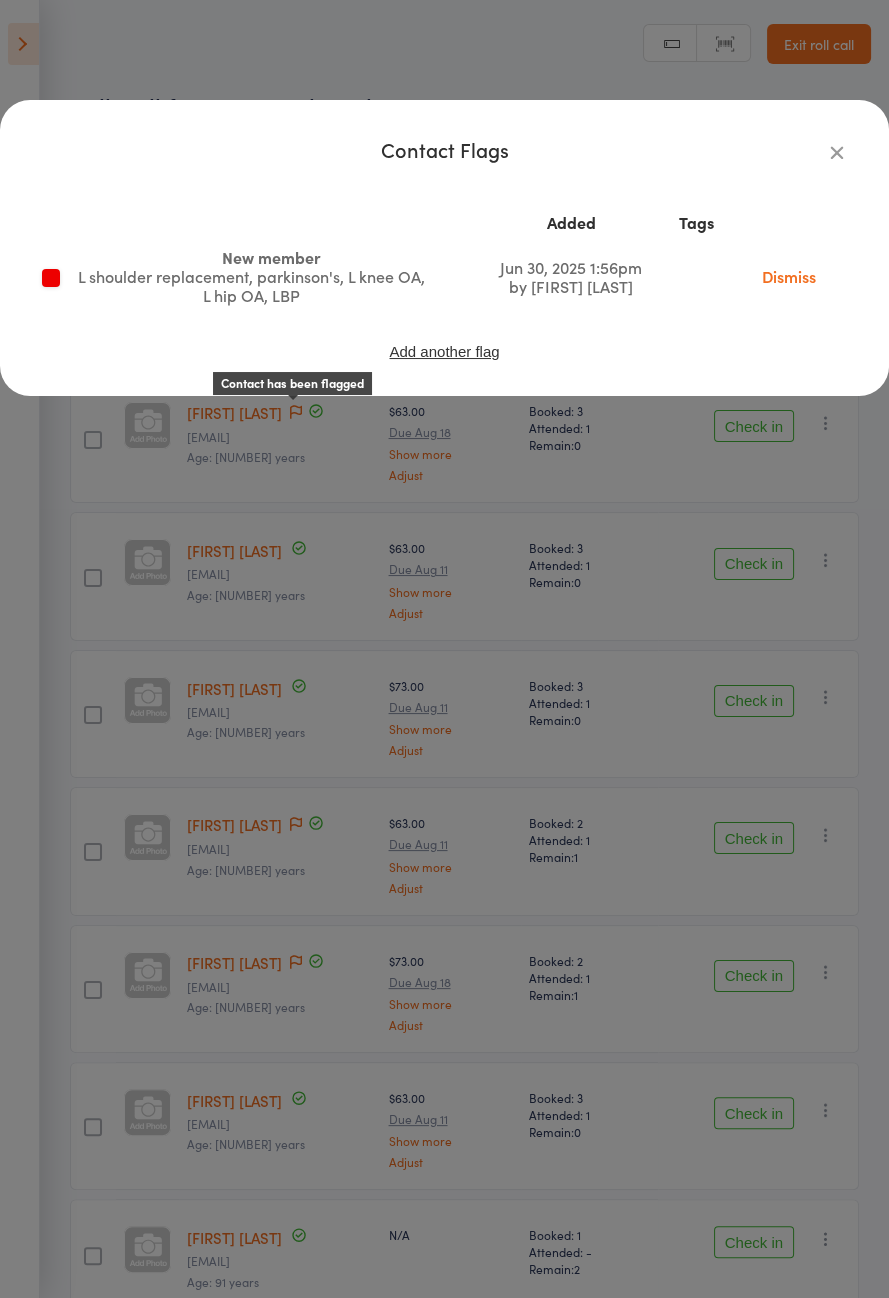 click on "Dismiss" at bounding box center [789, 276] 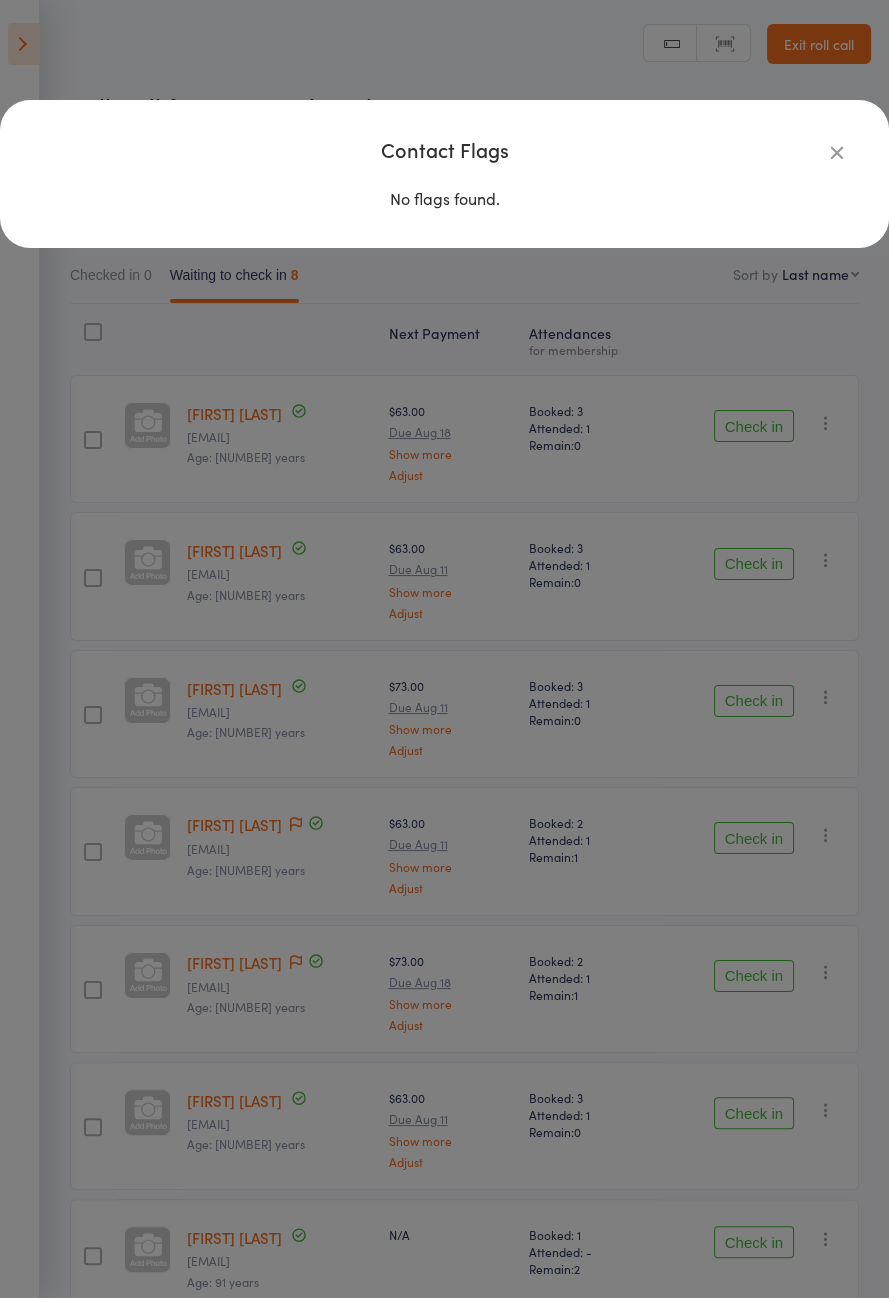 click at bounding box center (837, 152) 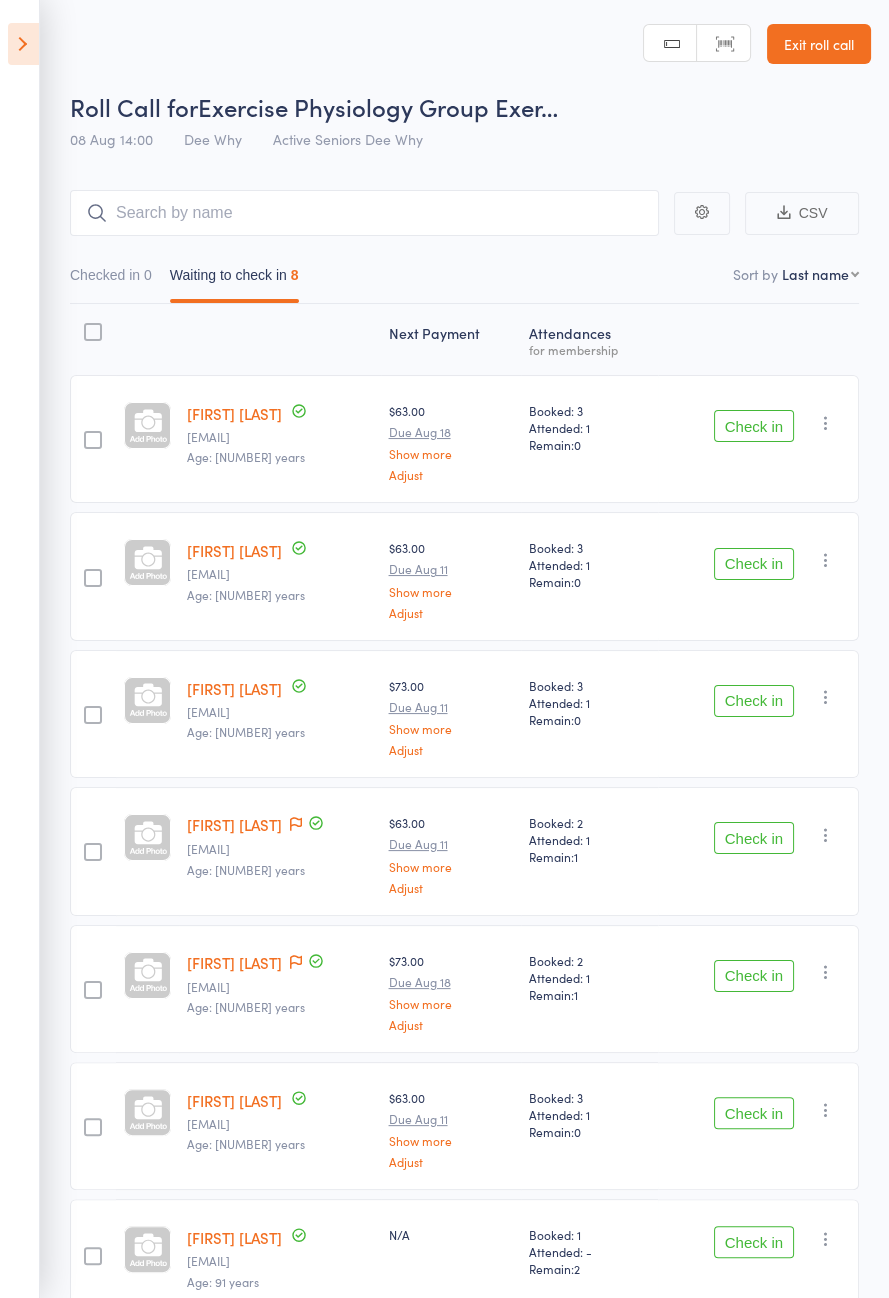 click 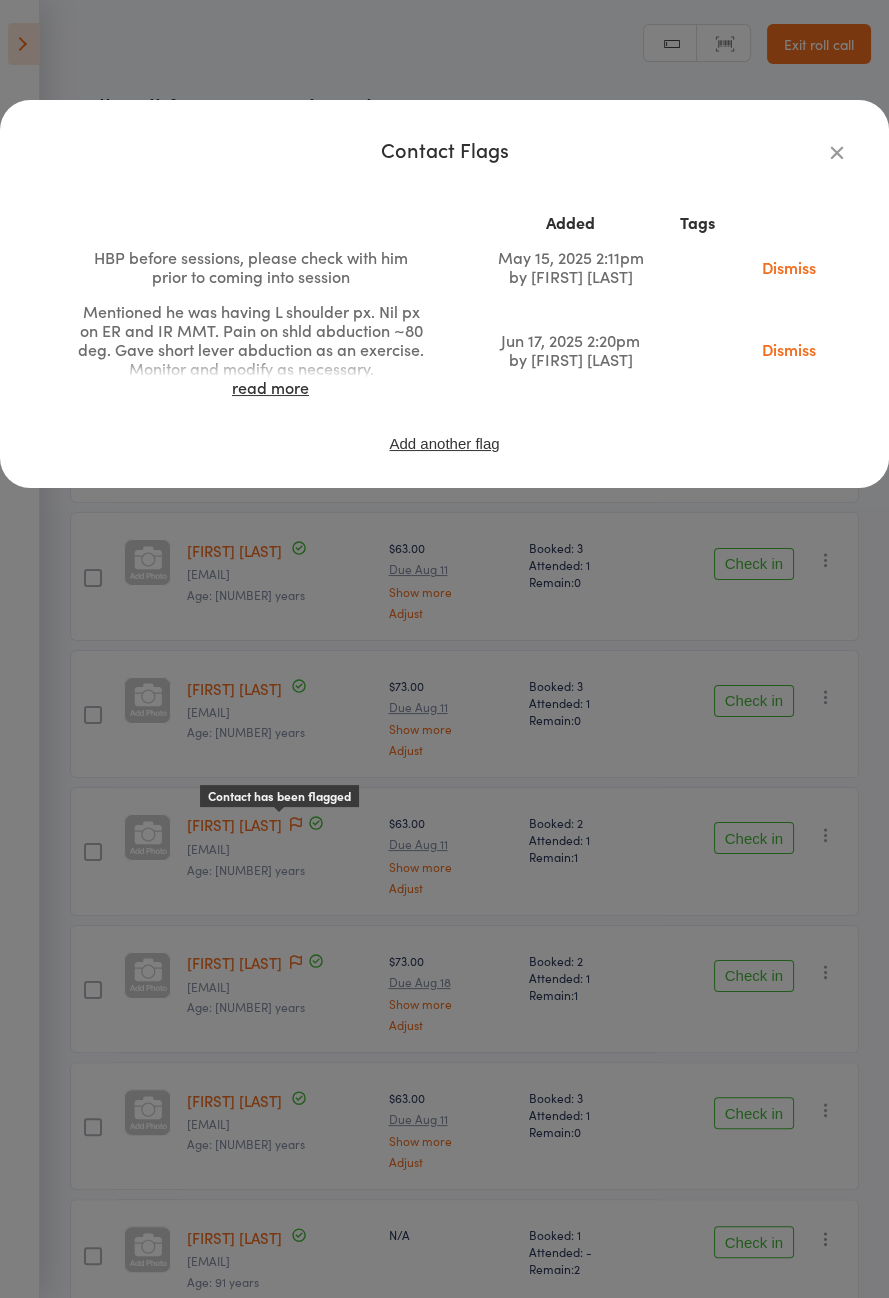 click on "read more" at bounding box center (270, 387) 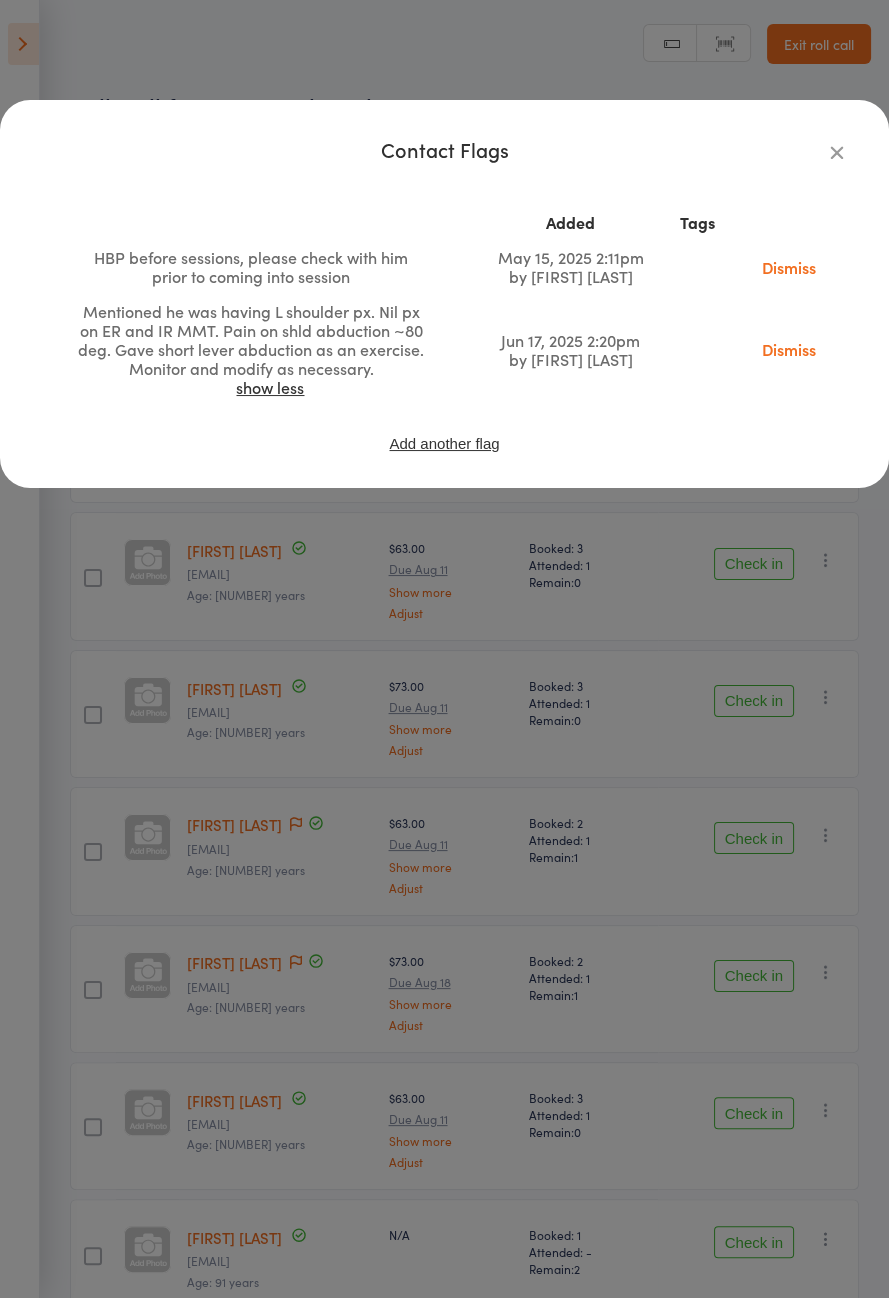 click on "Dismiss" at bounding box center [789, 349] 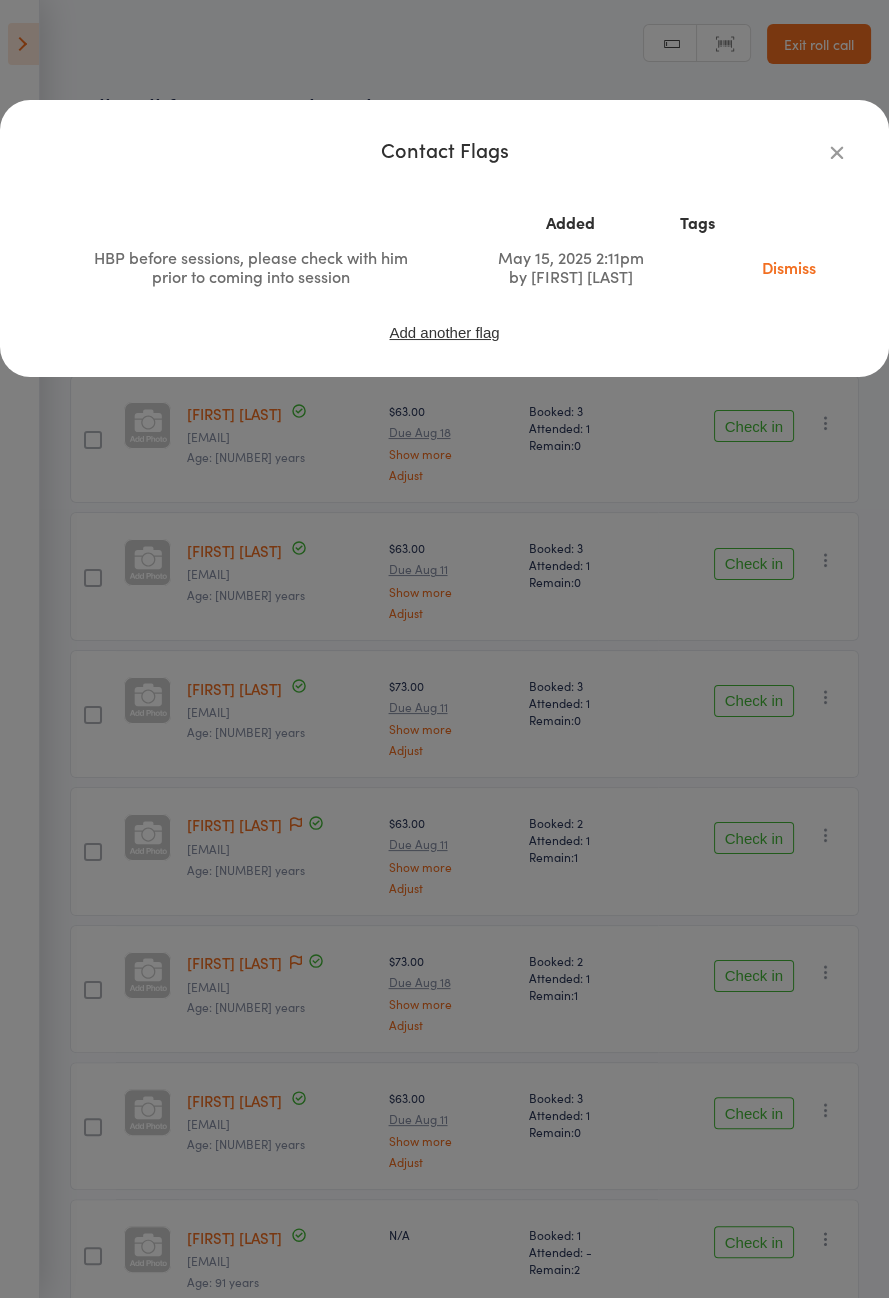 click on "Dismiss" at bounding box center (789, 267) 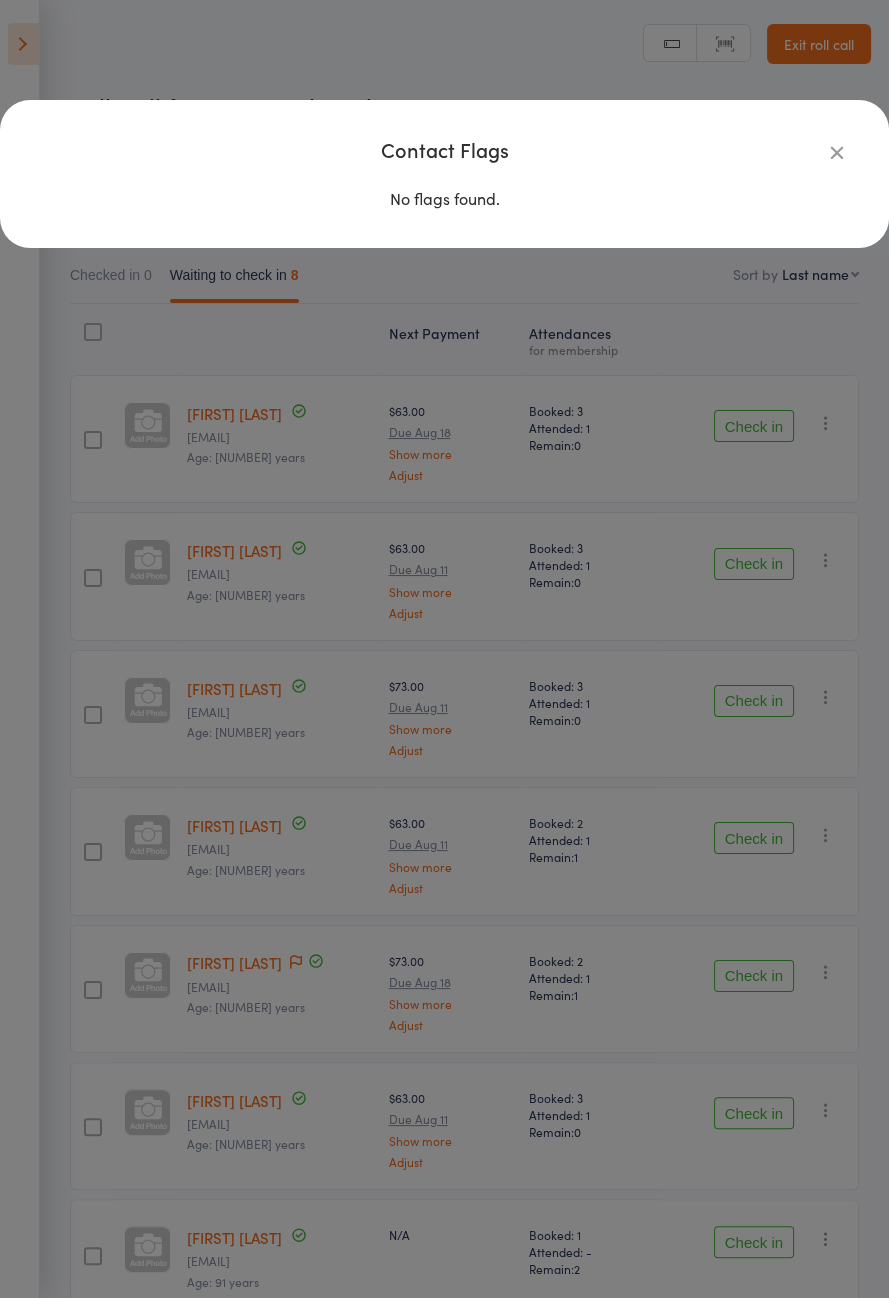 click at bounding box center (837, 152) 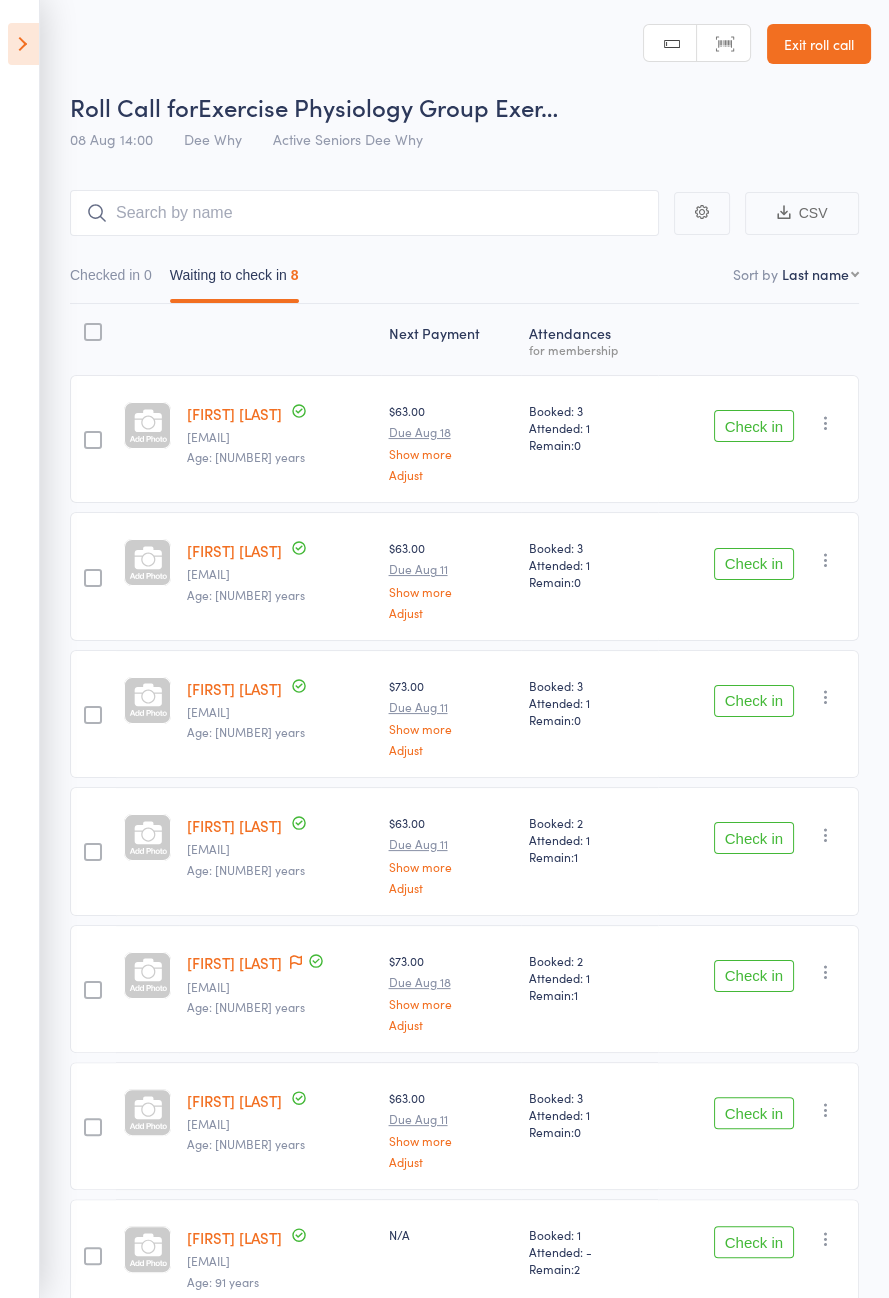 click at bounding box center (296, 963) 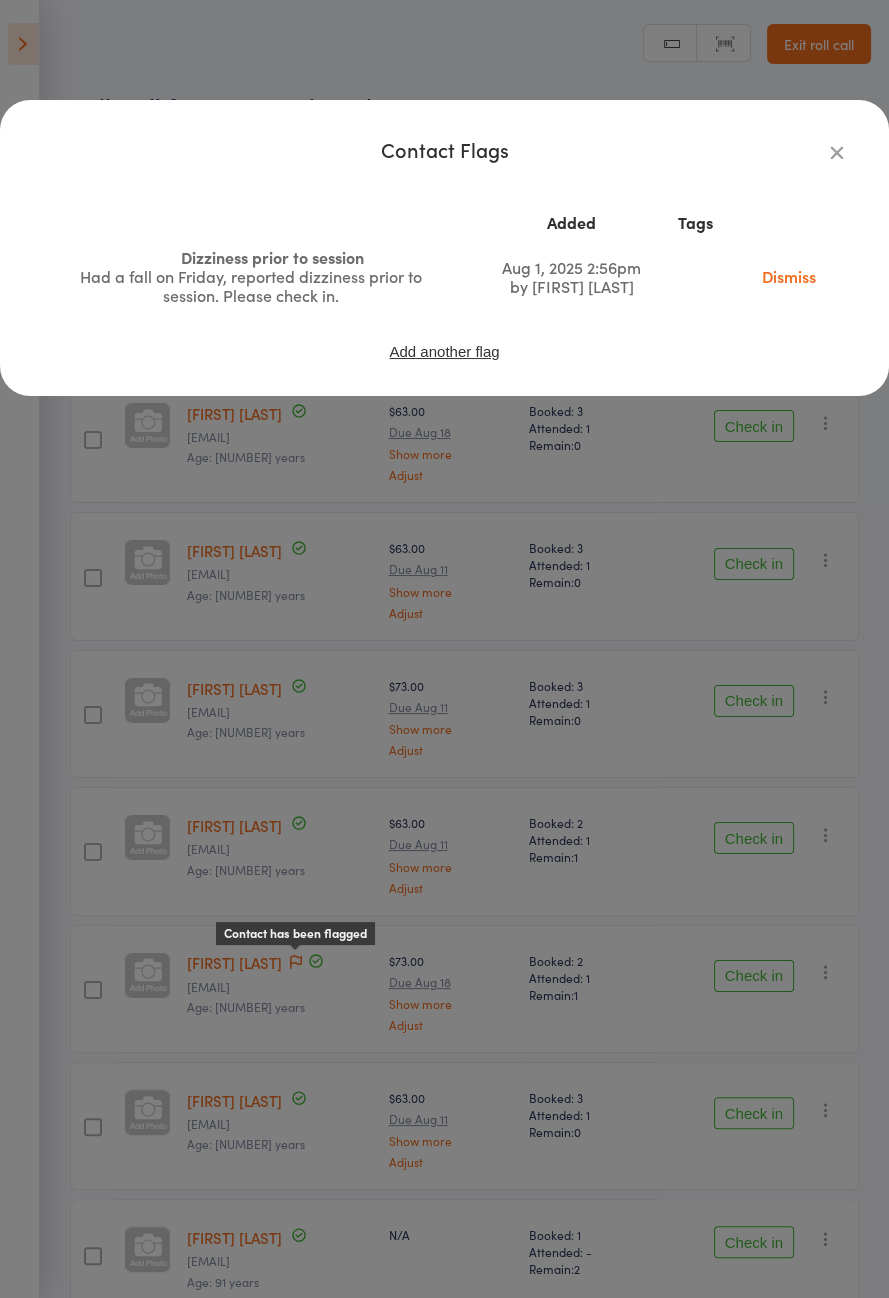 click at bounding box center [837, 152] 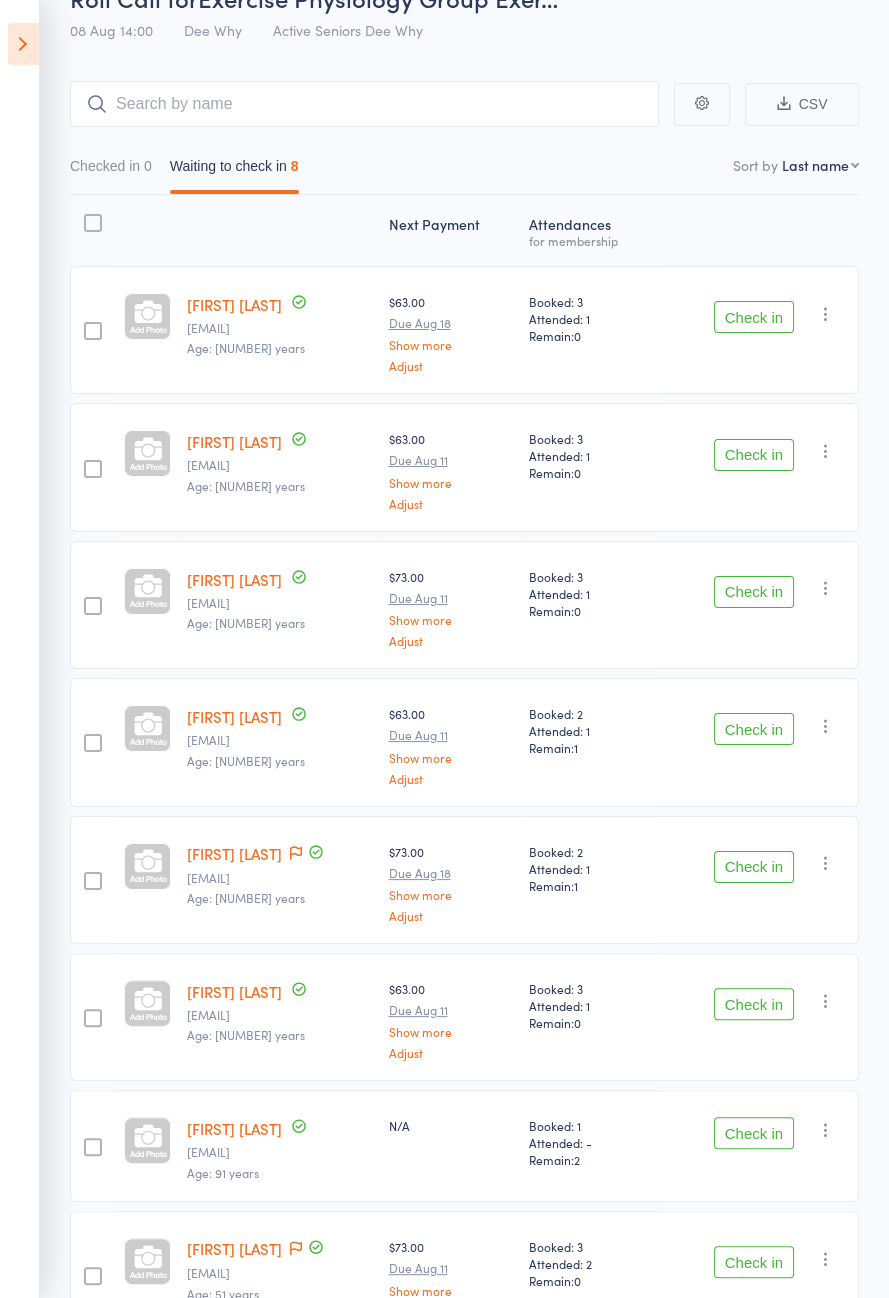 scroll, scrollTop: 125, scrollLeft: 0, axis: vertical 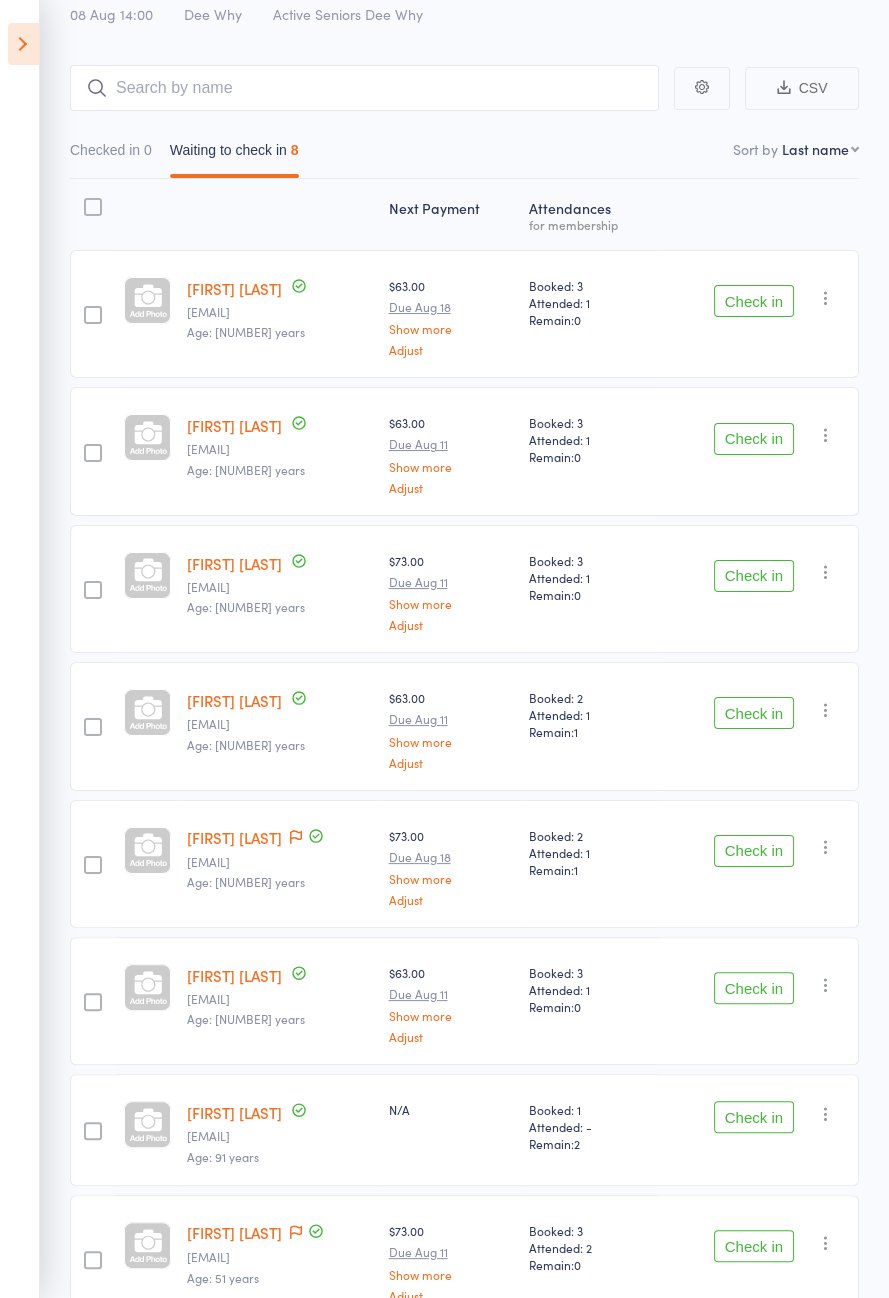 click 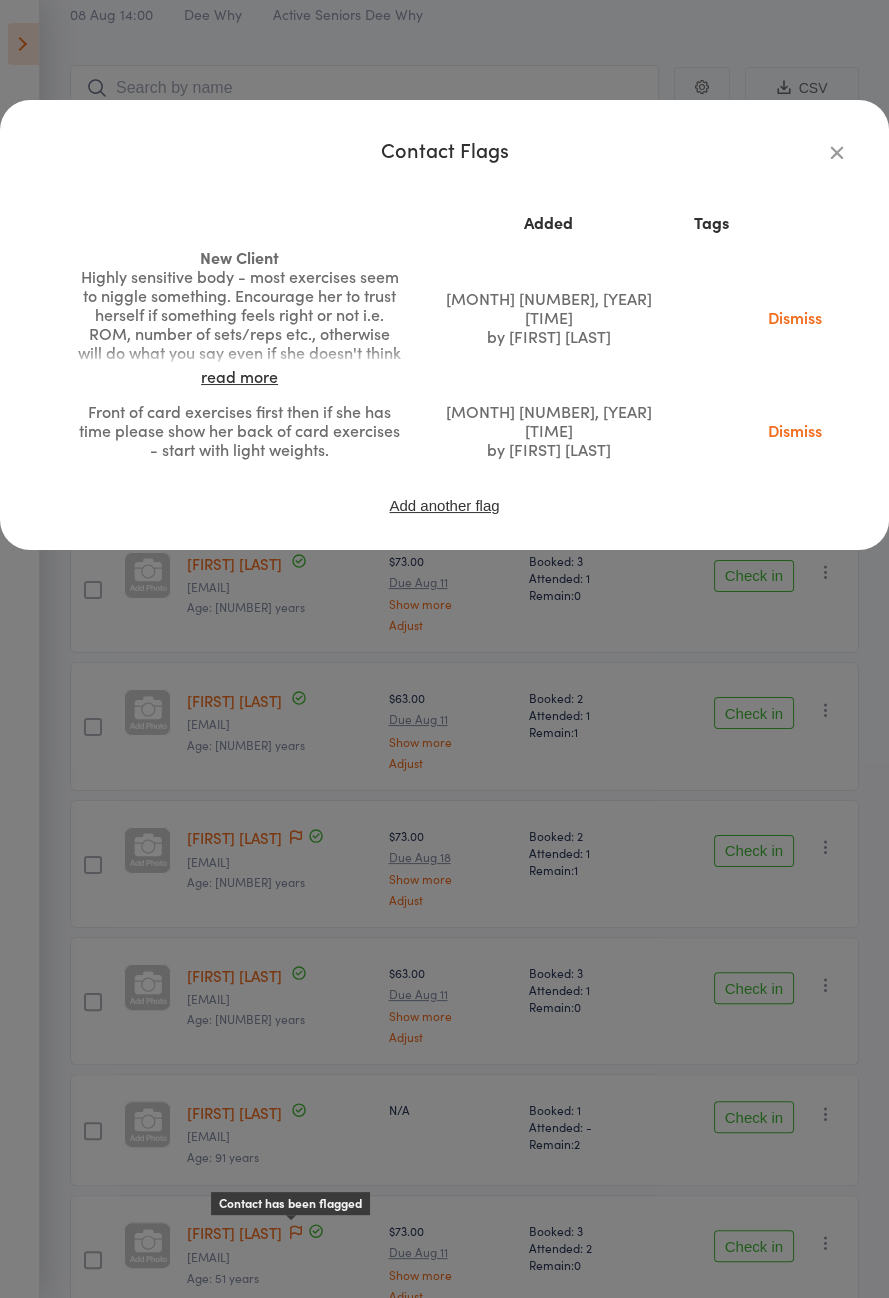 click at bounding box center [837, 152] 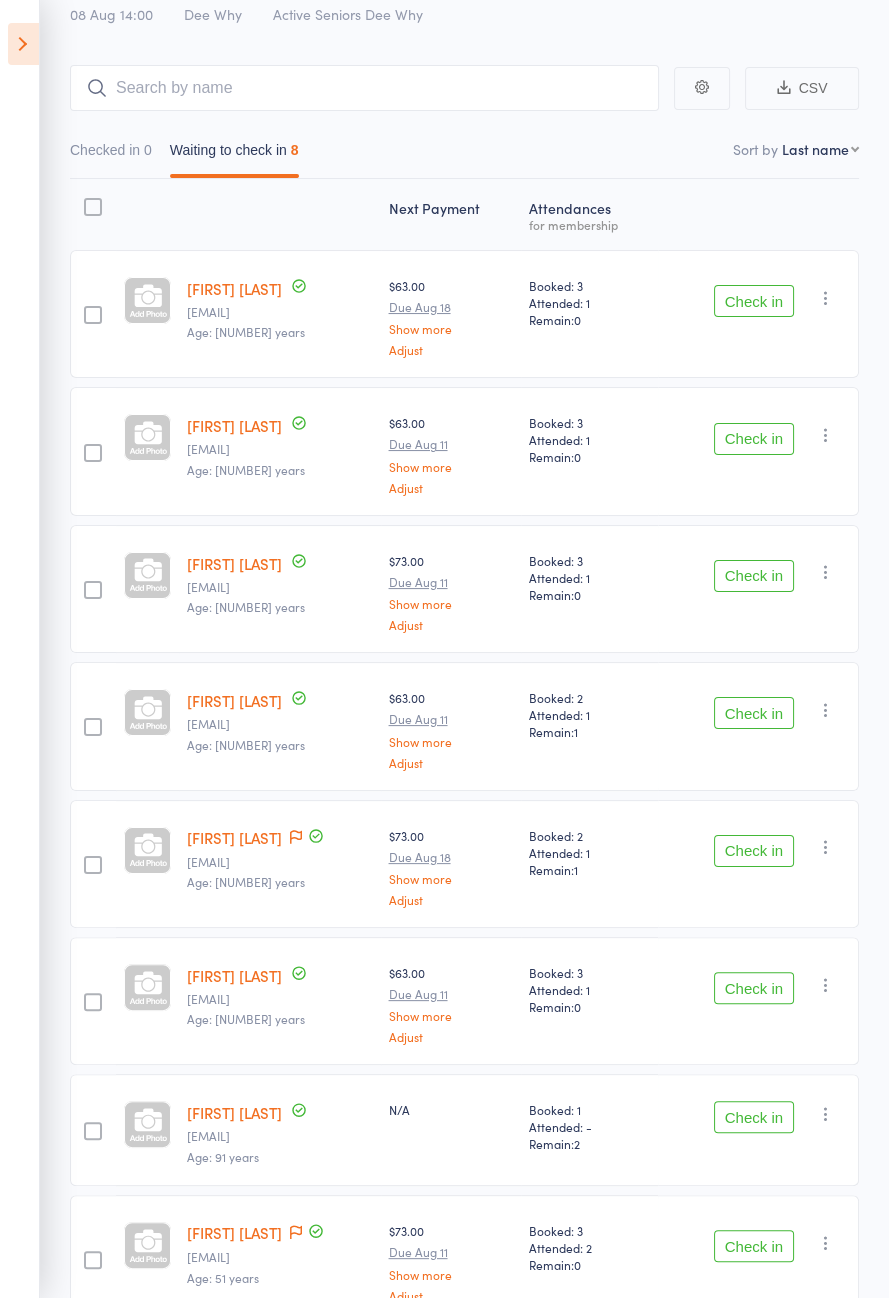click at bounding box center (23, 44) 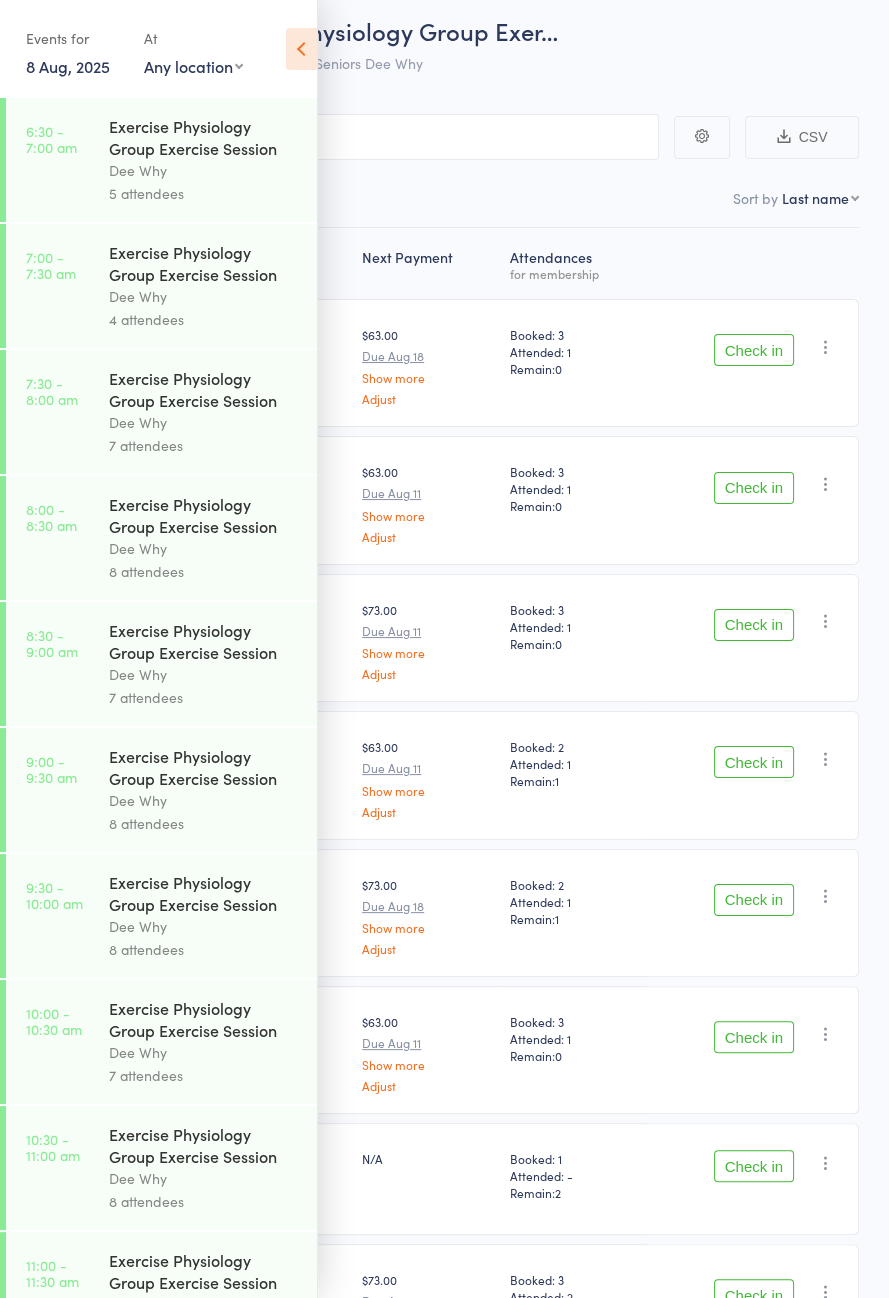 scroll, scrollTop: 0, scrollLeft: 0, axis: both 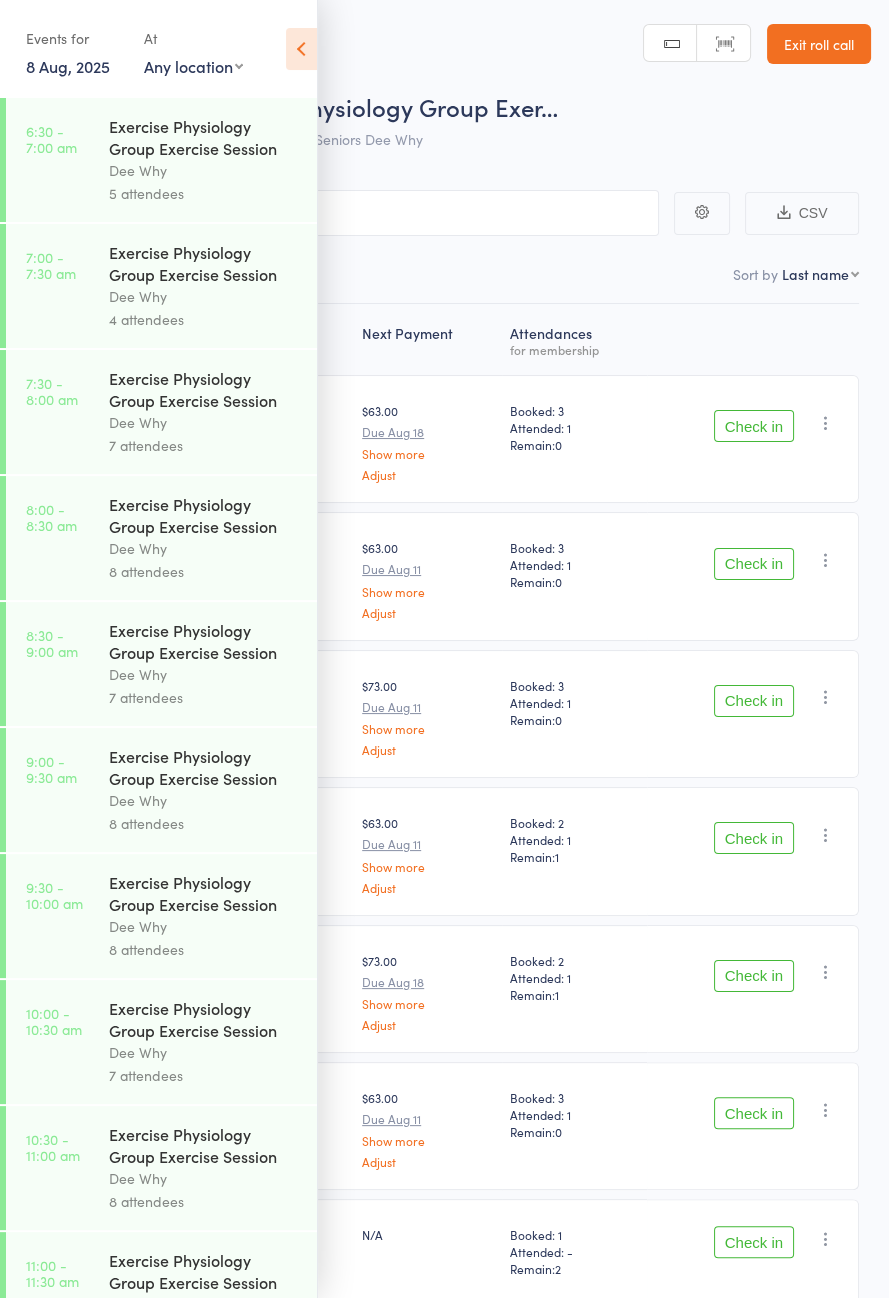 click on "8 Aug, 2025" at bounding box center (68, 66) 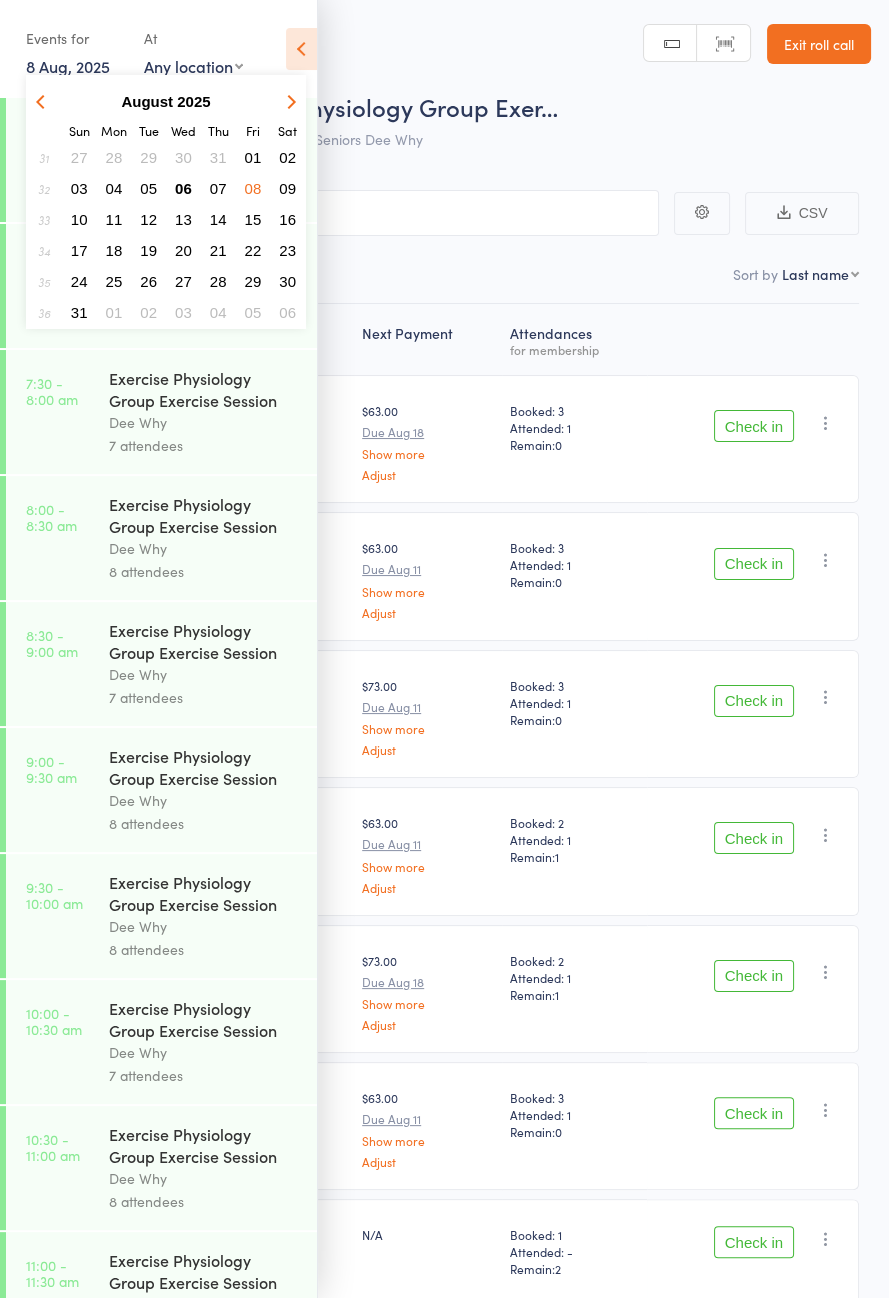 click on "06" at bounding box center [183, 188] 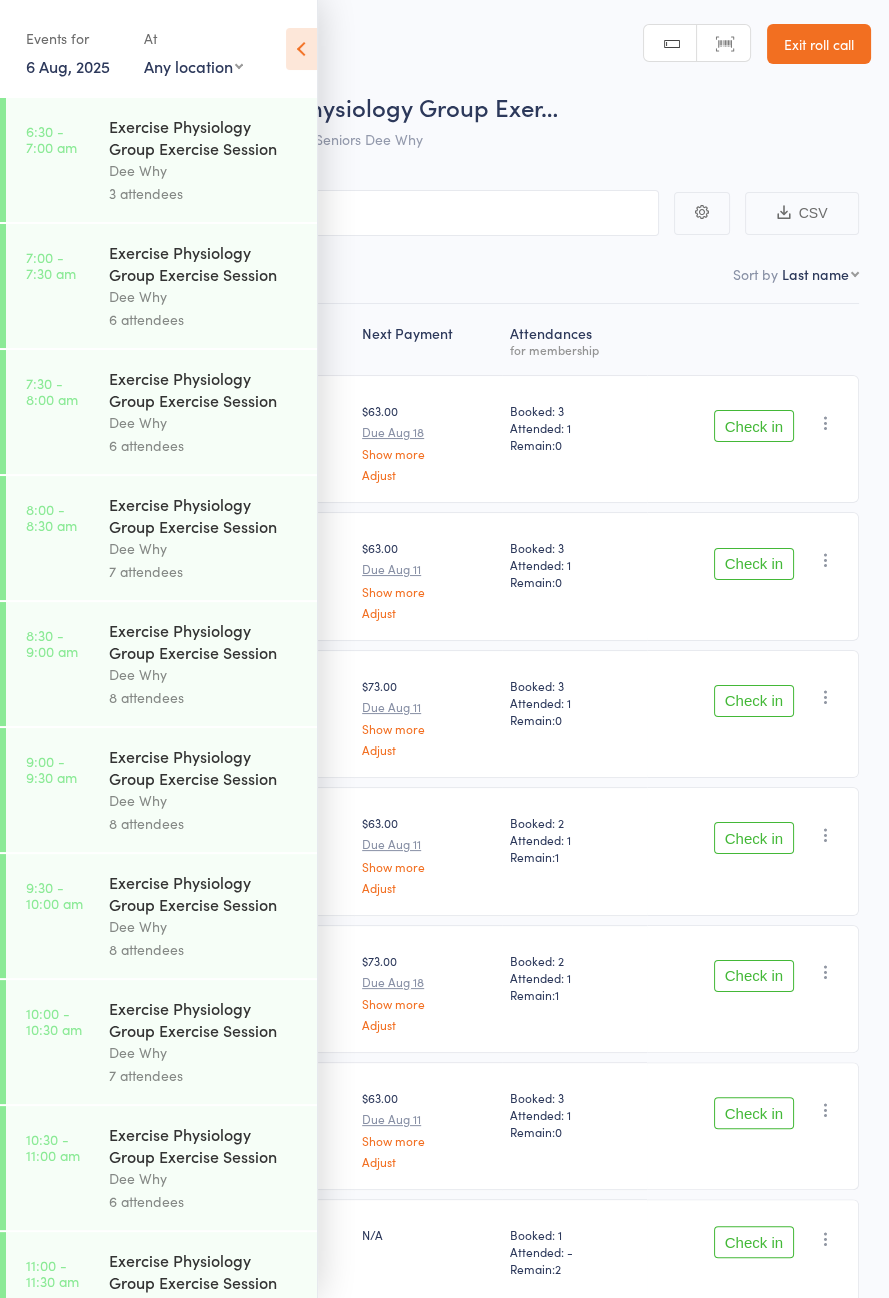 click on "Dee Why" at bounding box center (204, 674) 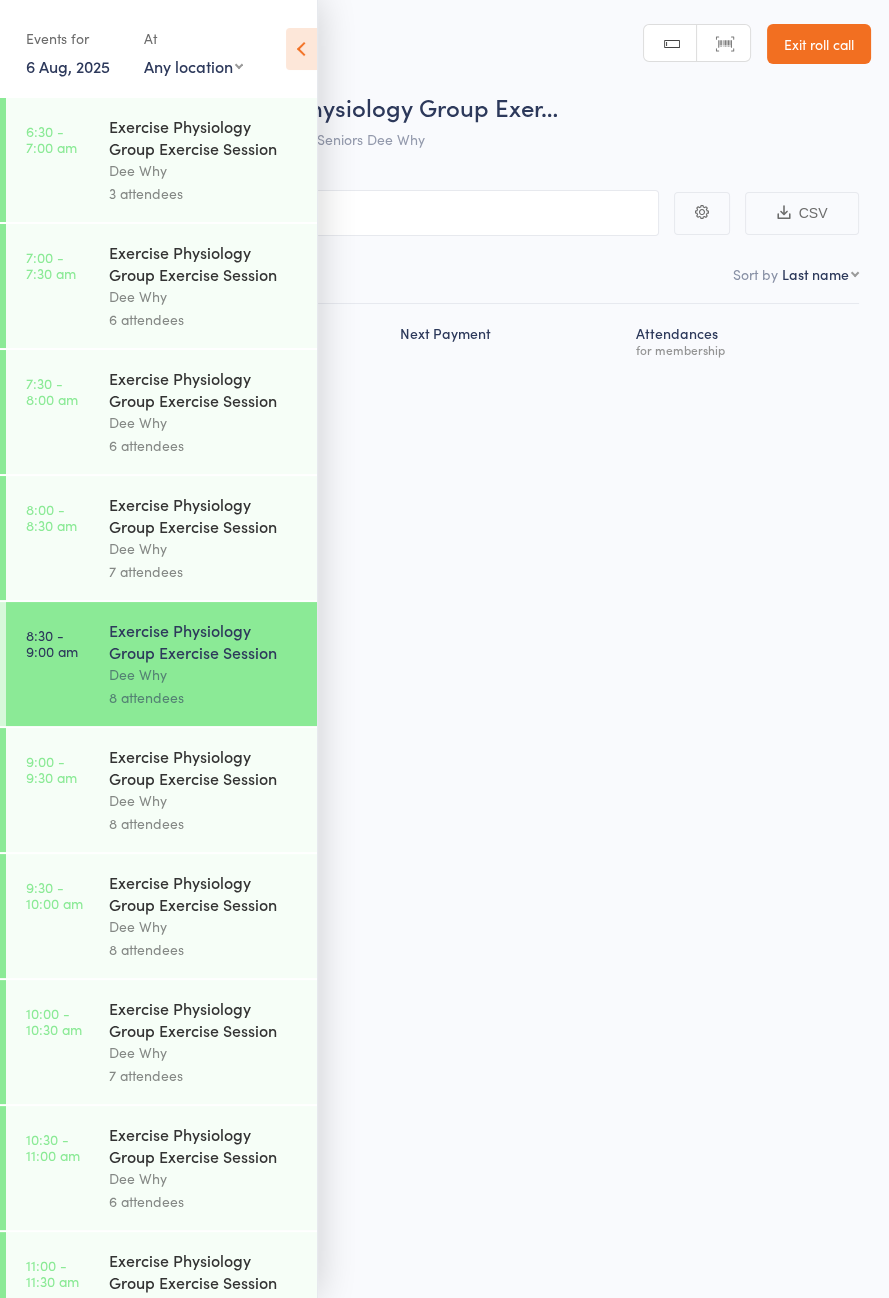 click at bounding box center [301, 49] 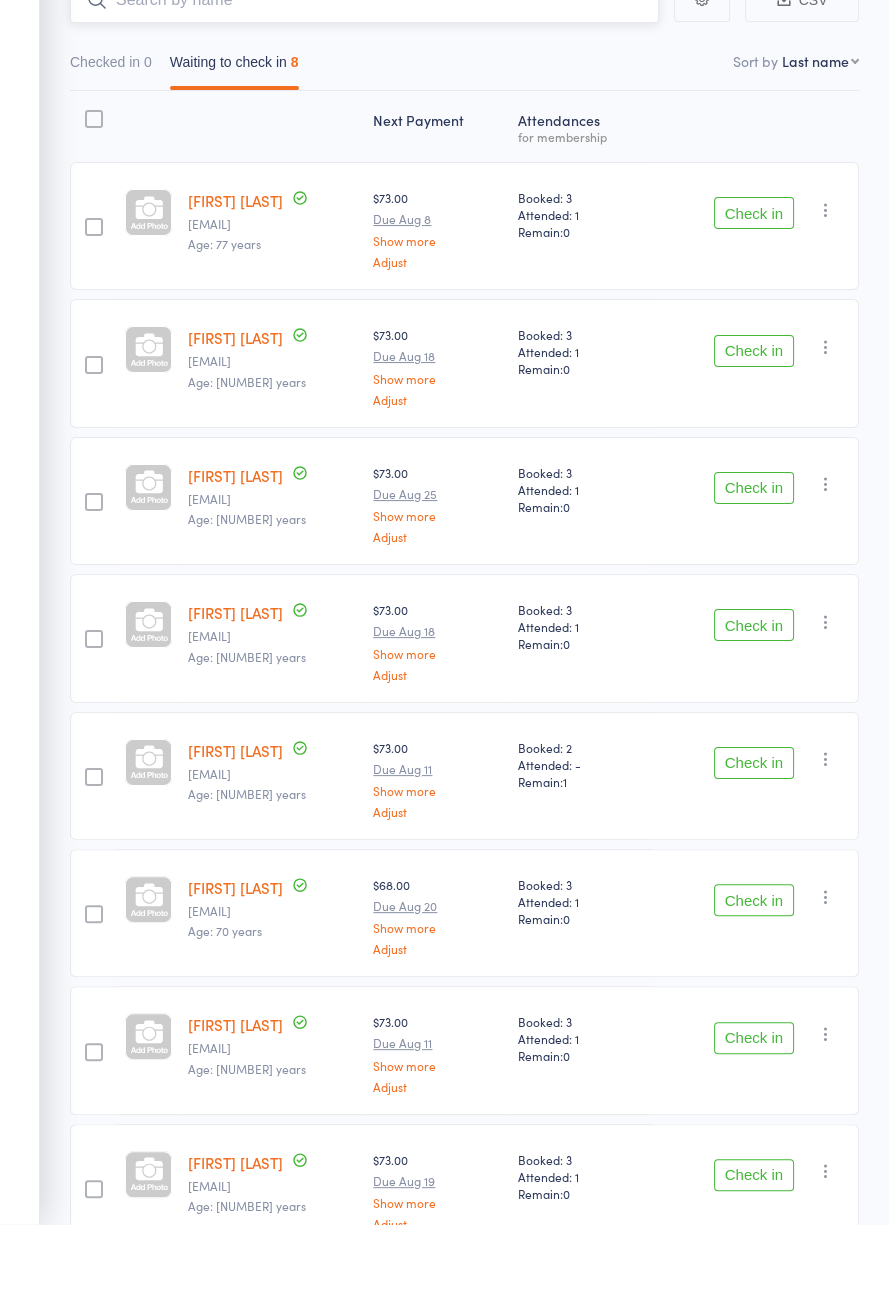 scroll, scrollTop: 0, scrollLeft: 0, axis: both 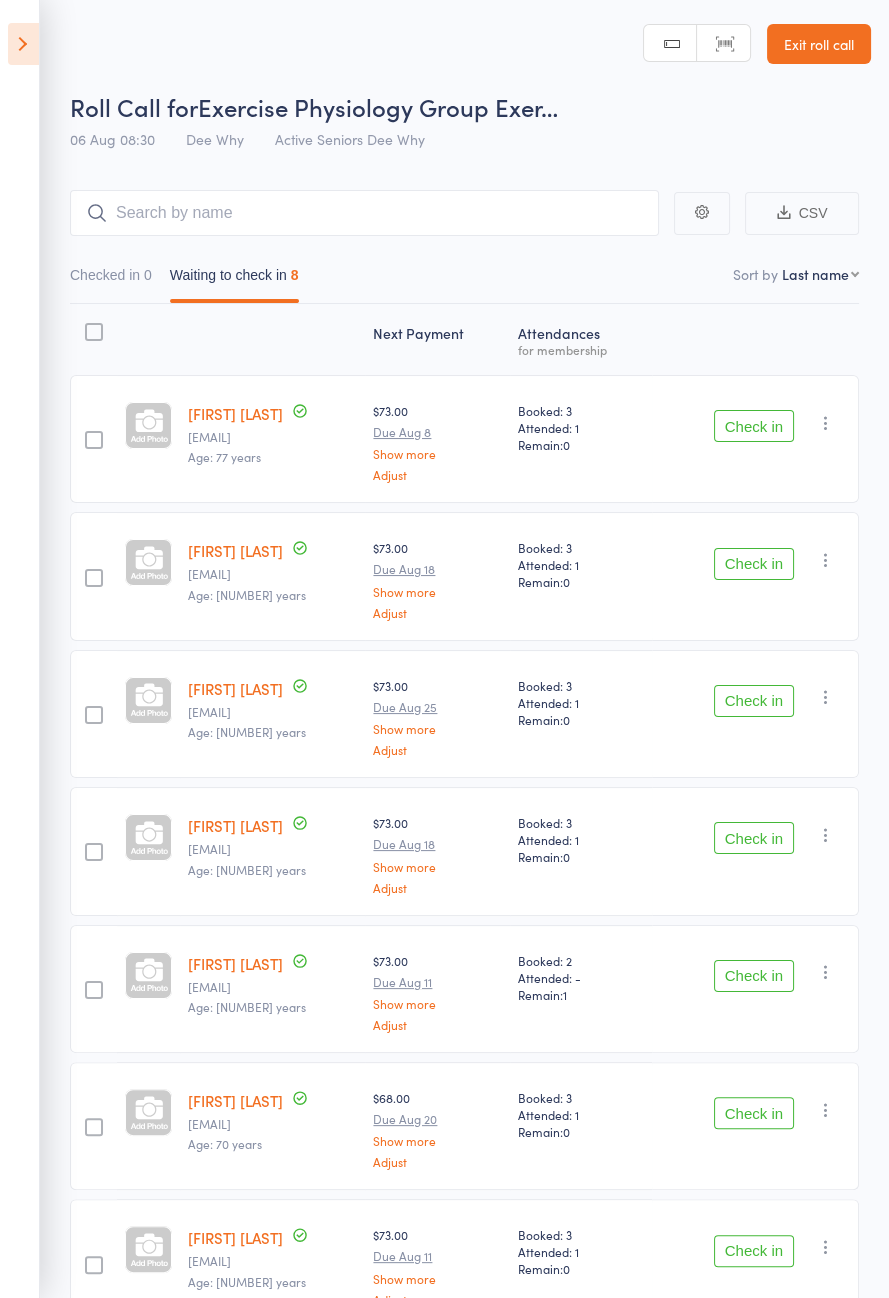 click on "Check in" at bounding box center (754, 426) 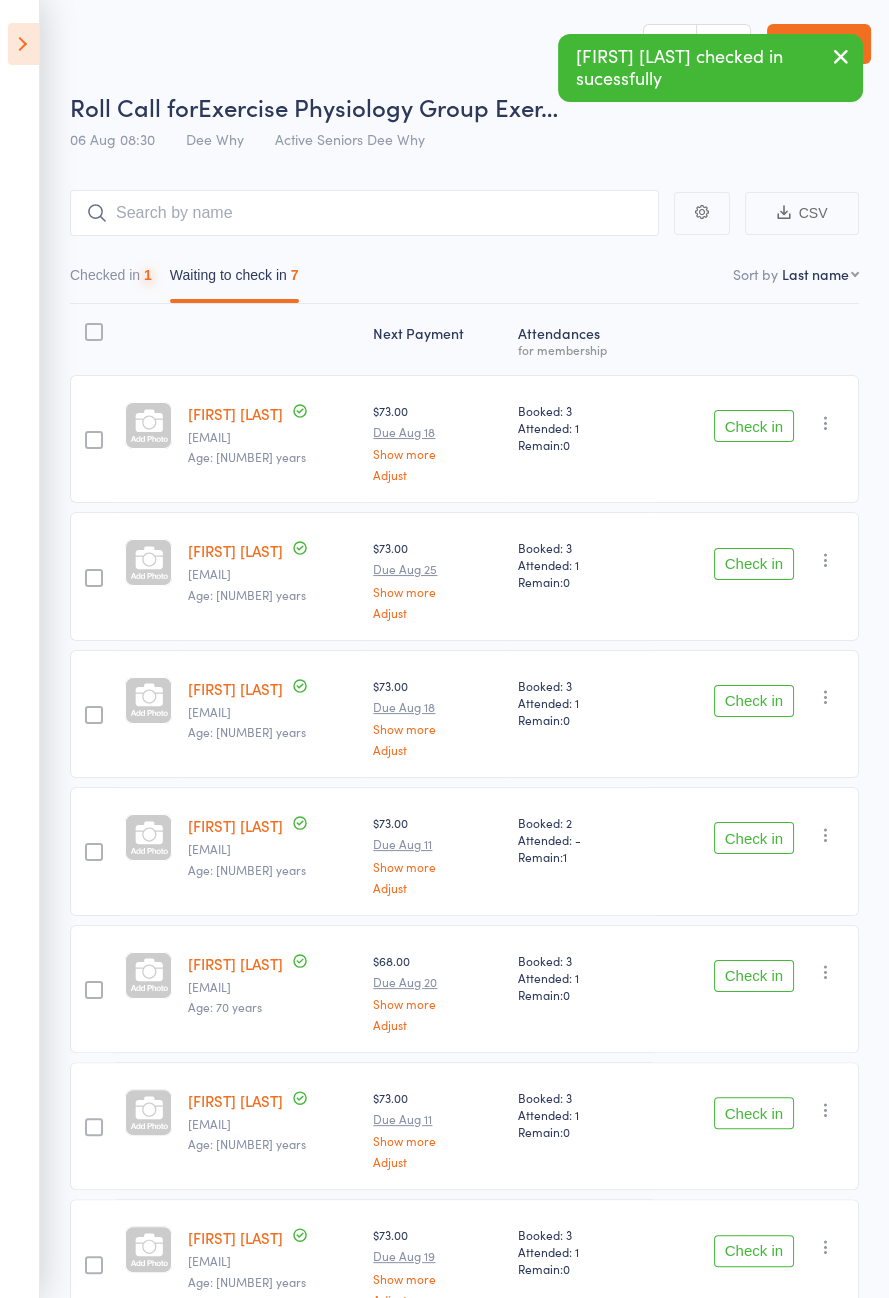 click on "Check in" at bounding box center [754, 426] 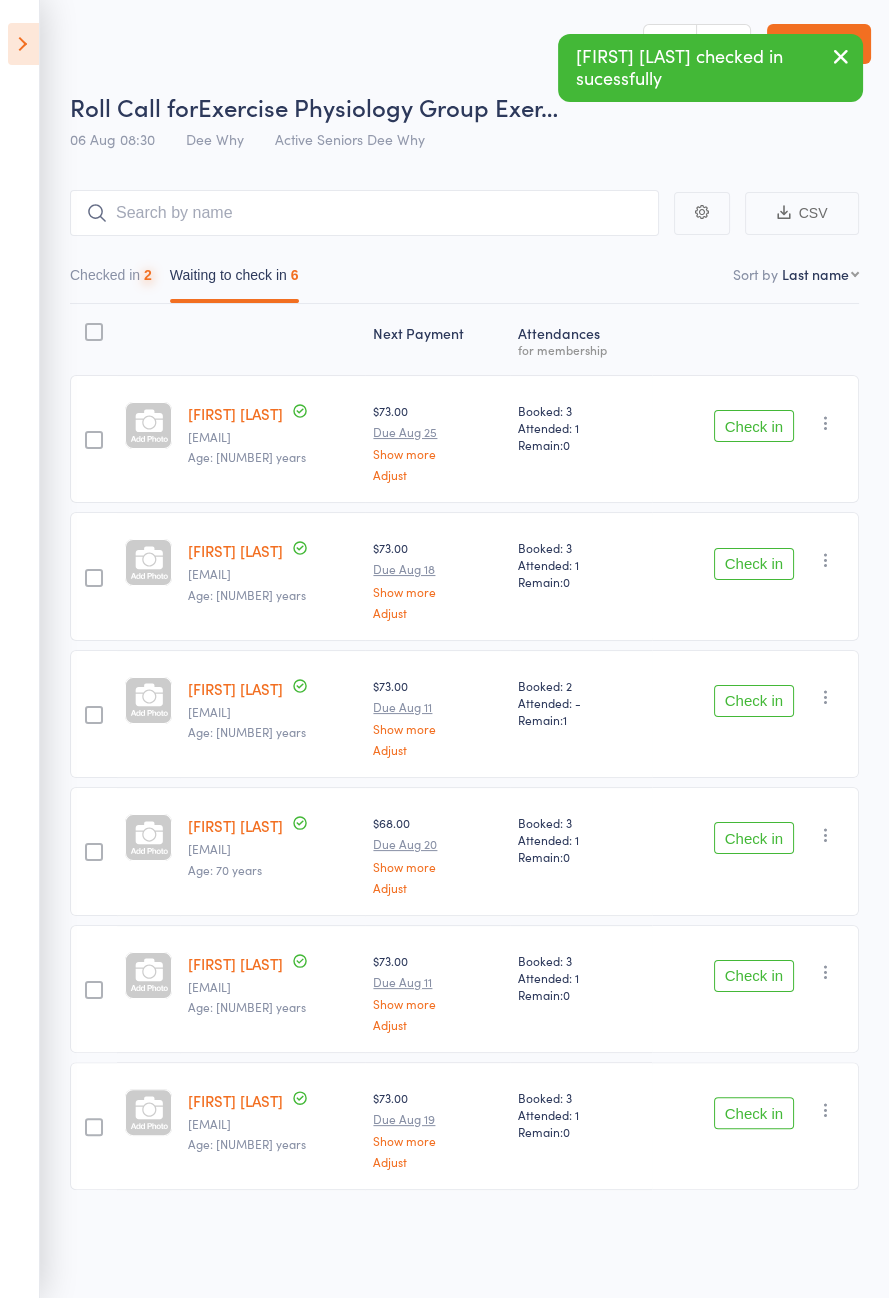 click on "Check in" at bounding box center (754, 426) 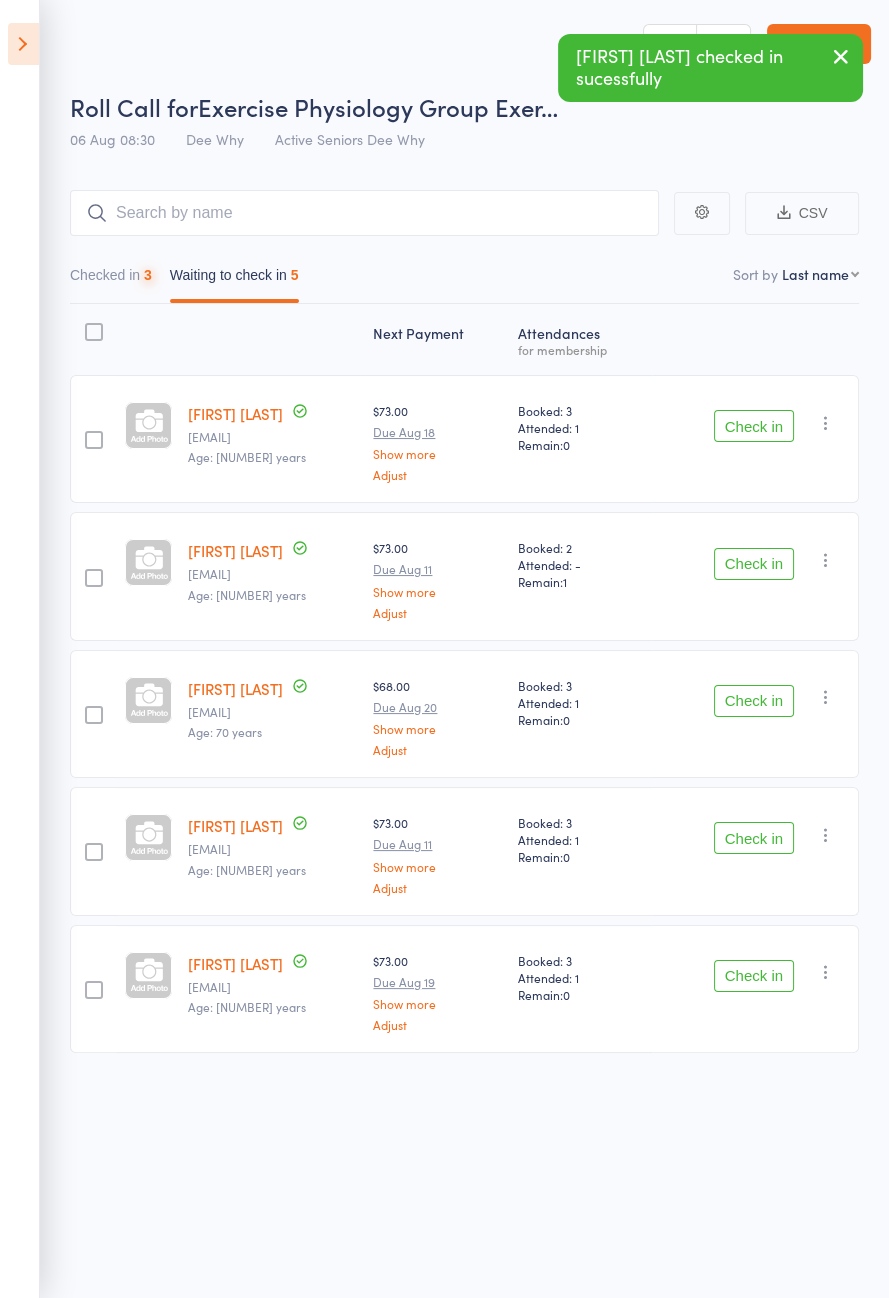click on "Check in" at bounding box center (754, 426) 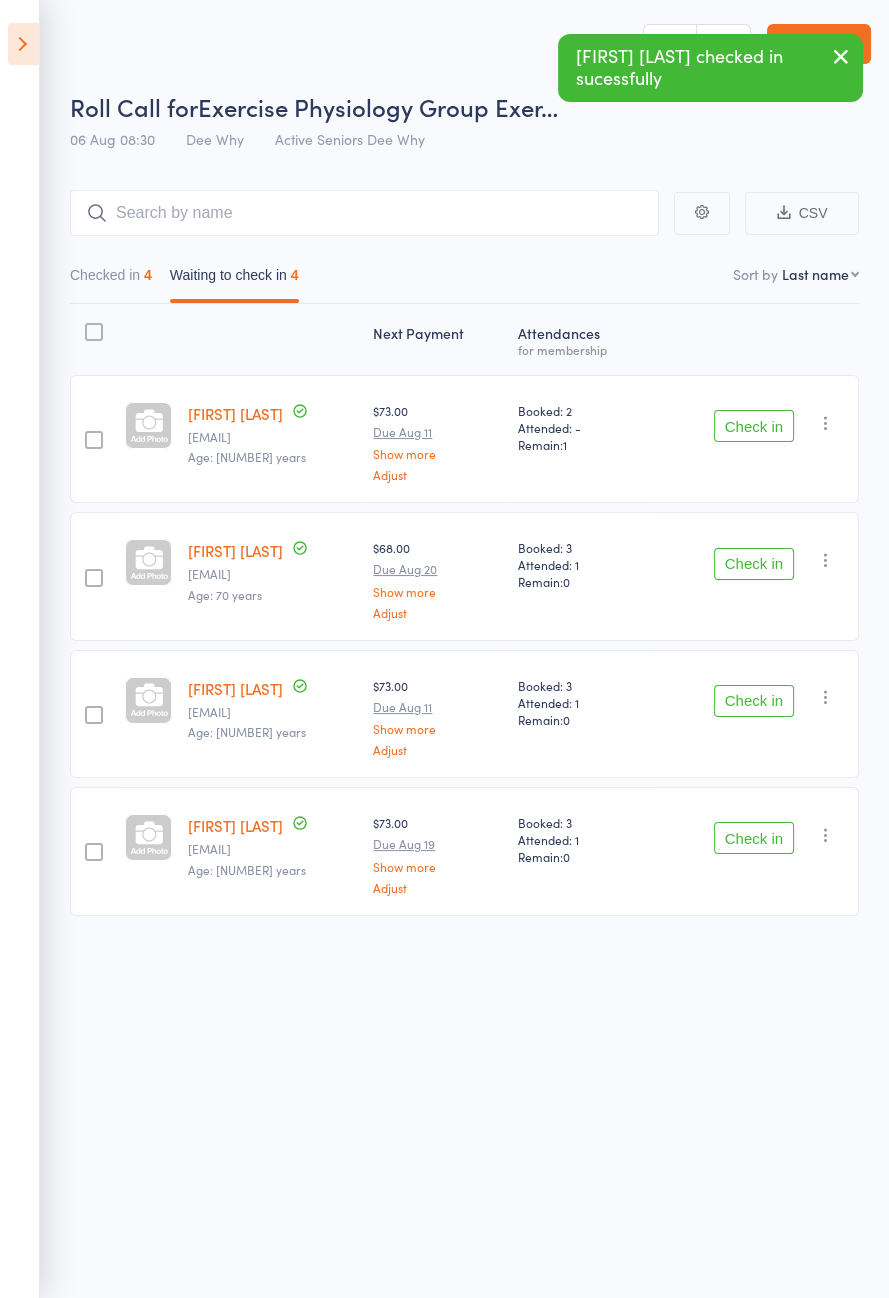 click on "Checked in  4" at bounding box center (111, 280) 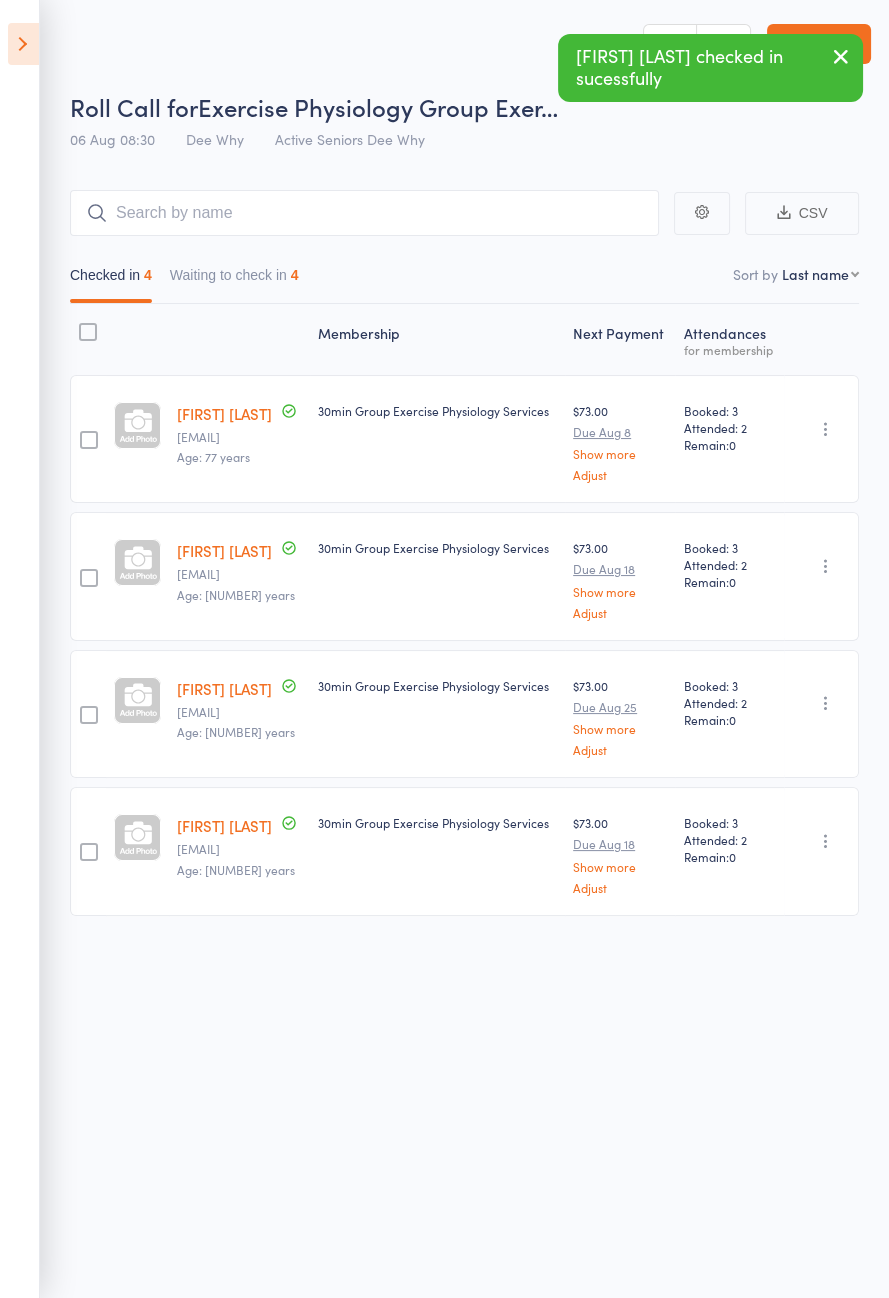 click on "Waiting to check in  4" at bounding box center [234, 280] 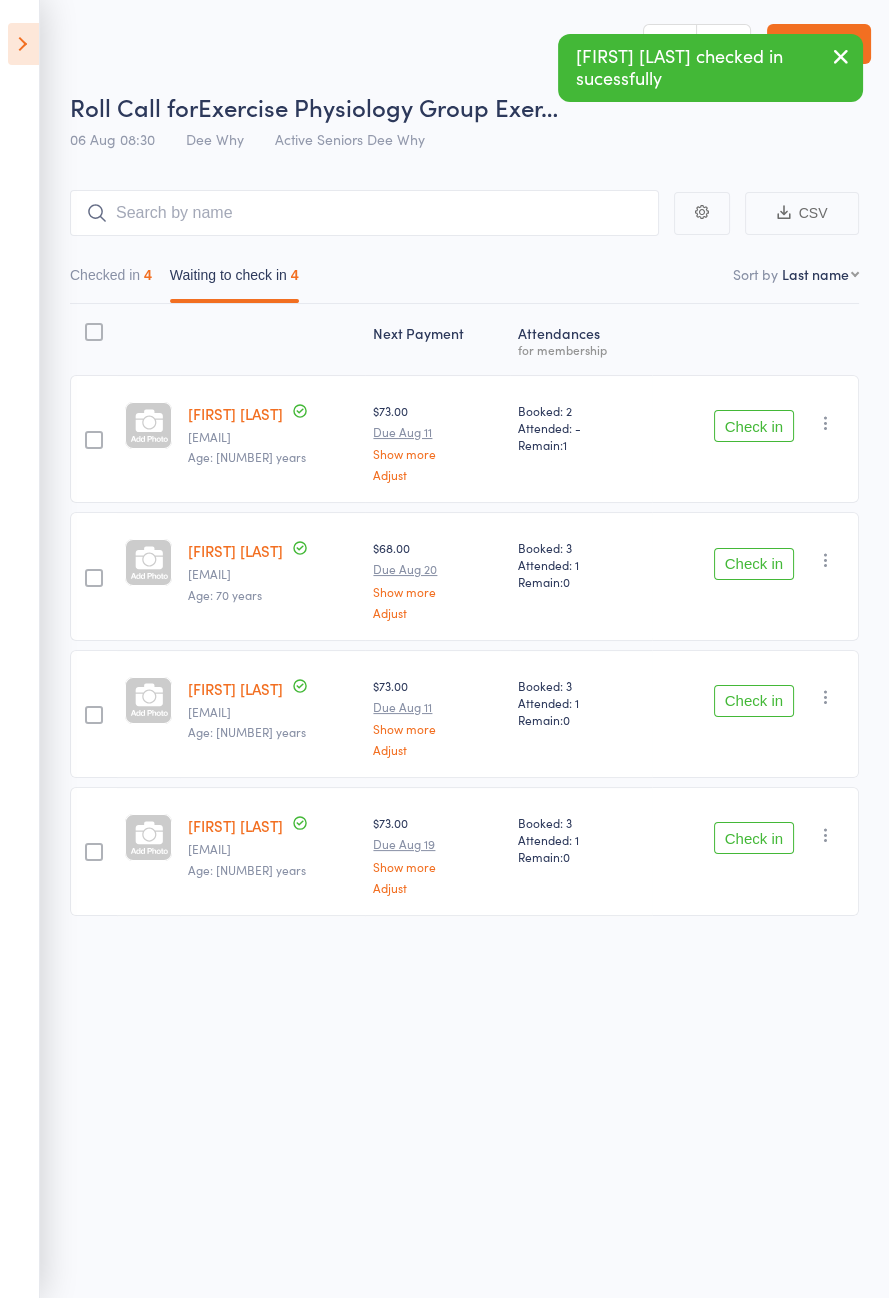 click on "Check in" at bounding box center [754, 426] 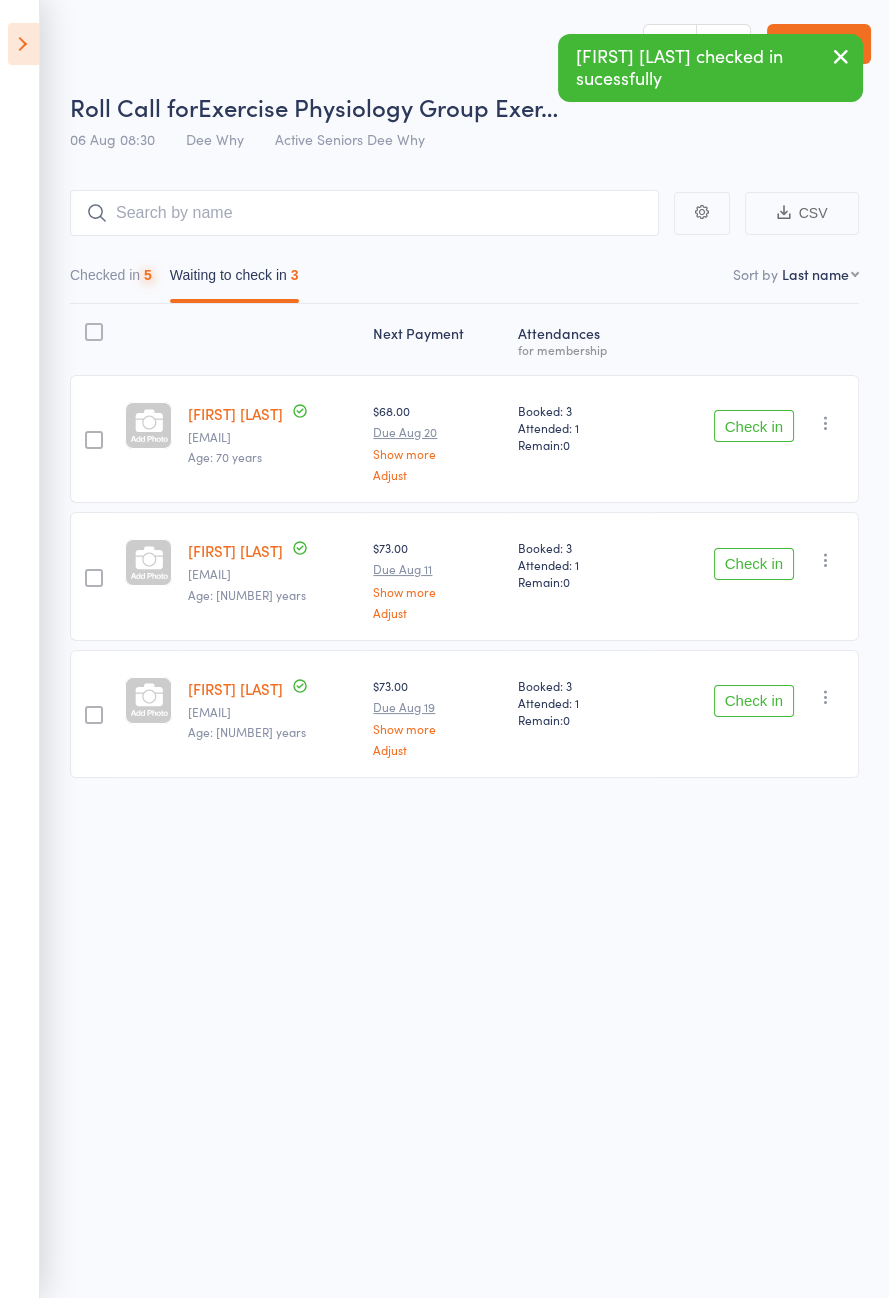 click on "Check in" at bounding box center (754, 426) 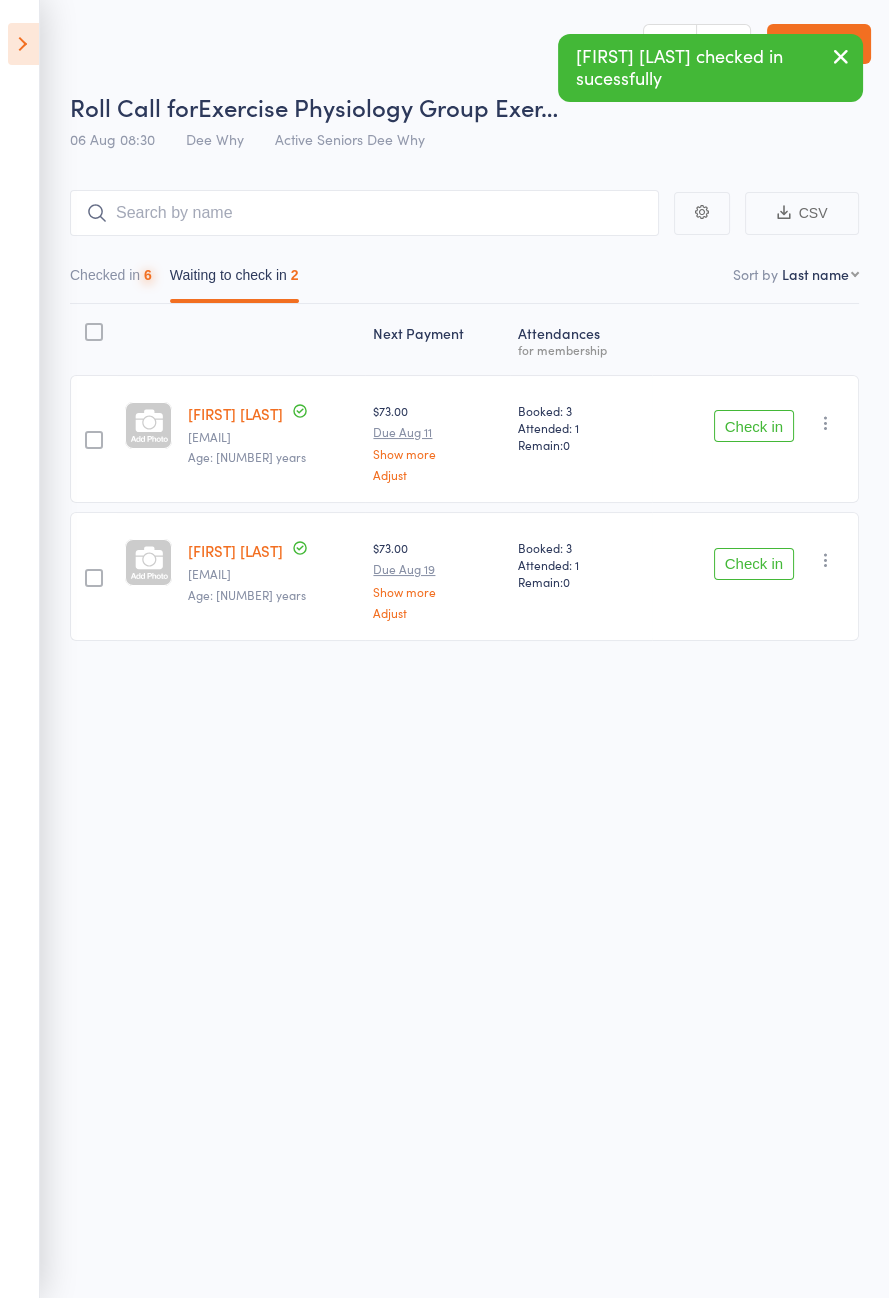click on "Check in" at bounding box center [754, 426] 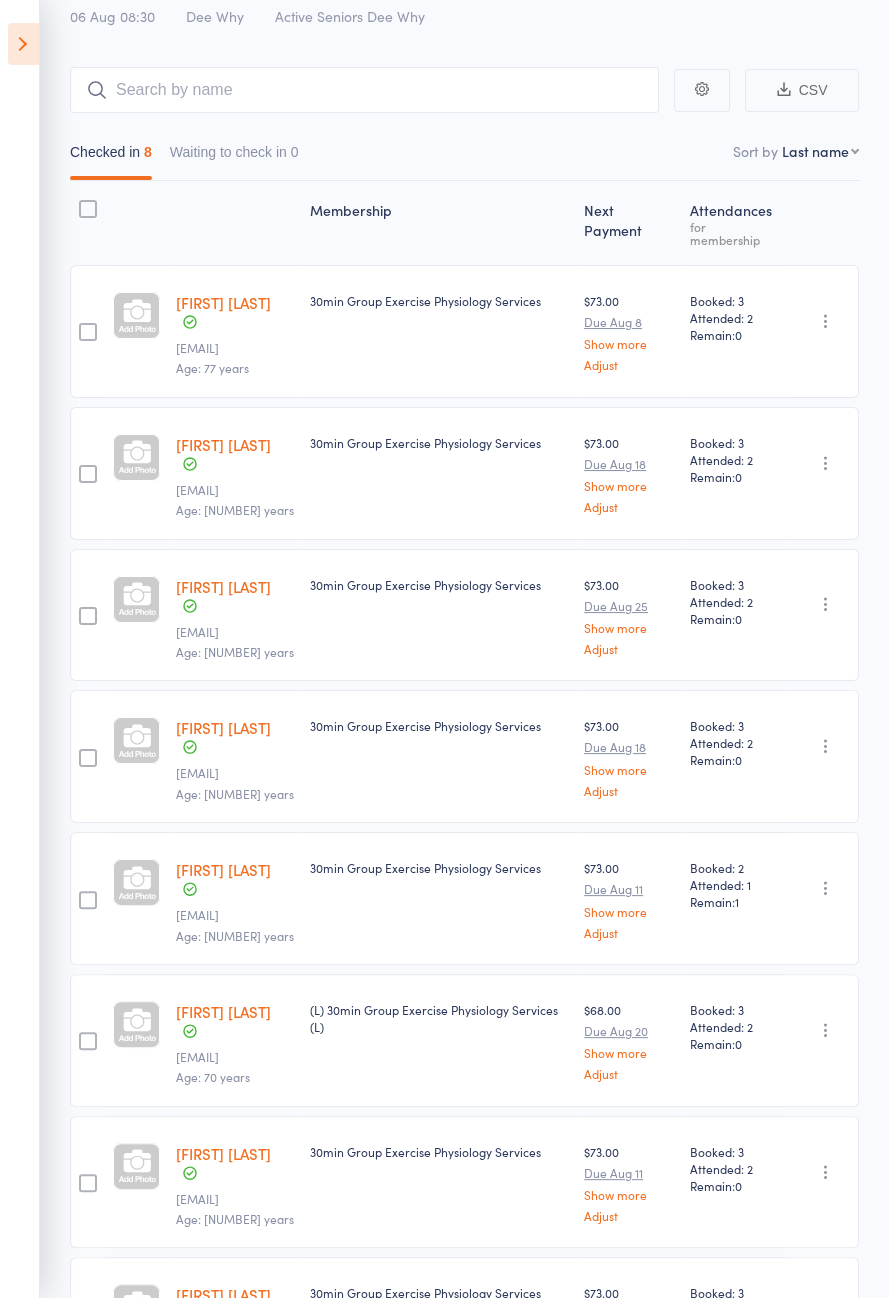 scroll, scrollTop: 0, scrollLeft: 0, axis: both 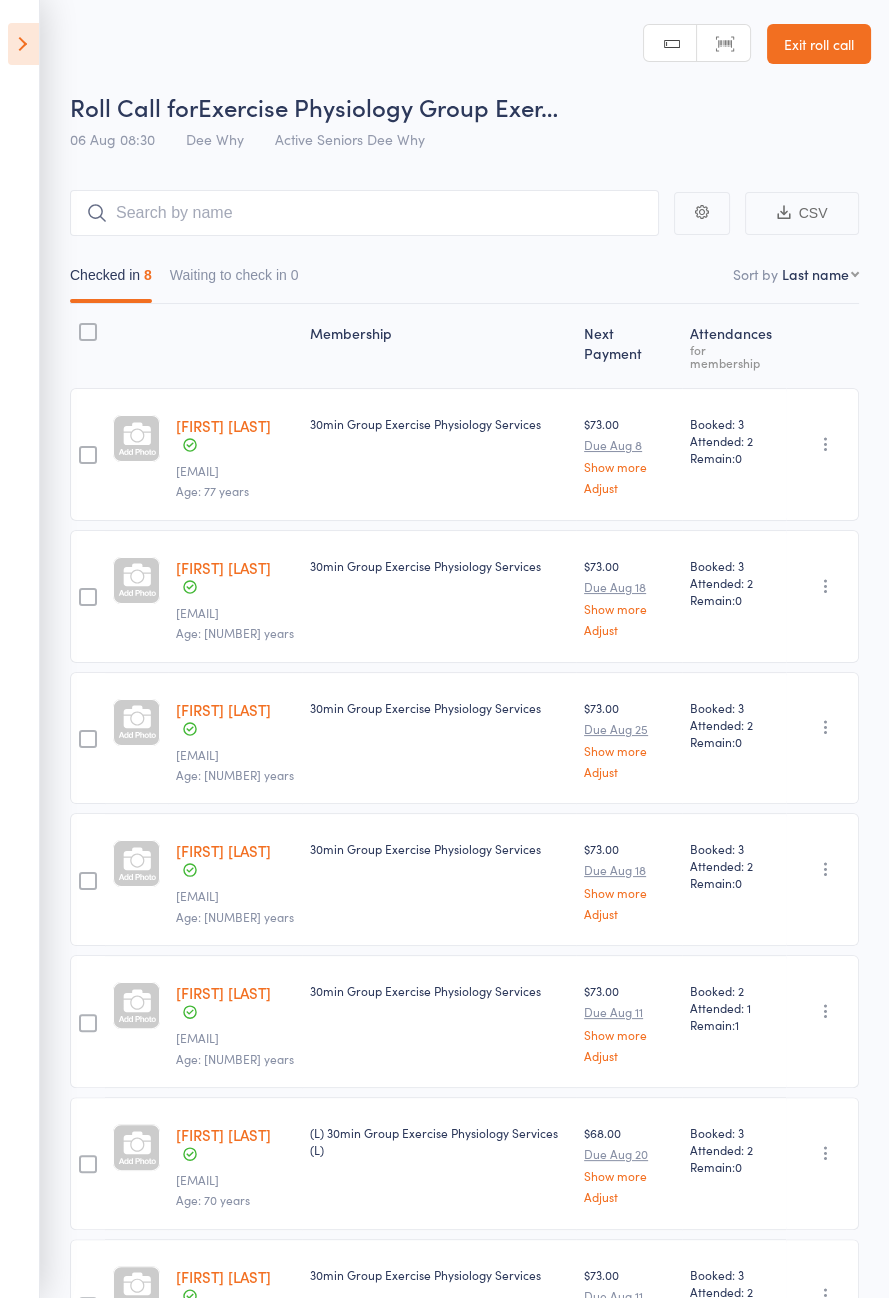 click at bounding box center (23, 44) 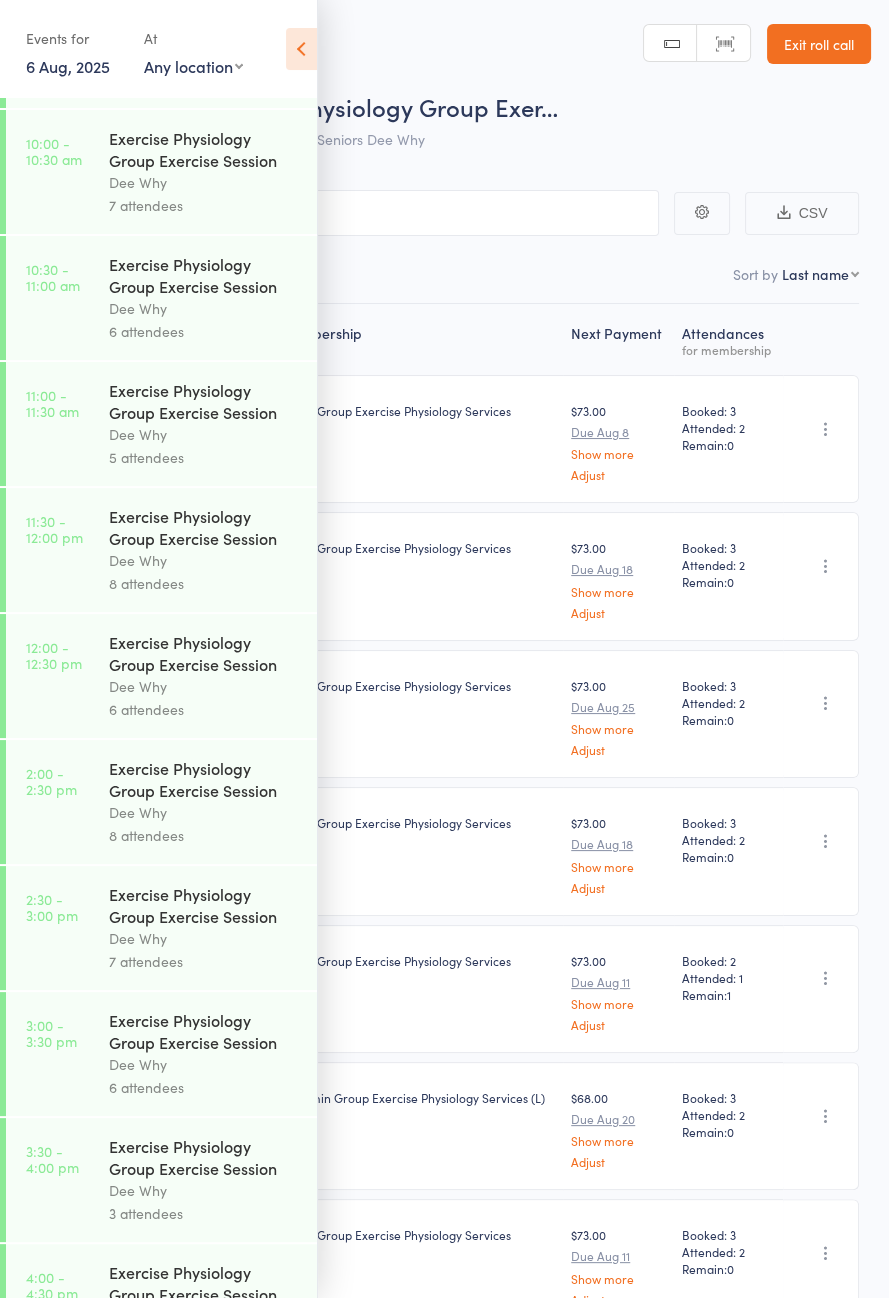 scroll, scrollTop: 1018, scrollLeft: 0, axis: vertical 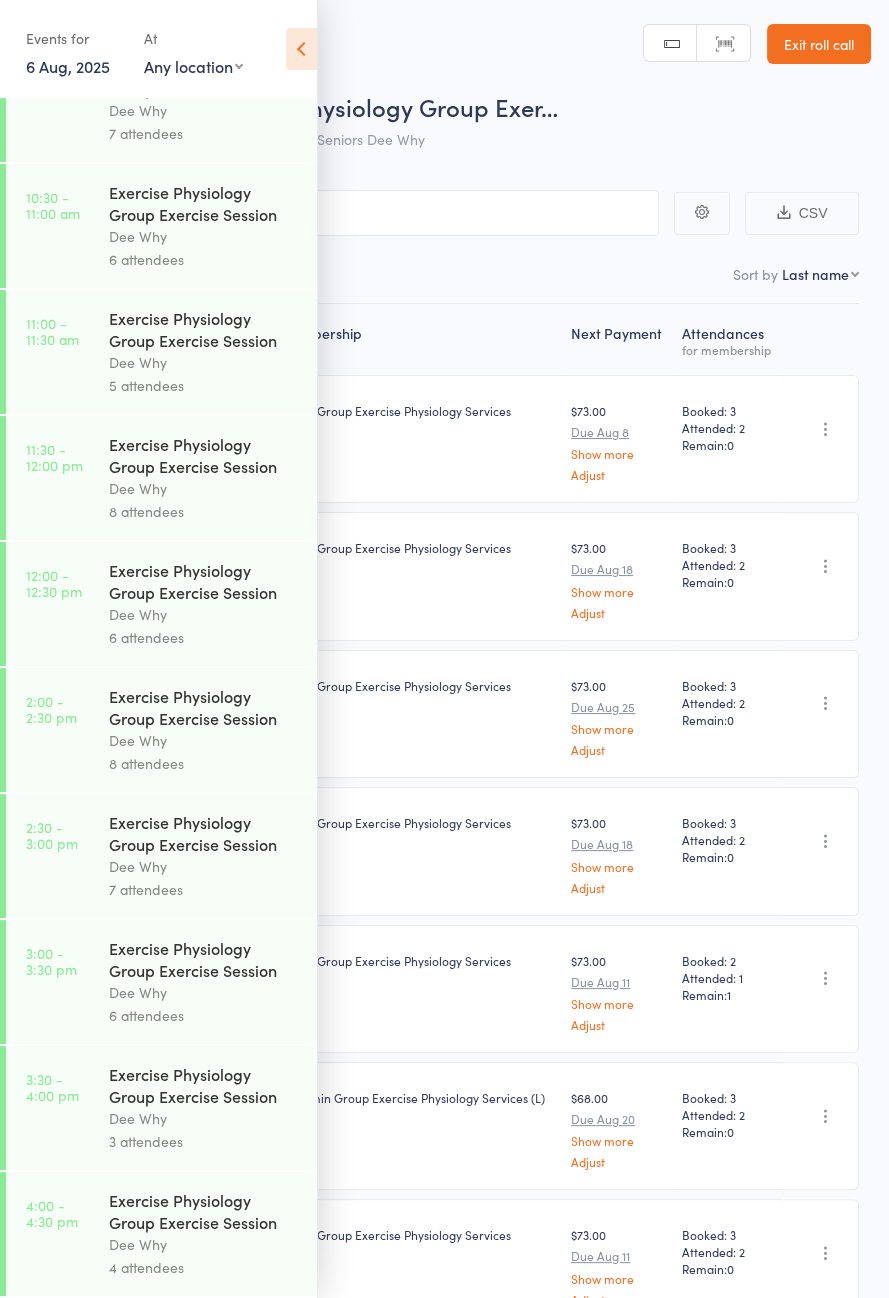 click at bounding box center (301, 49) 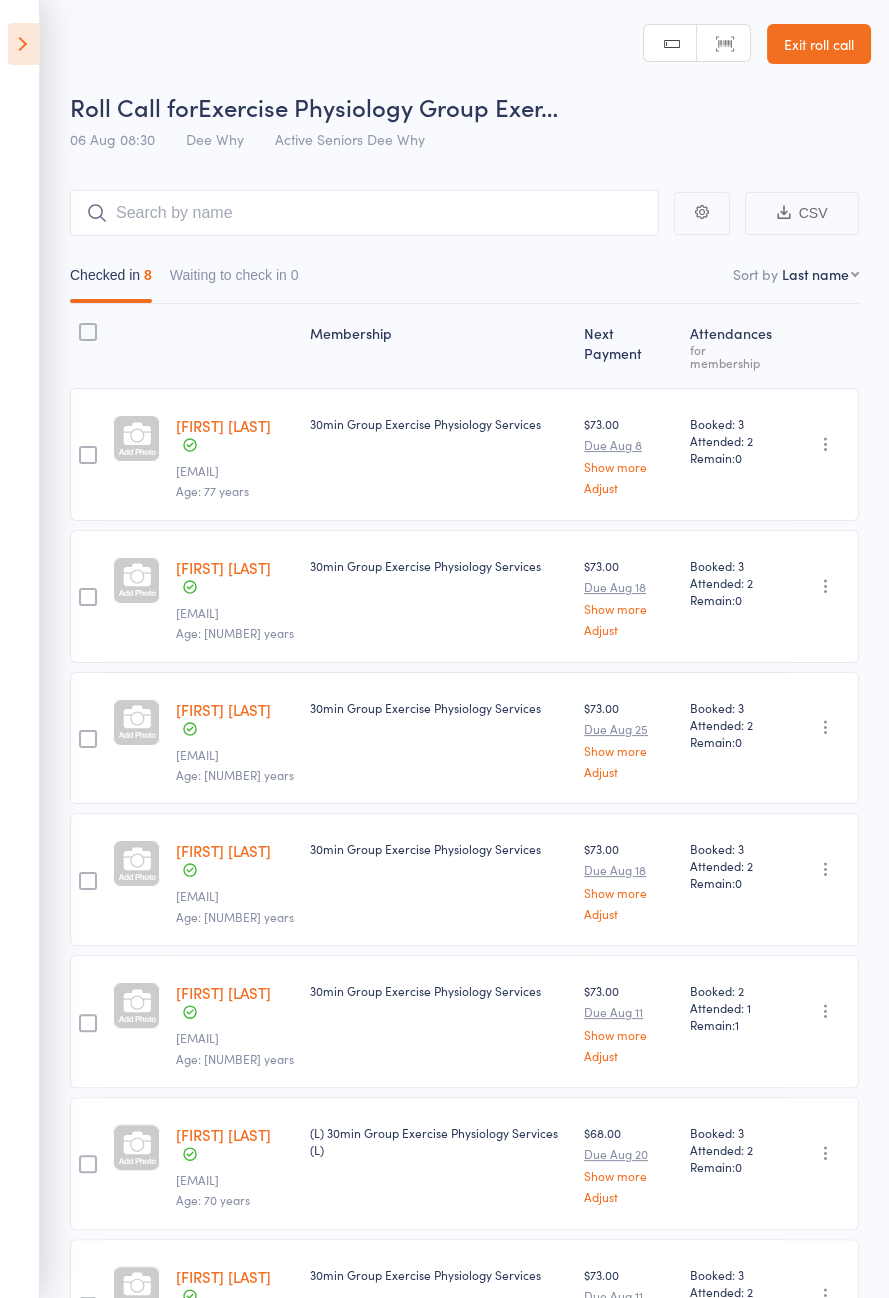 click at bounding box center [23, 44] 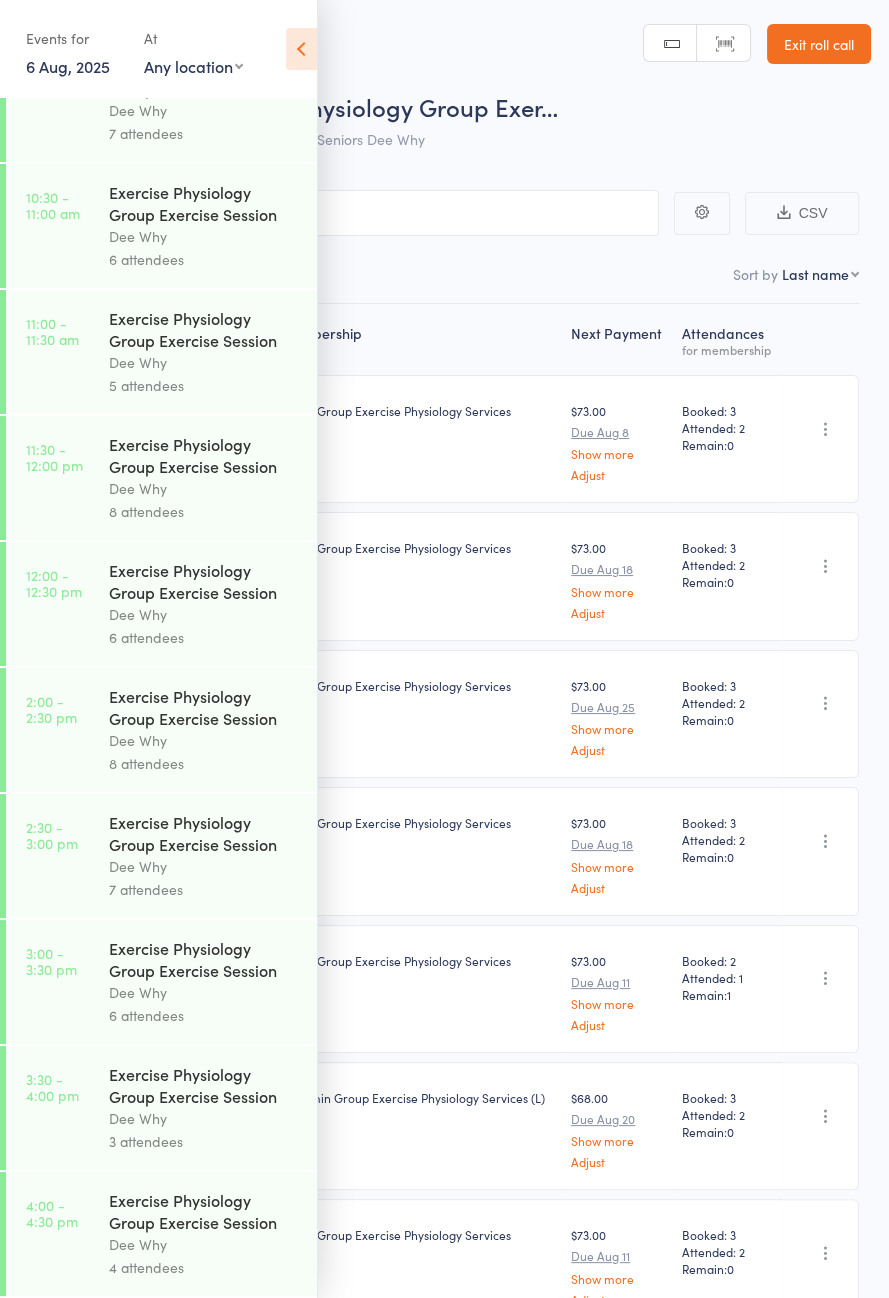 click on "6 Aug, 2025" at bounding box center [68, 66] 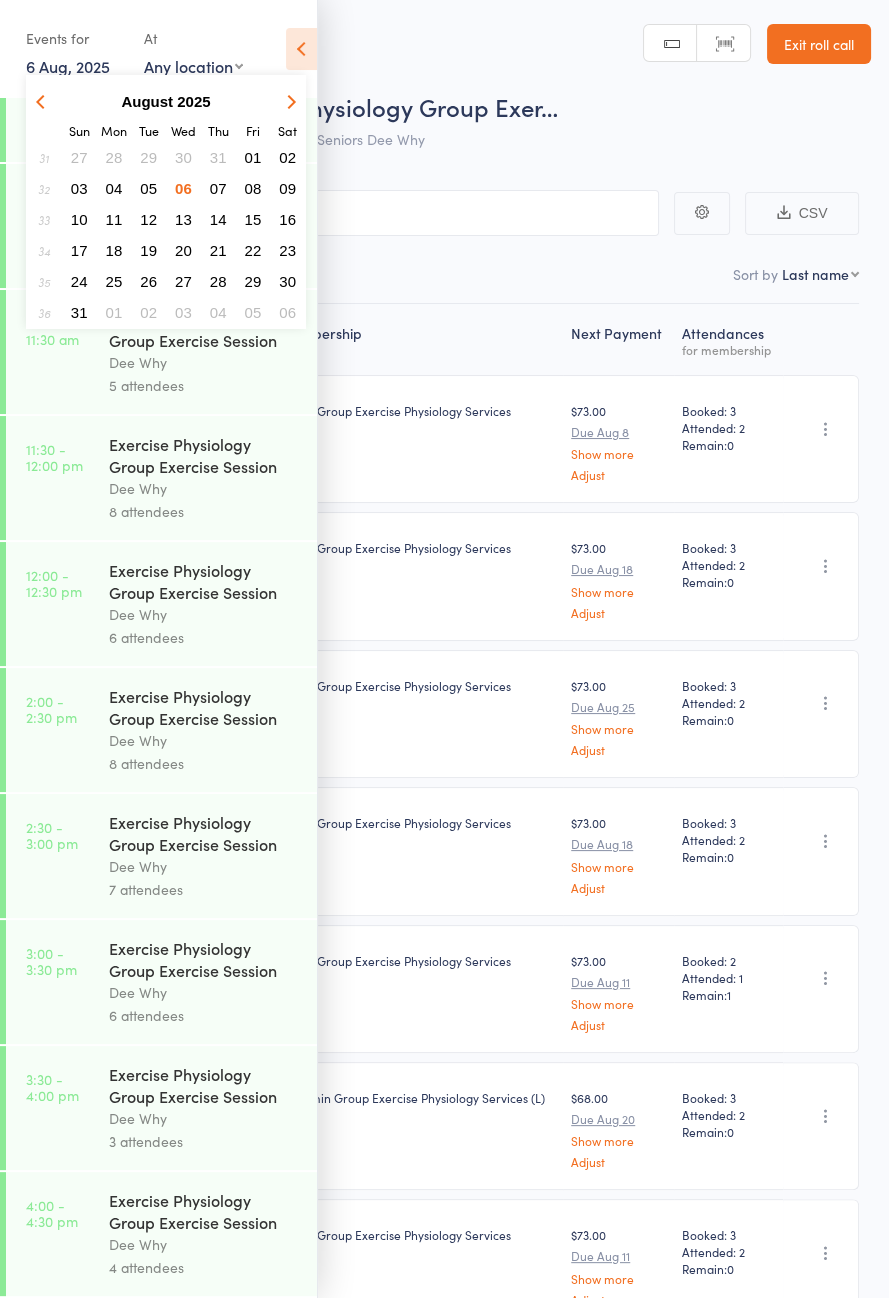 click on "09" at bounding box center [287, 188] 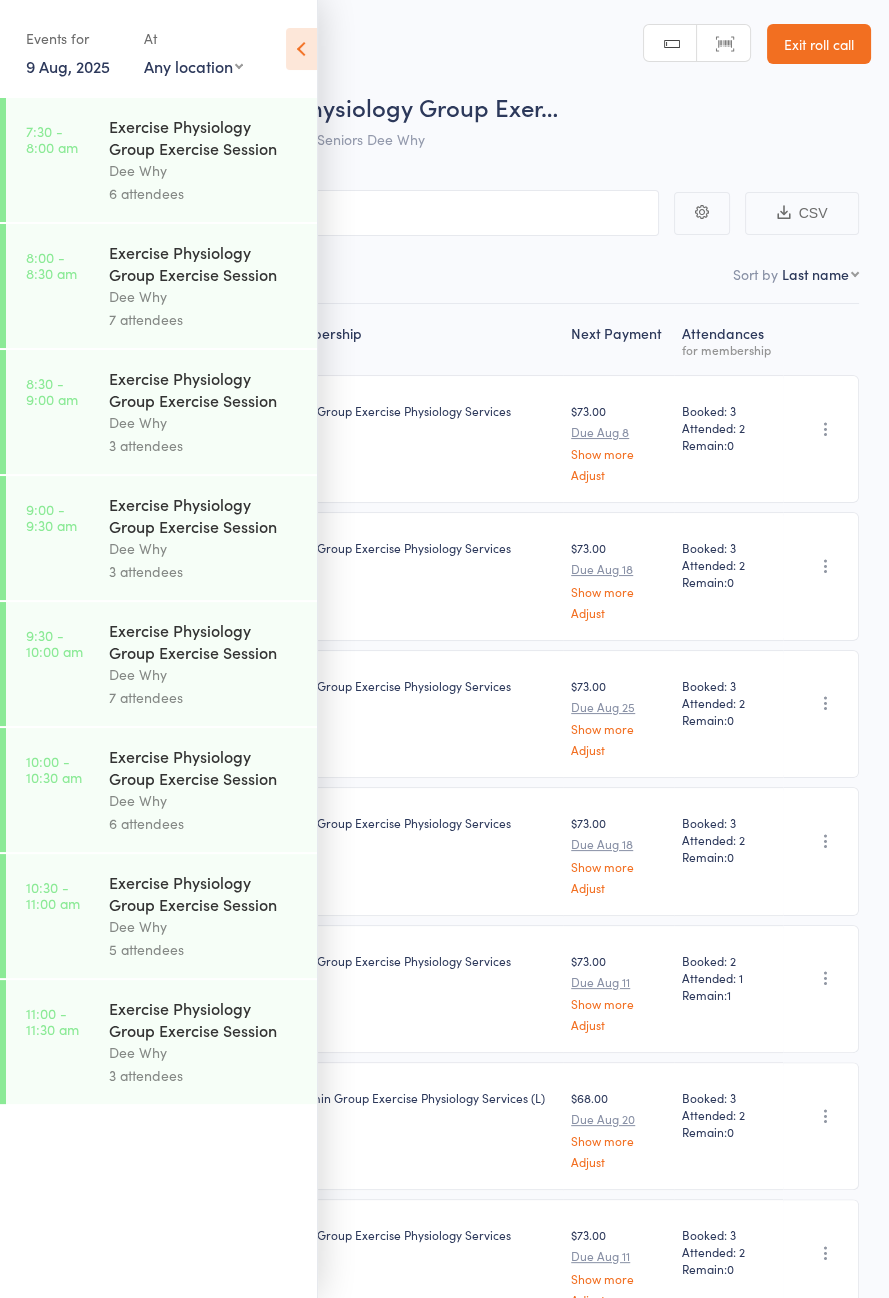 scroll, scrollTop: 0, scrollLeft: 0, axis: both 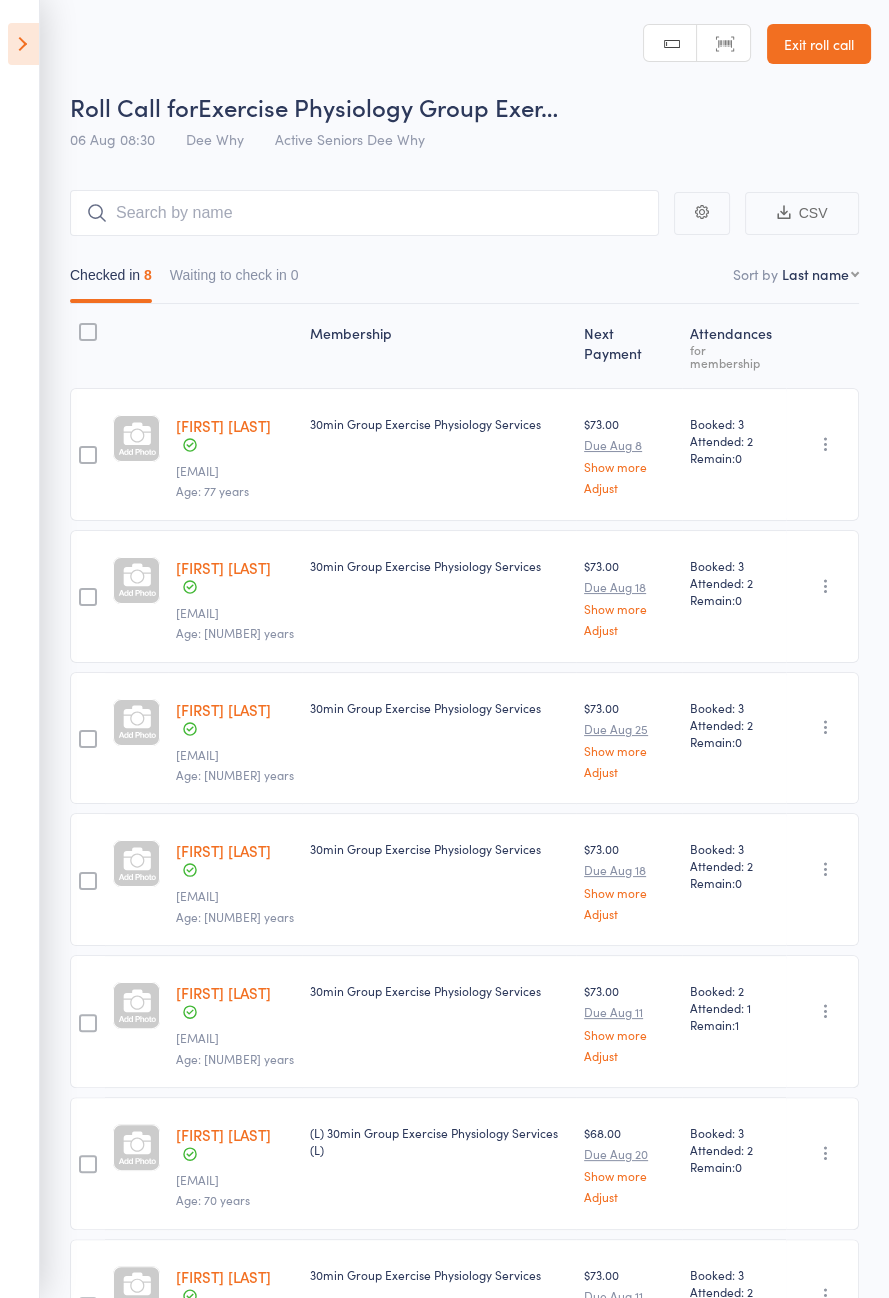 click at bounding box center (23, 44) 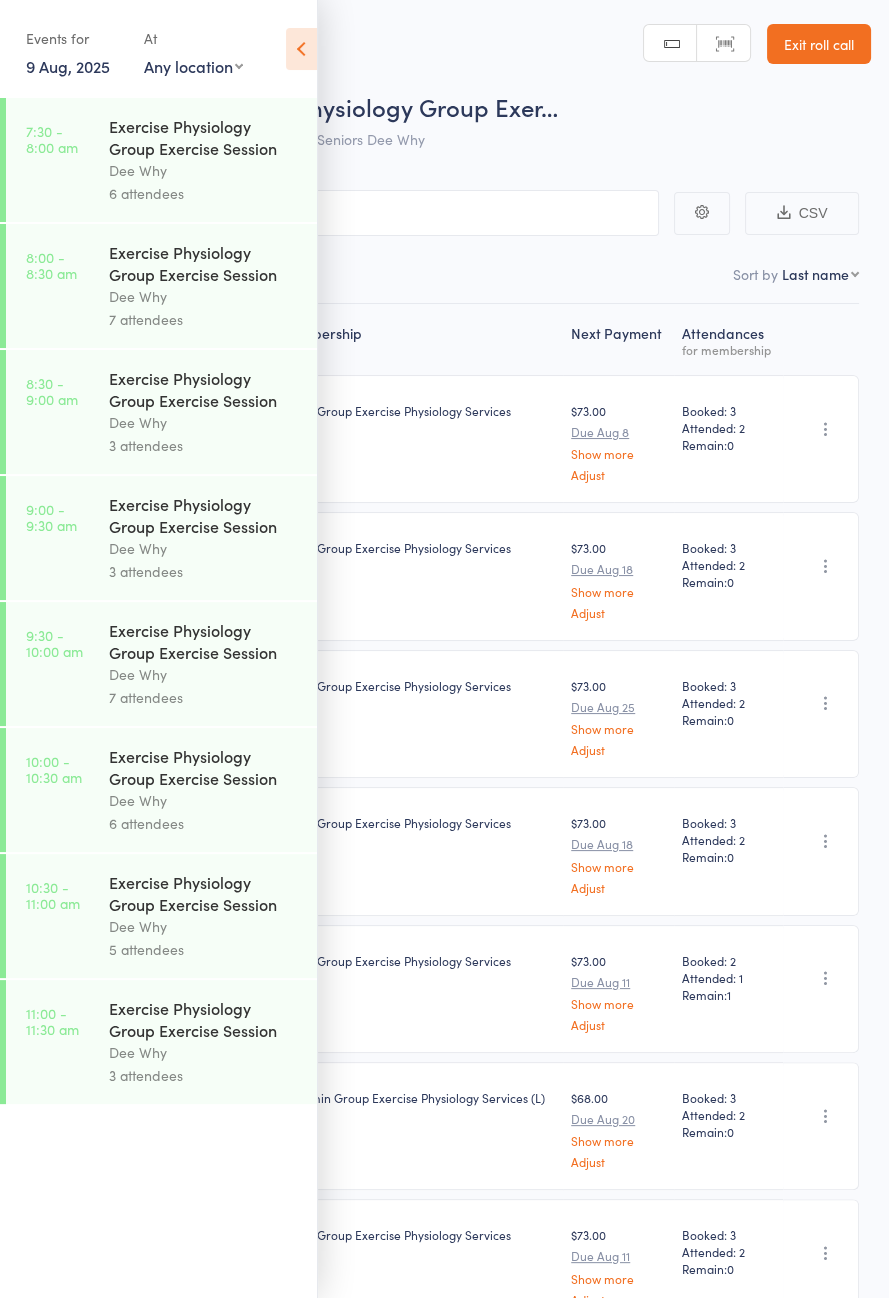click on "Events for" at bounding box center (75, 38) 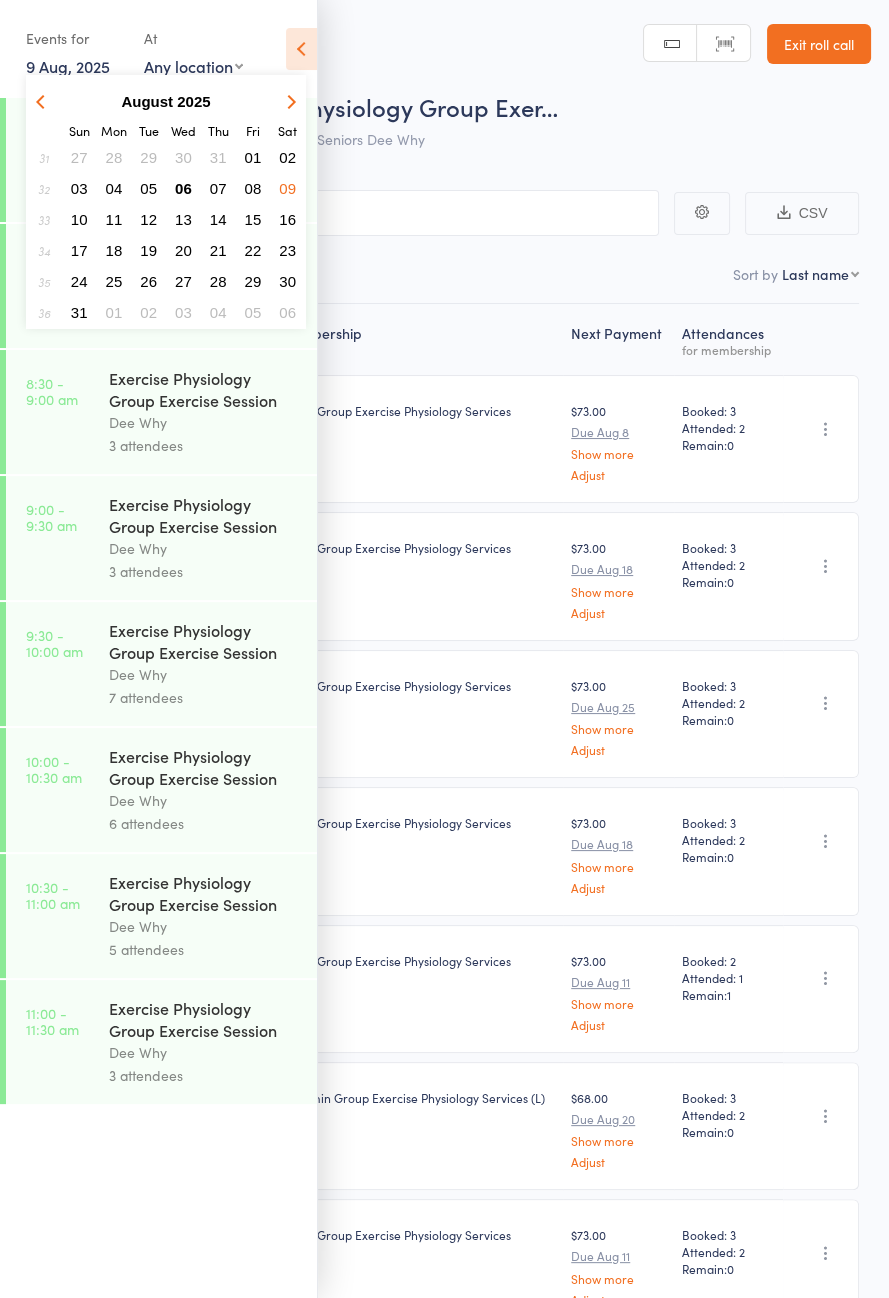 click on "06" at bounding box center [183, 188] 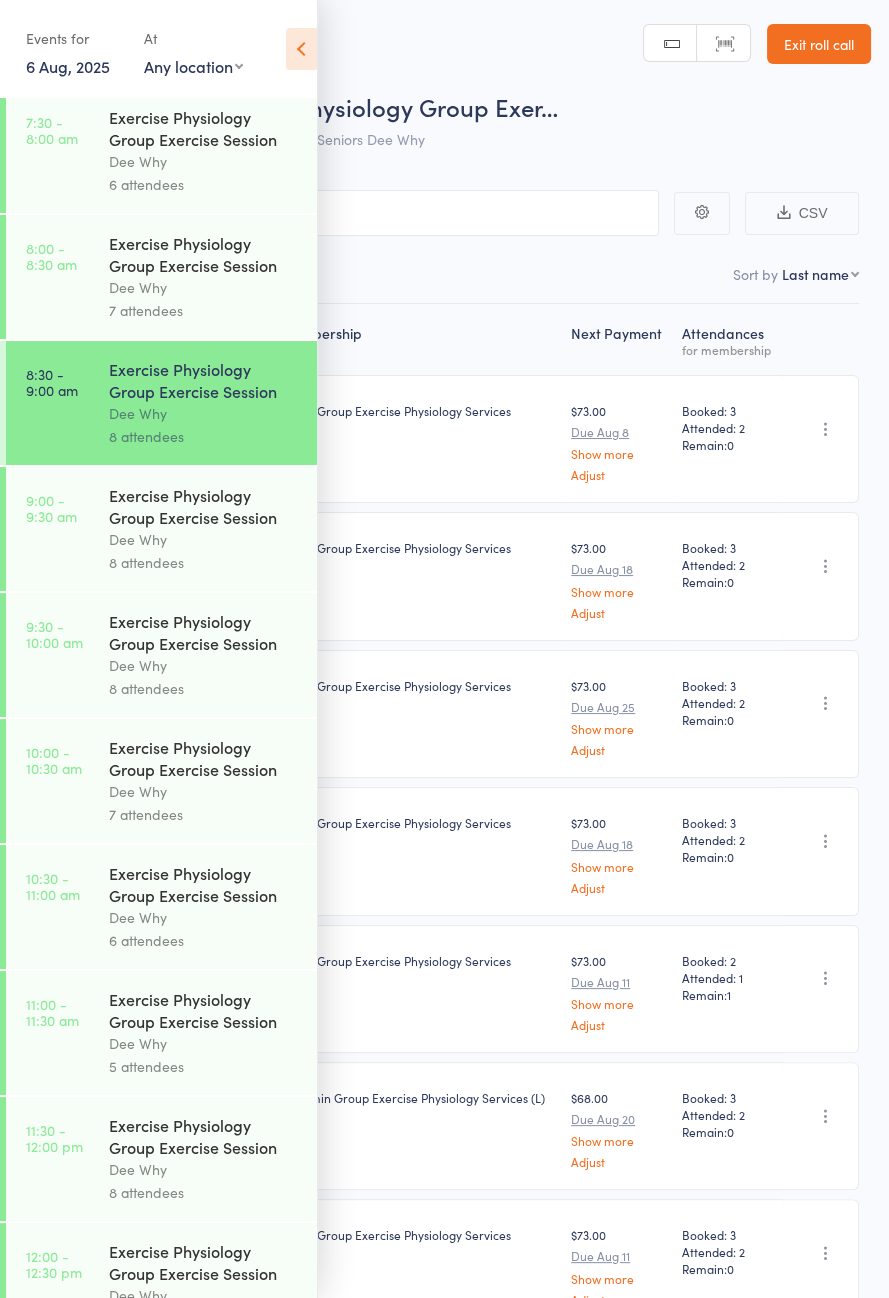 scroll, scrollTop: 265, scrollLeft: 0, axis: vertical 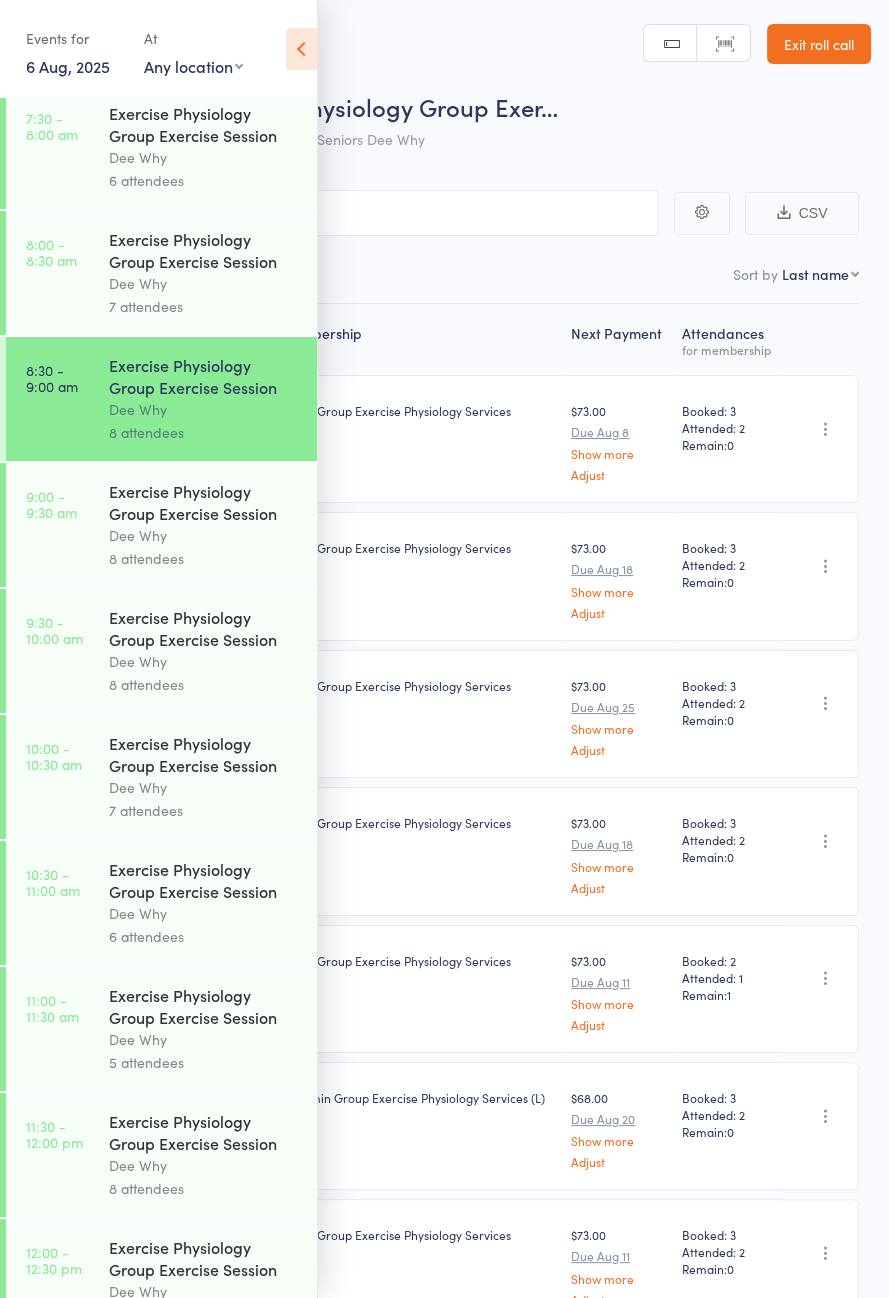 click on "Dee Why" at bounding box center (204, 535) 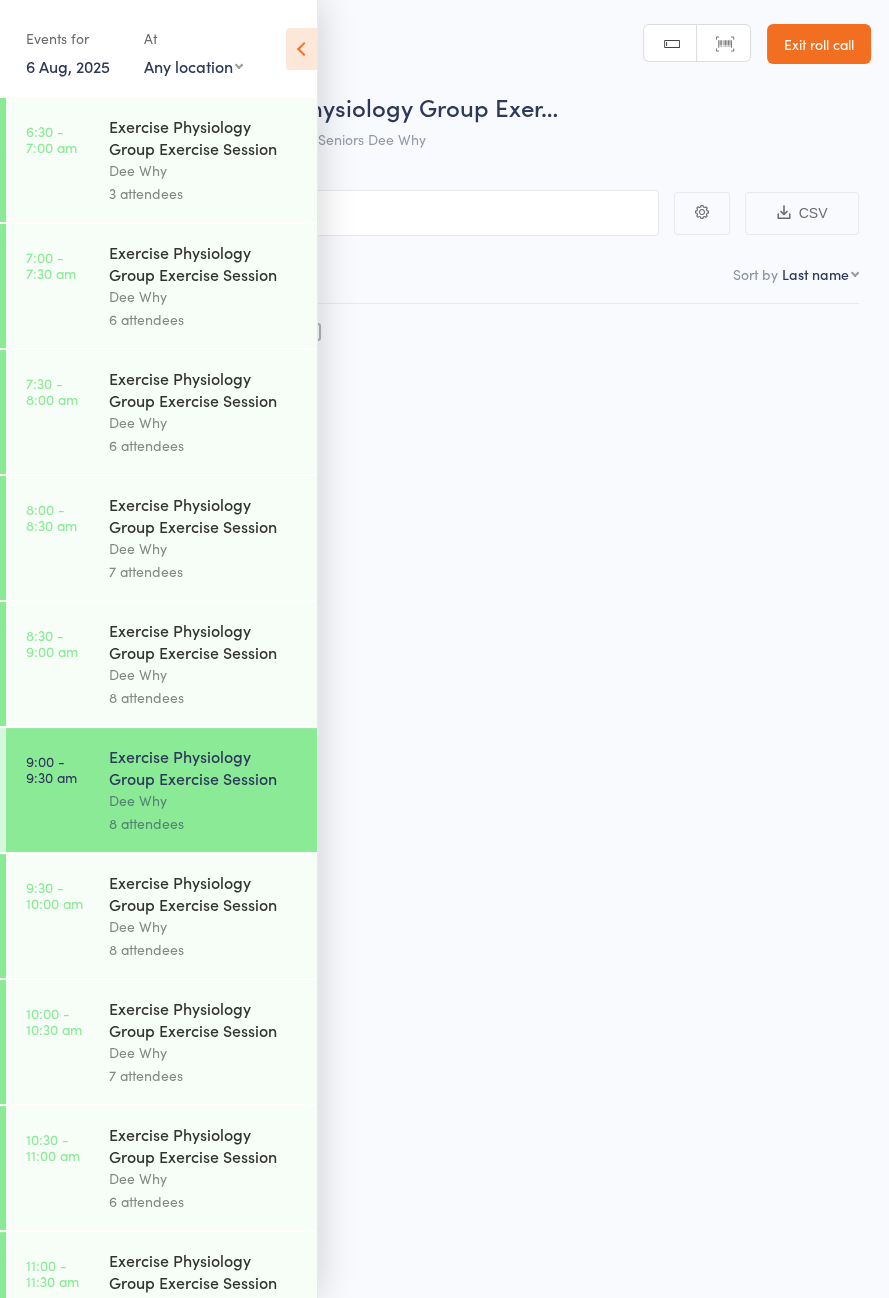 click at bounding box center (301, 49) 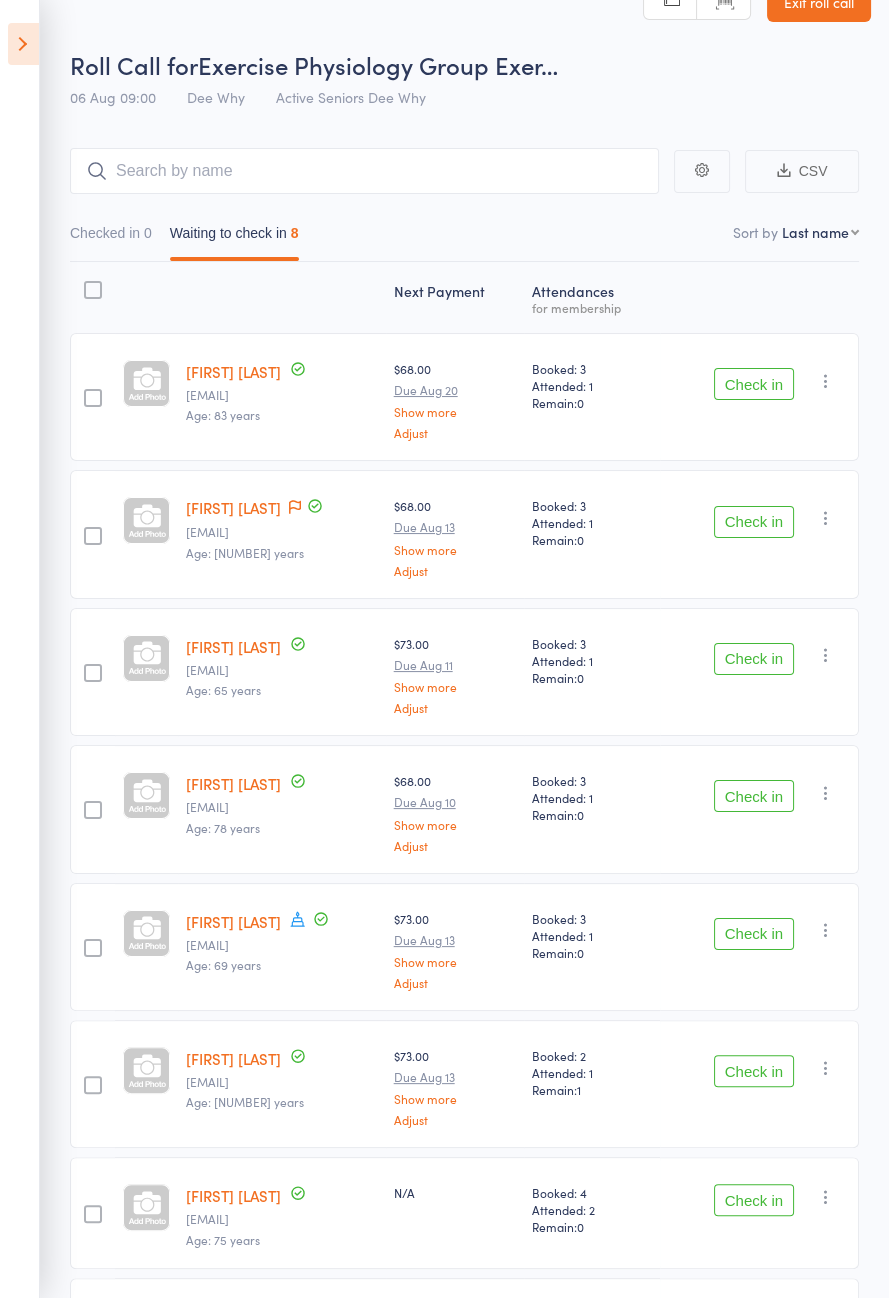 scroll, scrollTop: 125, scrollLeft: 0, axis: vertical 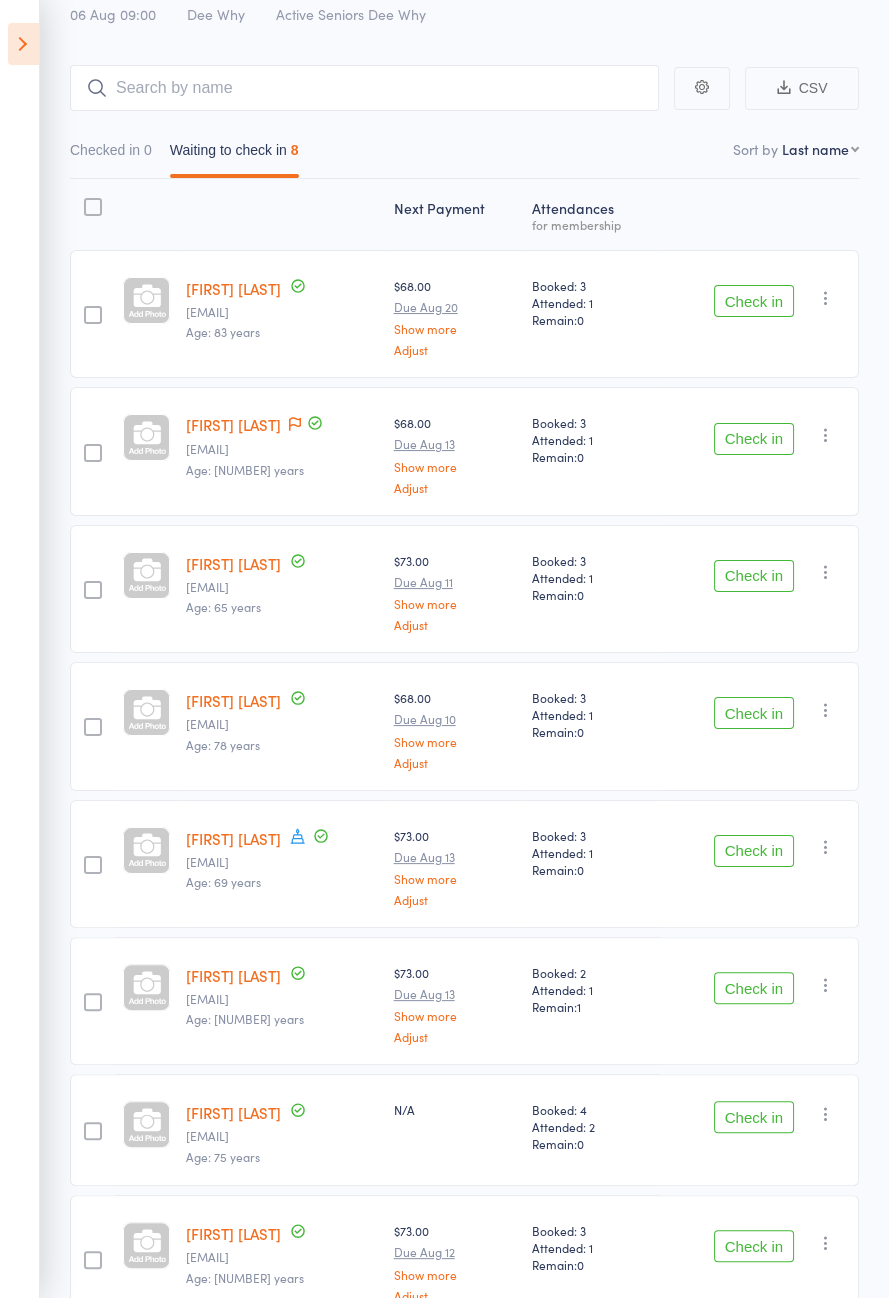 click 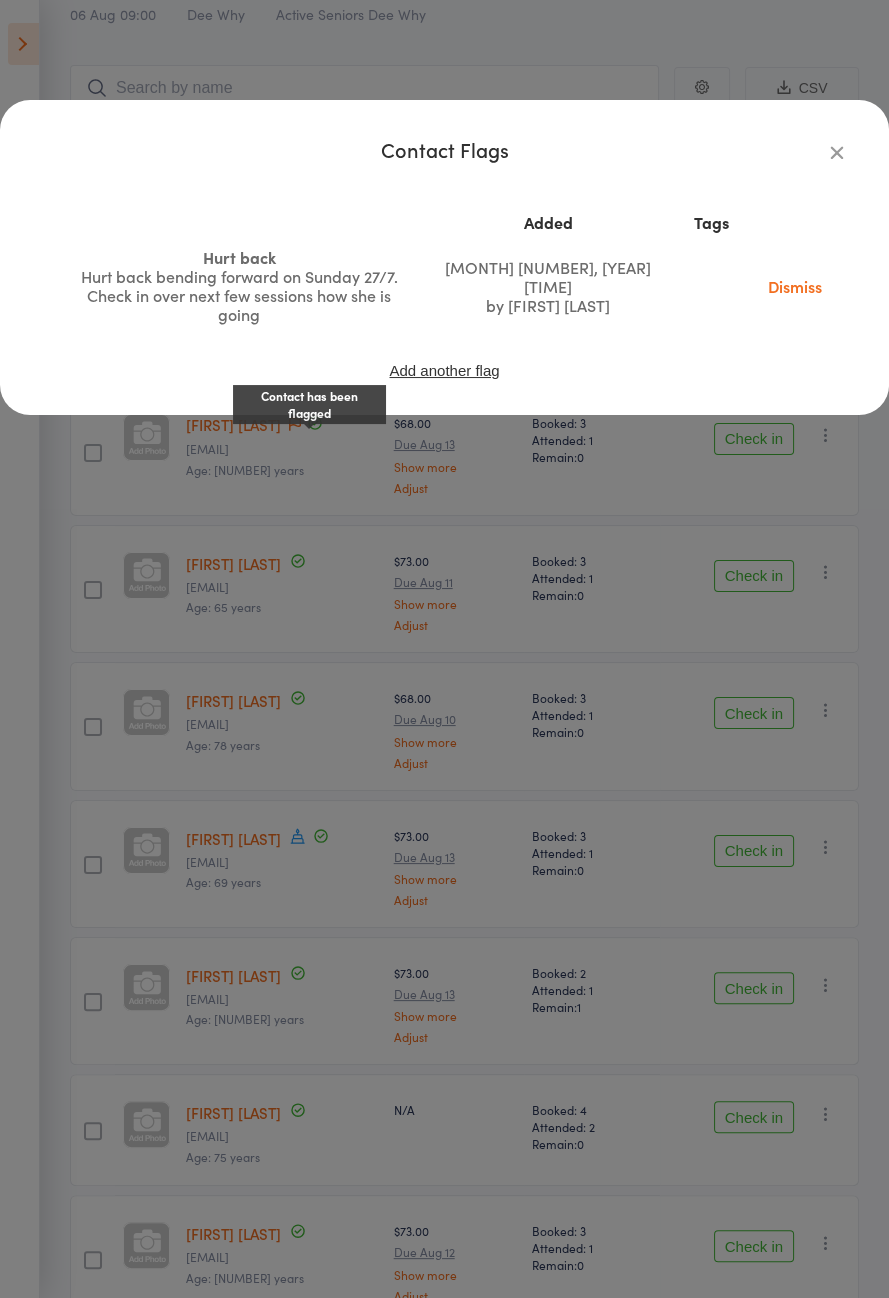 click at bounding box center [837, 152] 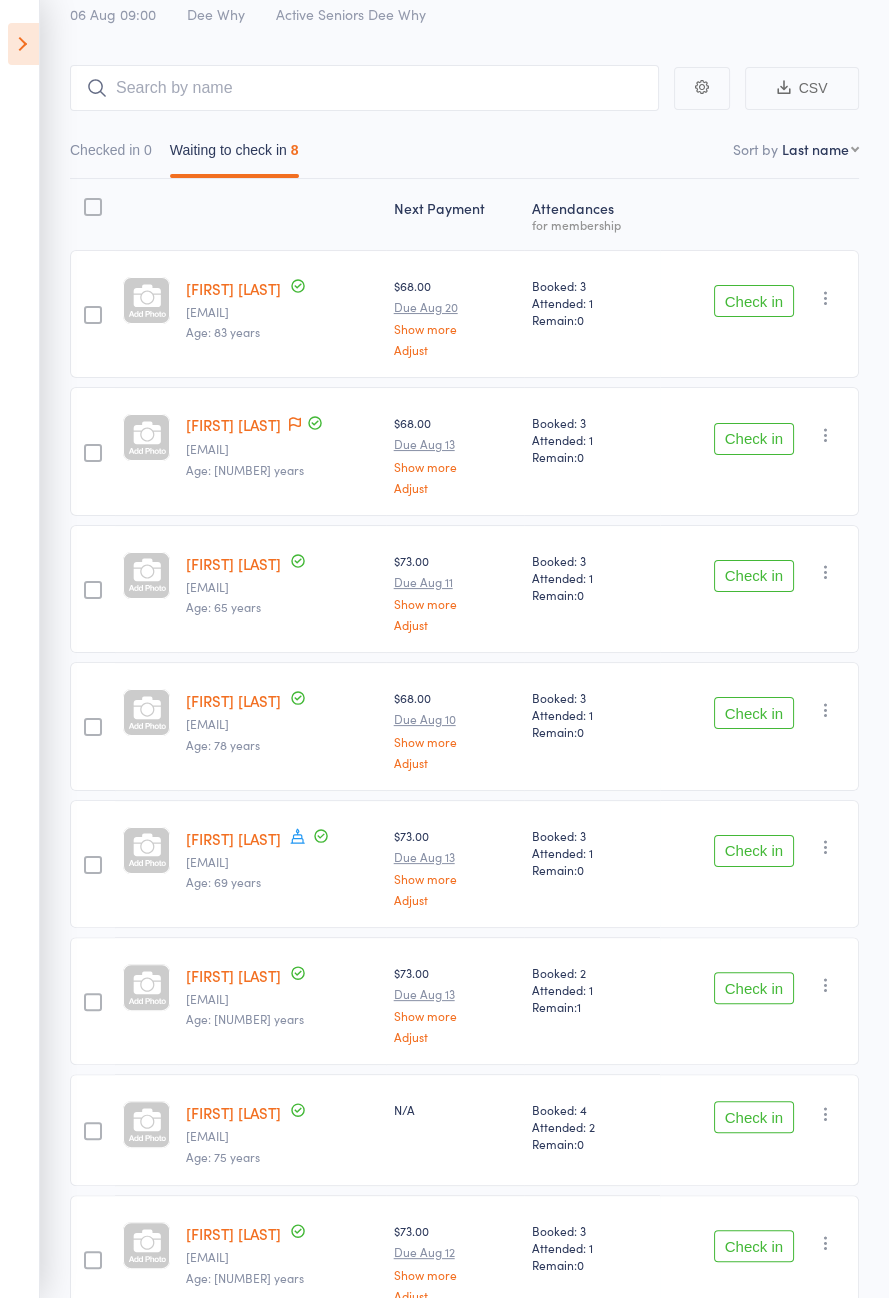 click 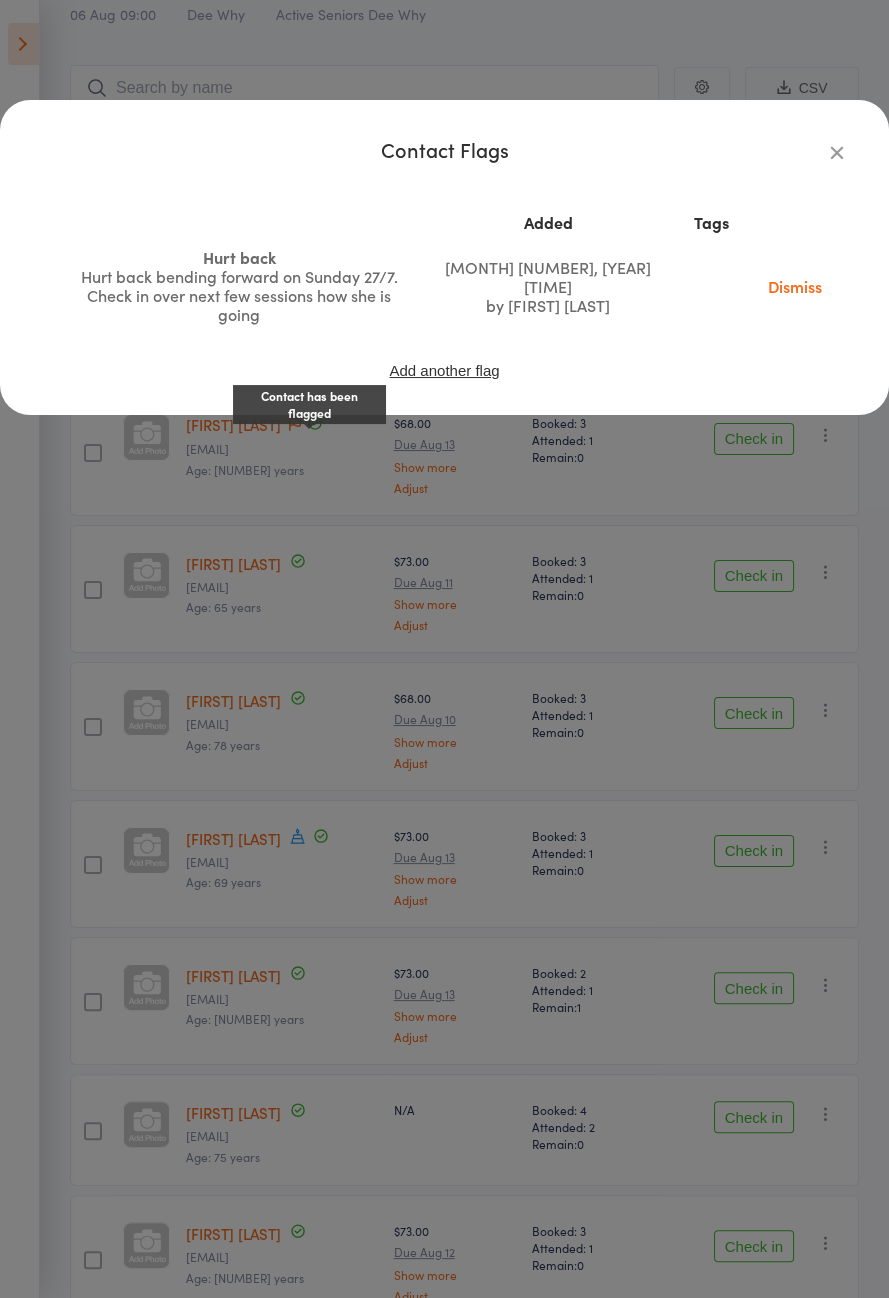 click at bounding box center (837, 152) 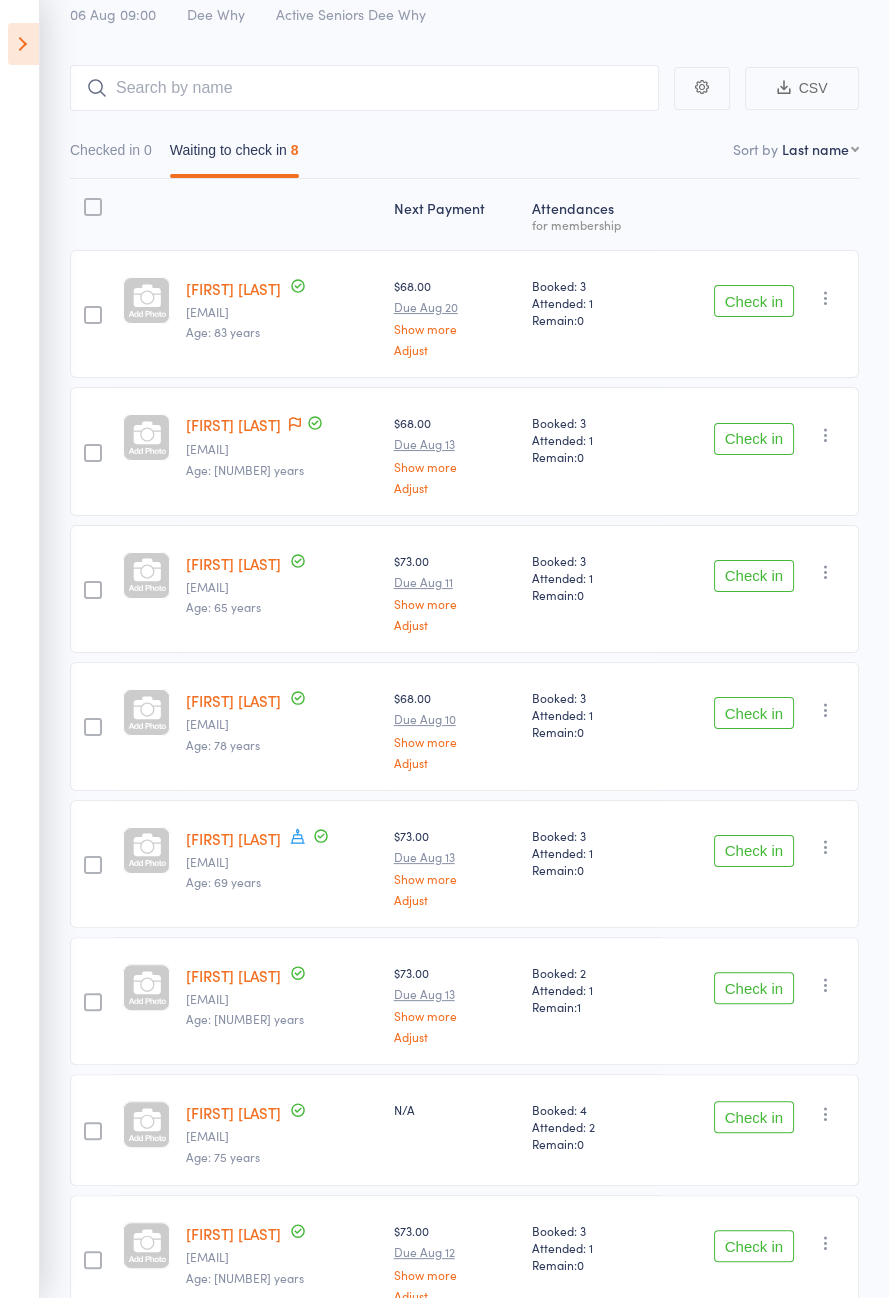 click at bounding box center [298, 838] 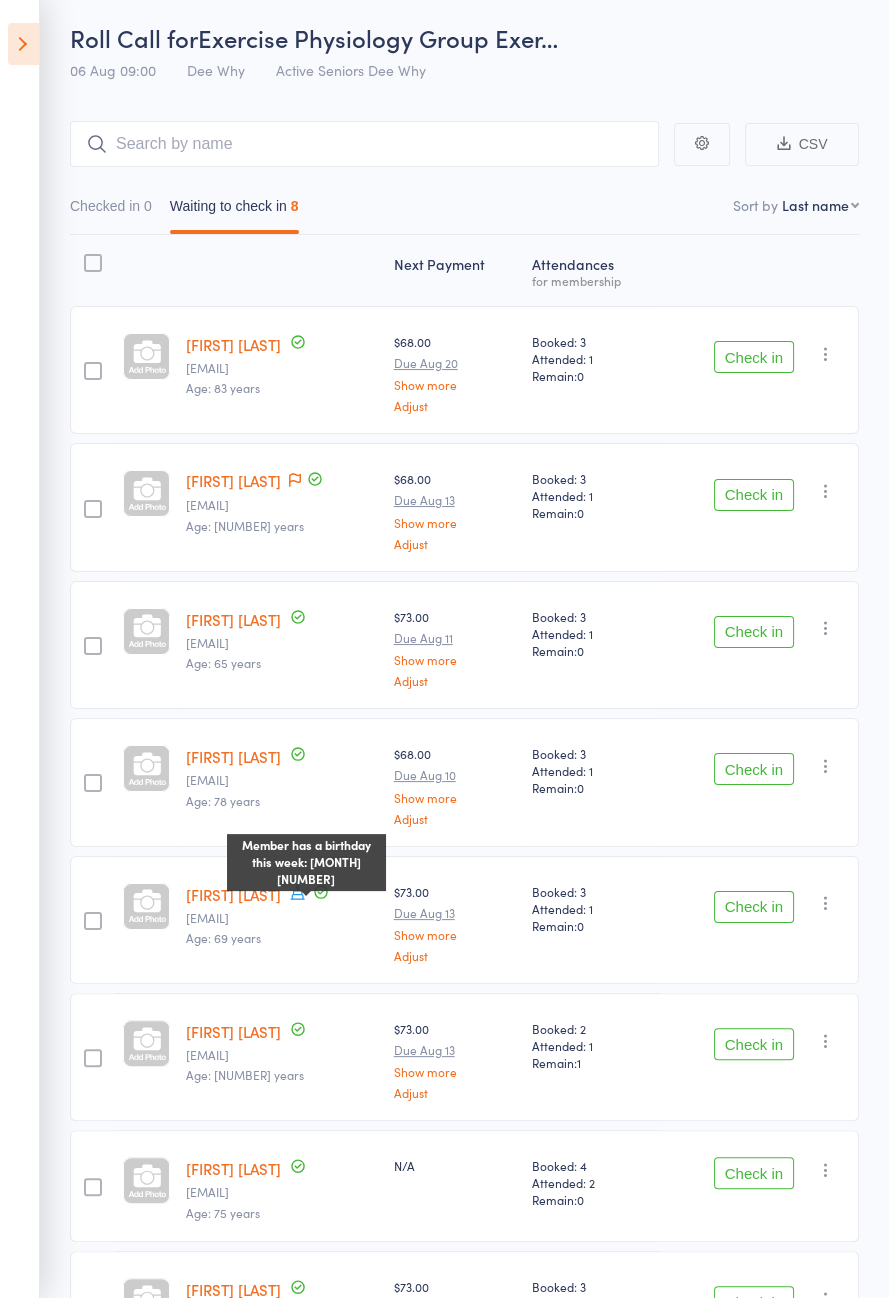 scroll, scrollTop: 0, scrollLeft: 0, axis: both 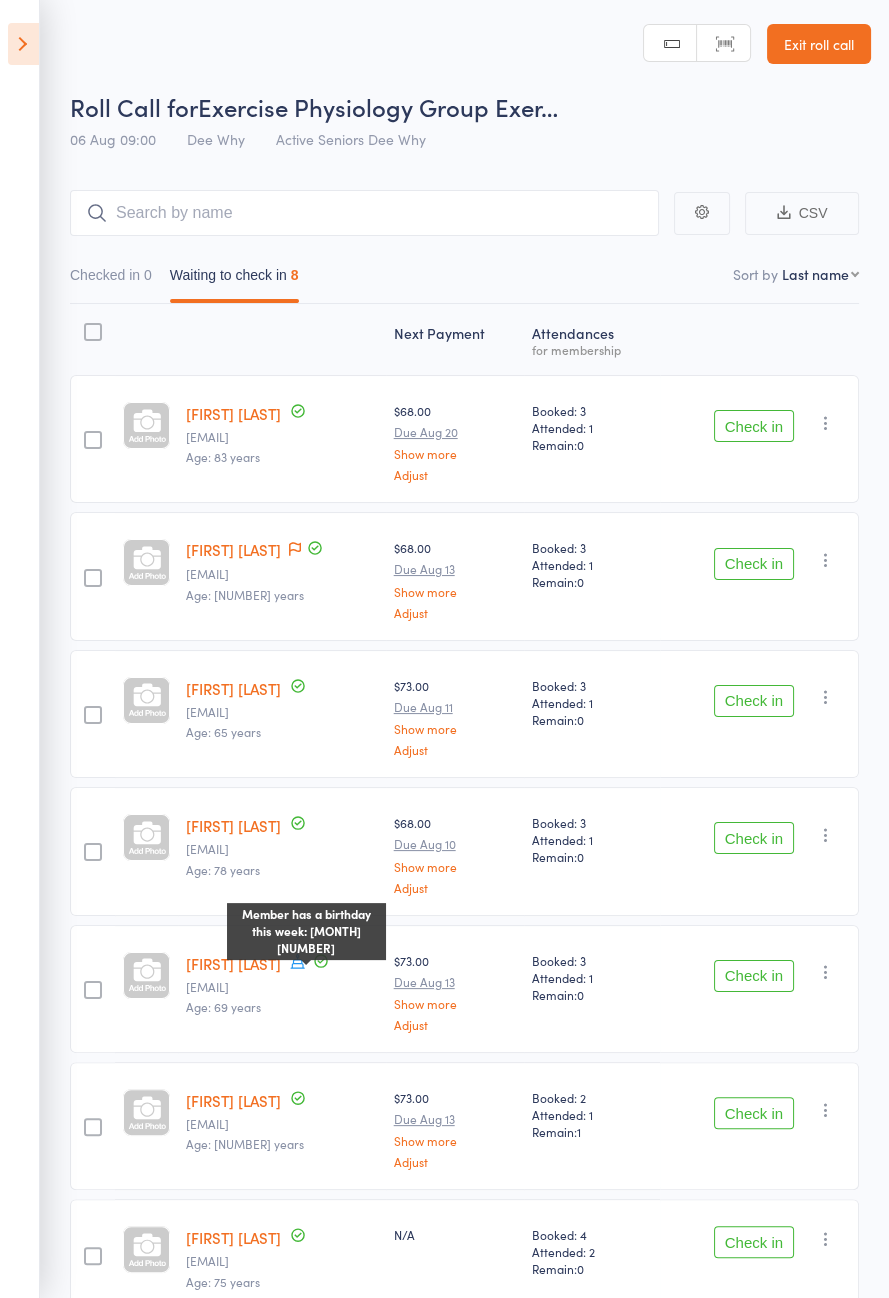 click on "Helen Spasojevic
Member has a birthday this week: August 7th
Helly@iinet.net.au Age: 69 years" at bounding box center (281, 989) 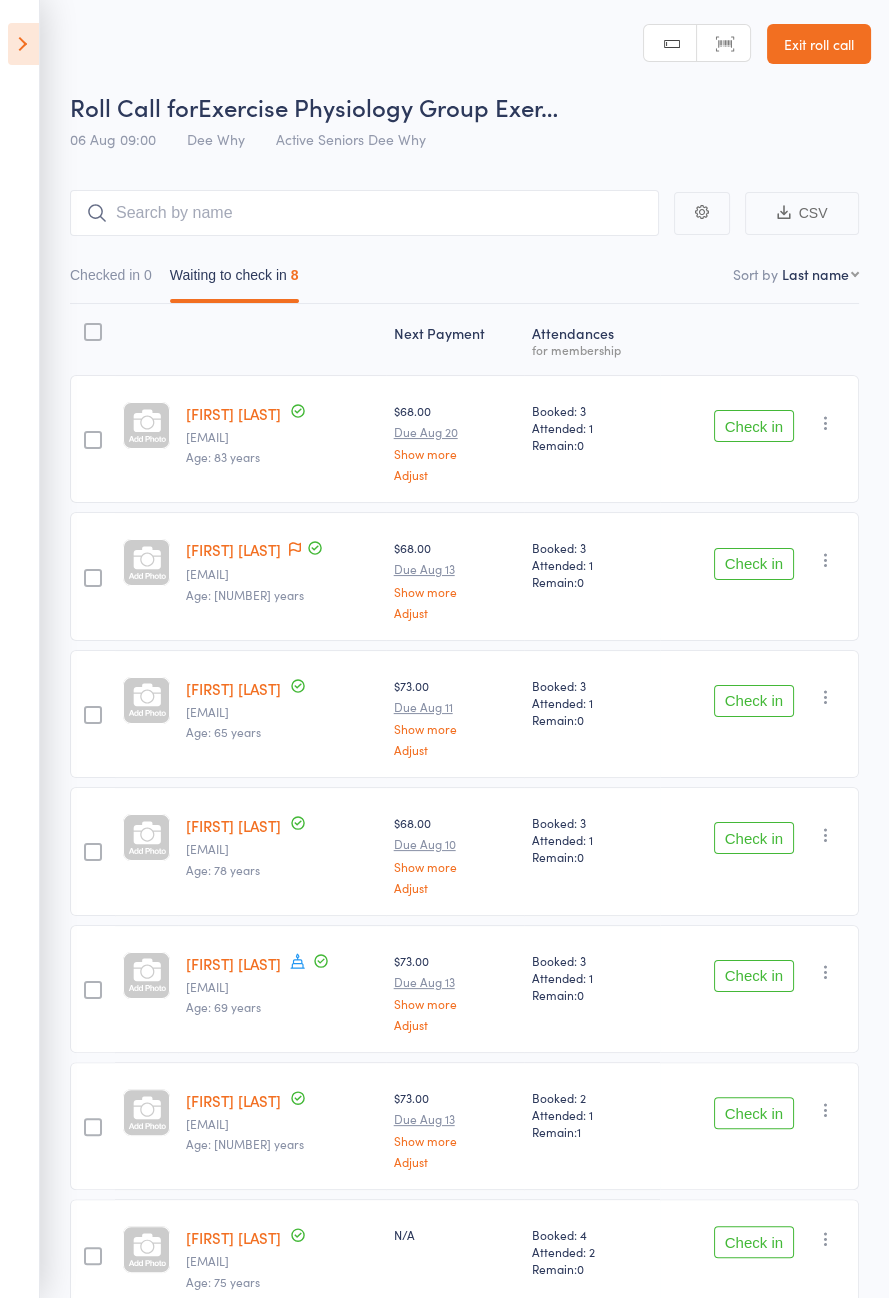 click on "CSV
Checked in  0 Waiting to check in  8
Sort by   Last name First name Last name Birthday today? Behind on payments? Check in time Next payment date Next payment amount Membership name Membership expires Classes booked Classes attended Classes remaining Next Payment Atten­dances for membership Henk Mossel    henkmossel1@gmail.com Age: 83 years $68.00 Due Aug 20  Show more Adjust Booked: 3 Attended: 1 Remain:  0 Check in Check in Send message Add Note Add Task Add Flag Remove Mark absent
Narelle Osborne    Narelle.osborne.51@gmail.com Age: 74 years $68.00 Due Aug 13  Show more Adjust Booked: 3 Attended: 1 Remain:  0 Check in Check in Send message Add Note Add Task Add Flag Remove Mark absent
Kim Picone    kimpicone@bigpond.com Age: 65 years $73.00 Due Aug 11  Show more Adjust Booked: 3 Attended: 1 Remain:  0 Check in Check in Send message Add Note Add Task Add Flag Remove Mark absent
Avril Pollard    mikiep91@gmail.com Age: 78 years $68.00 Due Aug 10  Show more Adjust Booked: 3 Attended: 1 Remain:" at bounding box center (444, 849) 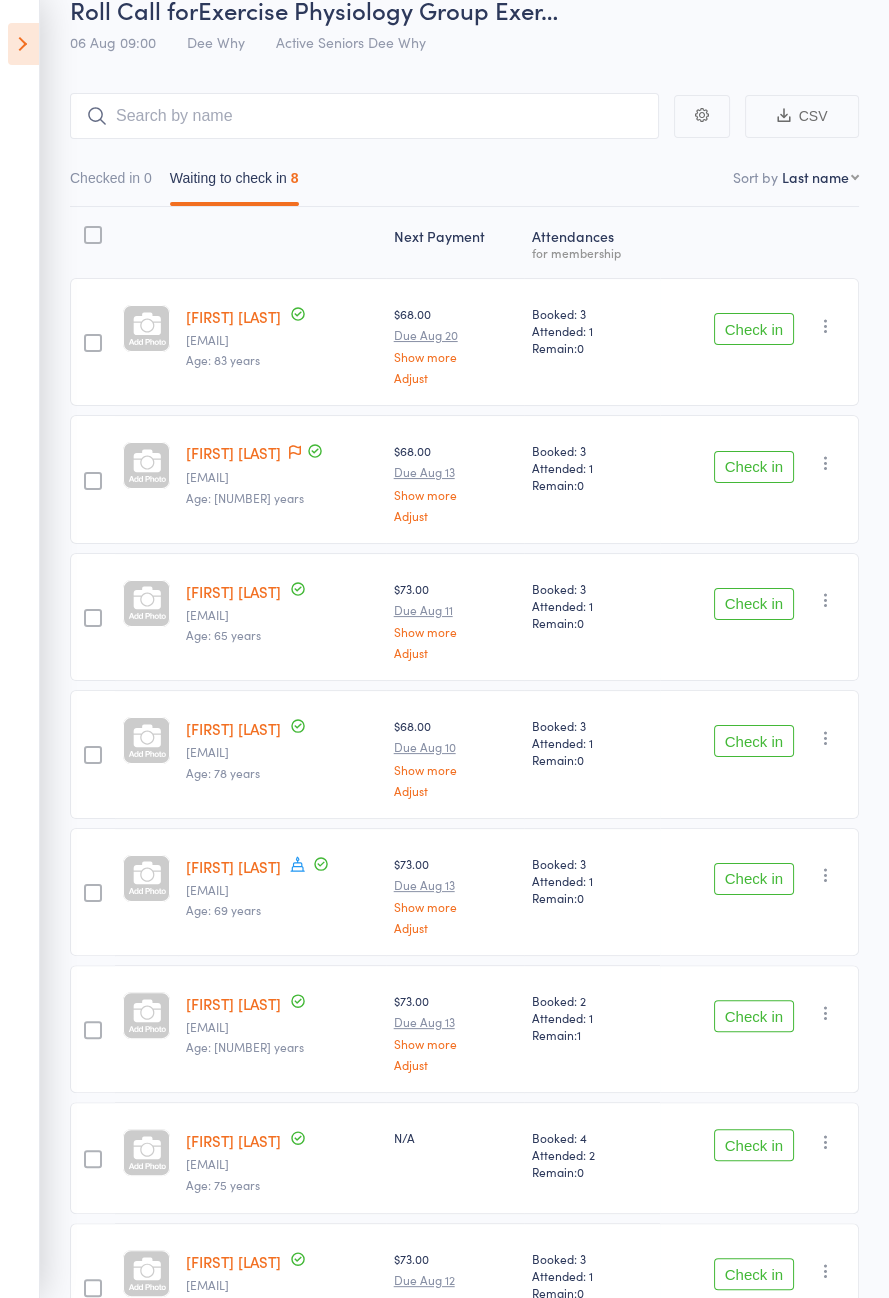 scroll, scrollTop: 0, scrollLeft: 0, axis: both 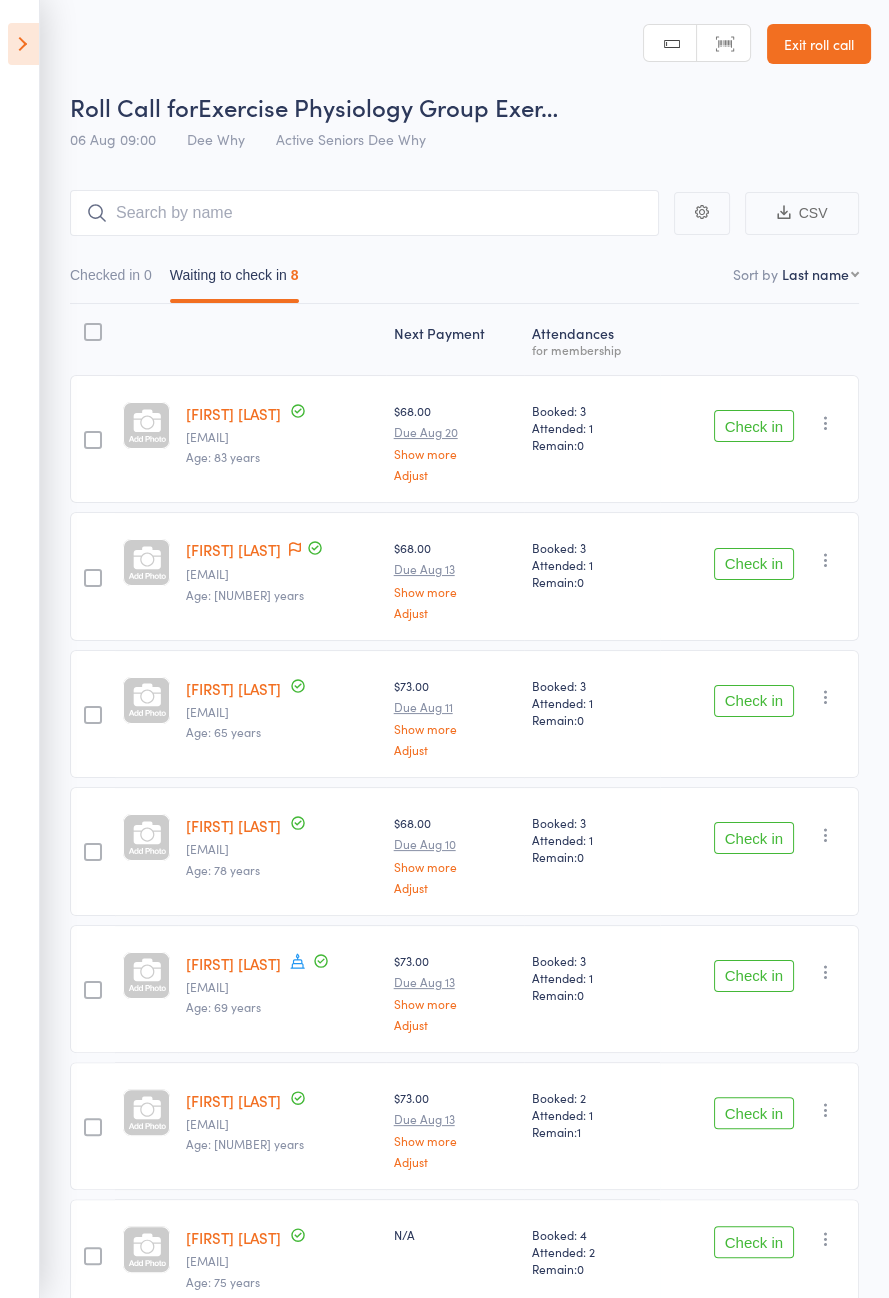 click on "Henk Mossel" at bounding box center (233, 413) 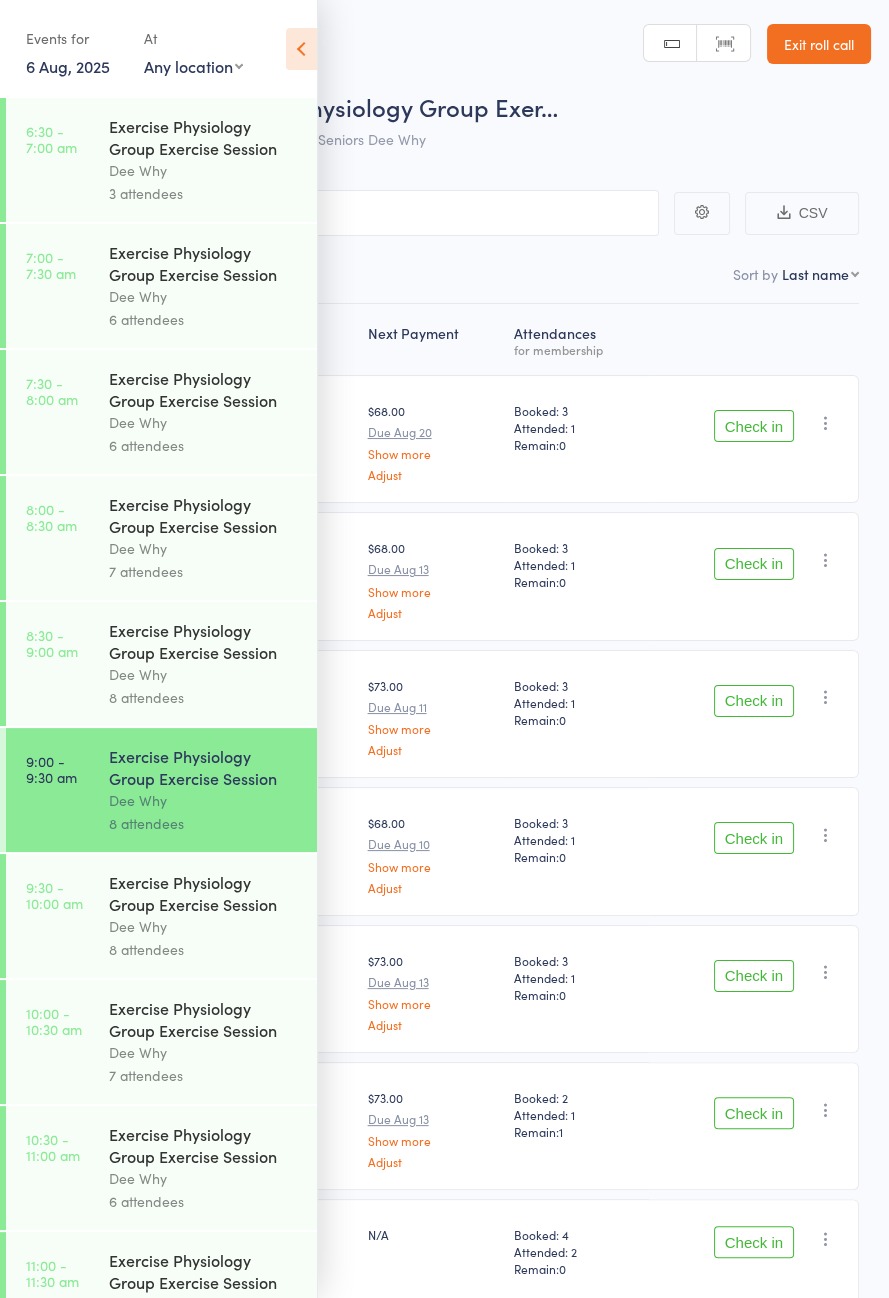 click on "8 attendees" at bounding box center (204, 697) 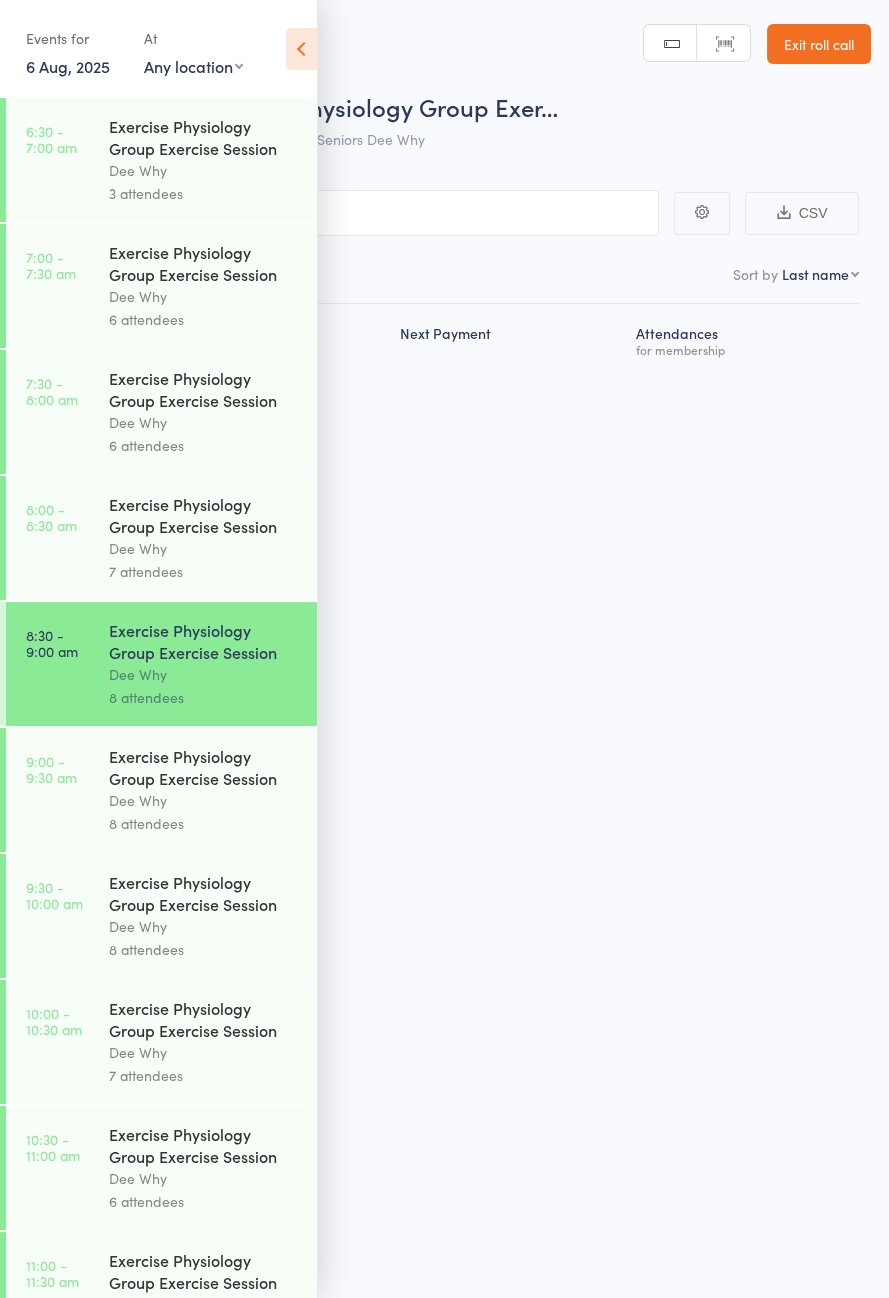 click at bounding box center [301, 49] 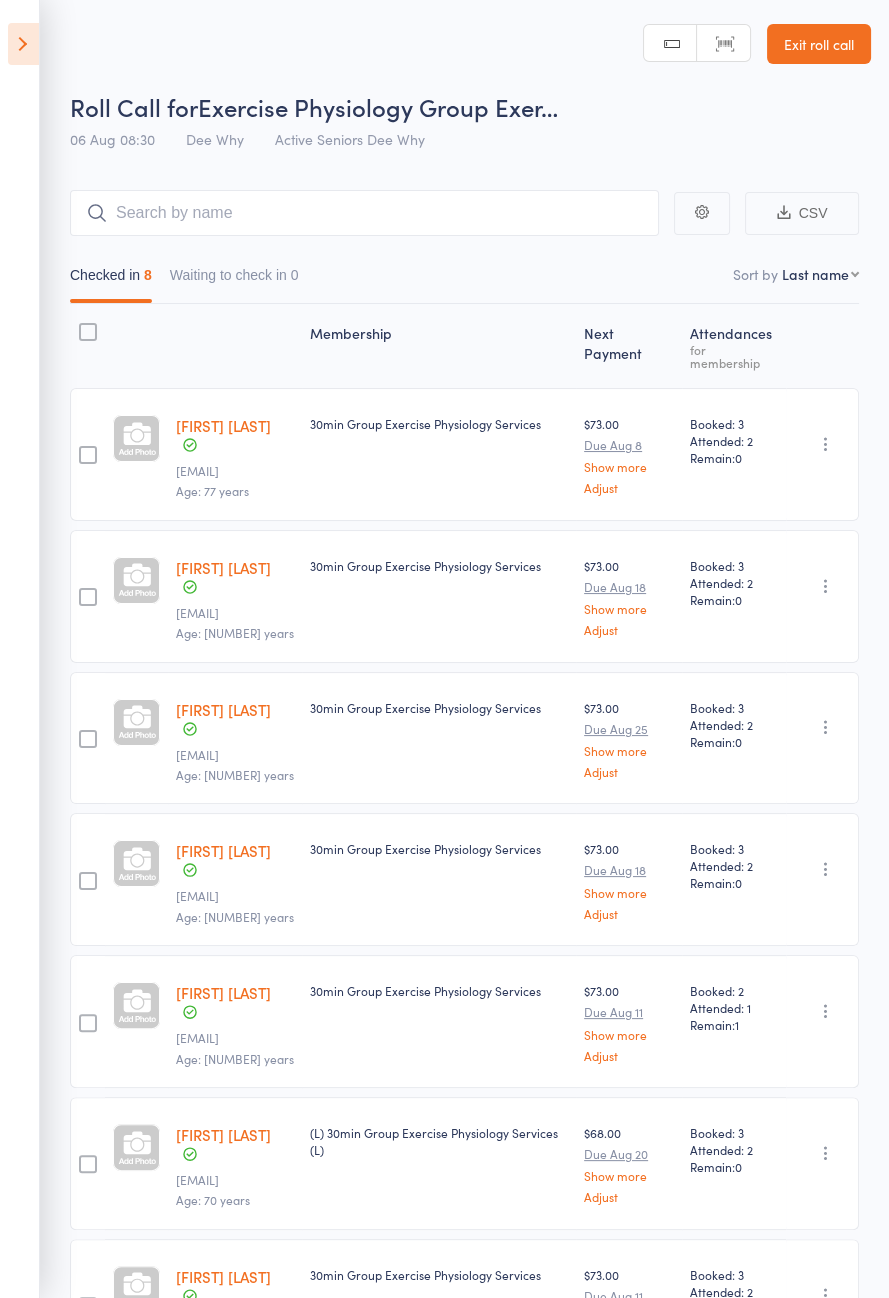 click on "Caroline Greentree" at bounding box center [223, 709] 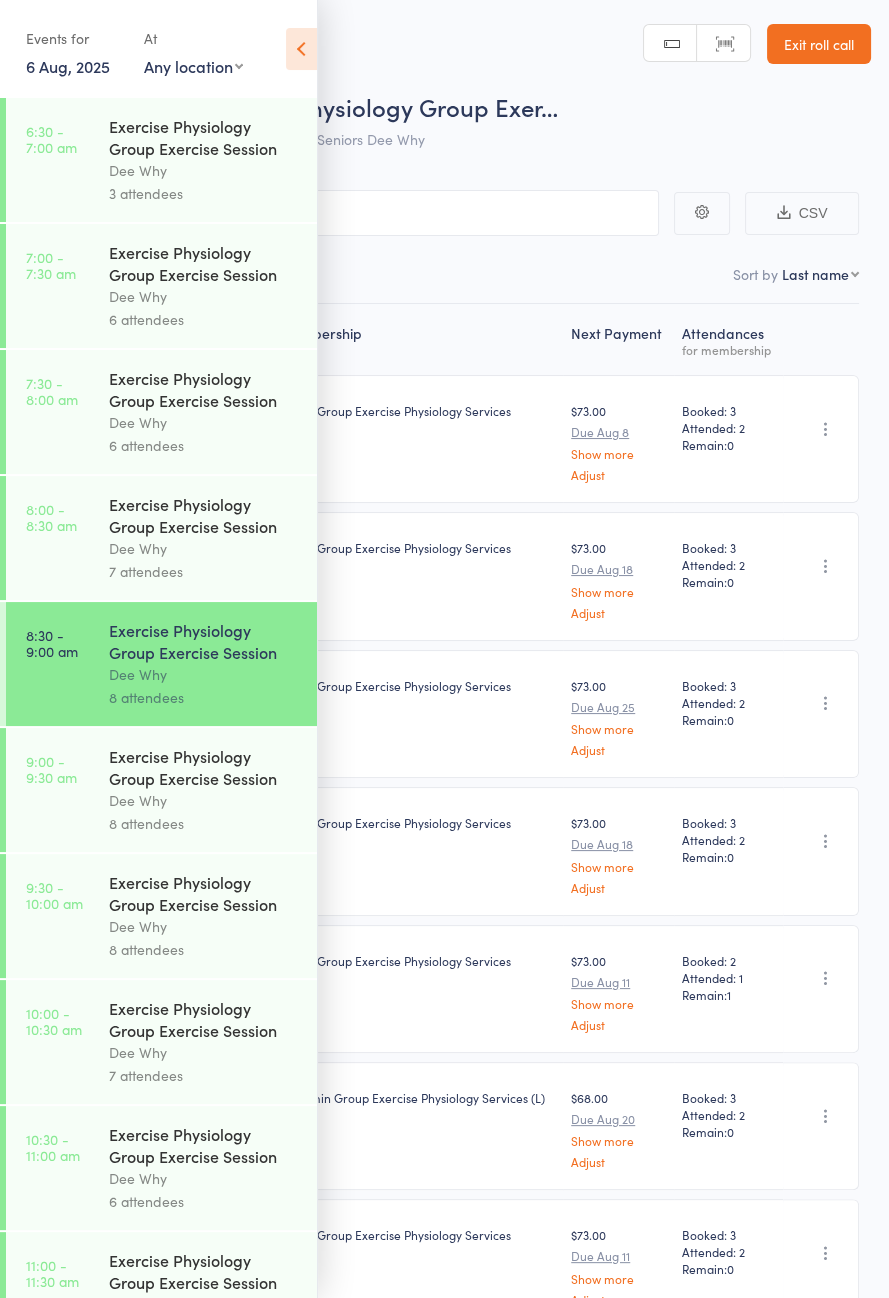 click on "Dee Why" at bounding box center (204, 800) 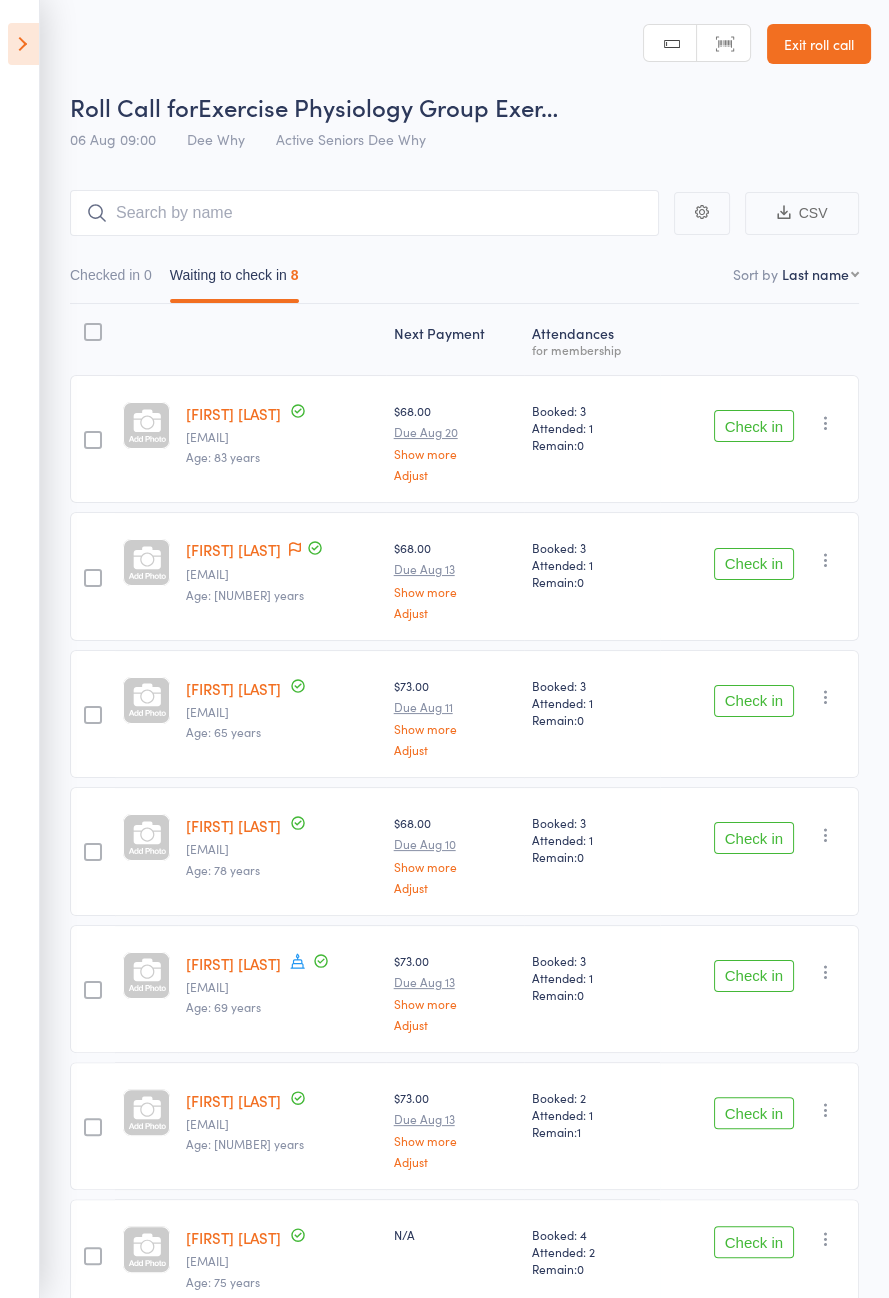click on "Check in" at bounding box center [754, 426] 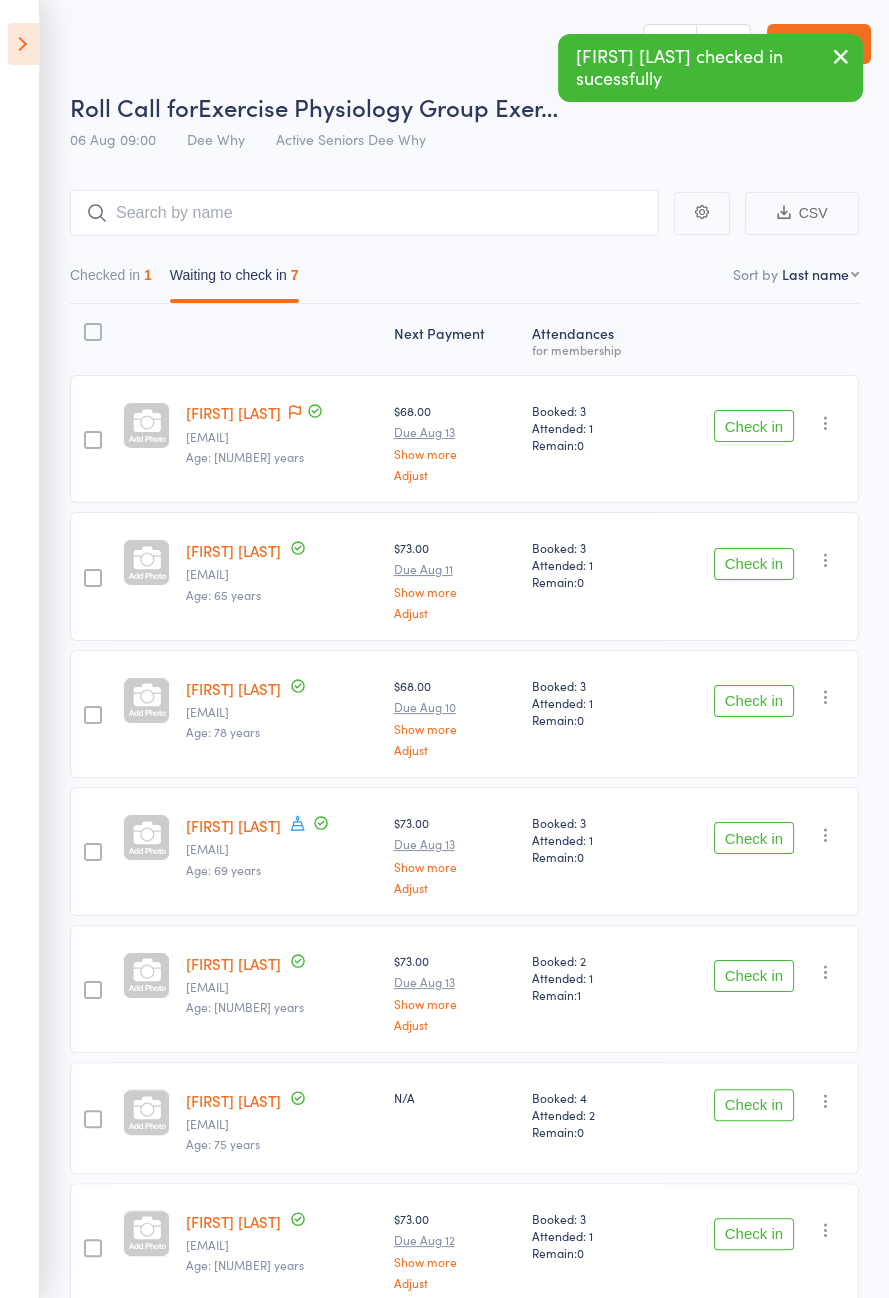 click on "Check in" at bounding box center [754, 426] 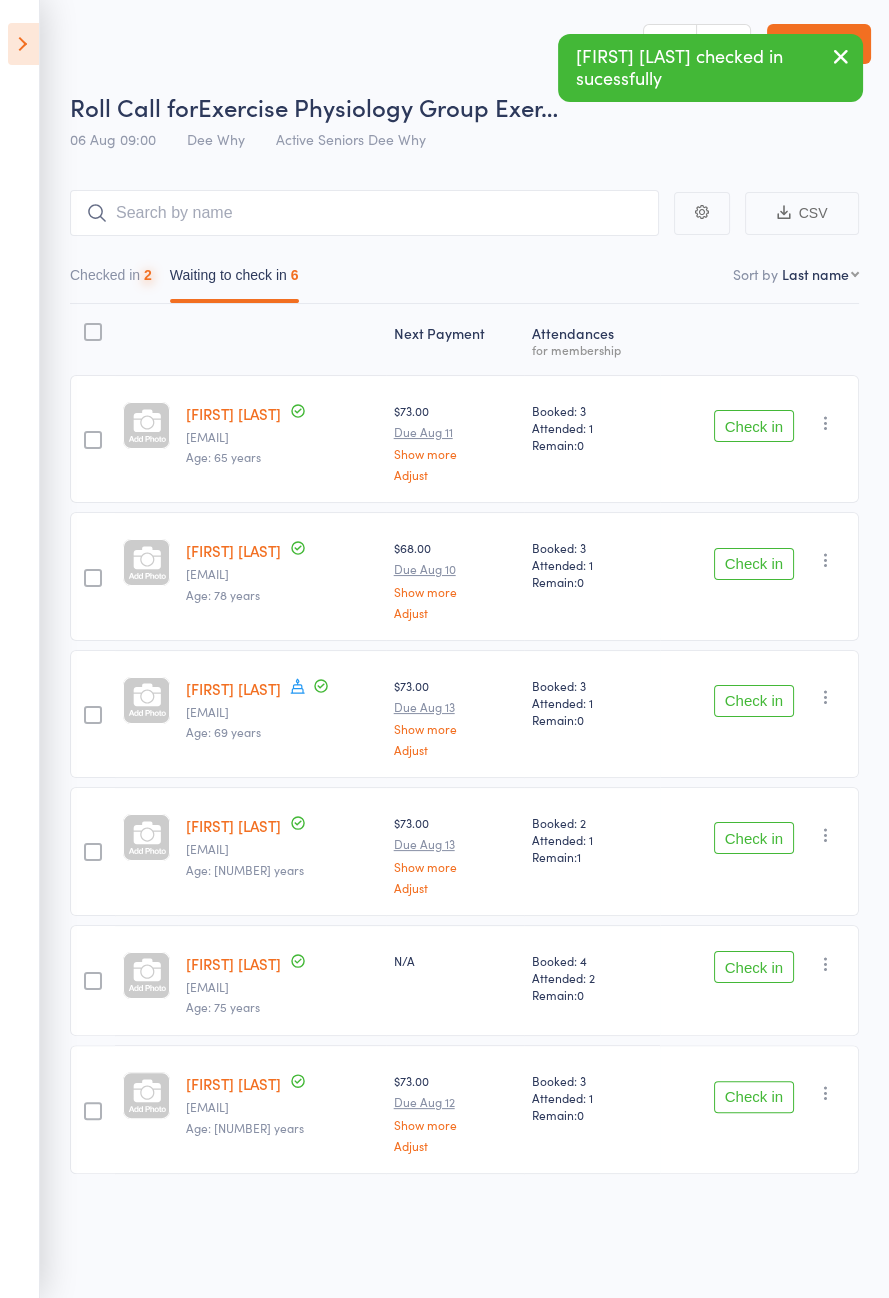 click on "Check in" at bounding box center [754, 426] 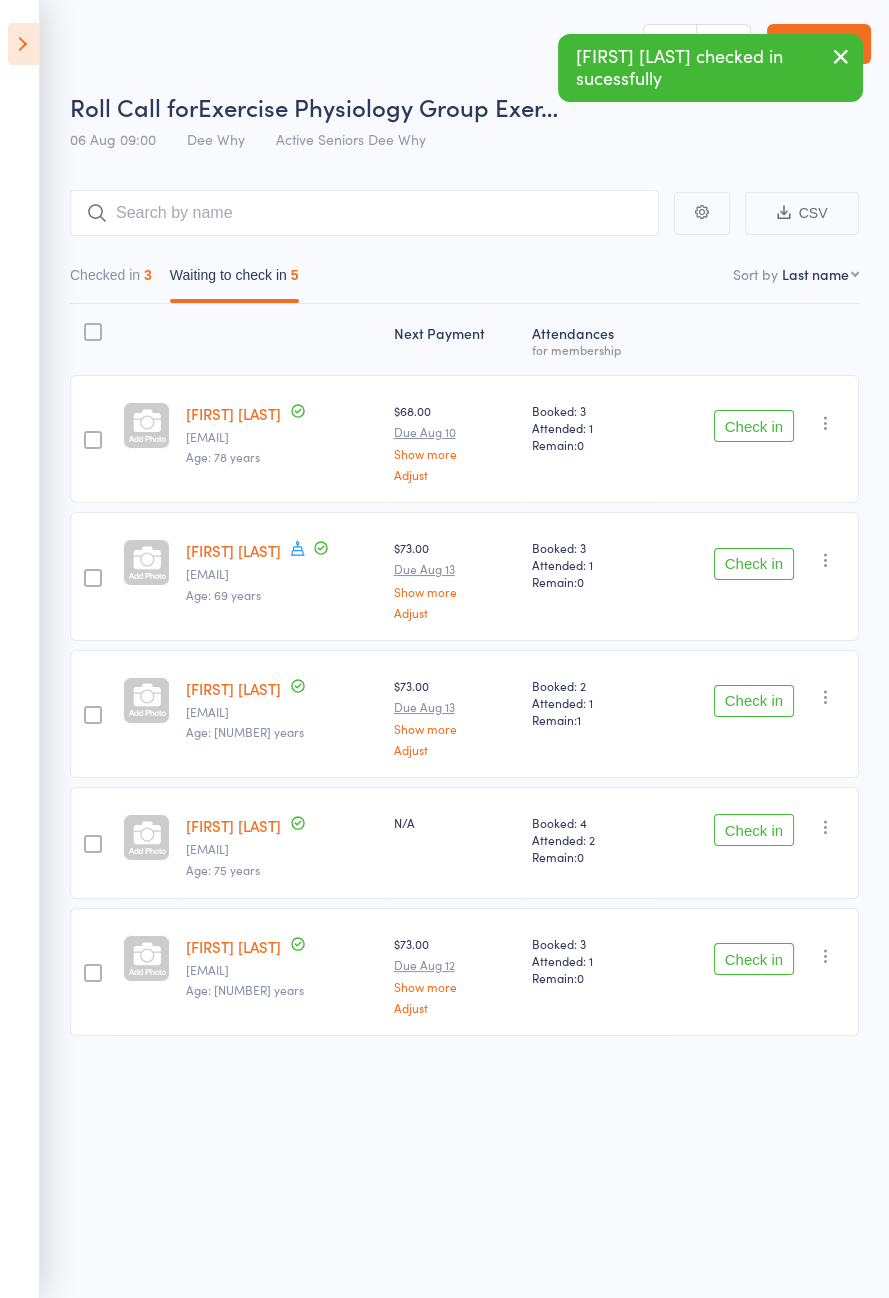 click on "Check in" at bounding box center (754, 426) 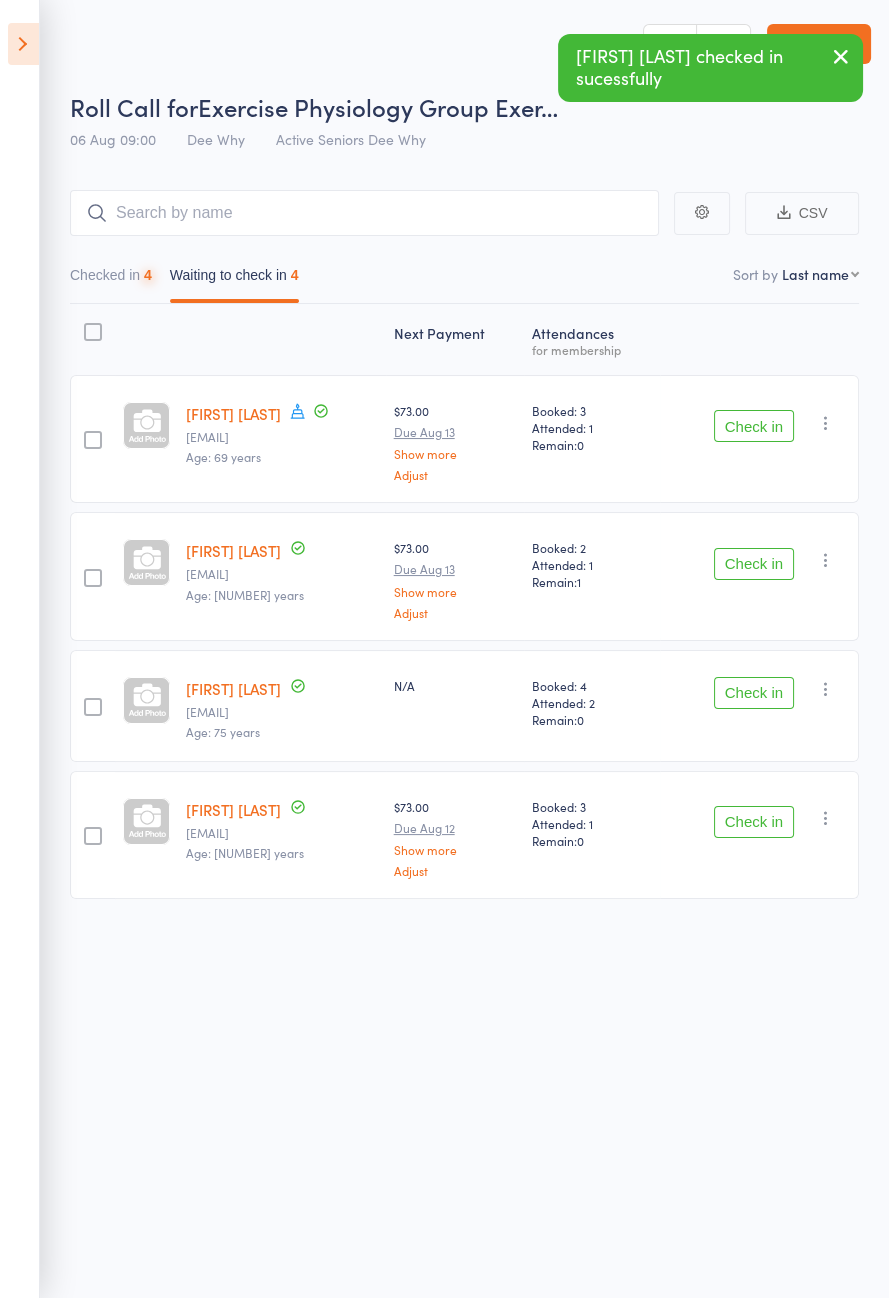 click on "Check in" at bounding box center [754, 564] 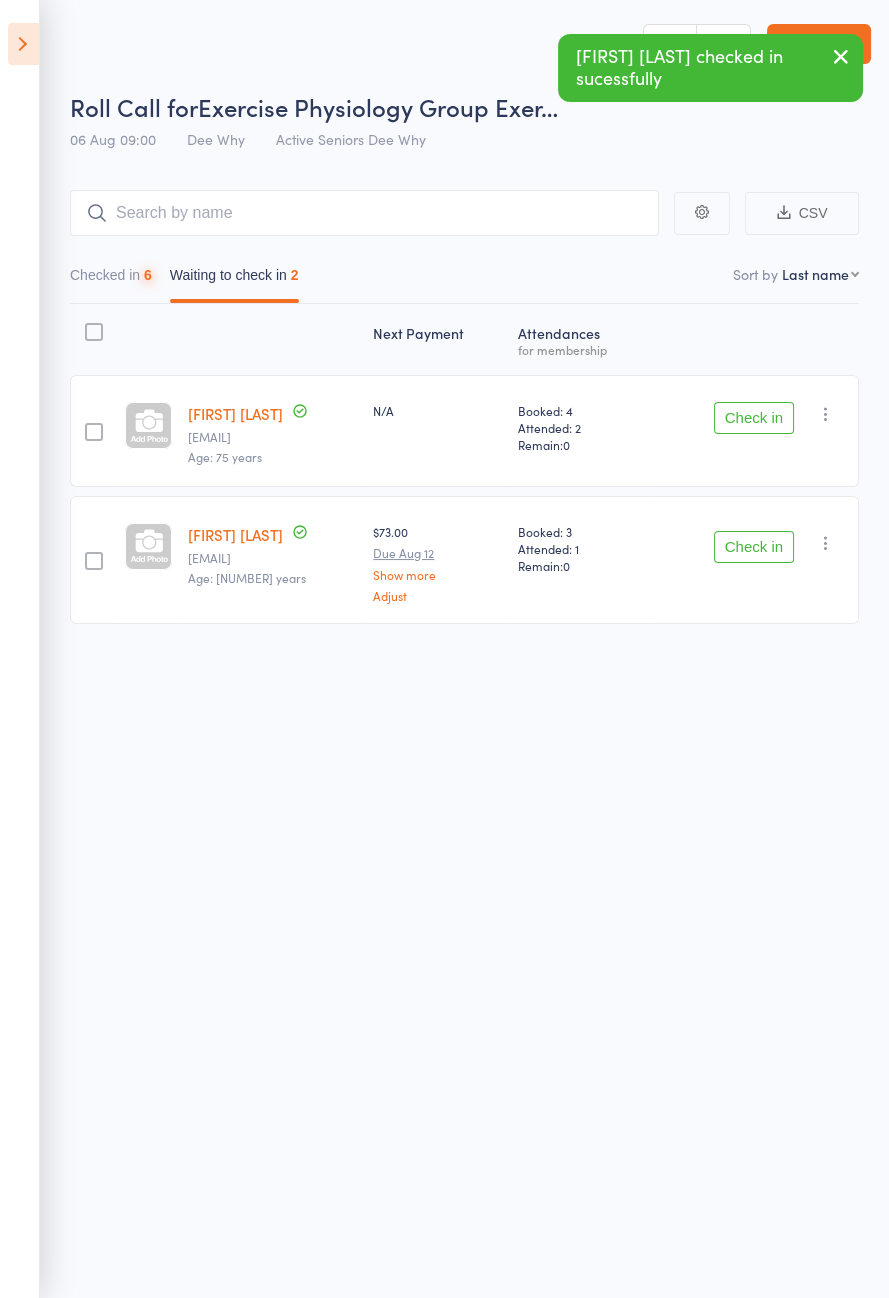 click on "Check in" at bounding box center [754, 418] 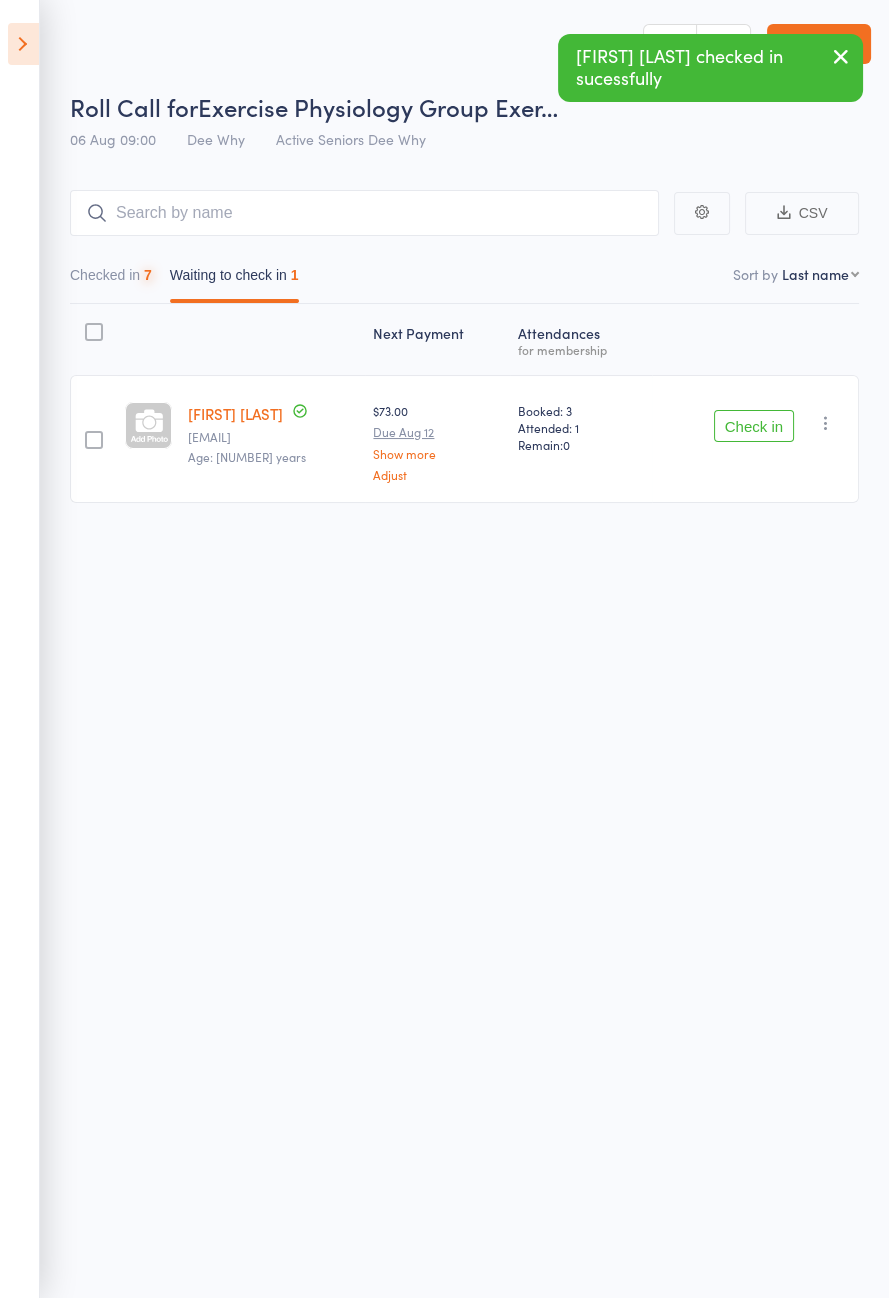 click on "Check in" at bounding box center [754, 426] 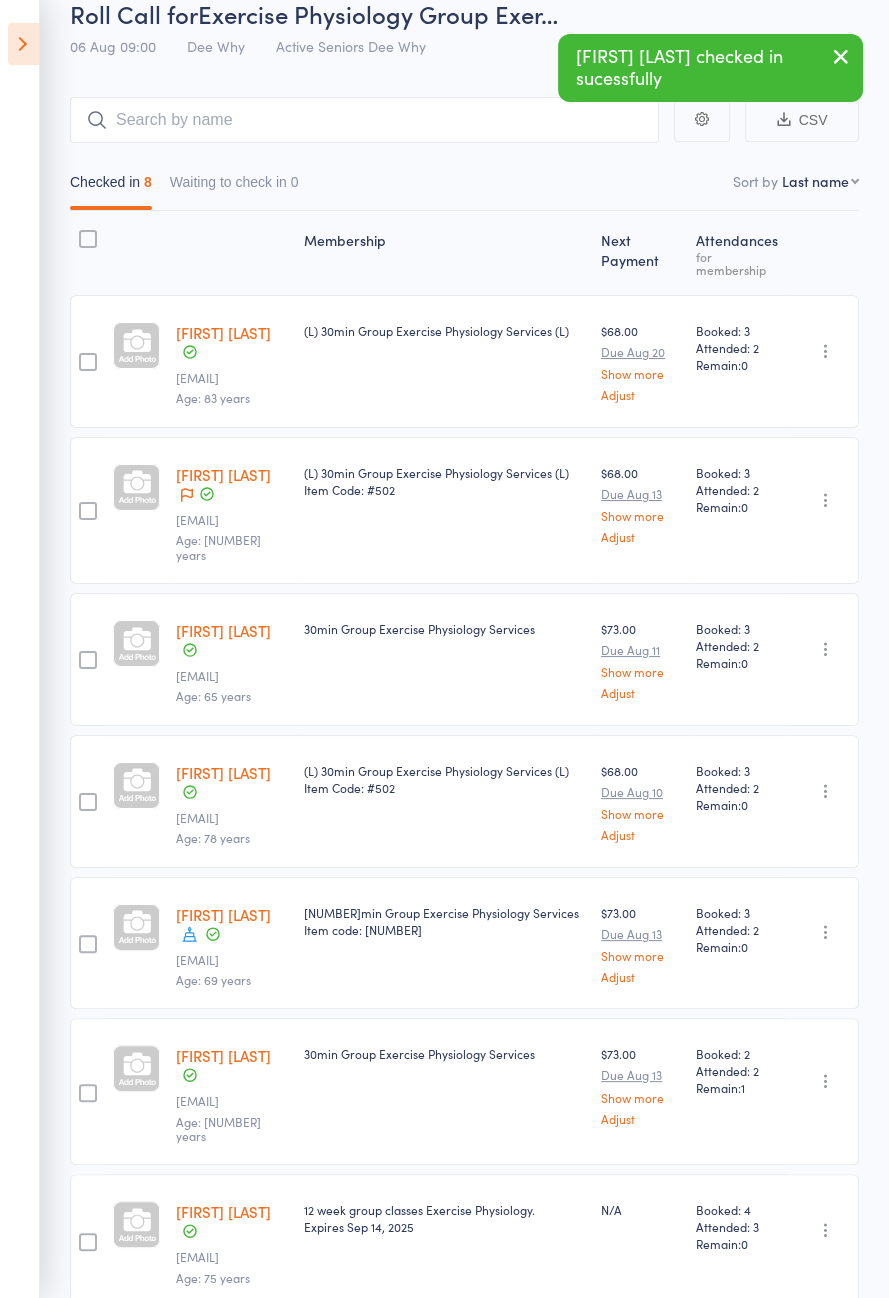 scroll, scrollTop: 148, scrollLeft: 0, axis: vertical 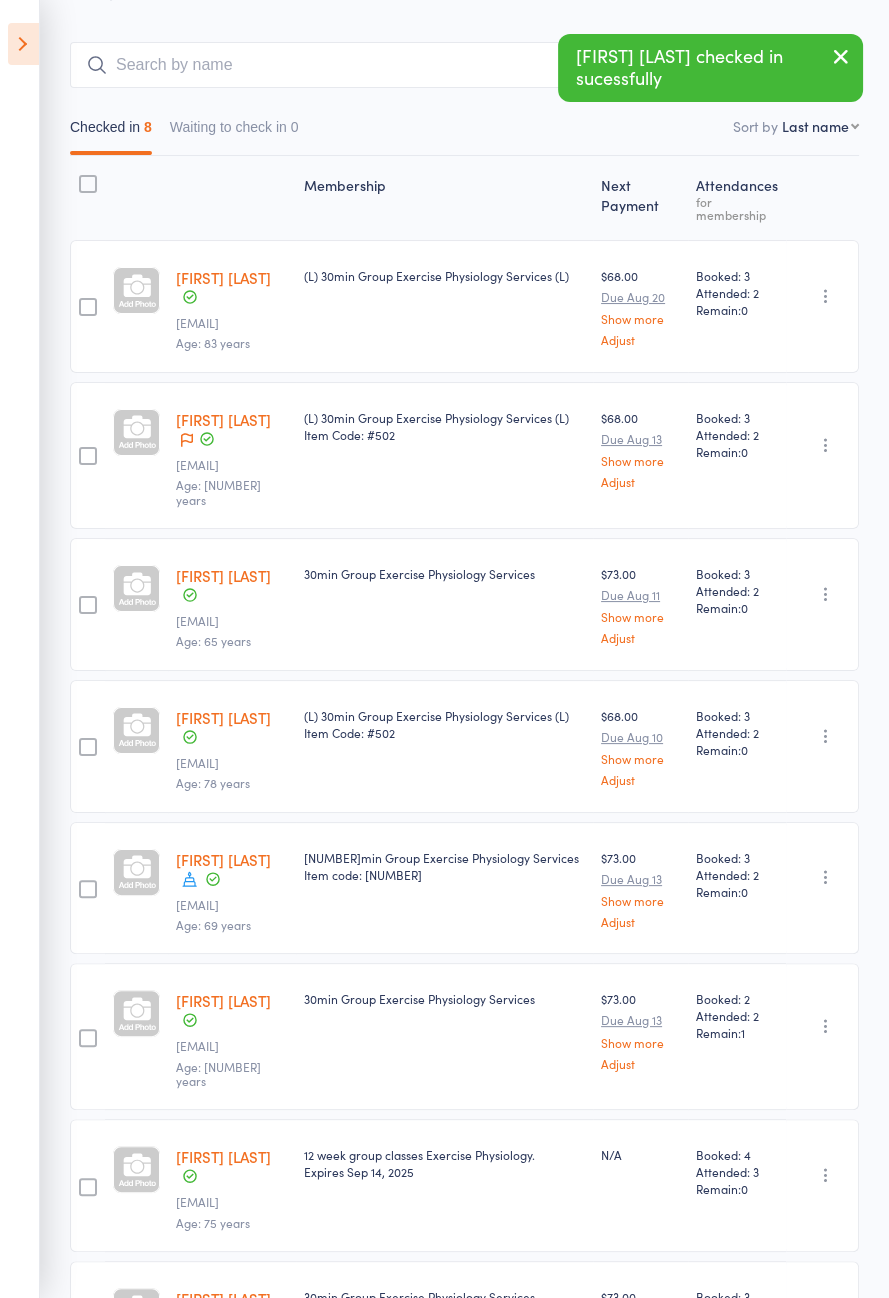 click at bounding box center [826, 1026] 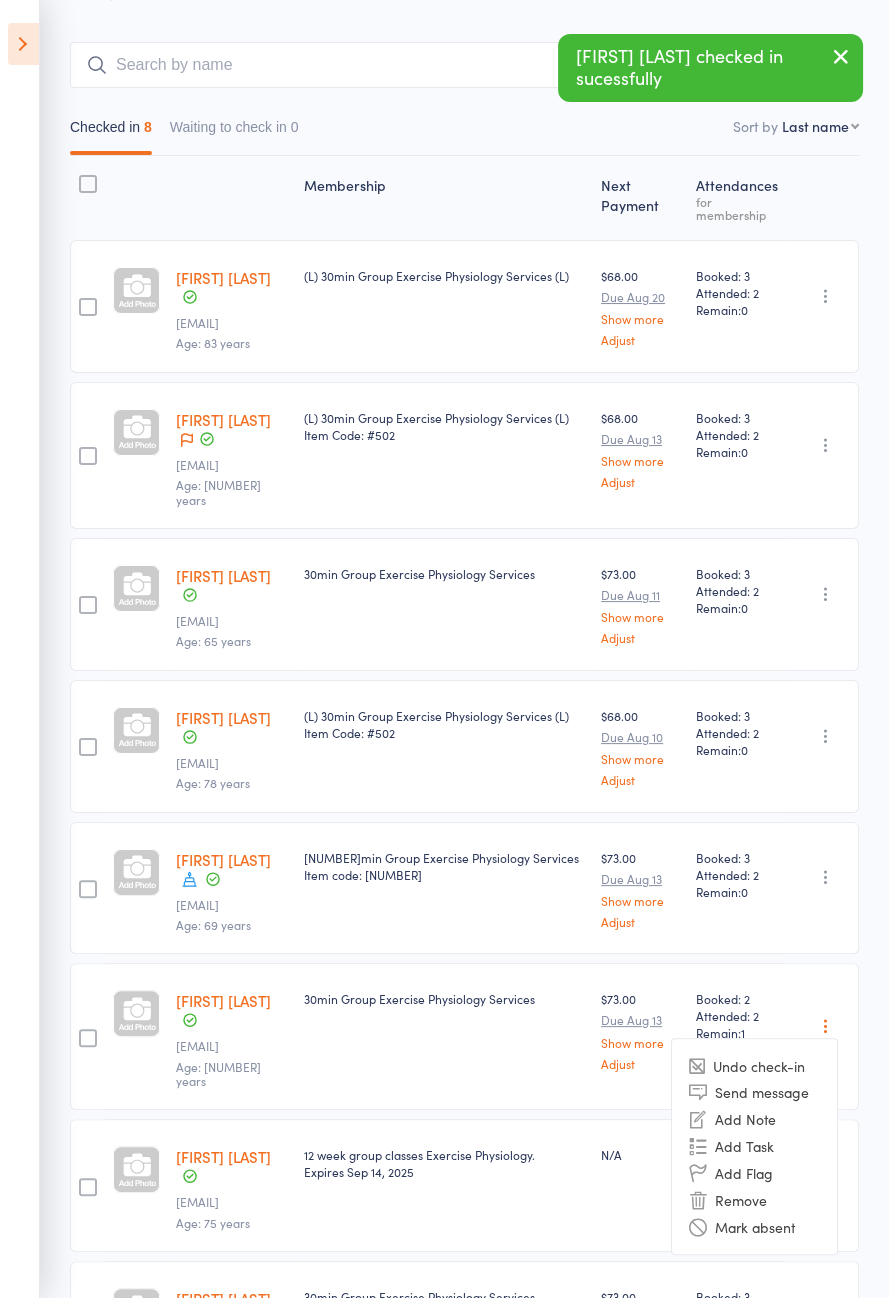 click on "Undo check-in" at bounding box center [754, 1065] 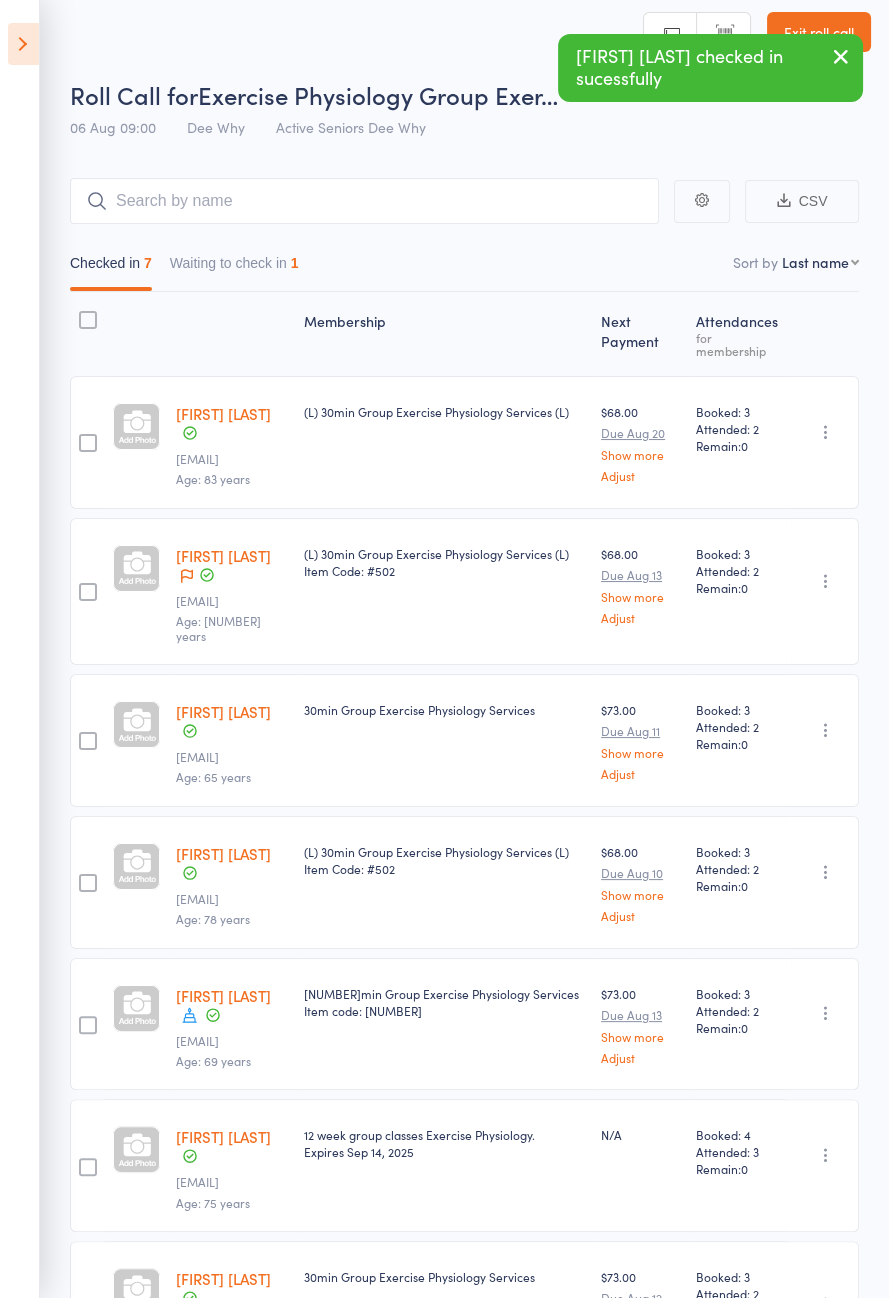 scroll, scrollTop: 0, scrollLeft: 0, axis: both 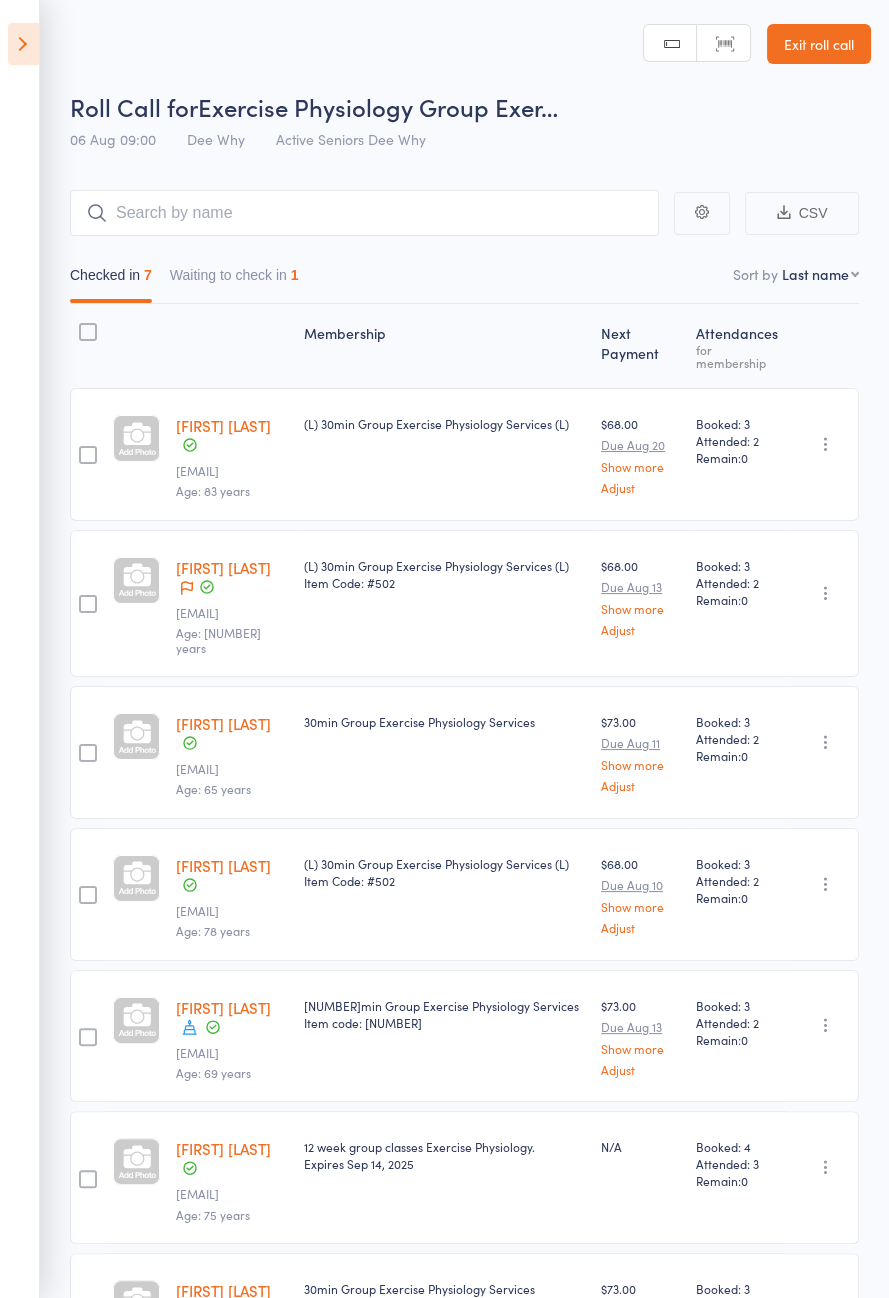 click on "Waiting to check in  1" at bounding box center [234, 280] 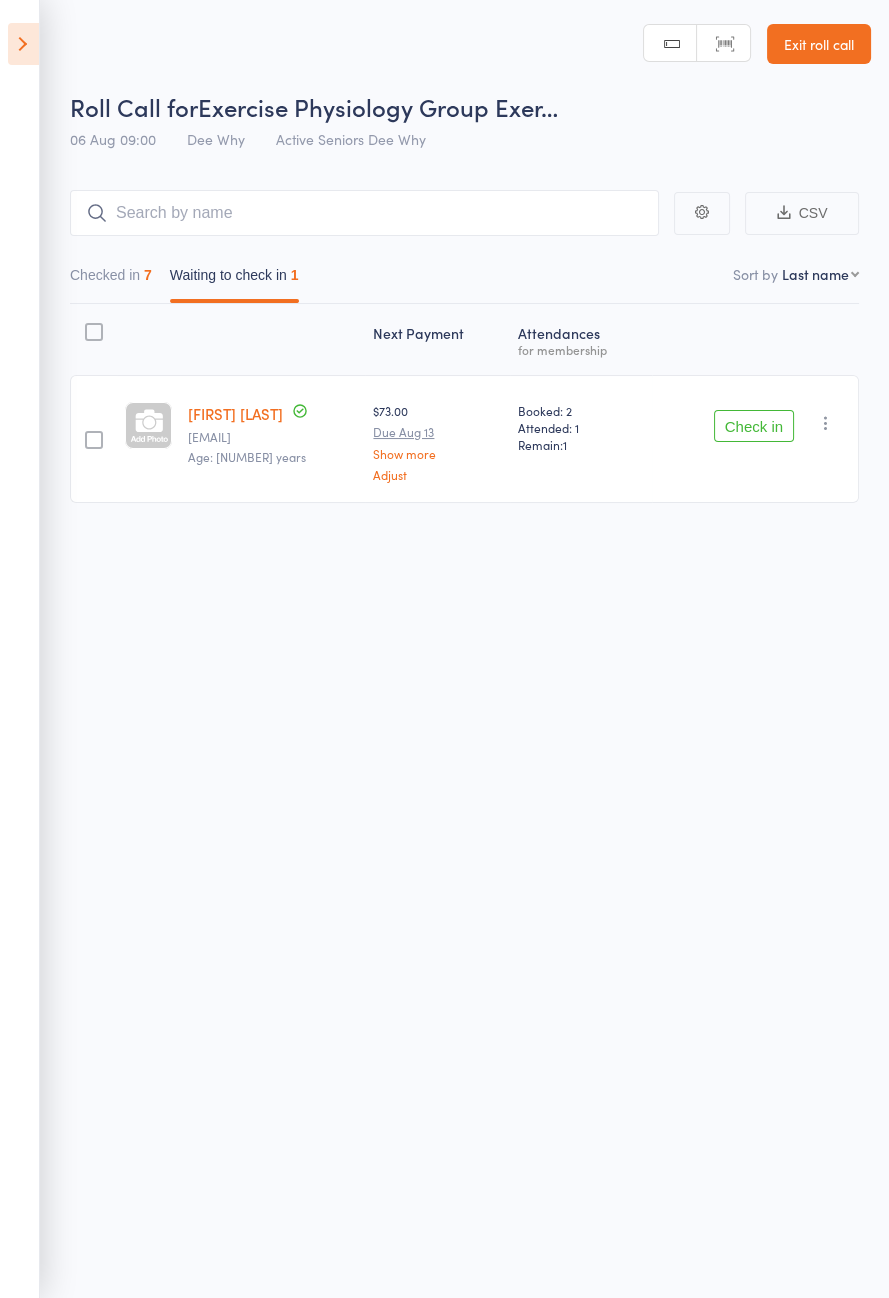 click on "Toni Vanderveer" at bounding box center (235, 413) 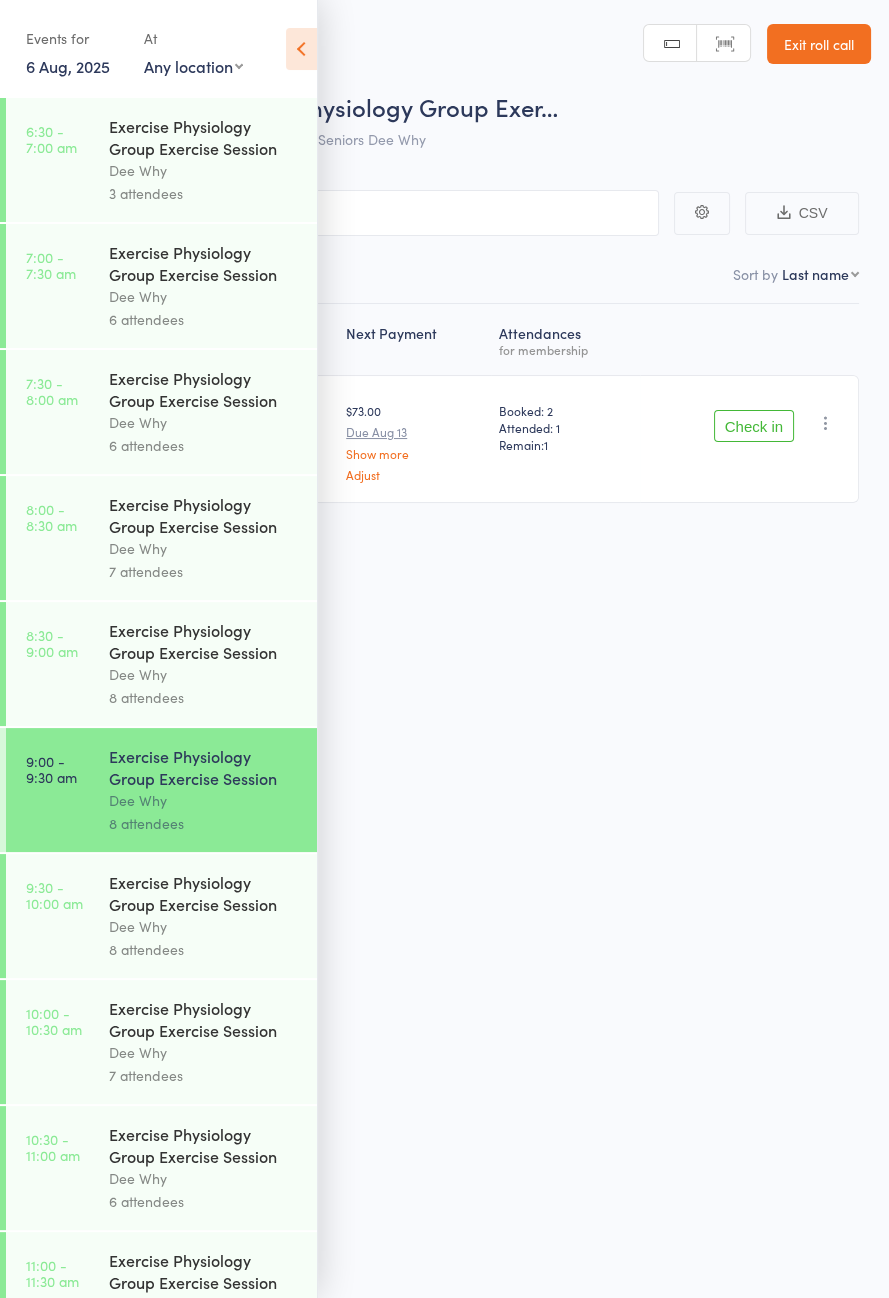 click on "Exercise Physiology Group Exercise Session" at bounding box center [204, 893] 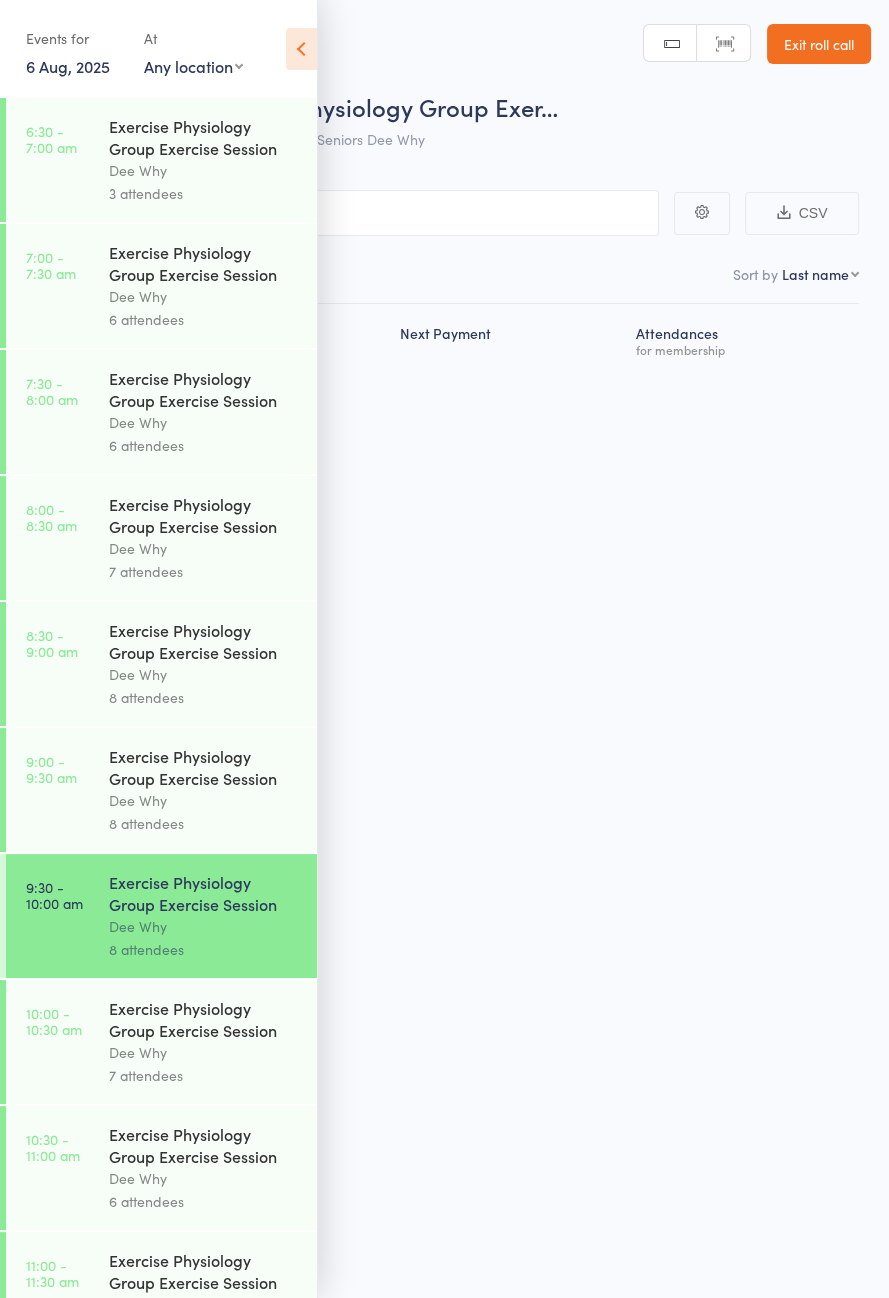 click at bounding box center (301, 49) 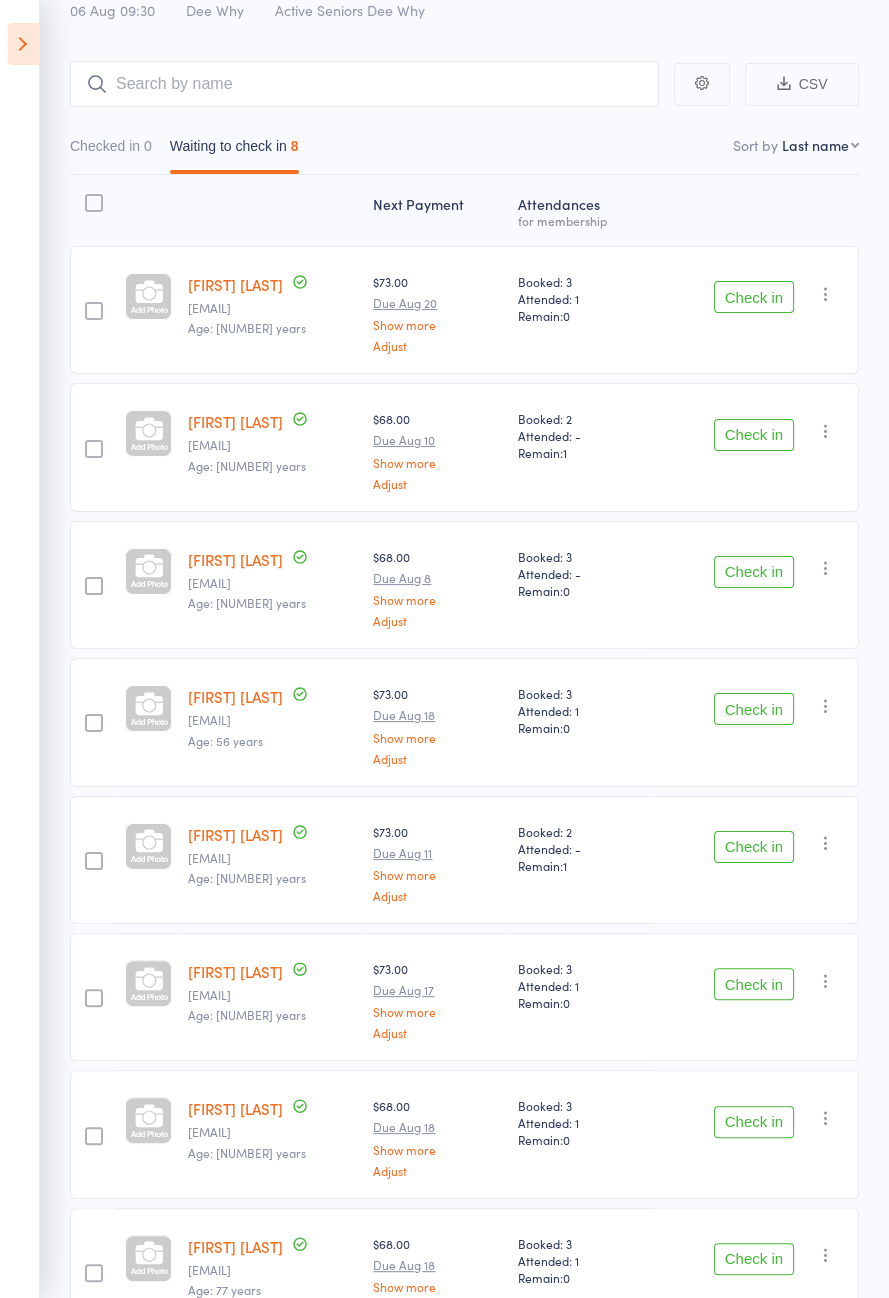 scroll, scrollTop: 140, scrollLeft: 0, axis: vertical 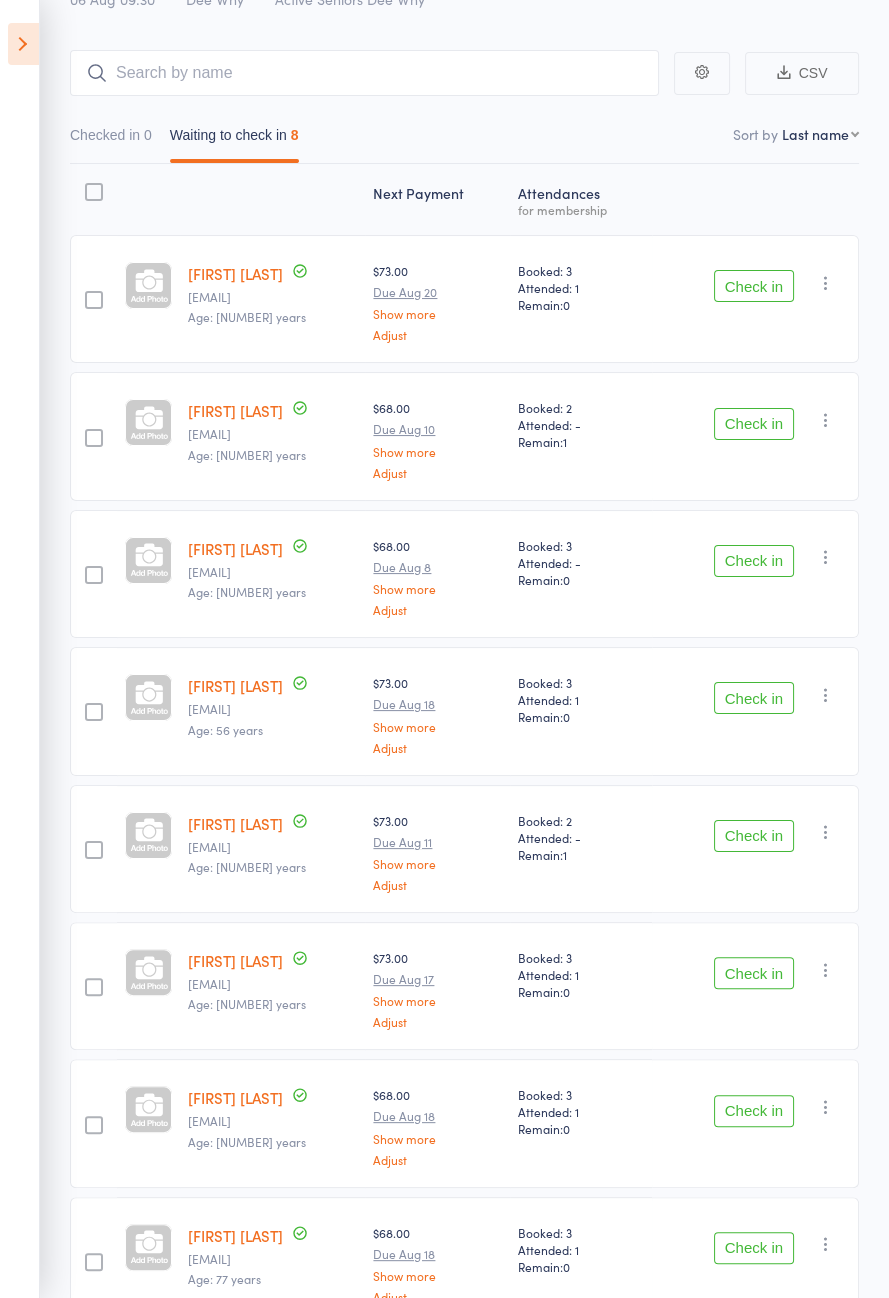 click at bounding box center (23, 44) 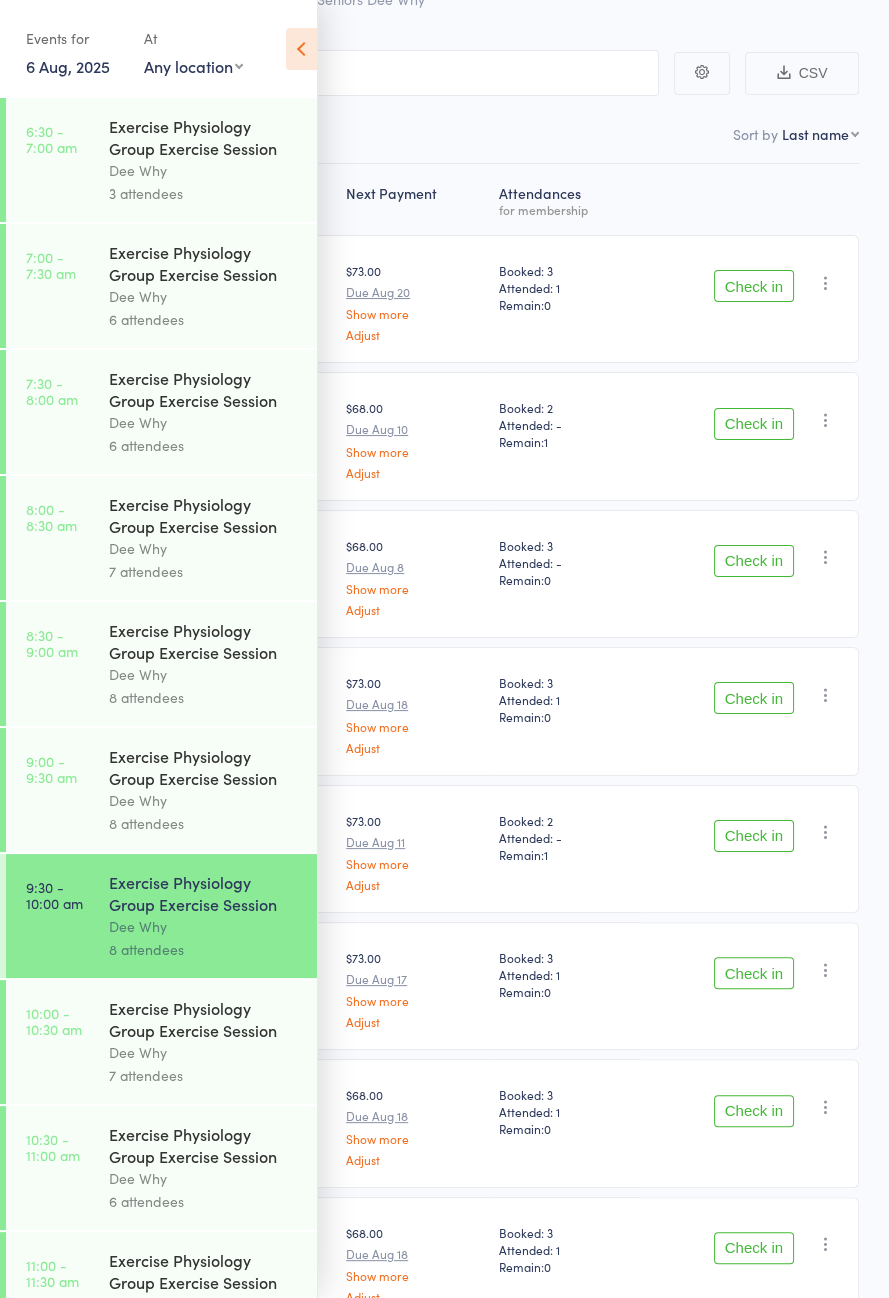 click on "Exercise Physiology Group Exercise Session" at bounding box center (204, 767) 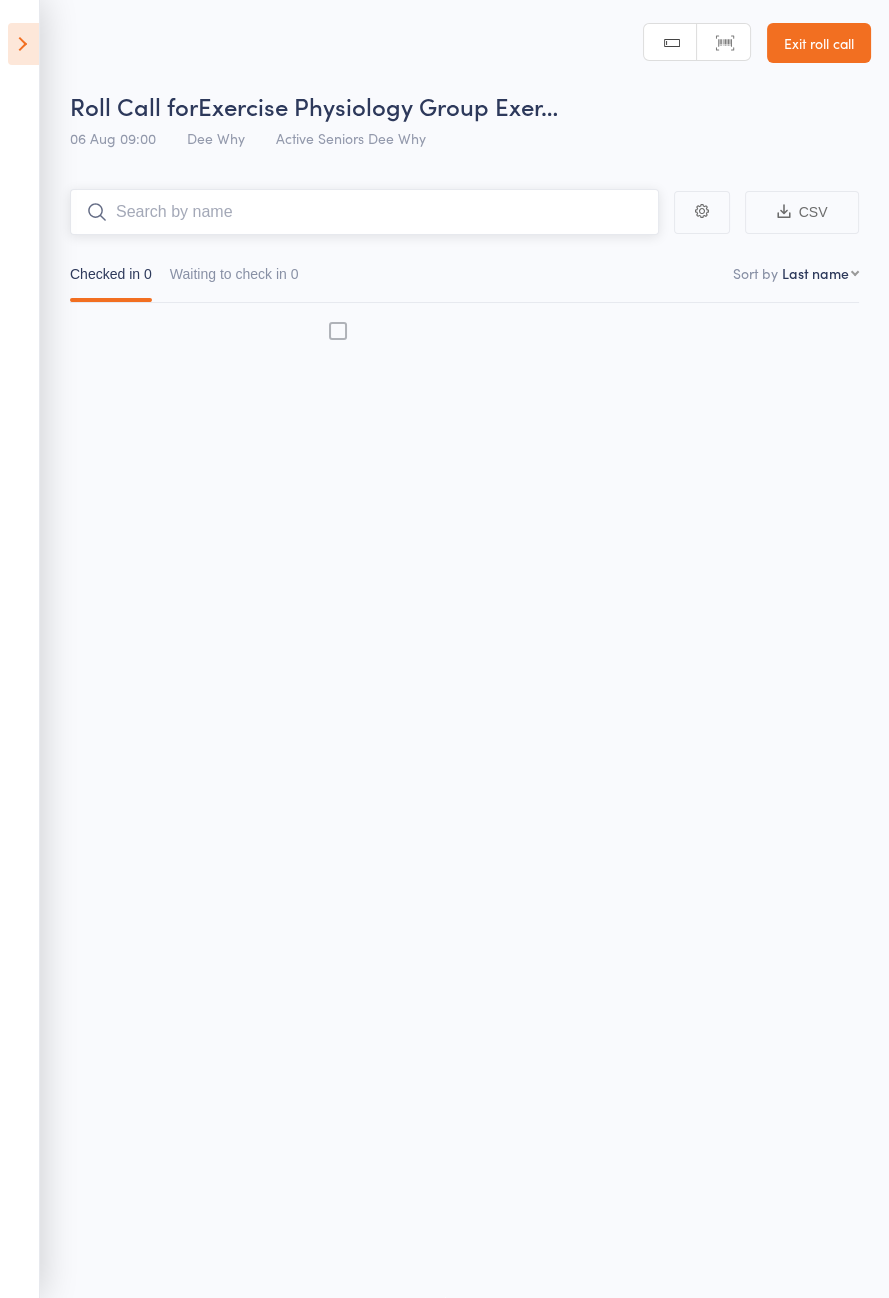 scroll, scrollTop: 0, scrollLeft: 0, axis: both 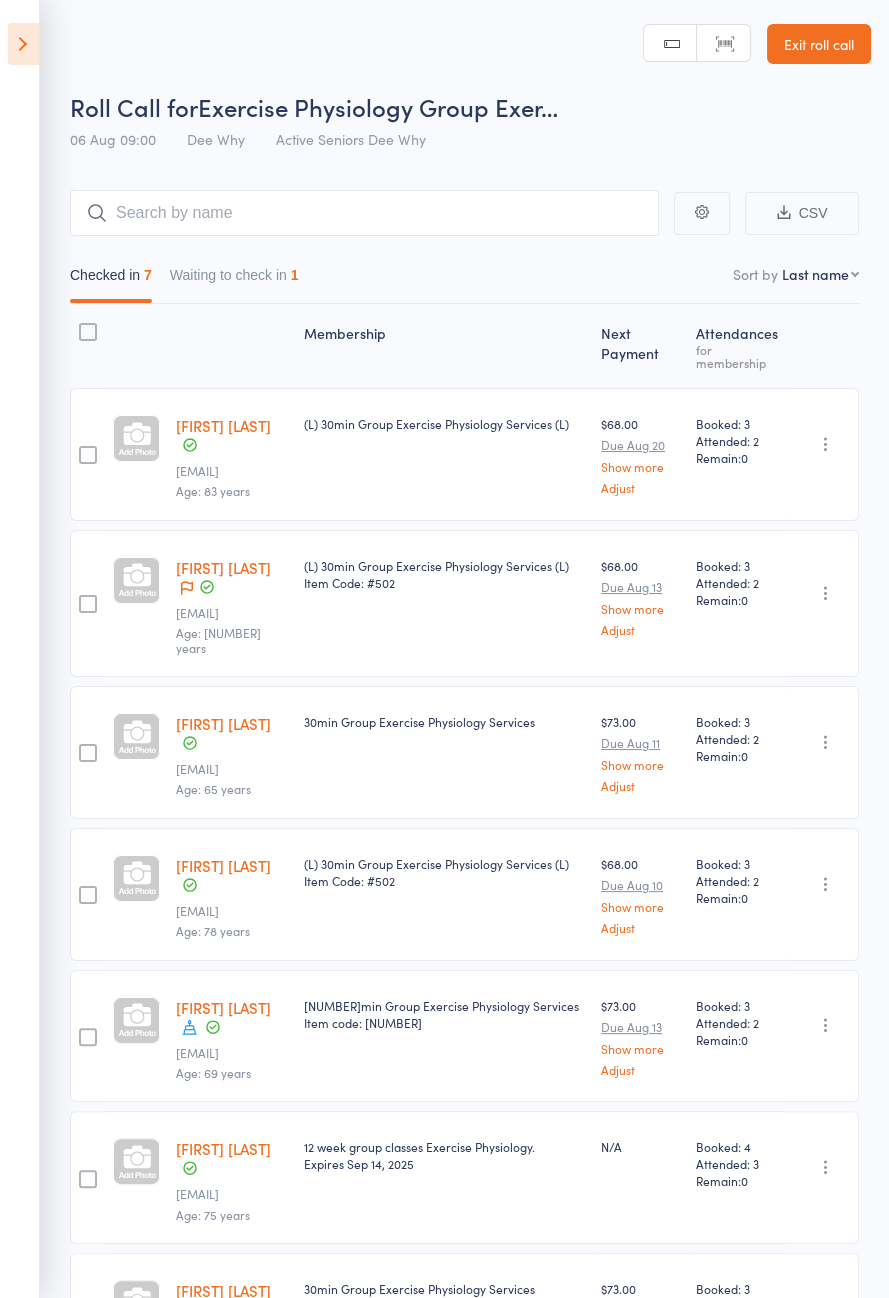 click on "[FIRST] [LAST]" at bounding box center (223, 865) 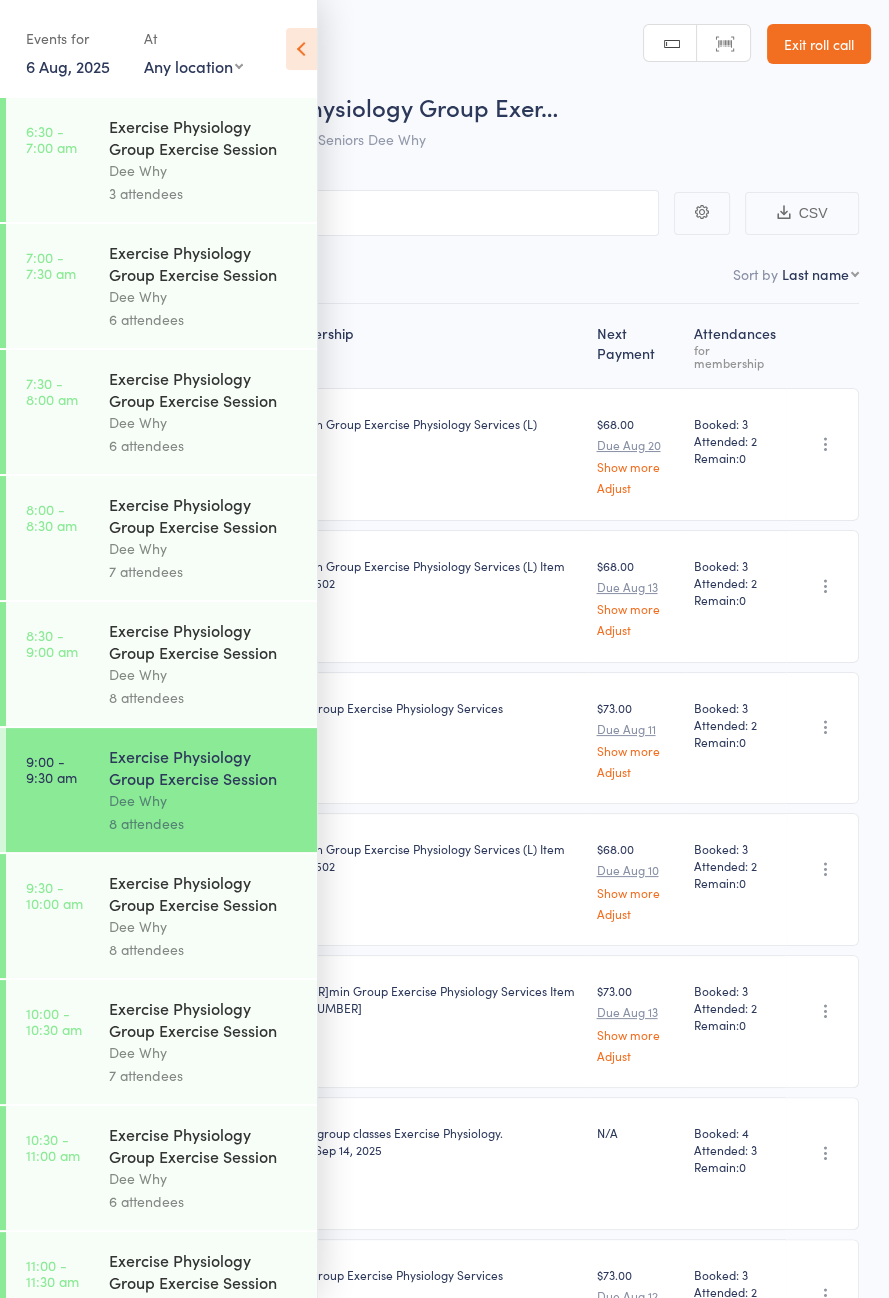 click on "8 attendees" at bounding box center (204, 949) 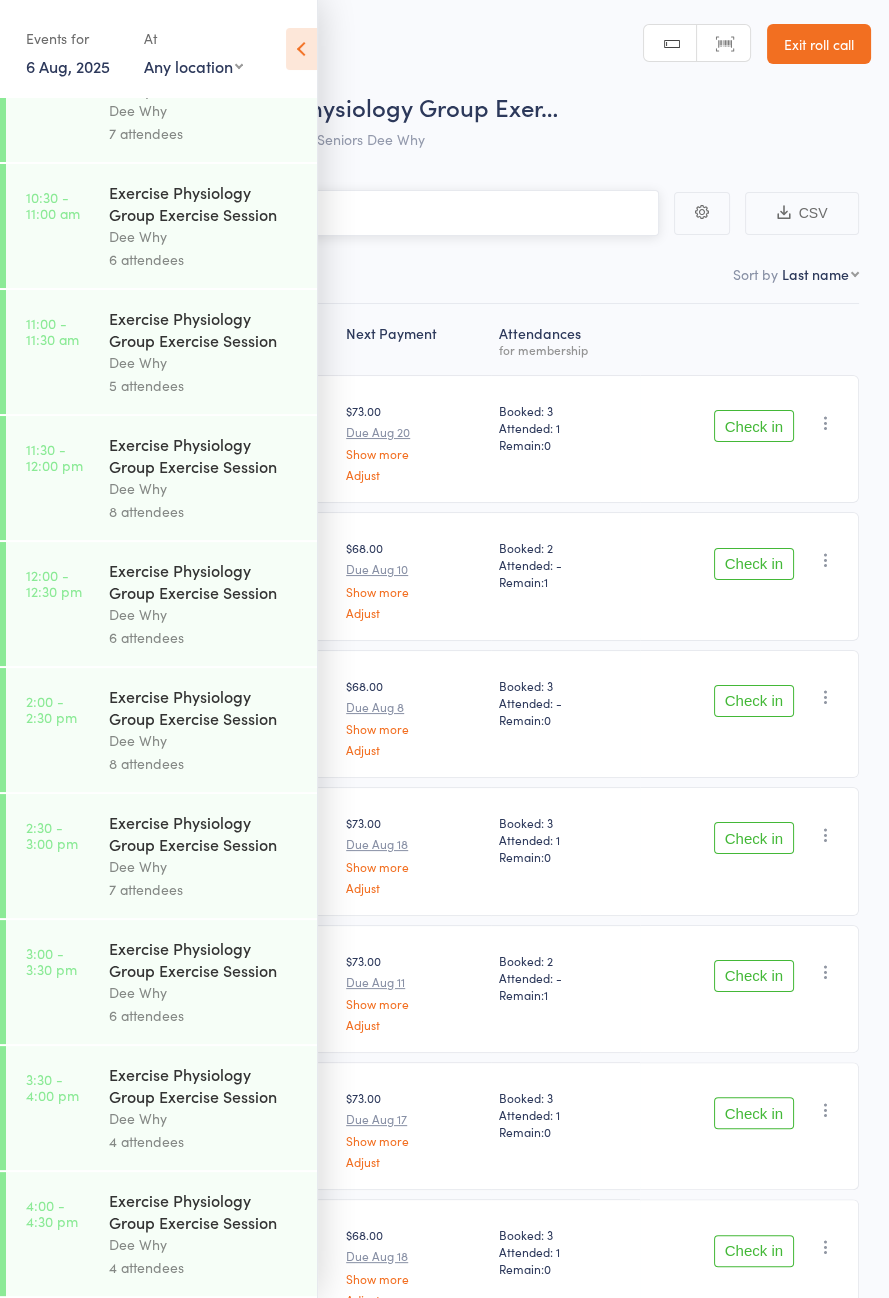 scroll, scrollTop: 1018, scrollLeft: 0, axis: vertical 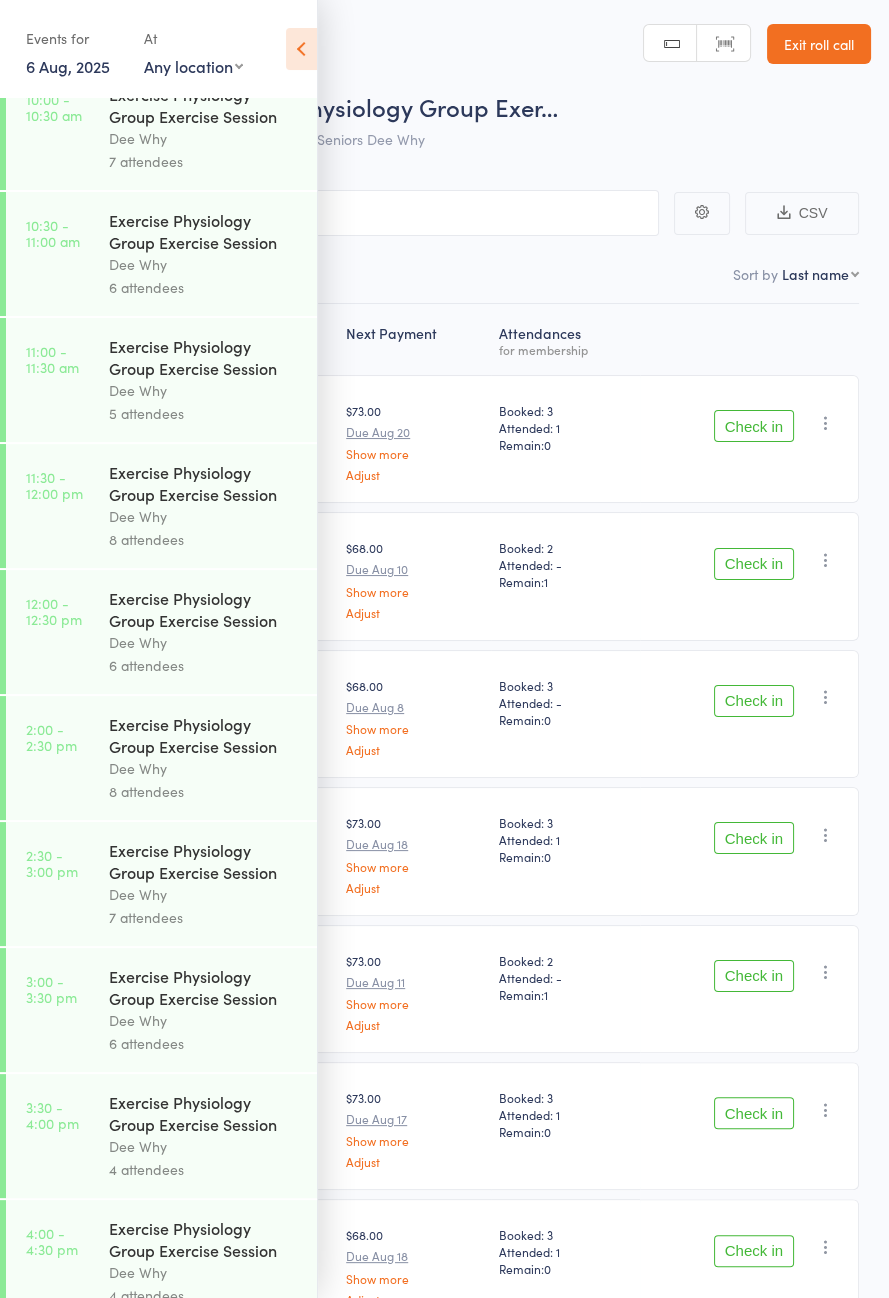 click at bounding box center (301, 49) 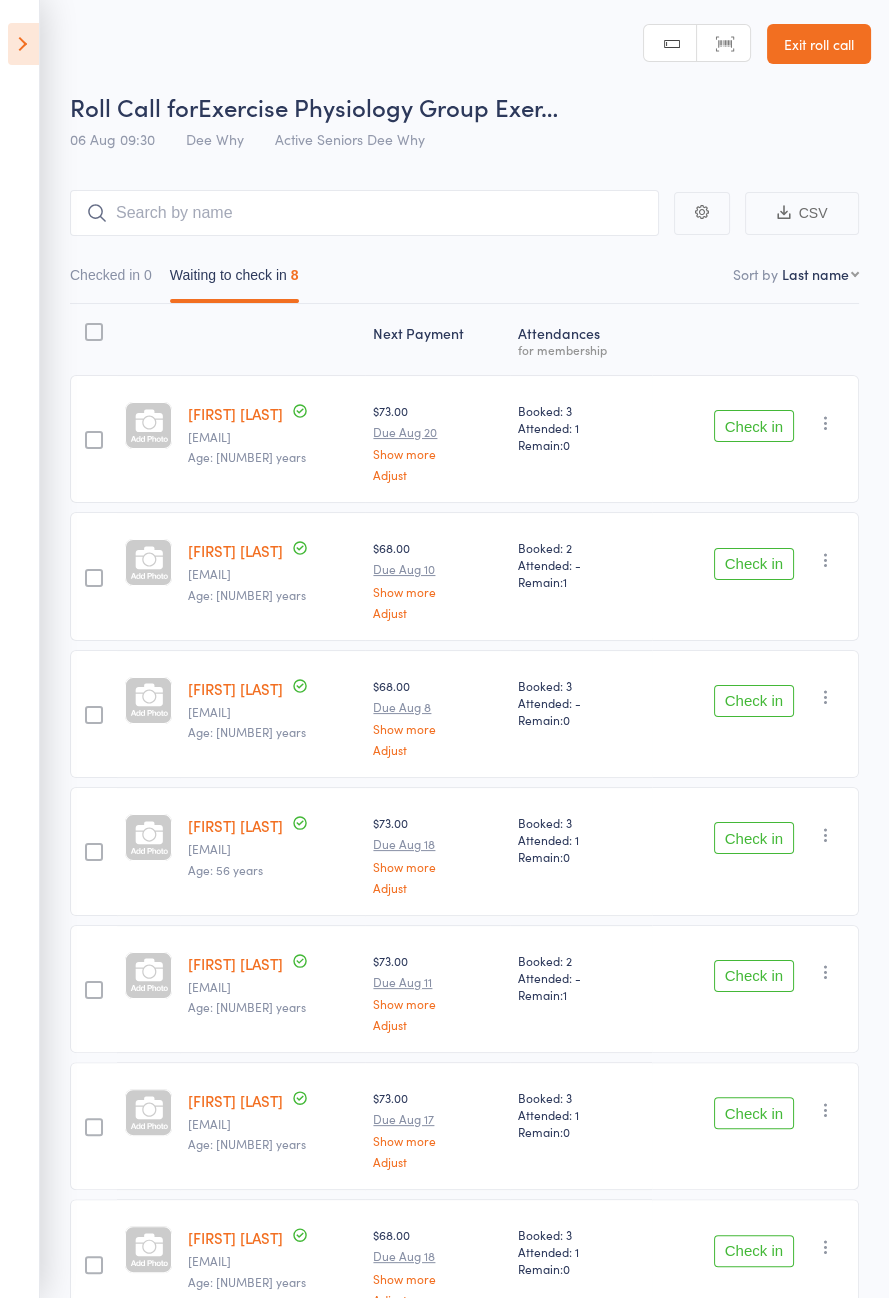 click on "Check in" at bounding box center [754, 426] 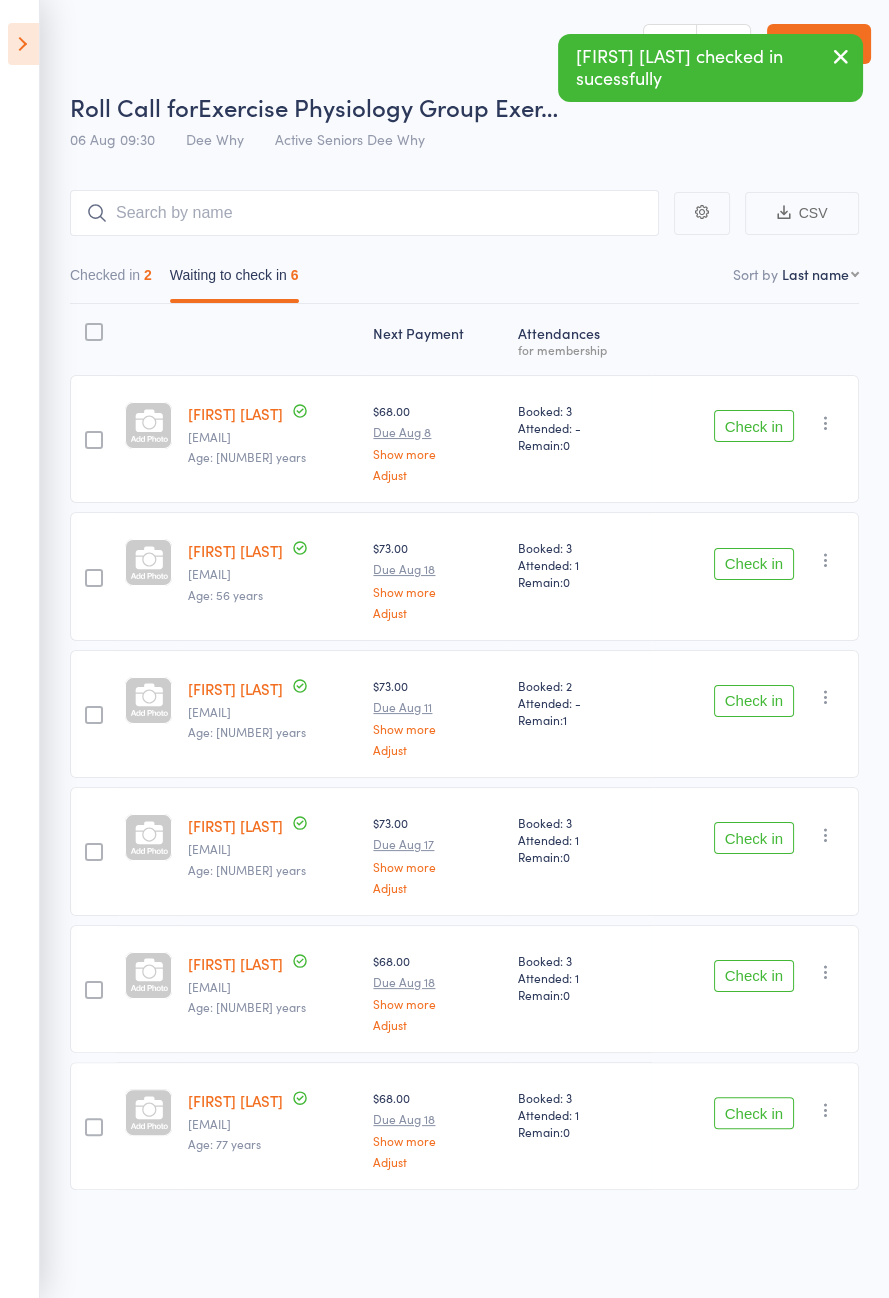 click on "Check in" at bounding box center (754, 426) 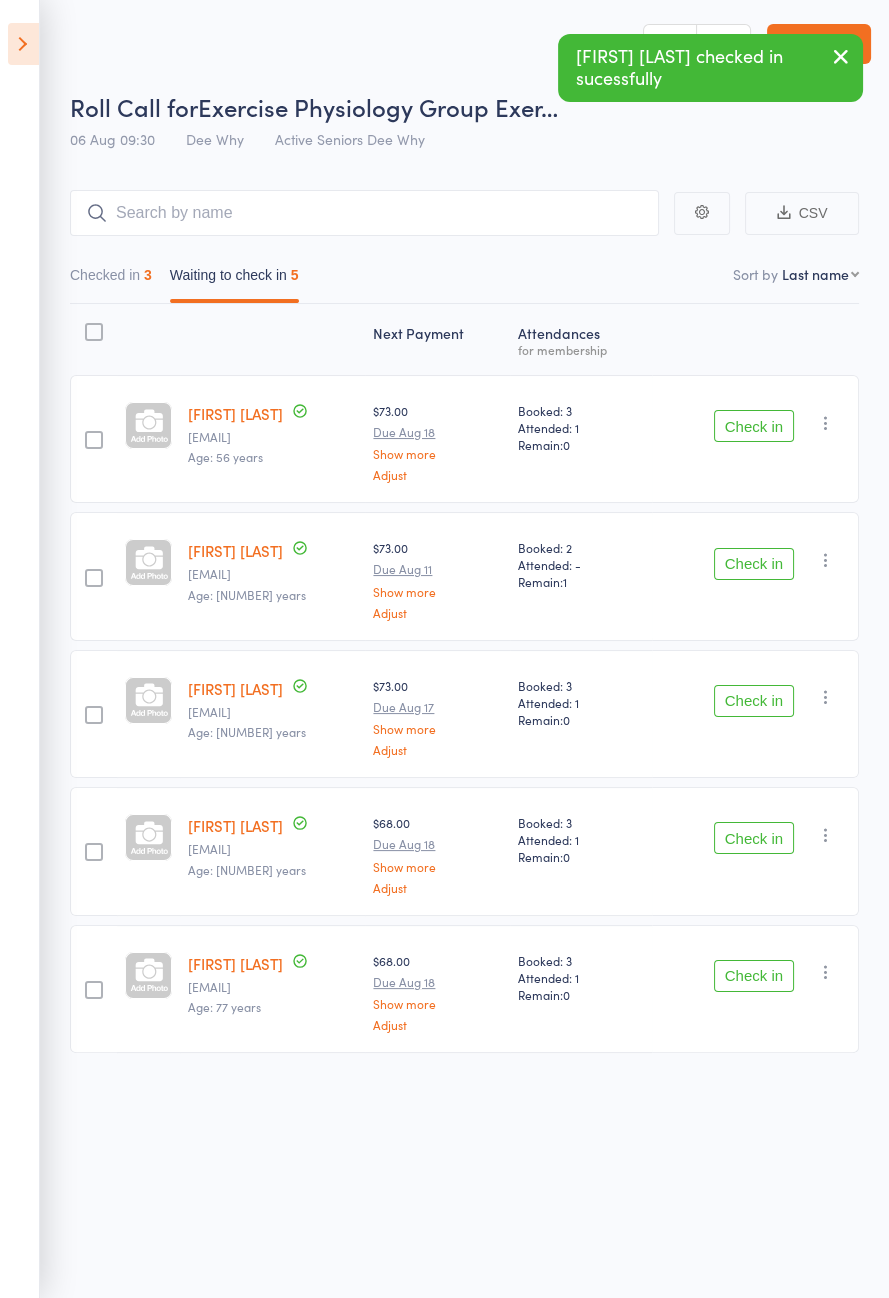click on "Check in" at bounding box center [754, 426] 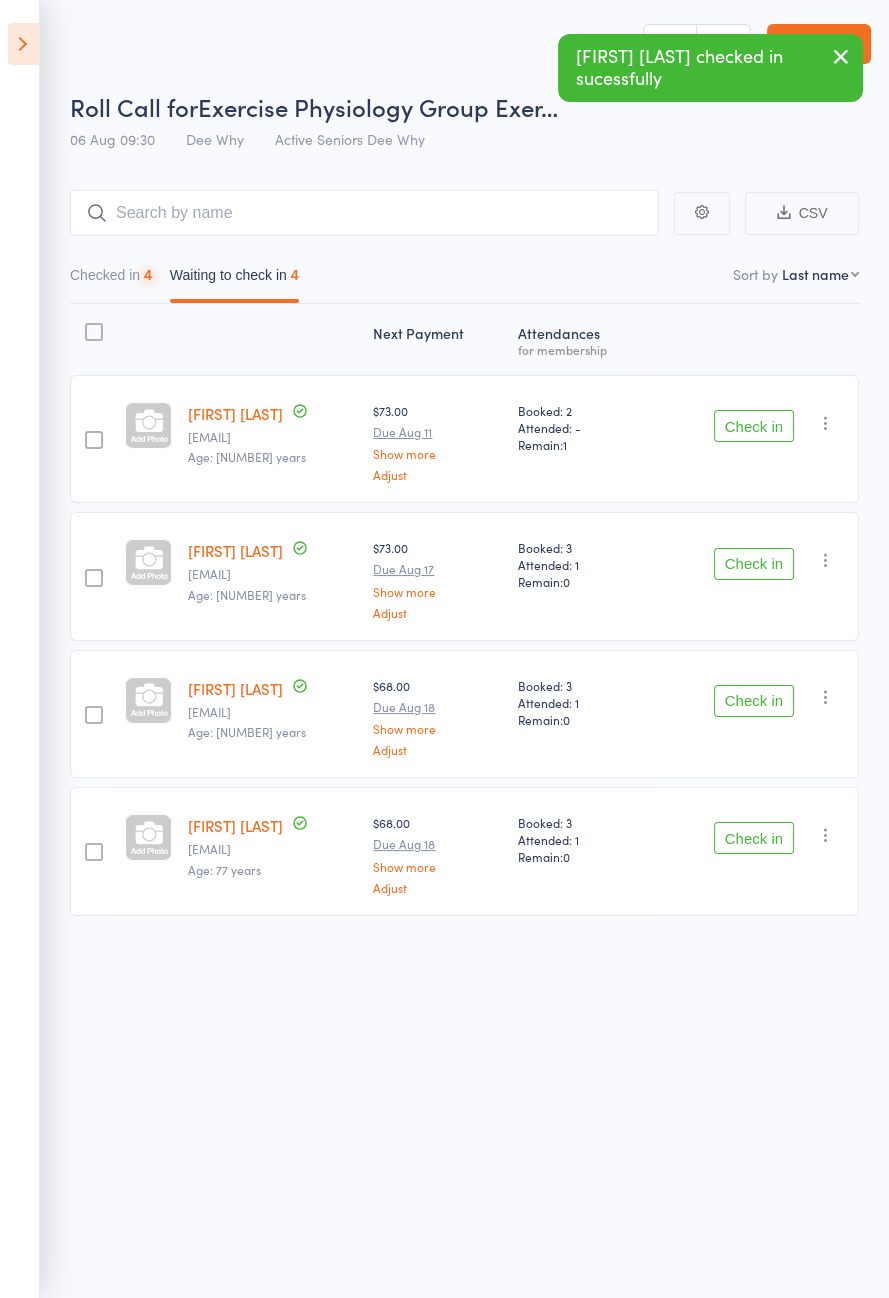 click on "Check in" at bounding box center [754, 426] 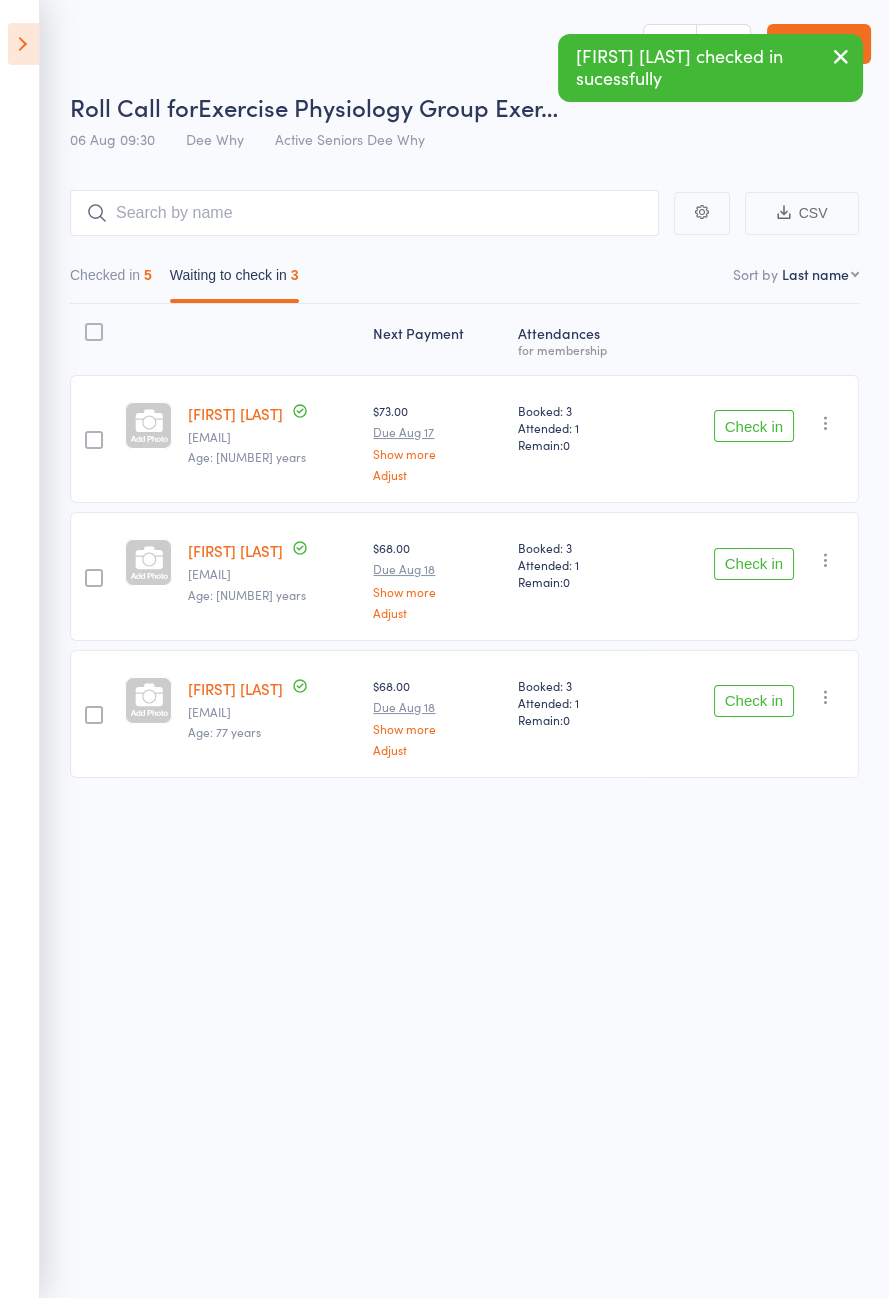 click on "Check in" at bounding box center (754, 701) 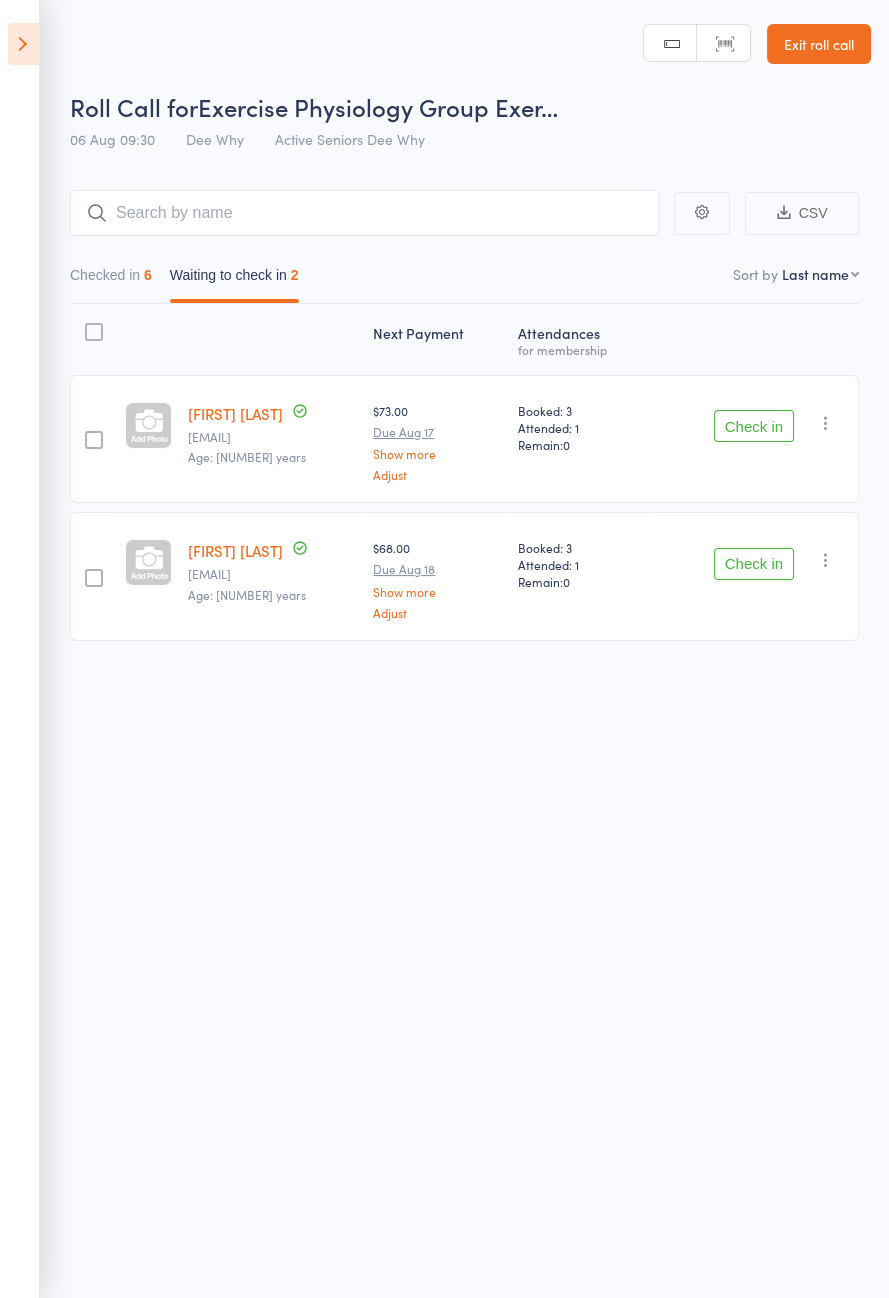click at bounding box center [826, 560] 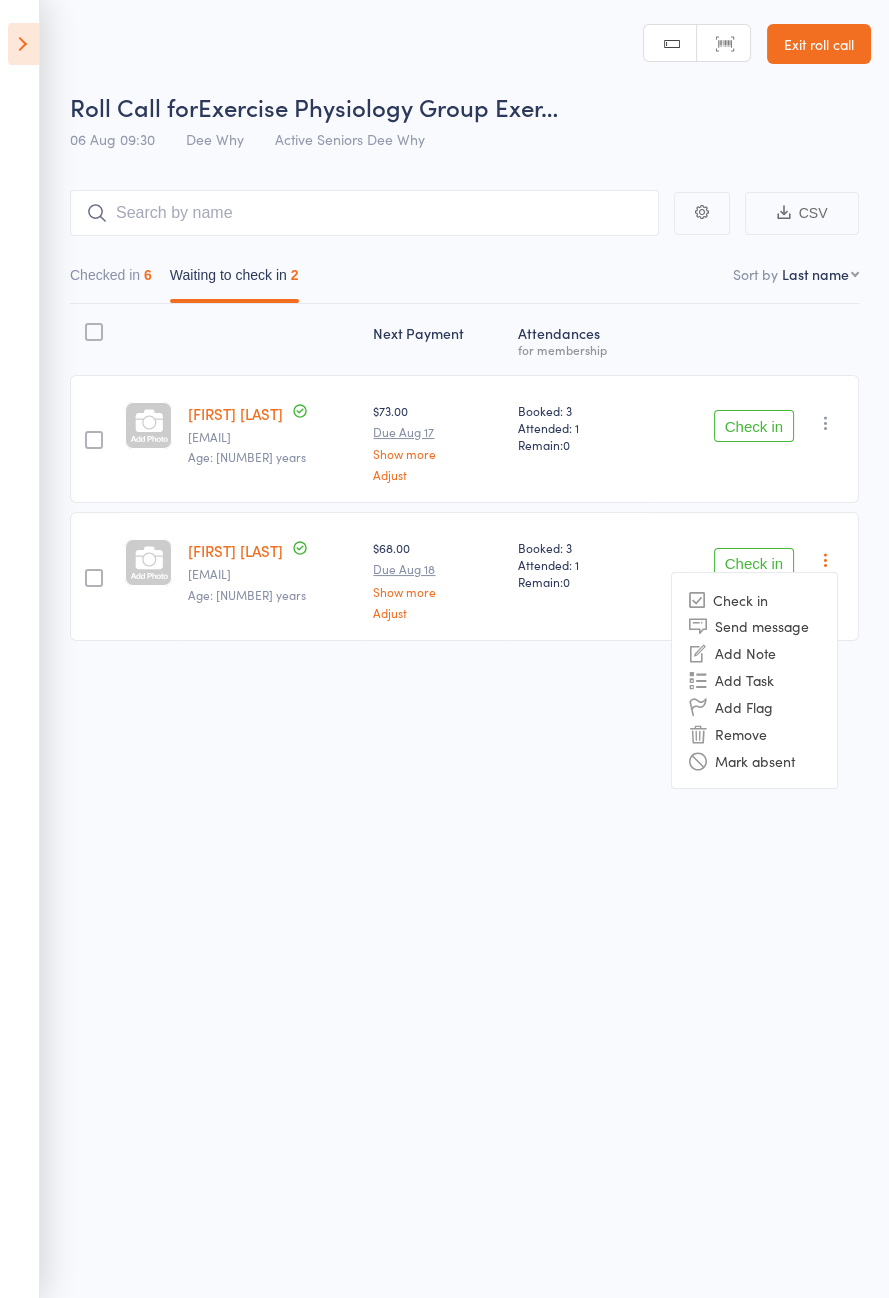 click on "Remove" at bounding box center [754, 733] 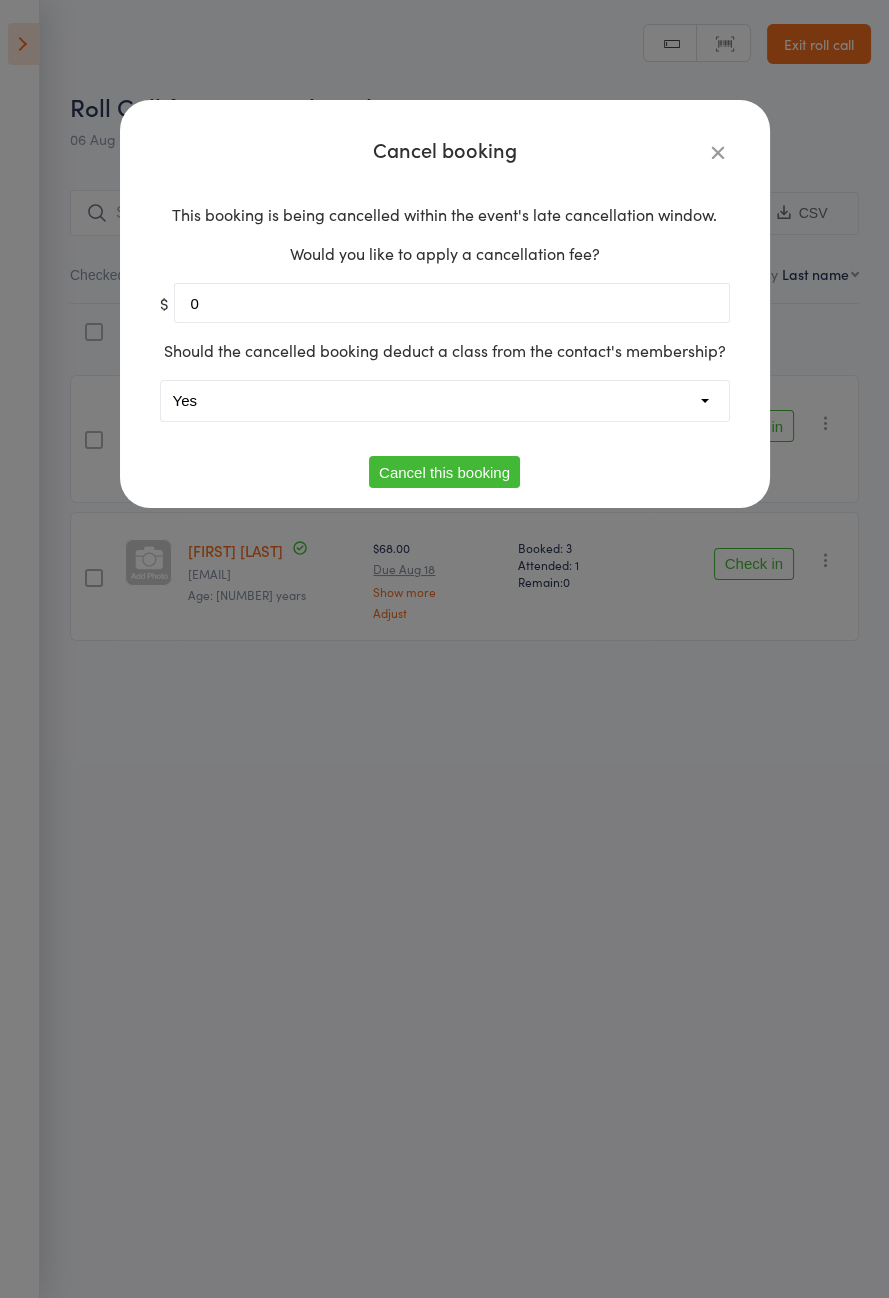 click on "Yes No" at bounding box center (445, 401) 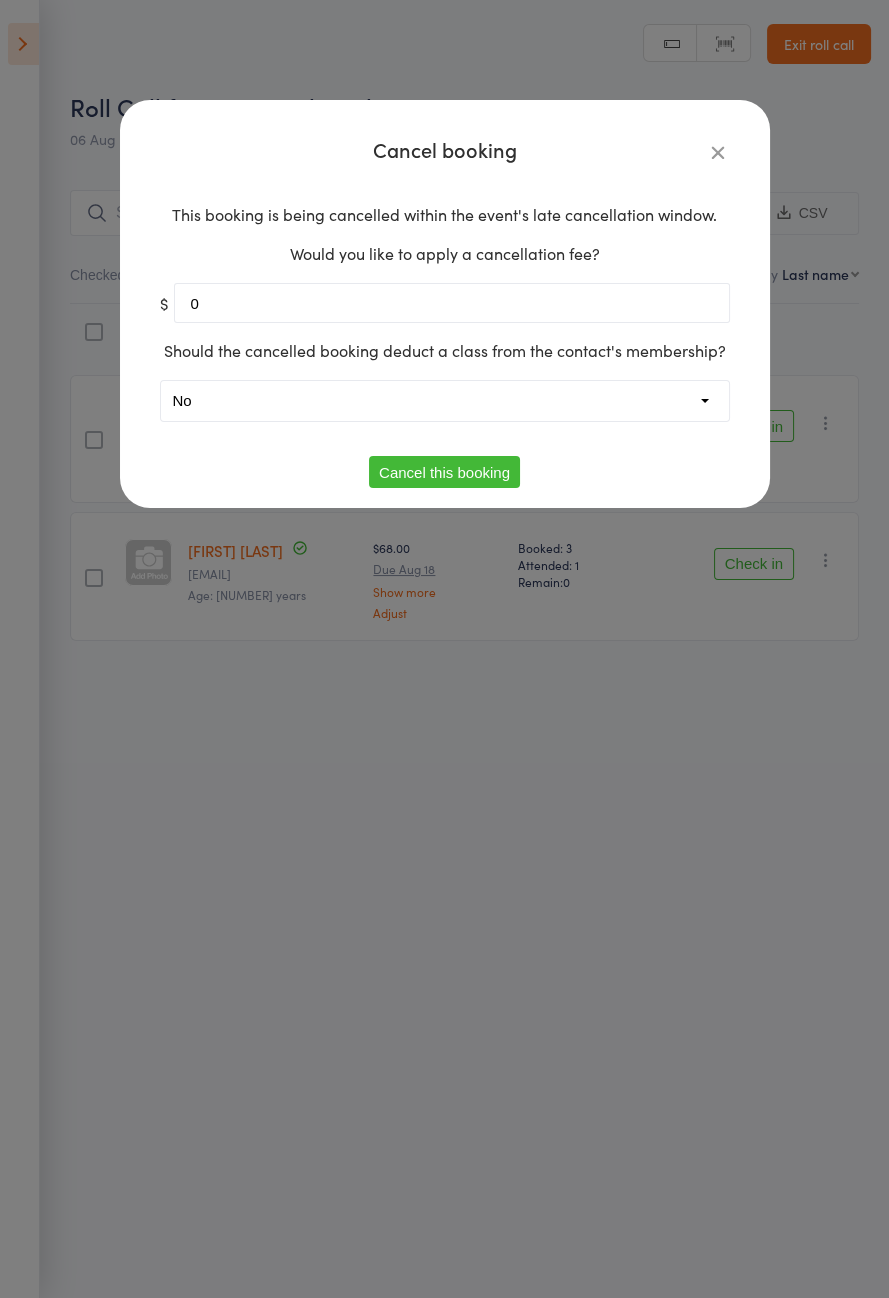 click on "Cancel this booking" at bounding box center (444, 472) 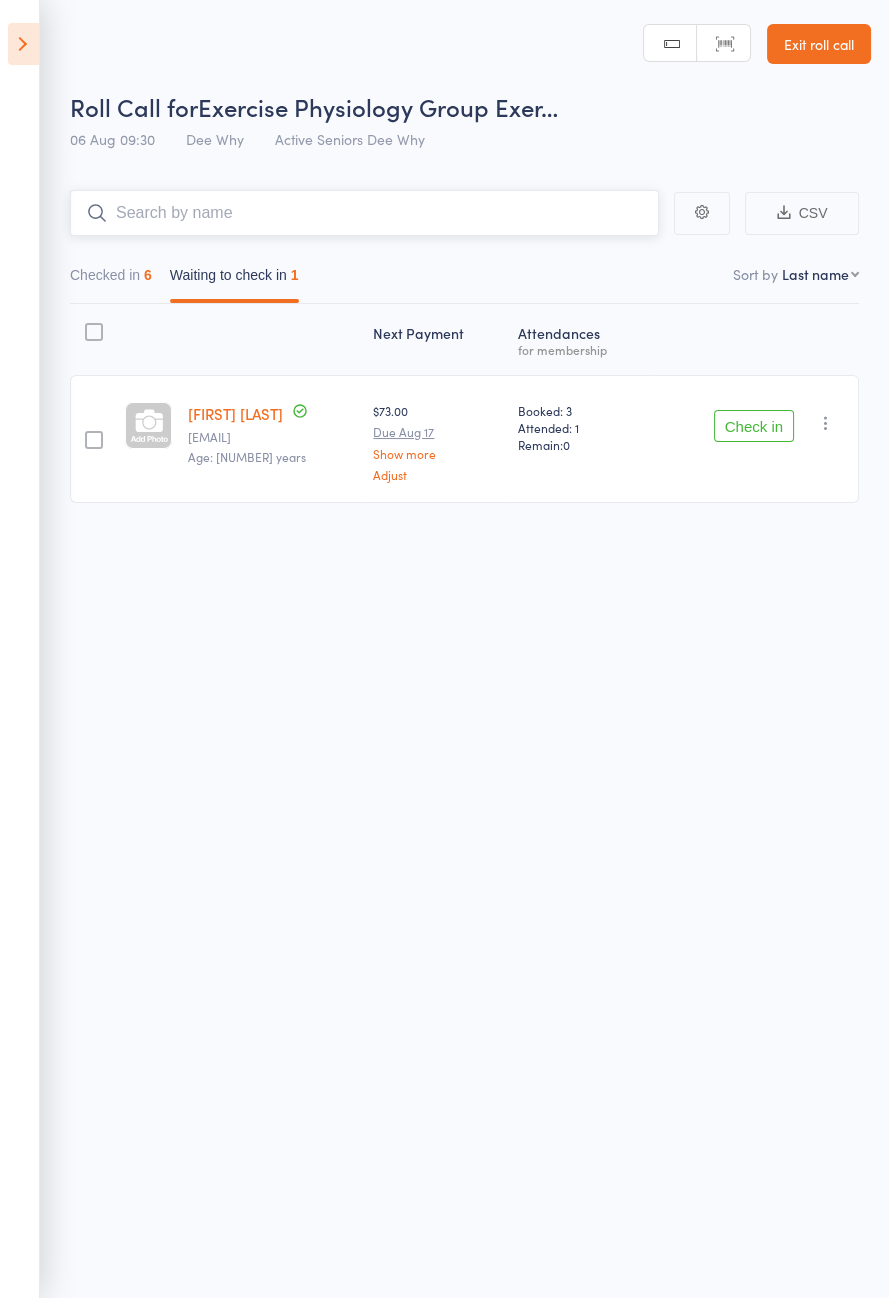 click at bounding box center (364, 213) 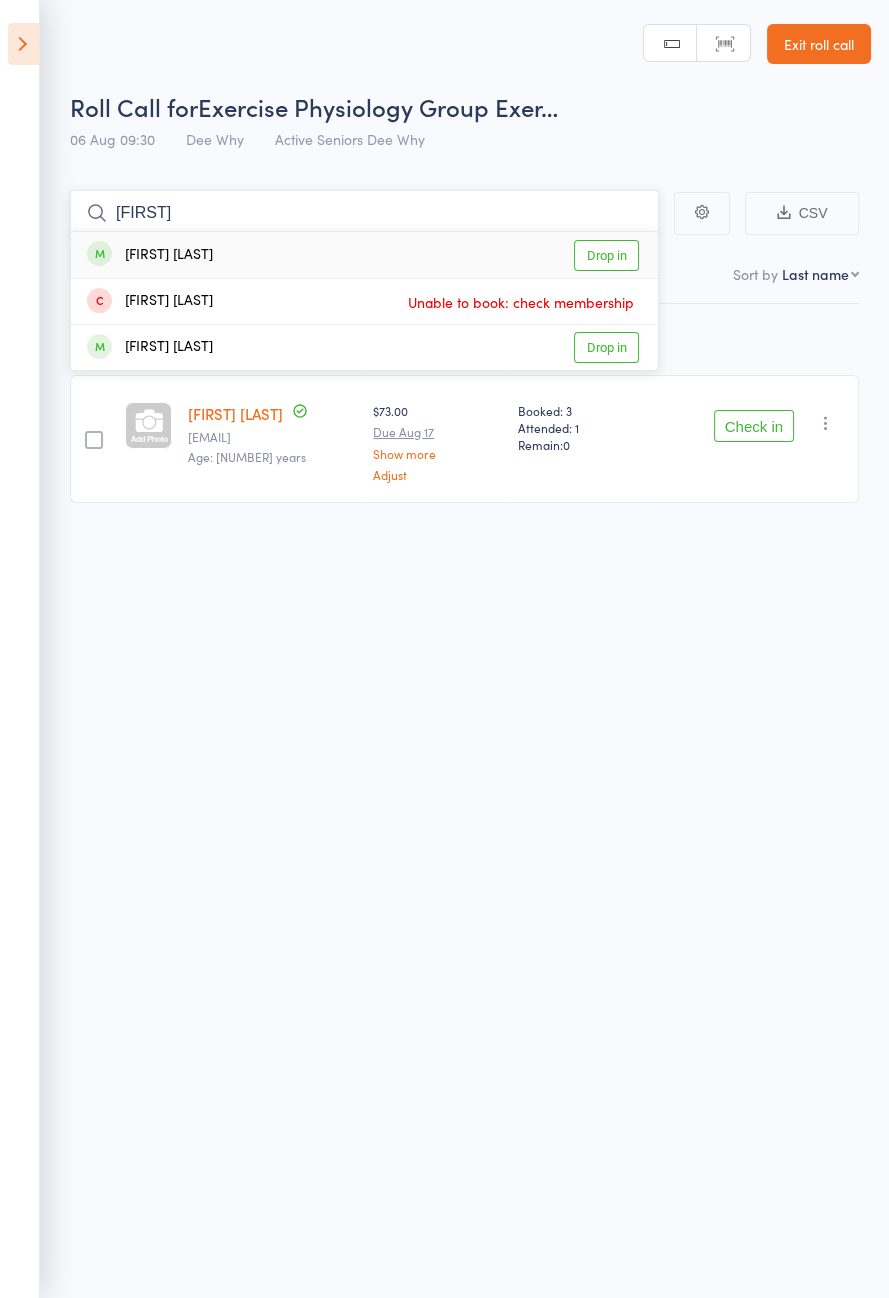 type on "Monica rou" 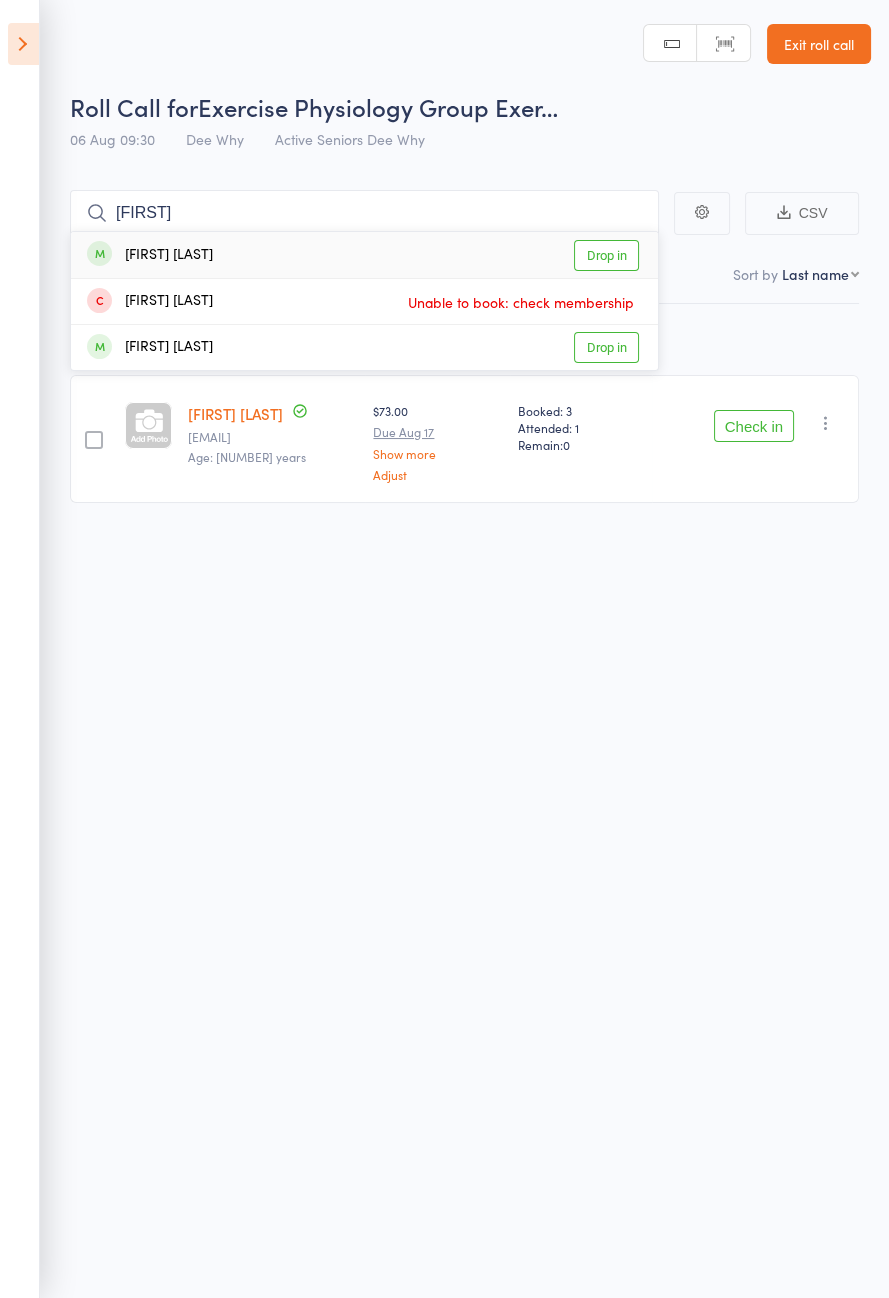 click on "Drop in" at bounding box center (606, 255) 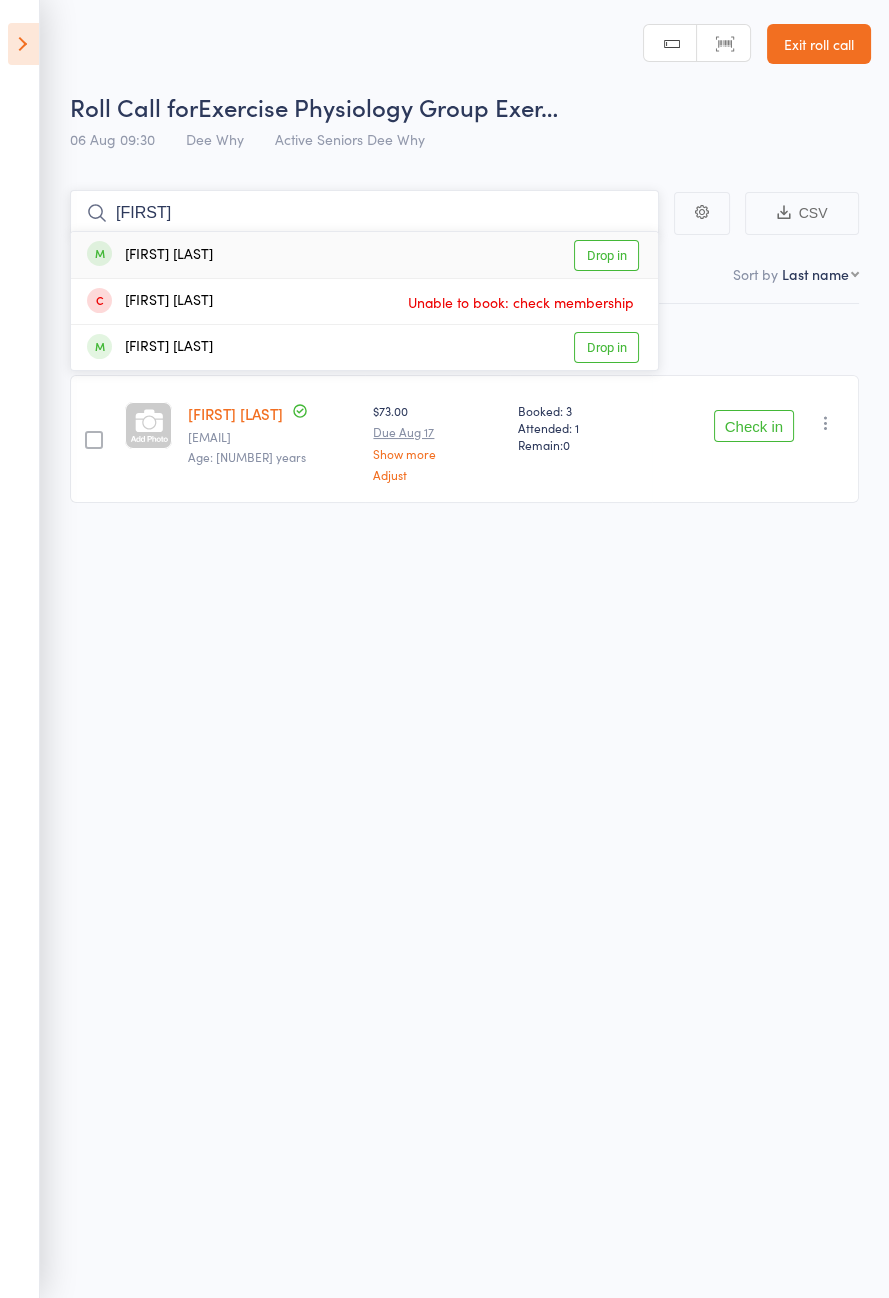 type 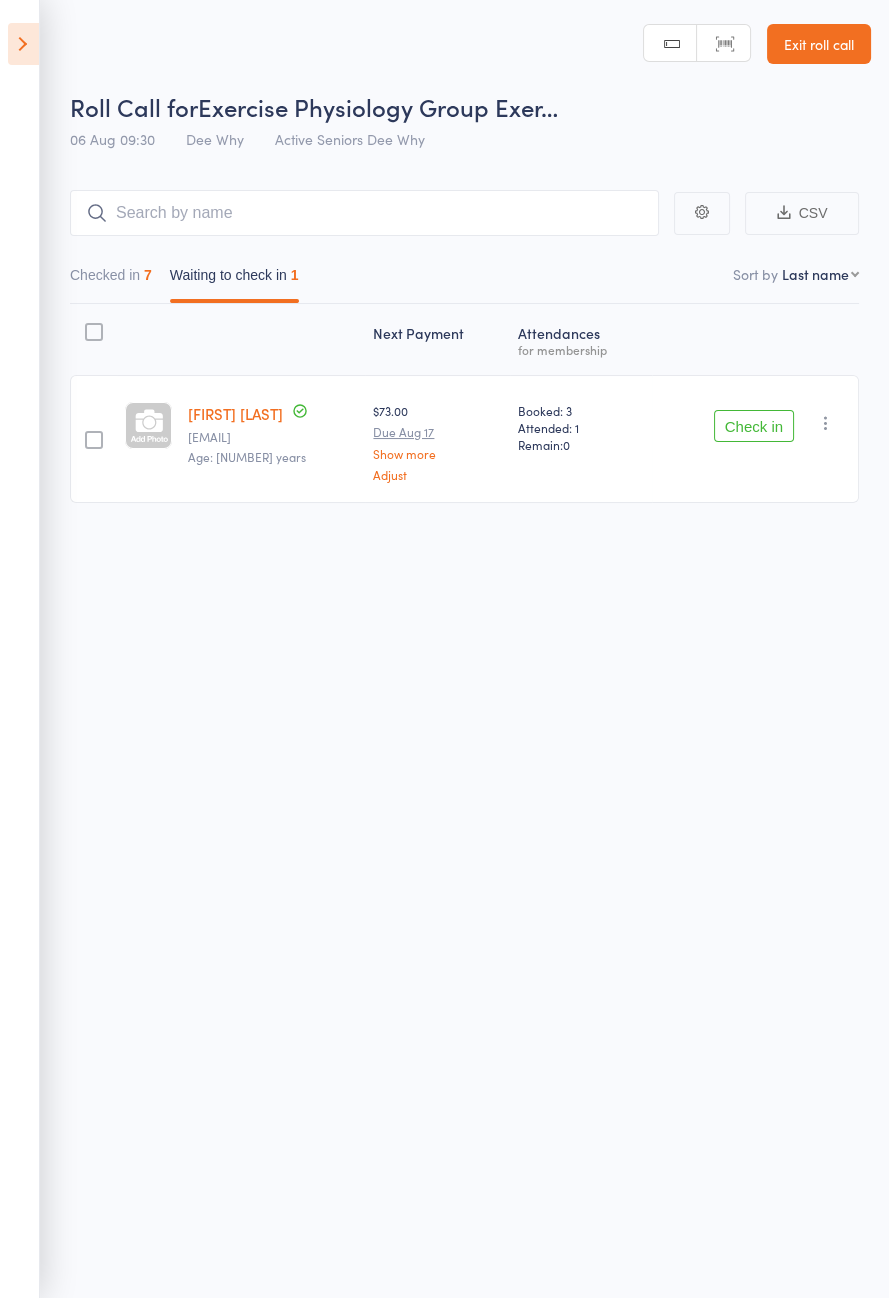 click on "Check in" at bounding box center [754, 426] 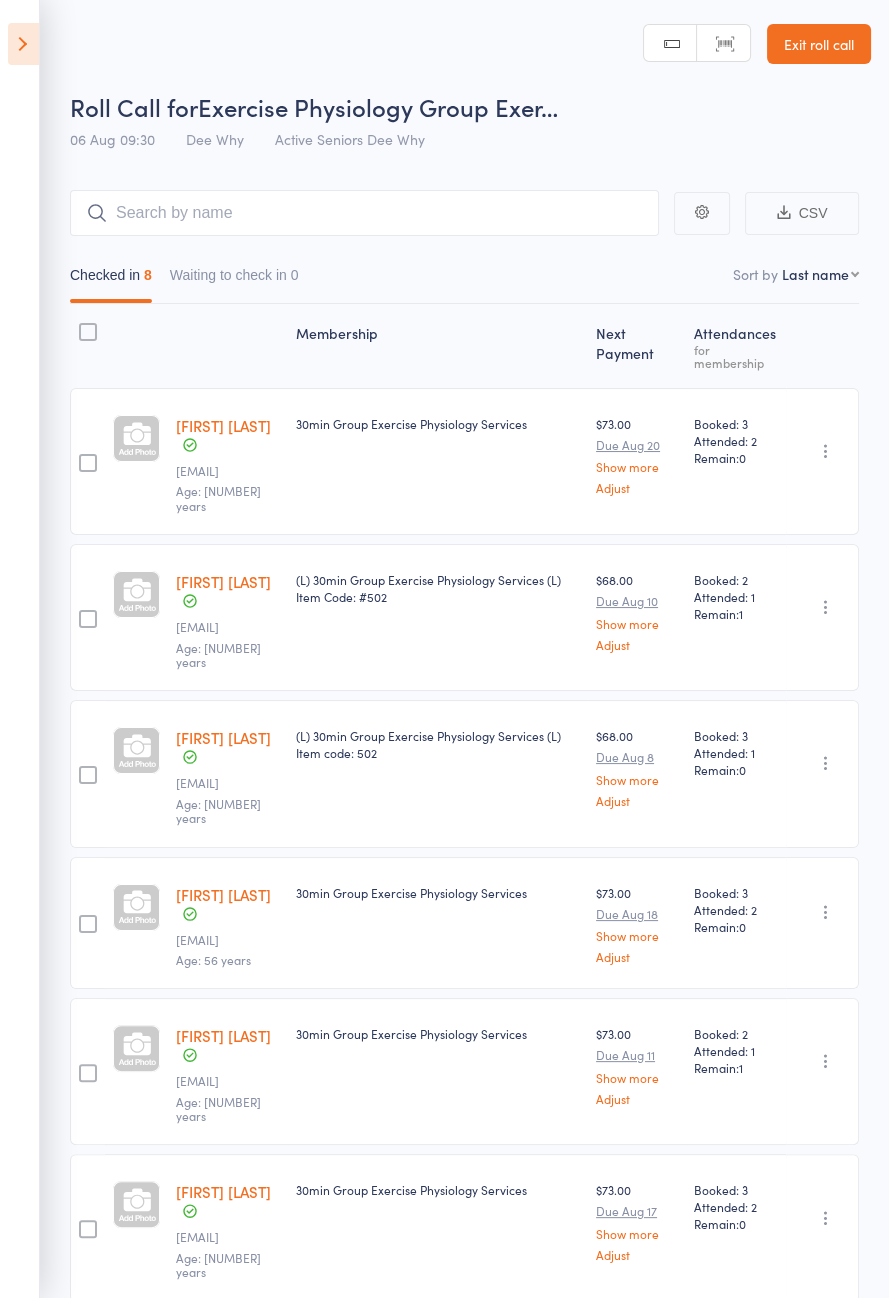 click at bounding box center [23, 44] 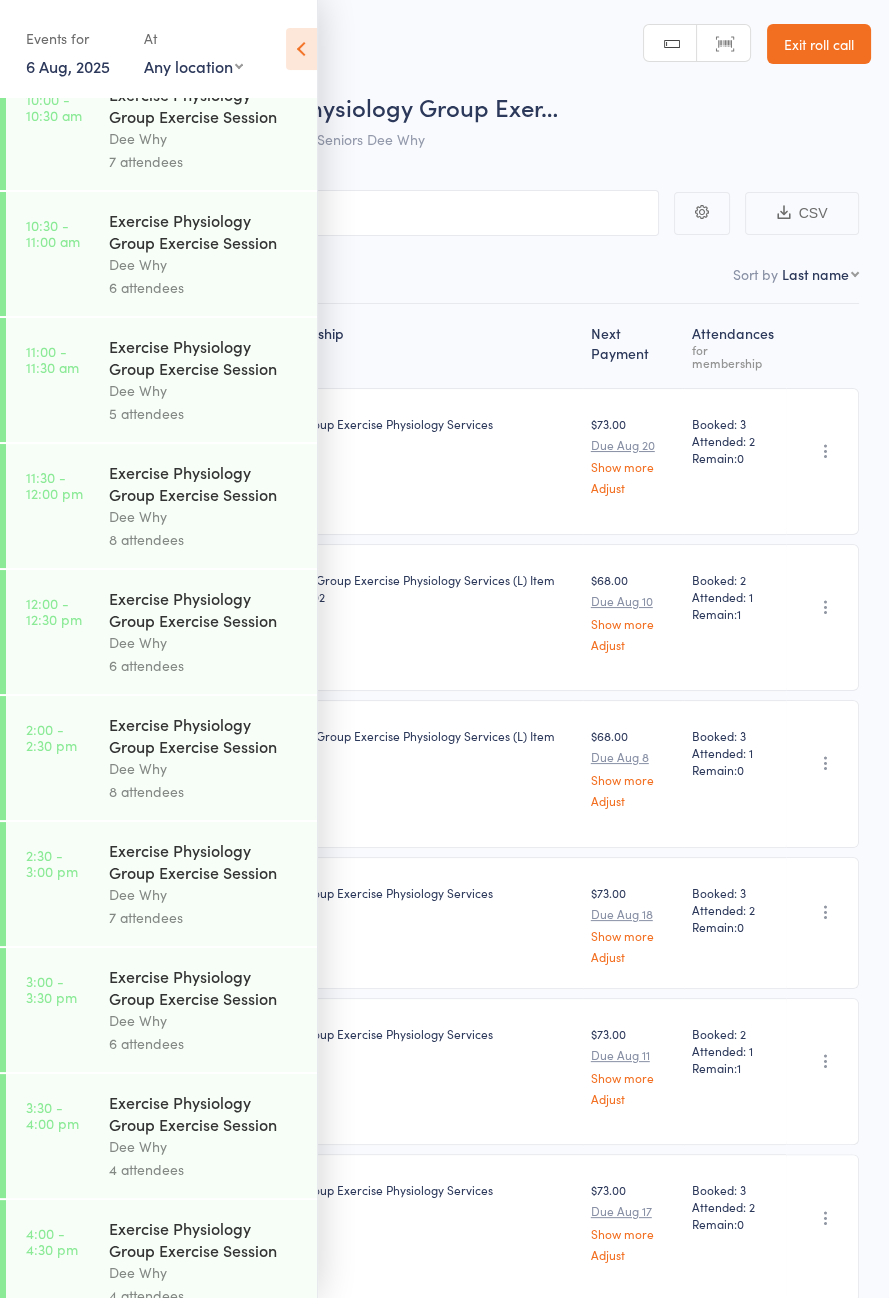 scroll, scrollTop: 1018, scrollLeft: 0, axis: vertical 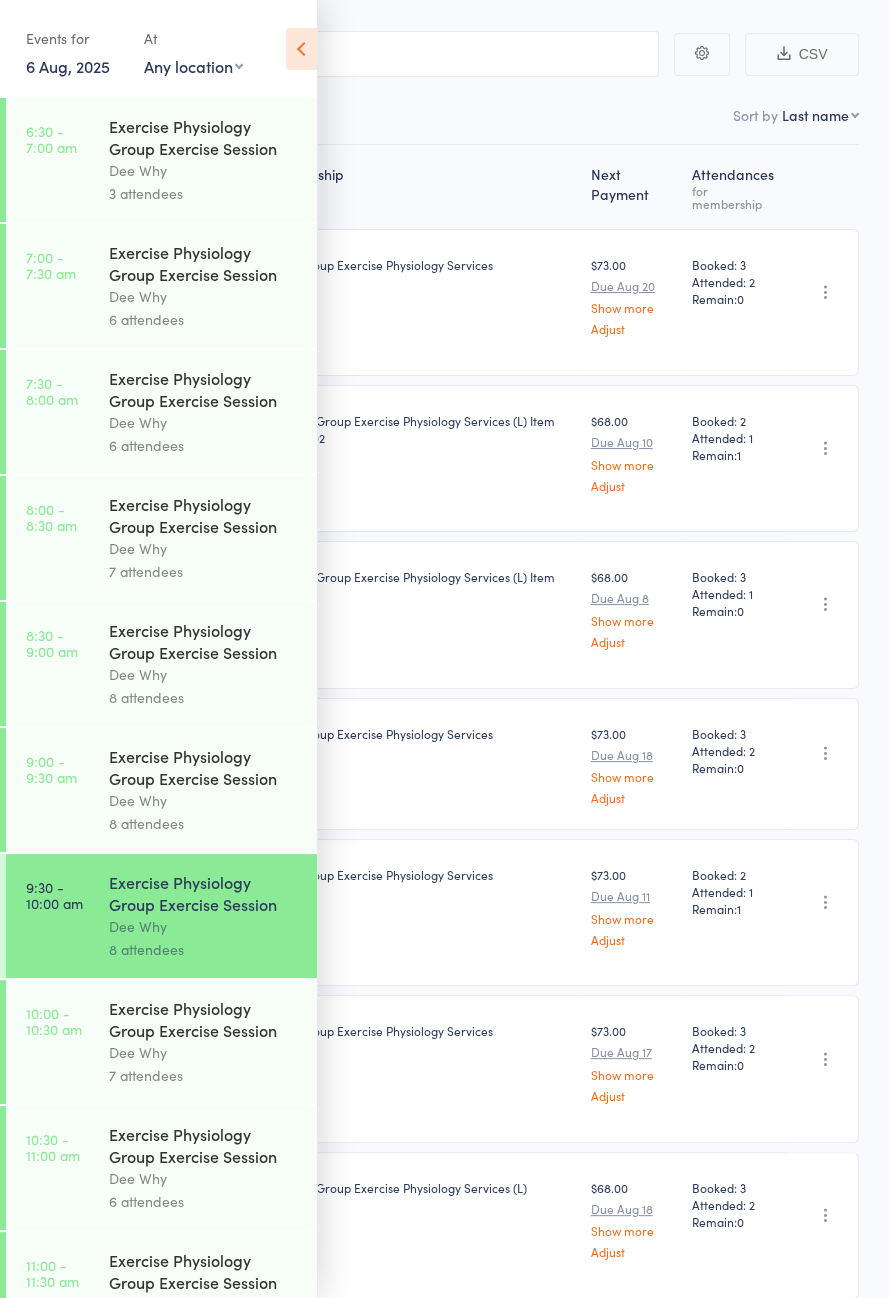 click on "Exercise Physiology Group Exercise Session" at bounding box center [204, 1019] 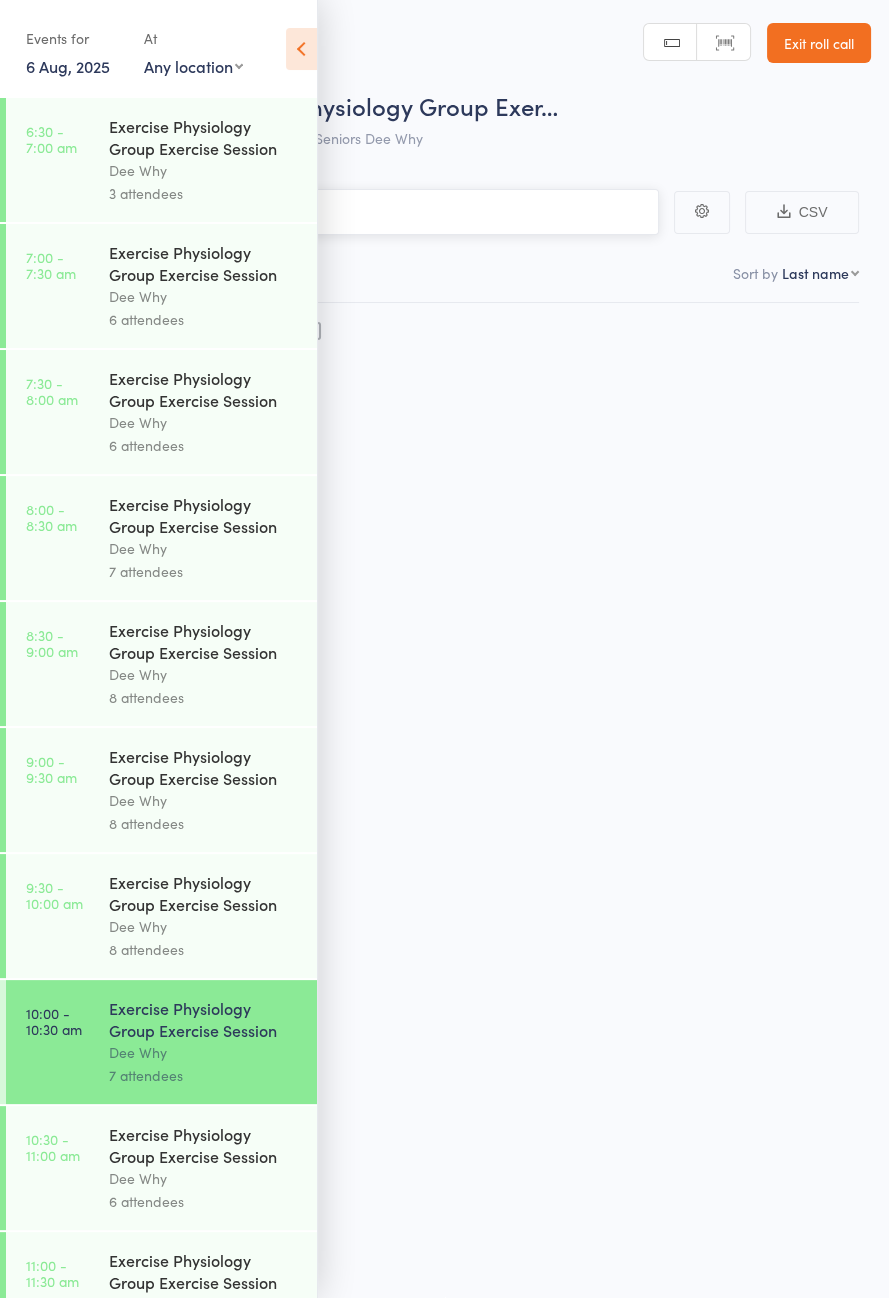 scroll, scrollTop: 0, scrollLeft: 0, axis: both 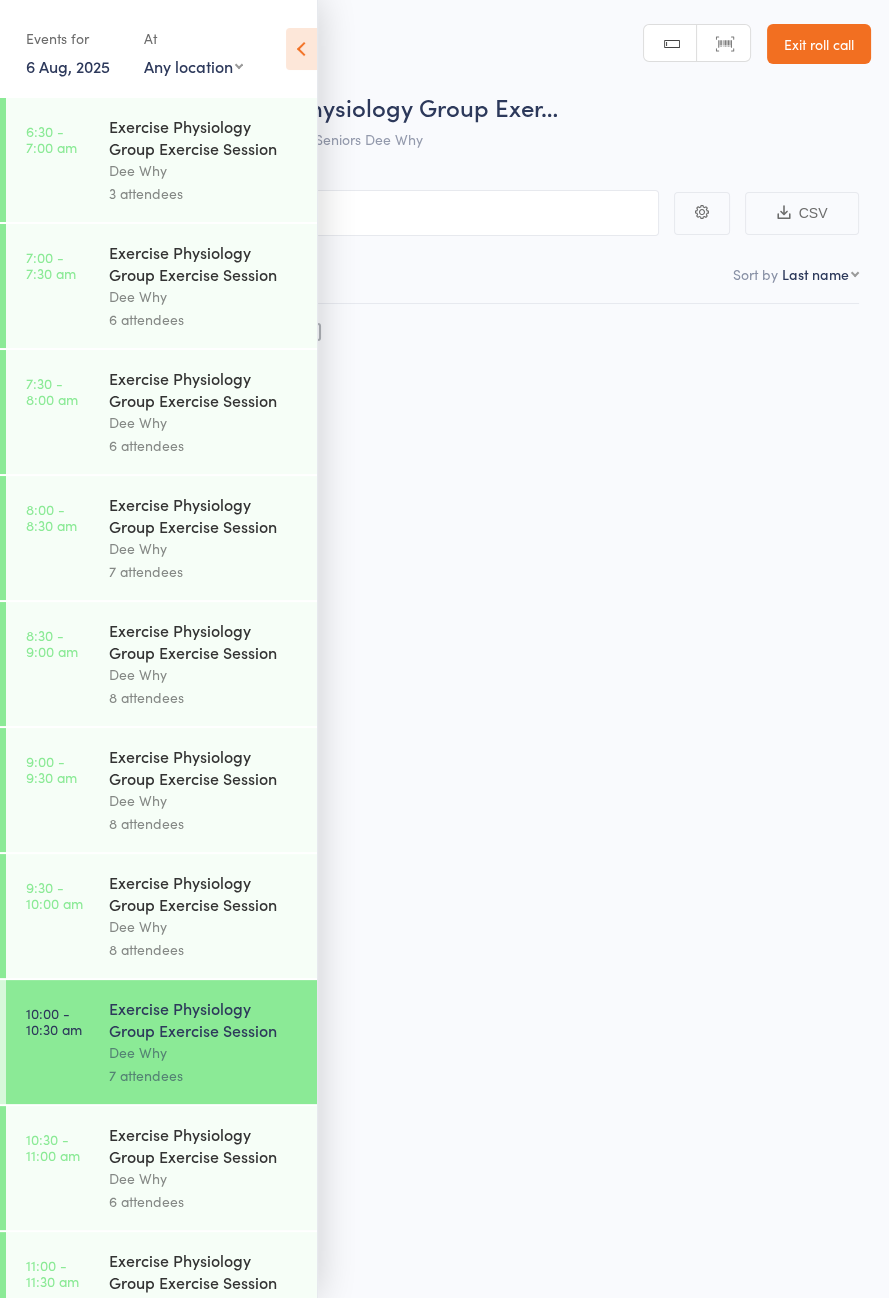 click at bounding box center (301, 49) 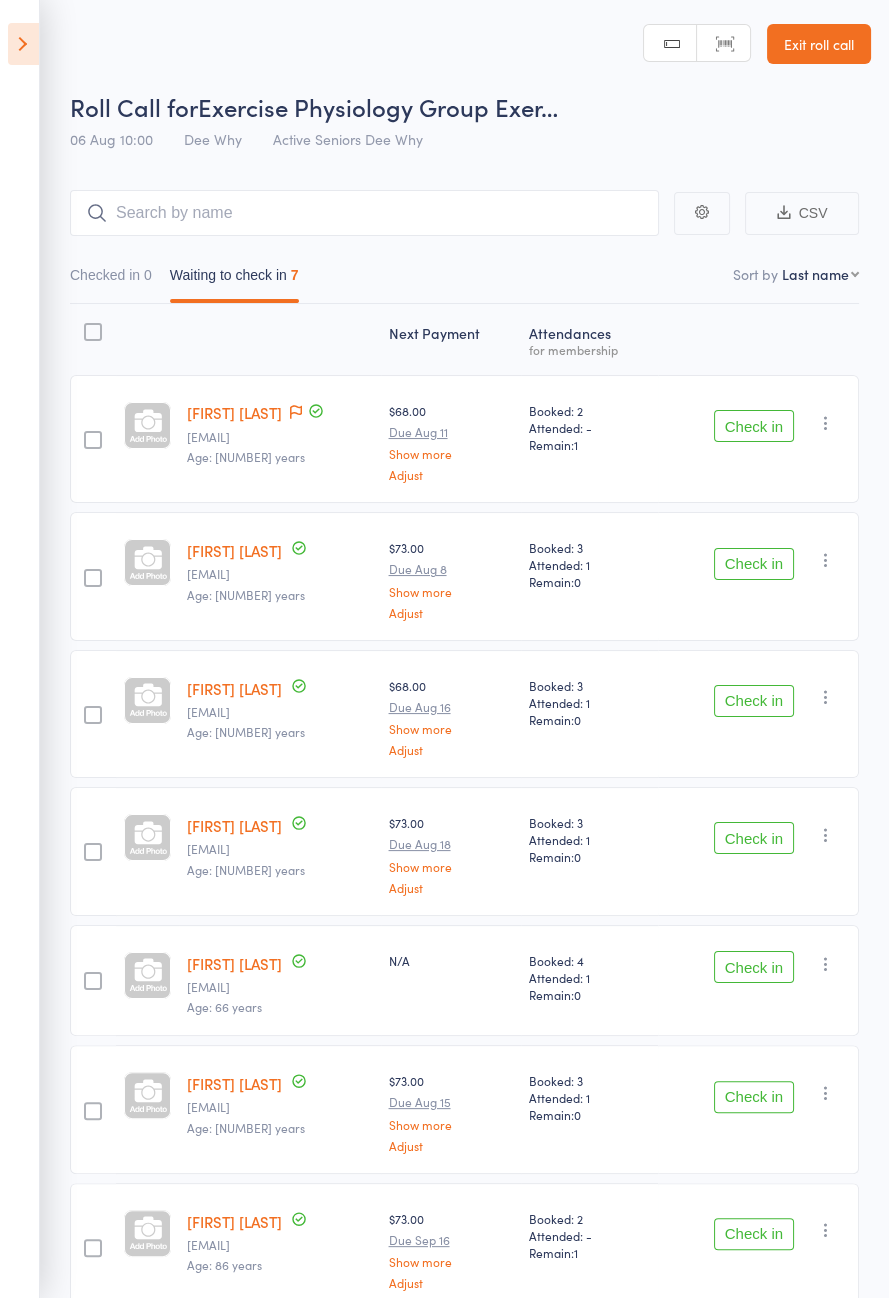 click on "Check in" at bounding box center [754, 564] 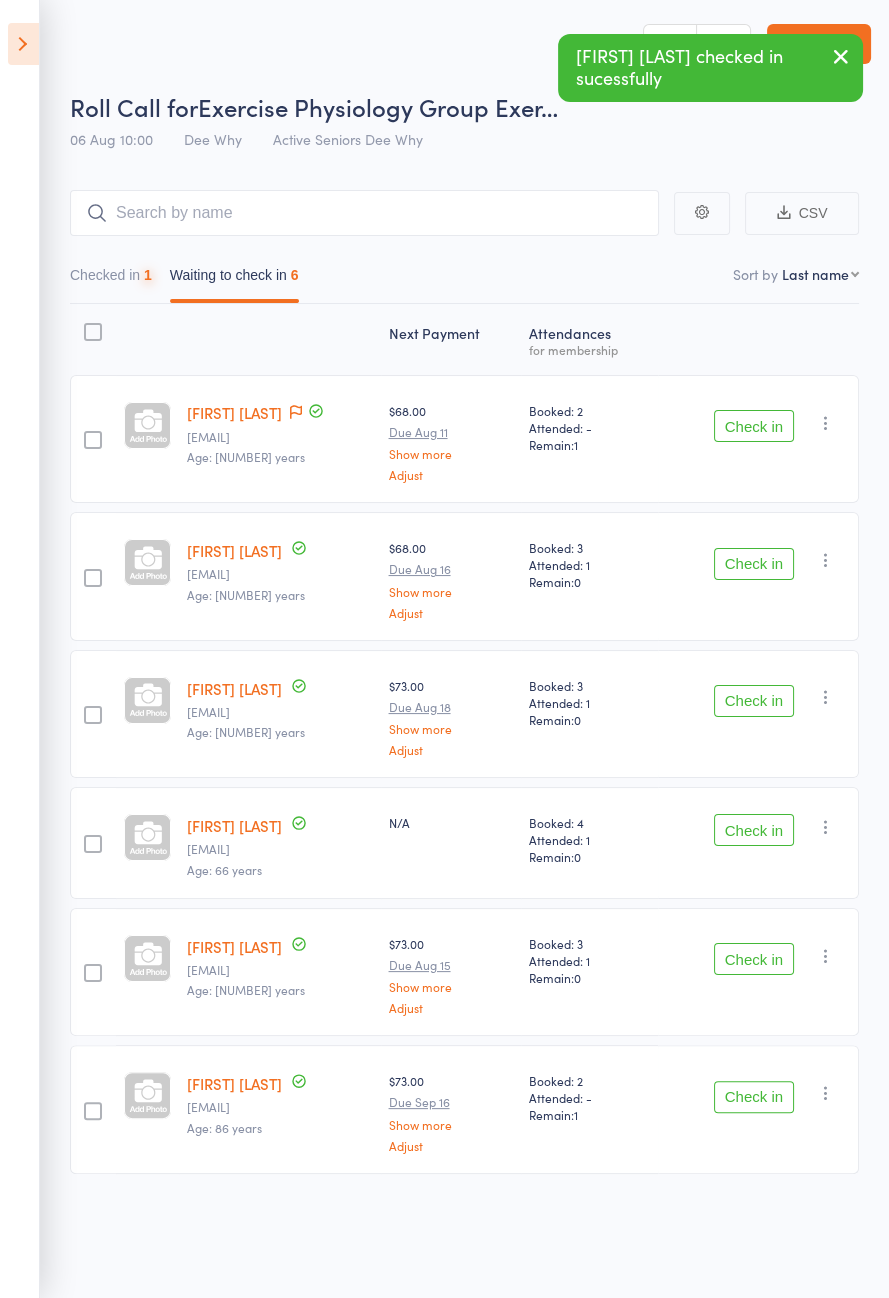 click on "Check in" at bounding box center (754, 564) 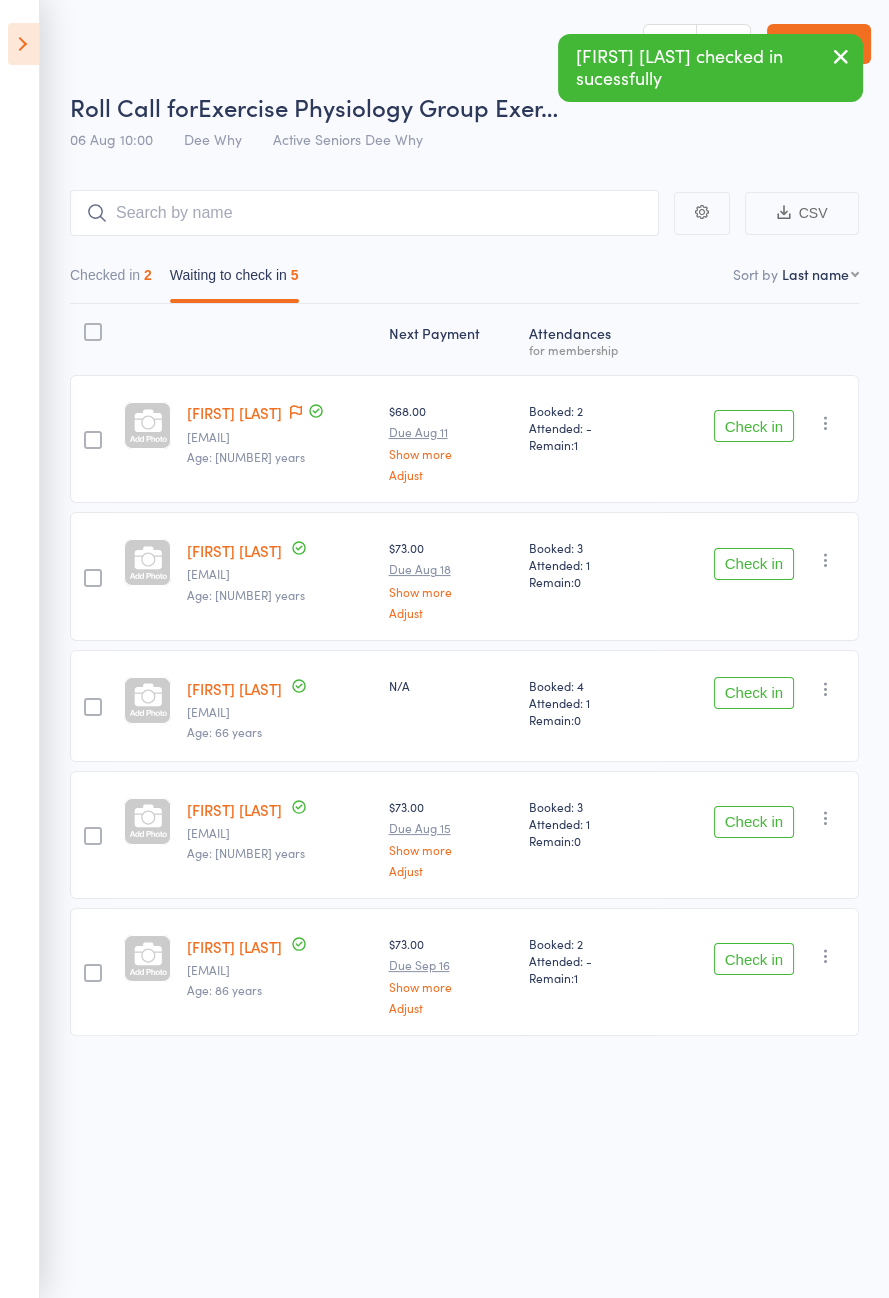 click on "Check in" at bounding box center [754, 959] 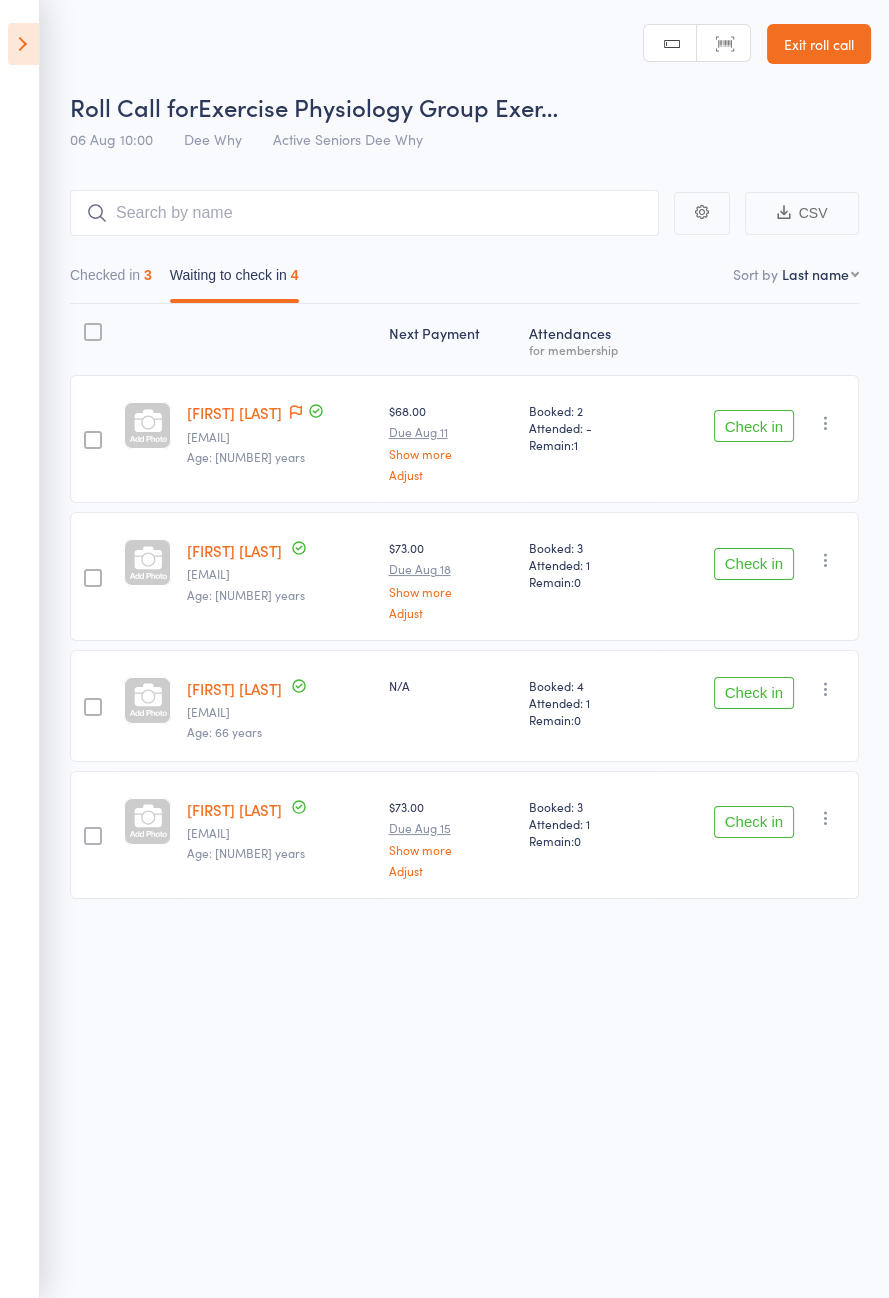 click 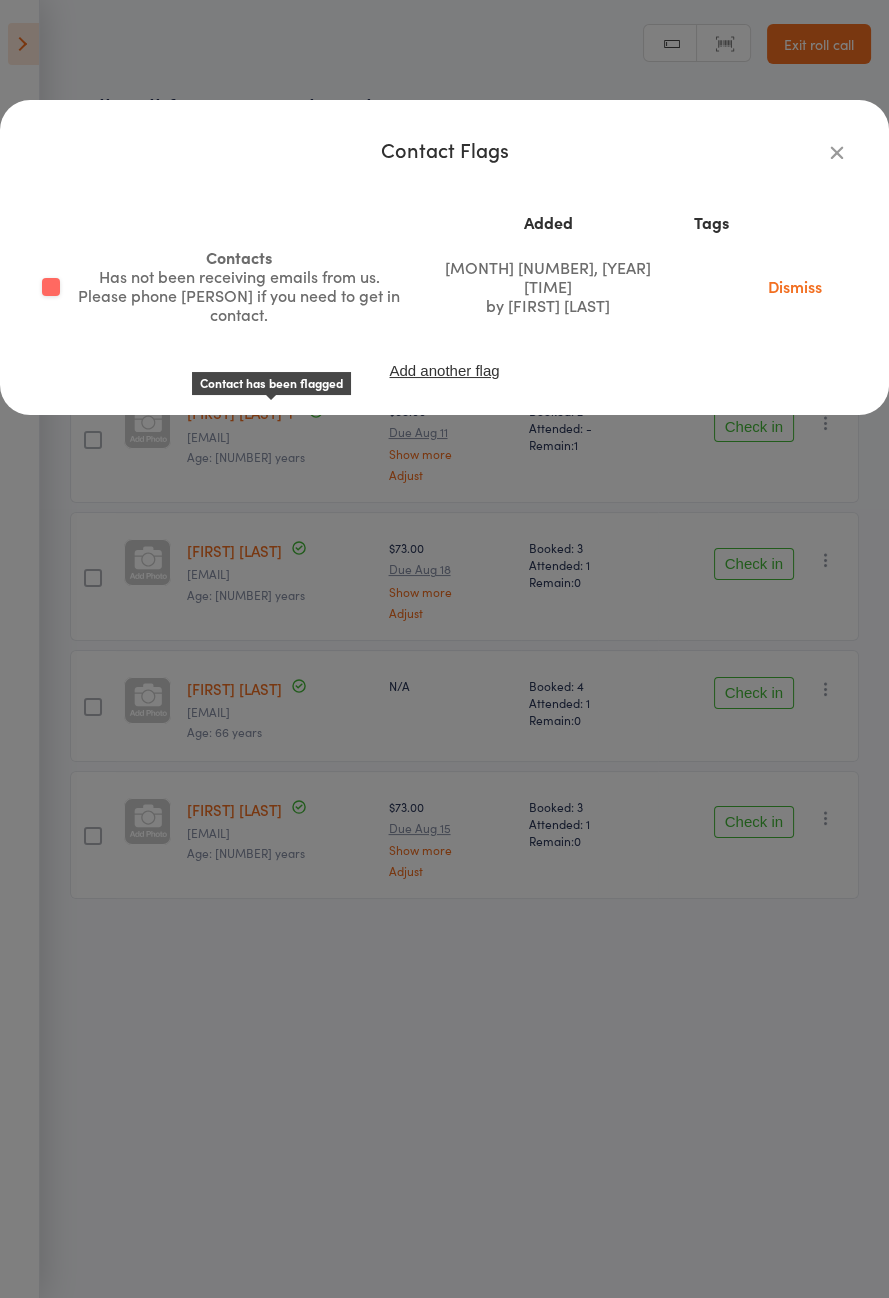 click on "Contact Flags Added Tags Contacts
Has not been receiving emails from us. Please phone Lyn if you need to get in contact.
Jun 1, 2022 1:30pm by Chloe Butler Dismiss Add another flag" at bounding box center (444, 649) 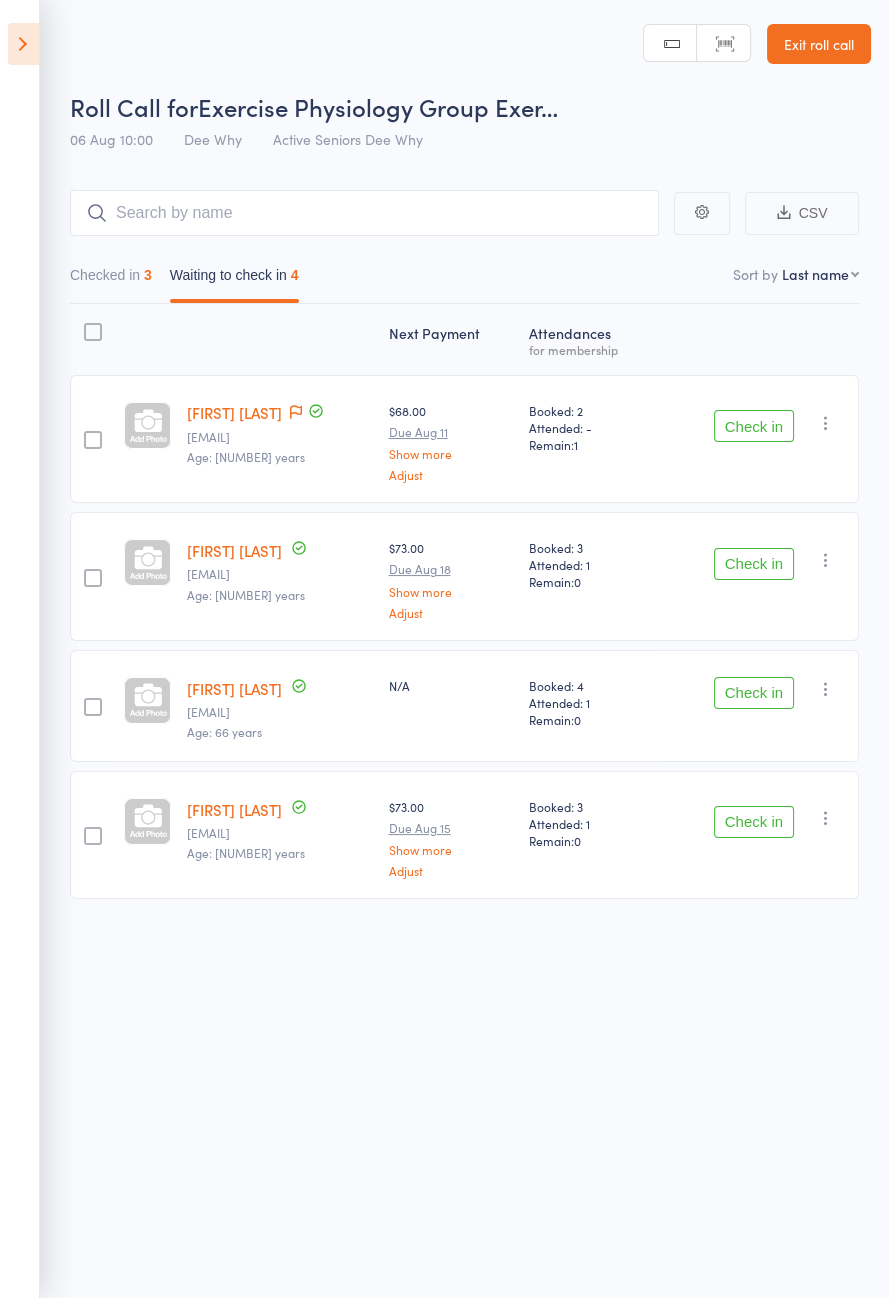 click 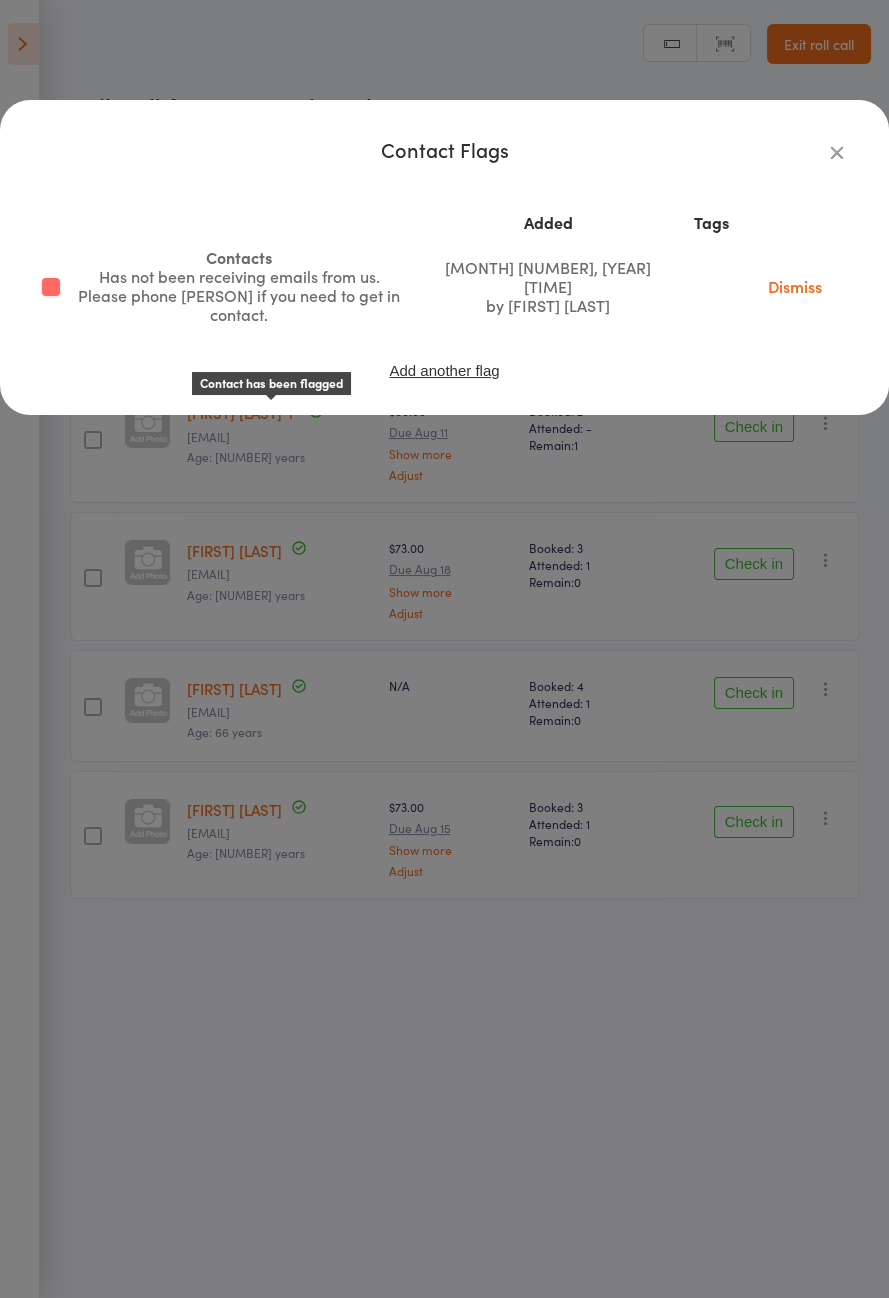 click on "Contact Flags Added Tags Contacts
Has not been receiving emails from us. Please phone Lyn if you need to get in contact.
Jun 1, 2022 1:30pm by Chloe Butler Dismiss Add another flag" at bounding box center [444, 649] 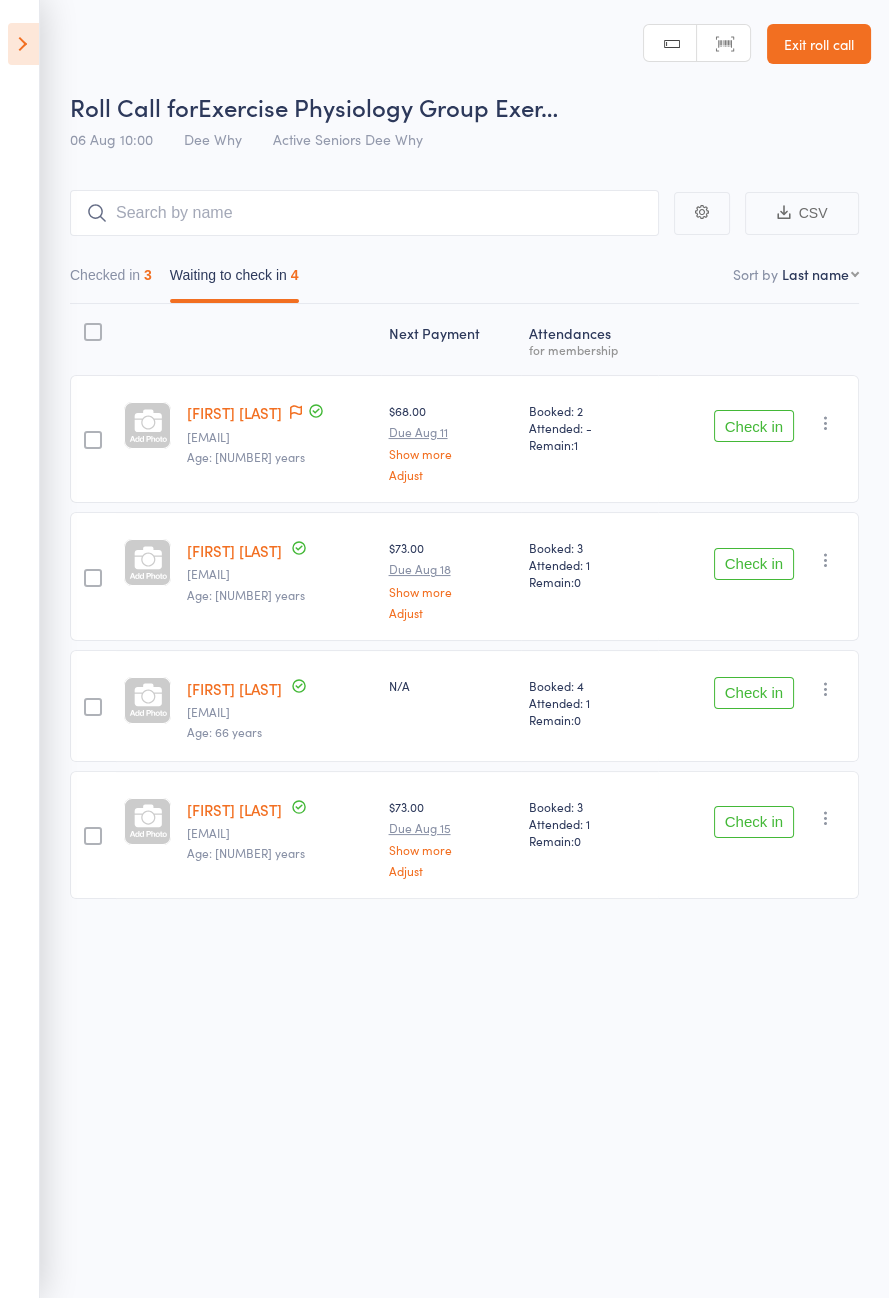 click on "Check in Check in Send message Add Note Add Task Add Flag Remove Mark absent" at bounding box center [758, 439] 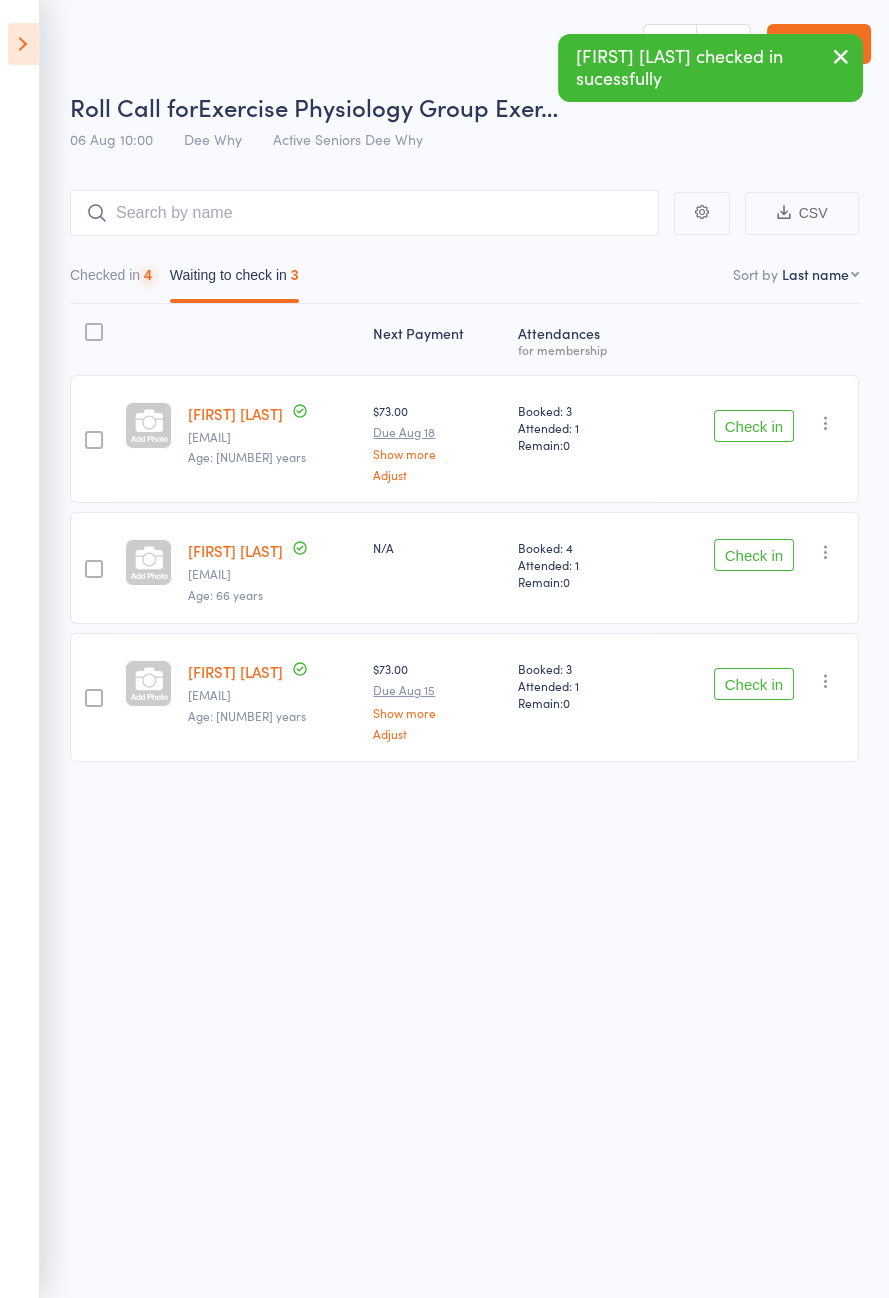 click on "Check in" at bounding box center (754, 426) 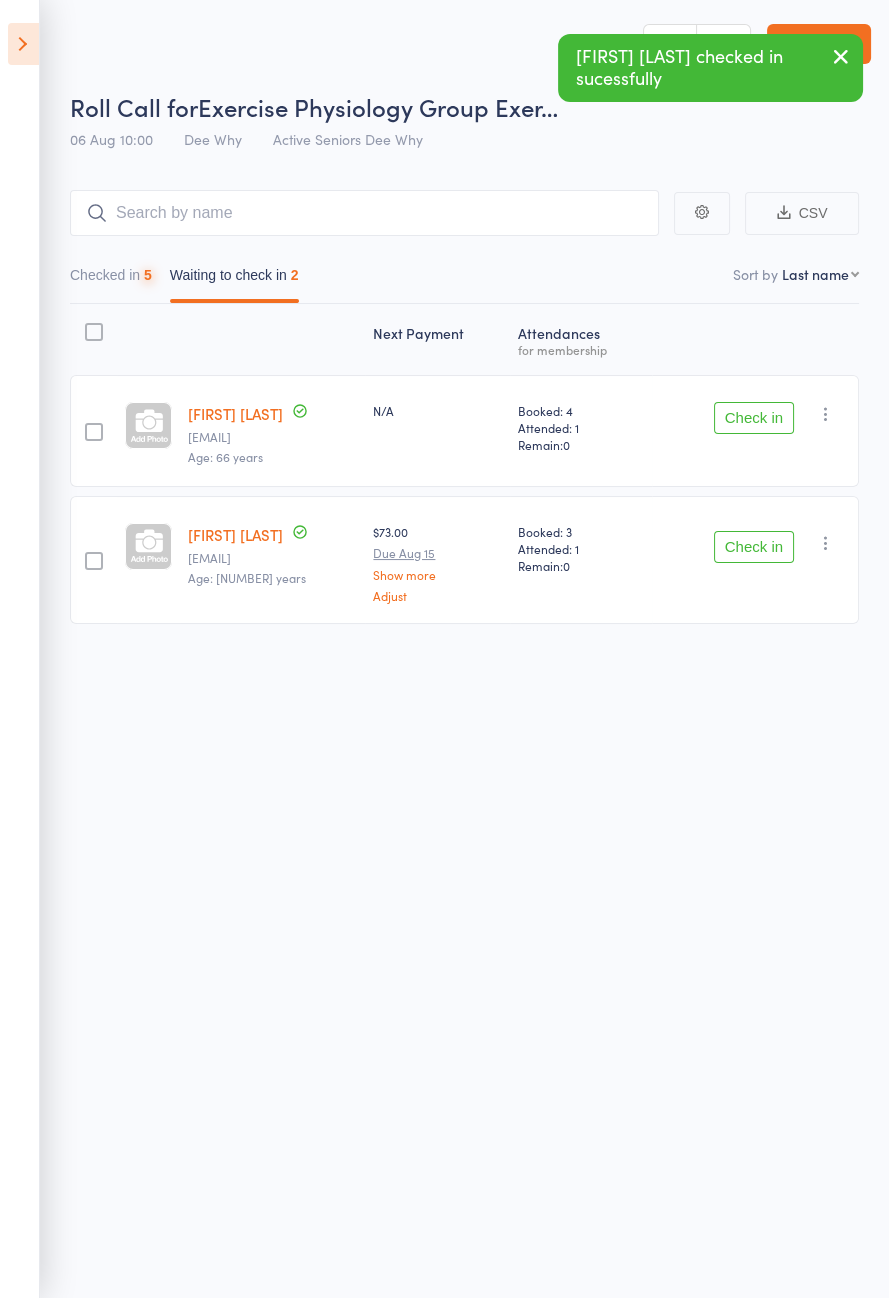 click on "Check in" at bounding box center (754, 418) 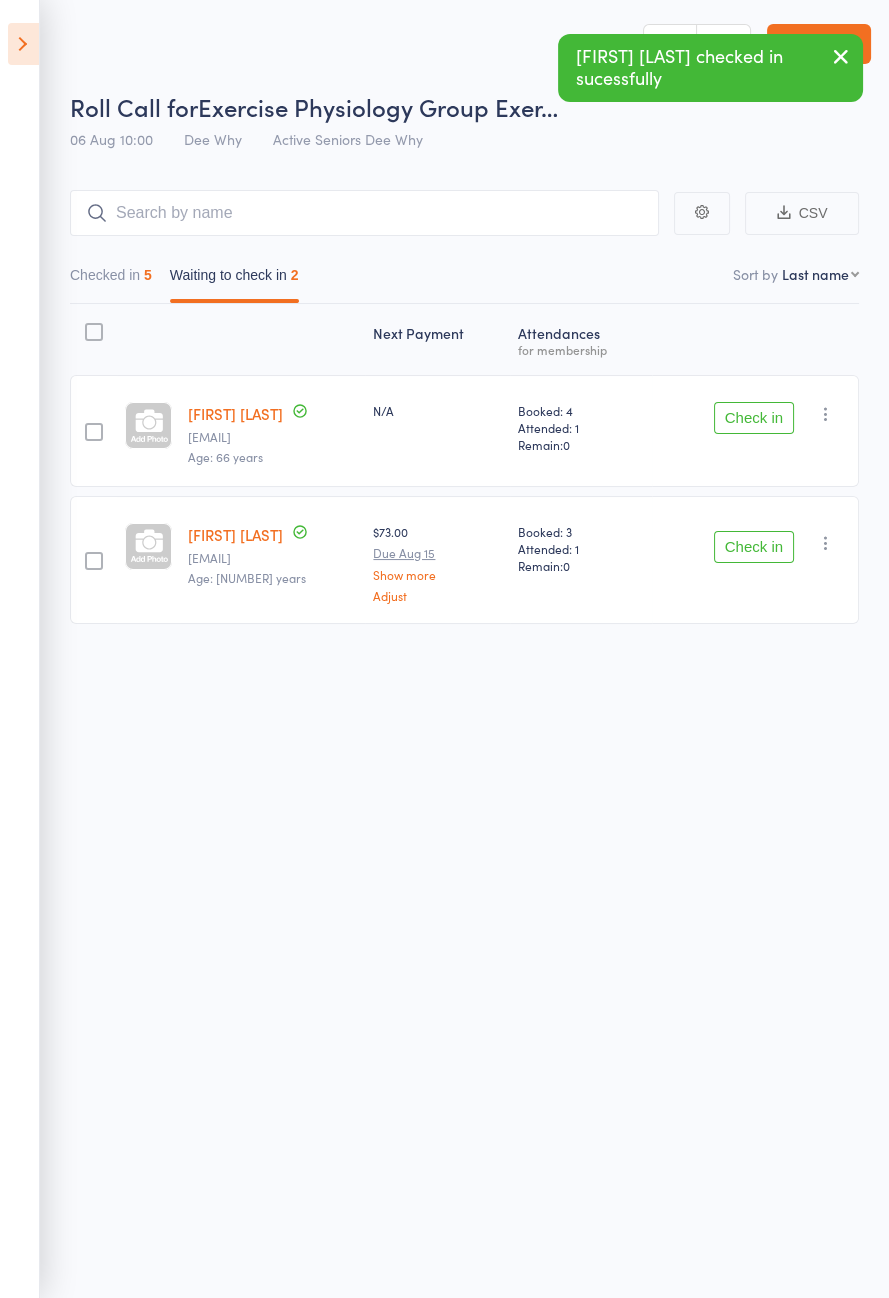 click on "Check in" at bounding box center (754, 418) 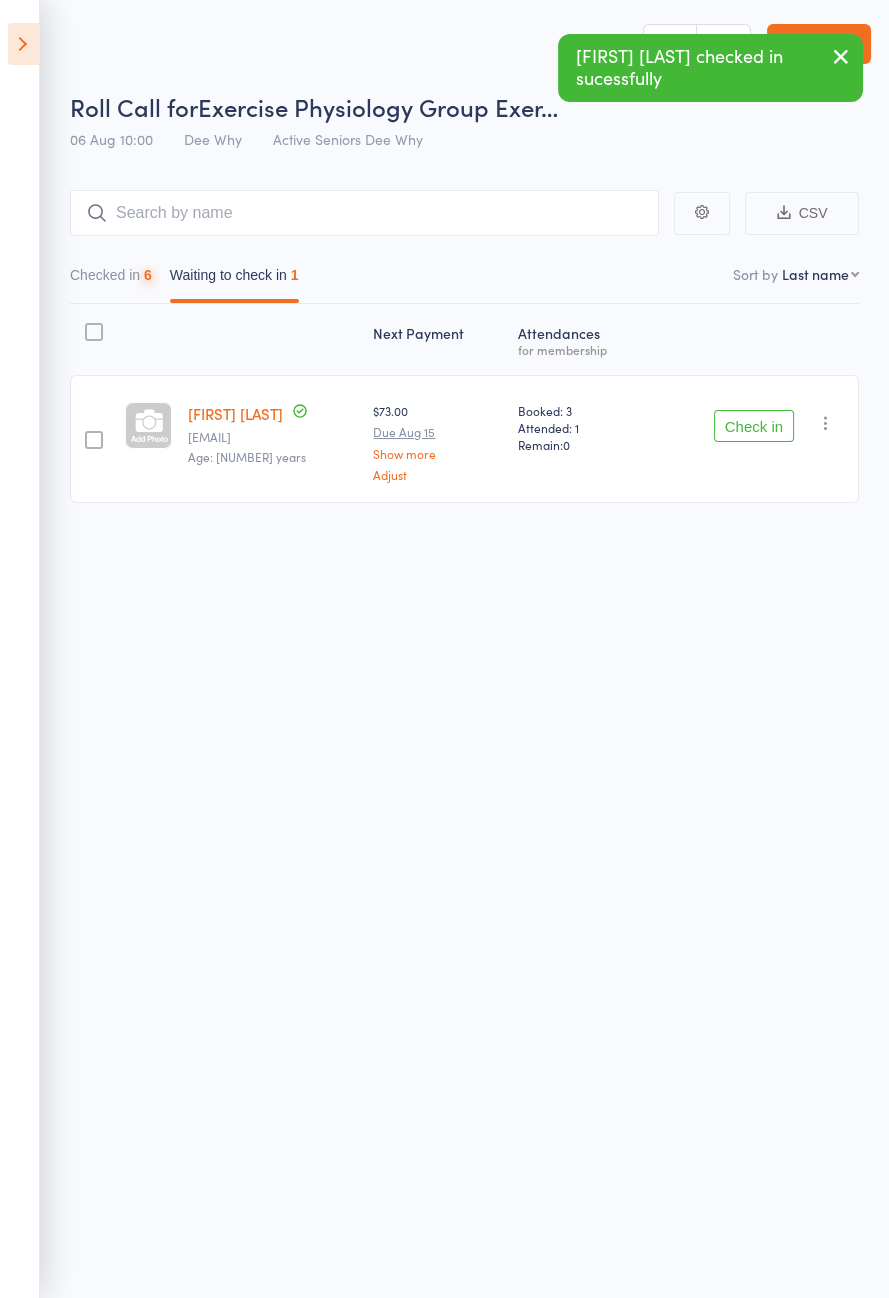 click on "Check in" at bounding box center (754, 426) 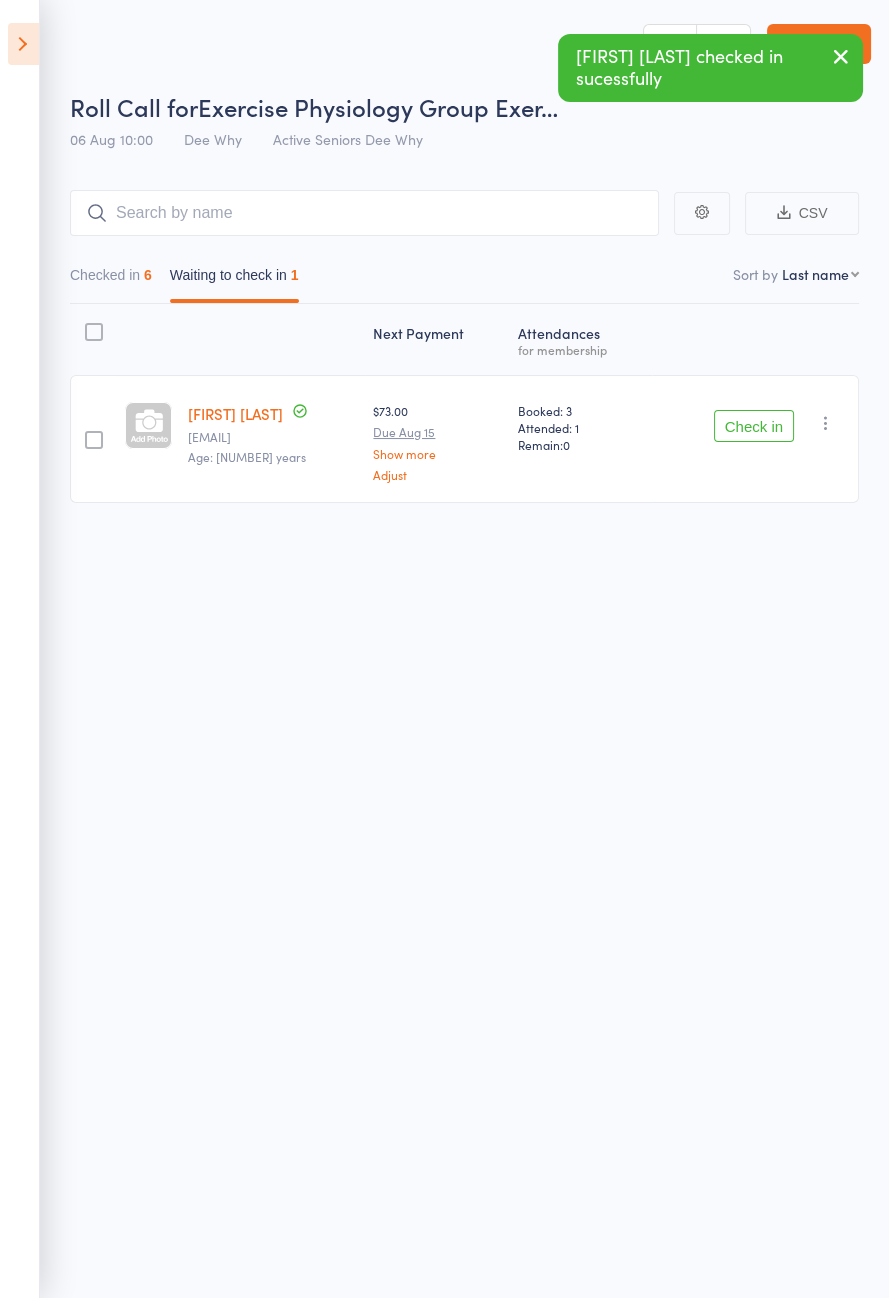 click on "Check in" at bounding box center (754, 426) 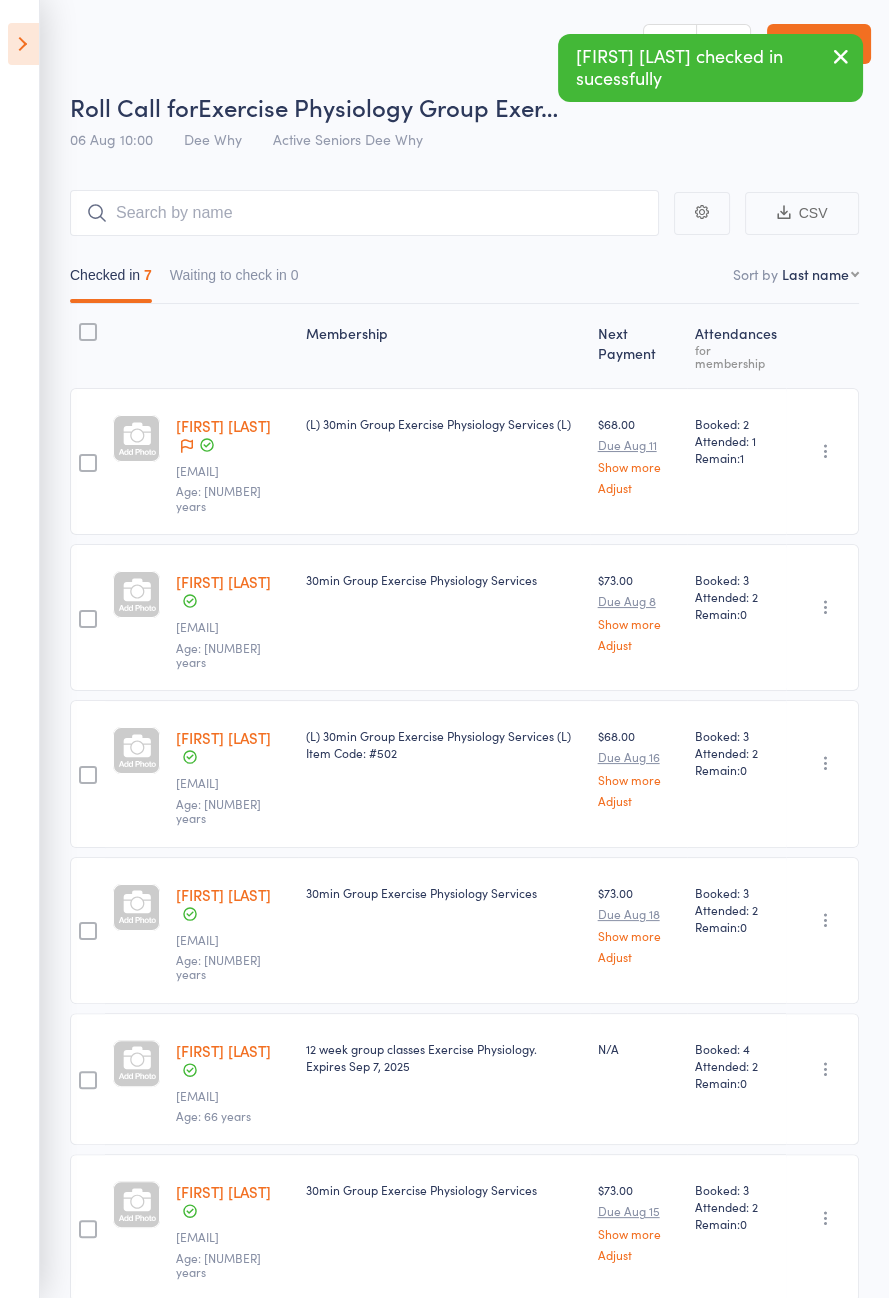 click at bounding box center [23, 44] 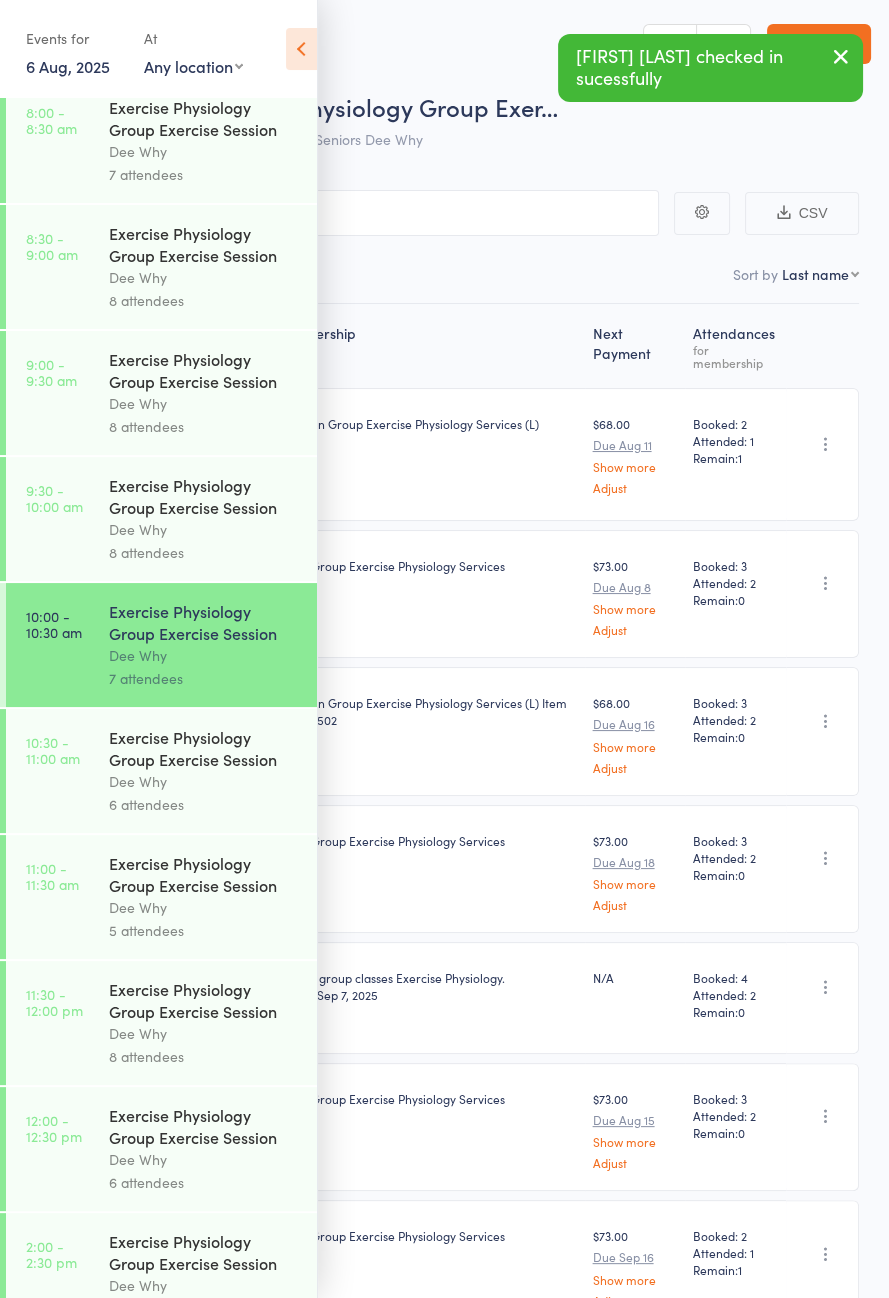 scroll, scrollTop: 914, scrollLeft: 0, axis: vertical 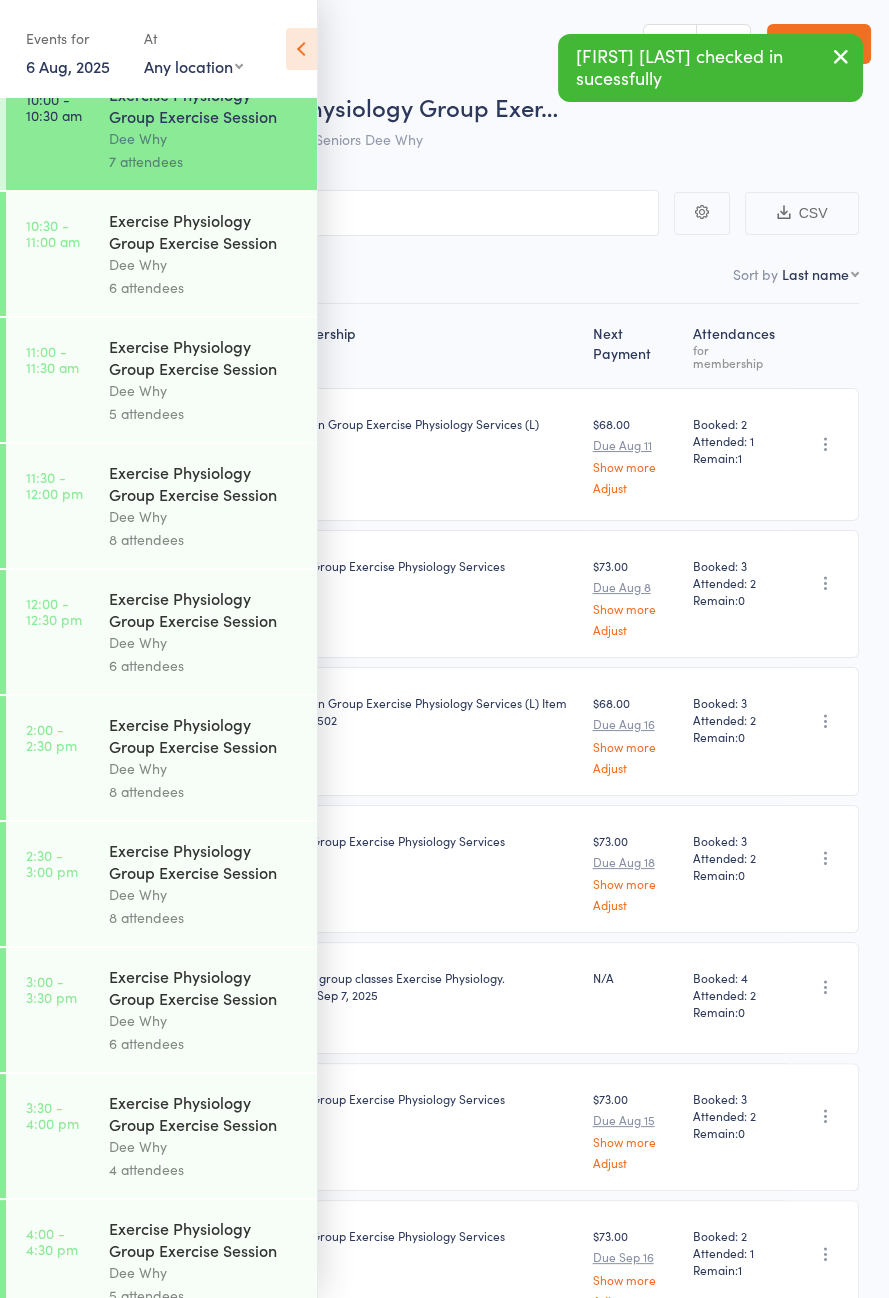 click on "Exercise Physiology Group Exercise Session" at bounding box center [204, 231] 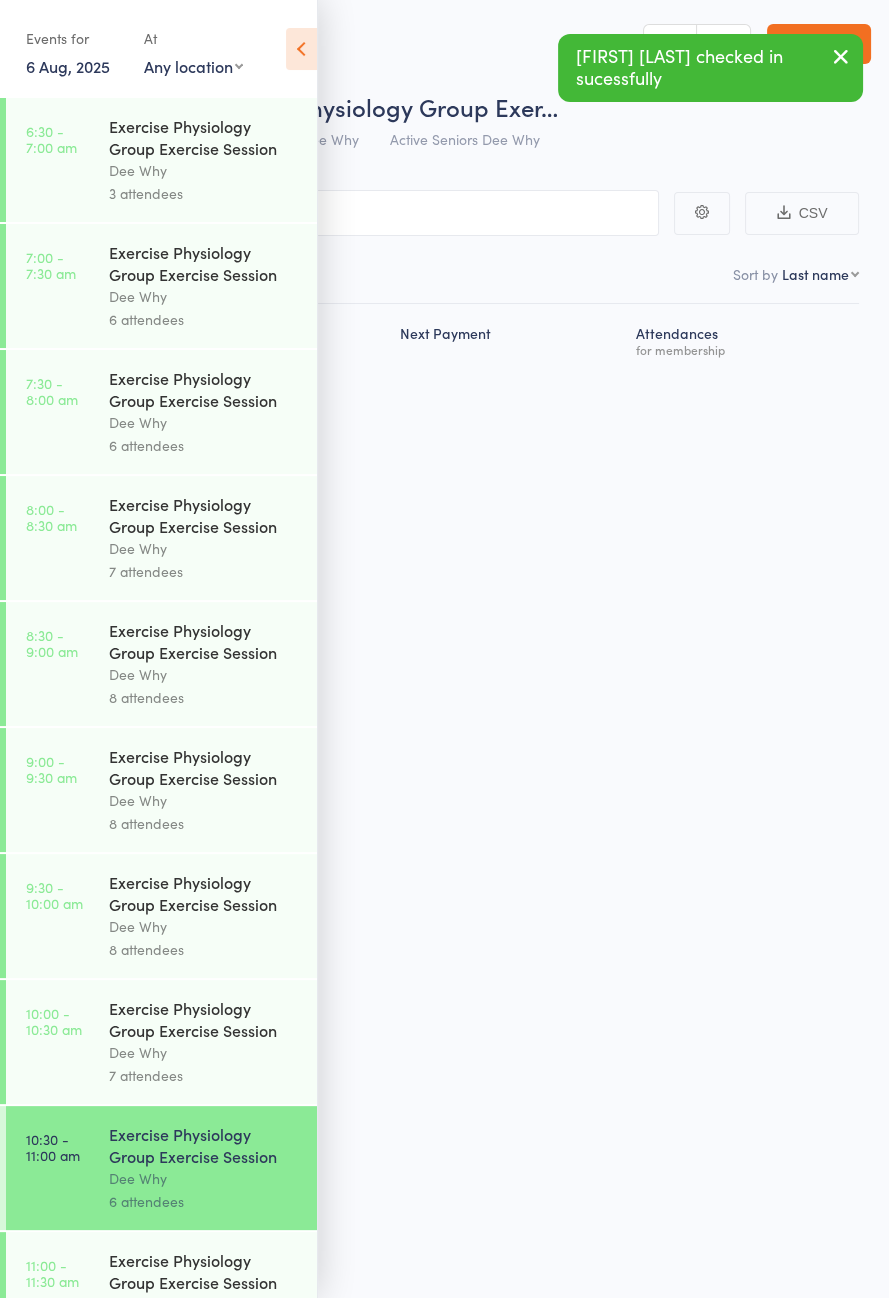 click at bounding box center [301, 49] 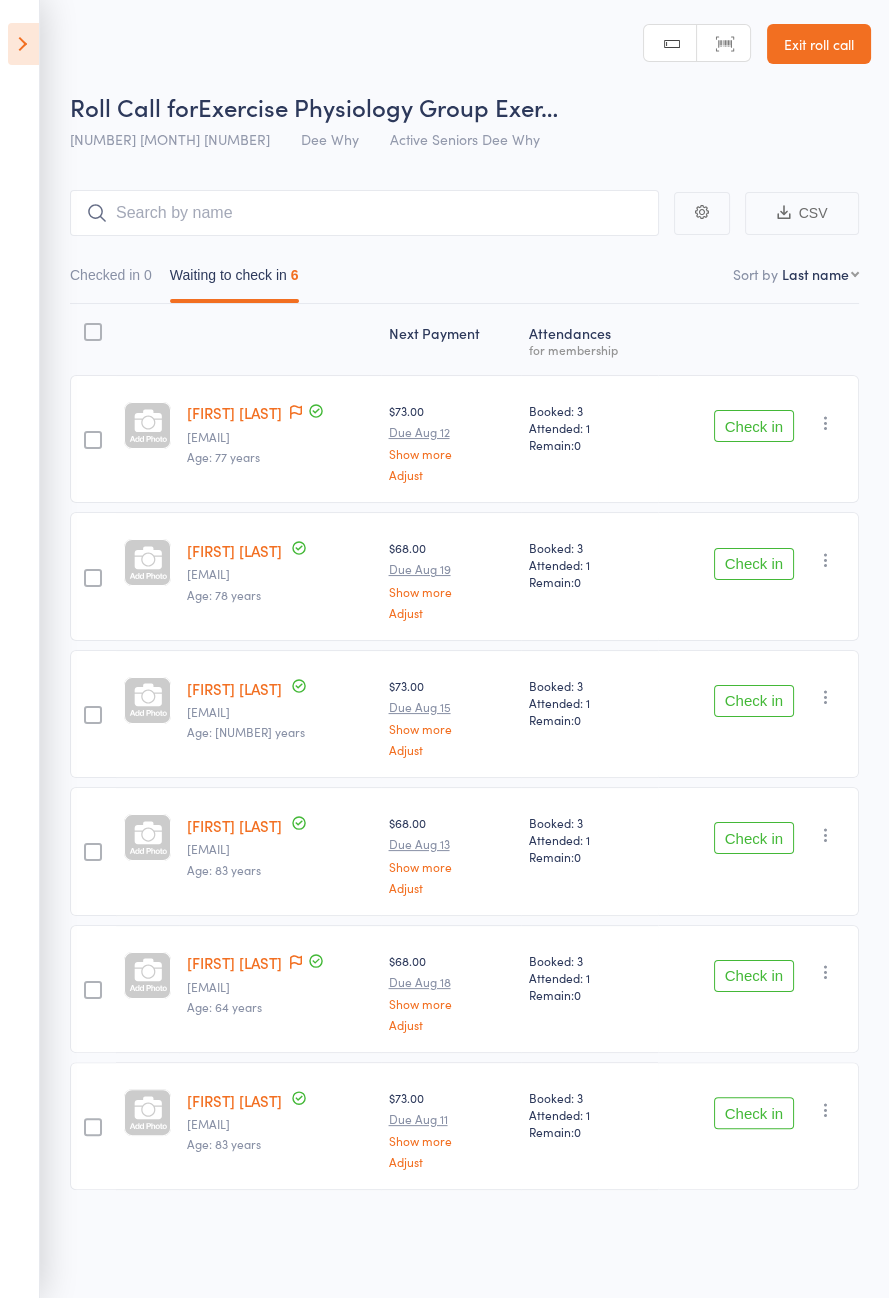 click at bounding box center [23, 44] 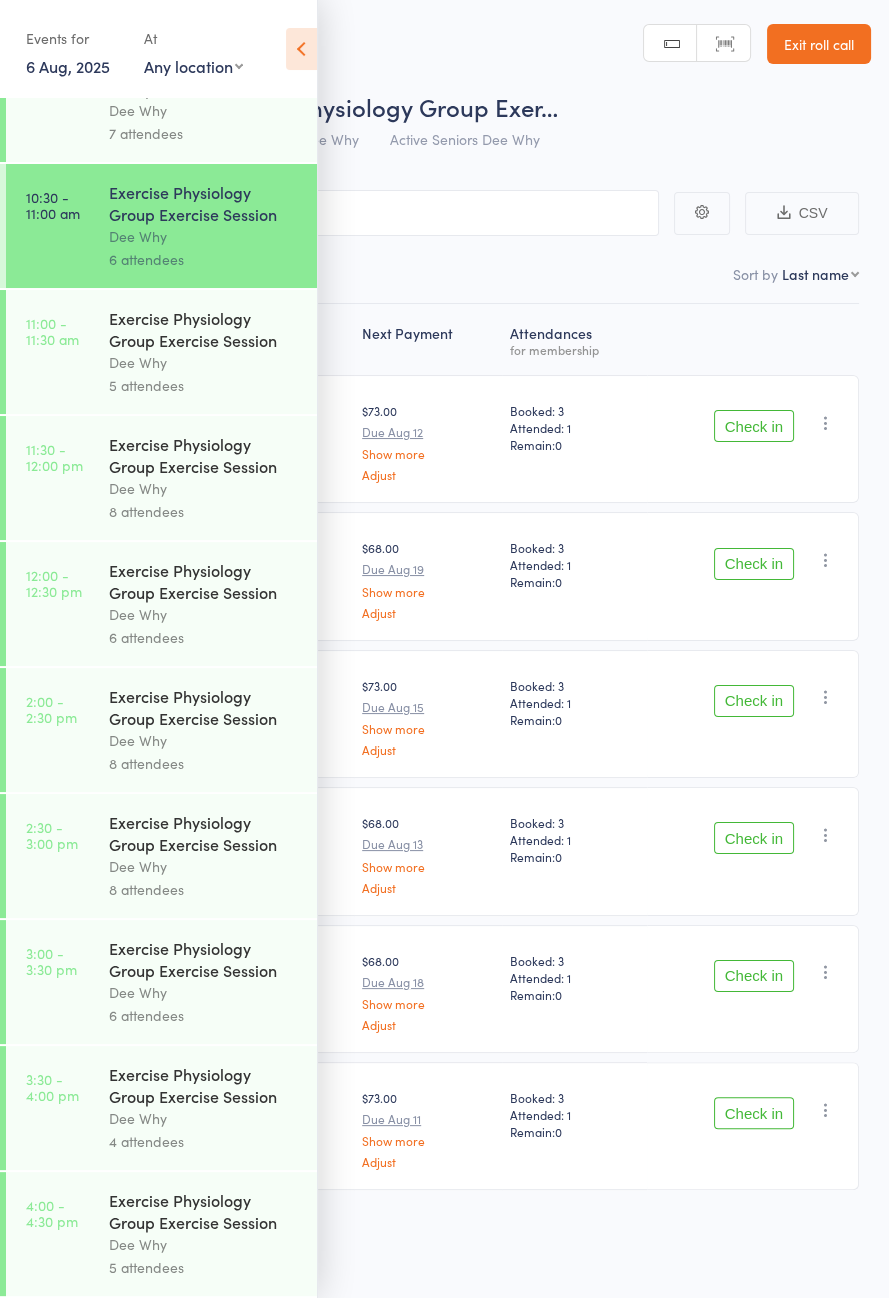 scroll, scrollTop: 947, scrollLeft: 0, axis: vertical 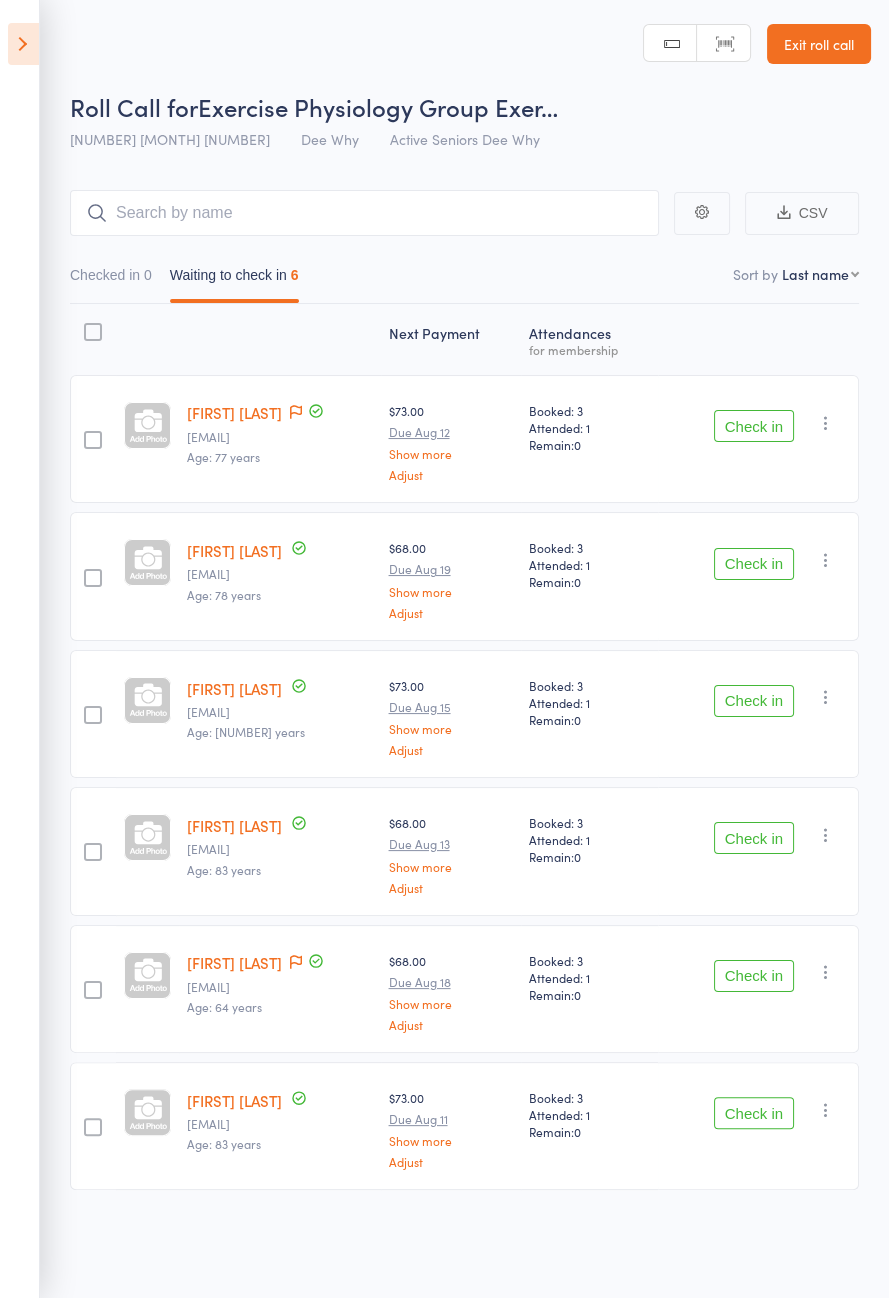 click 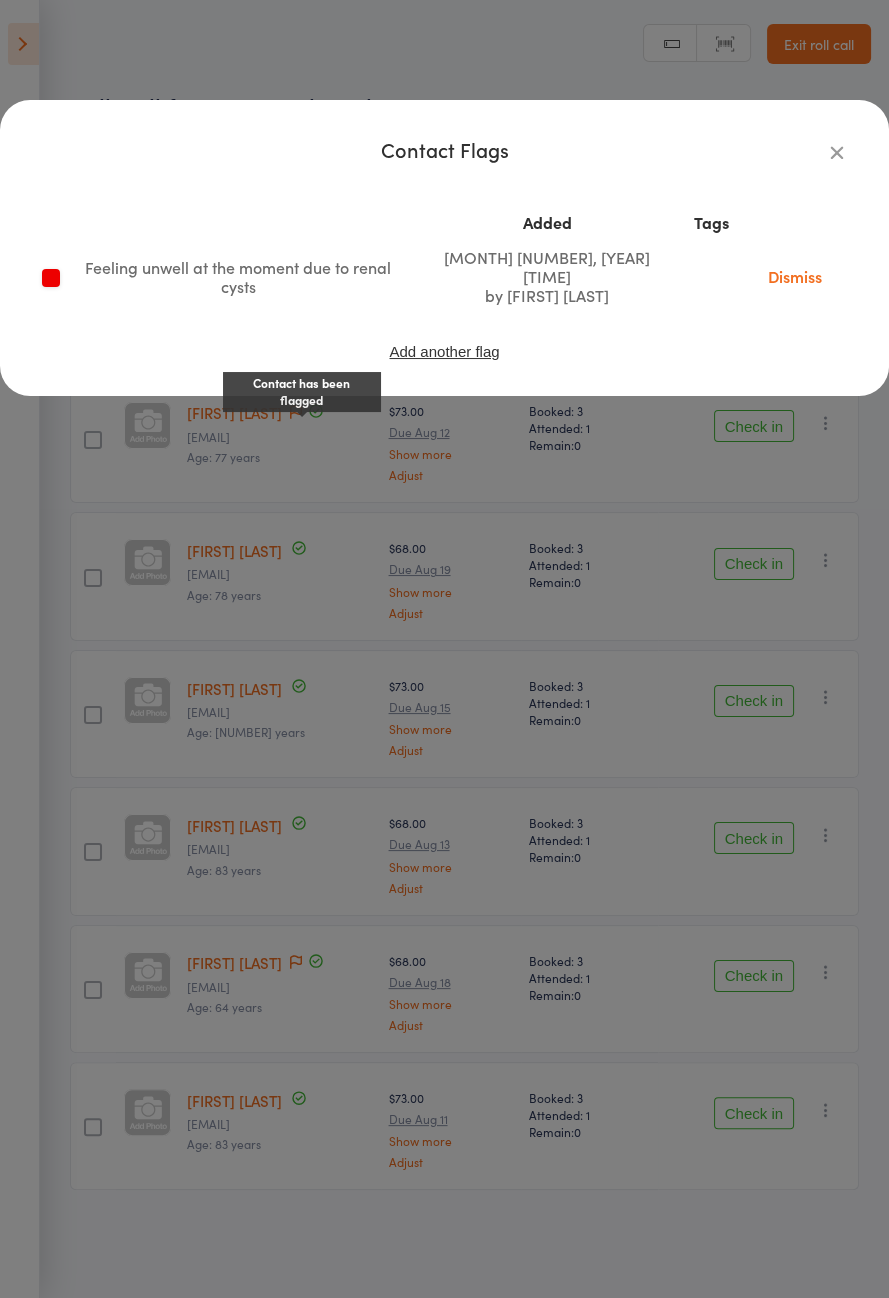 click on "Contact Flags Added Tags
Feeling unwell at the moment due to renal cysts
Jul 24, 2025 4:47pm by Emma Cooper-Southam Dismiss Add another flag" at bounding box center [444, 649] 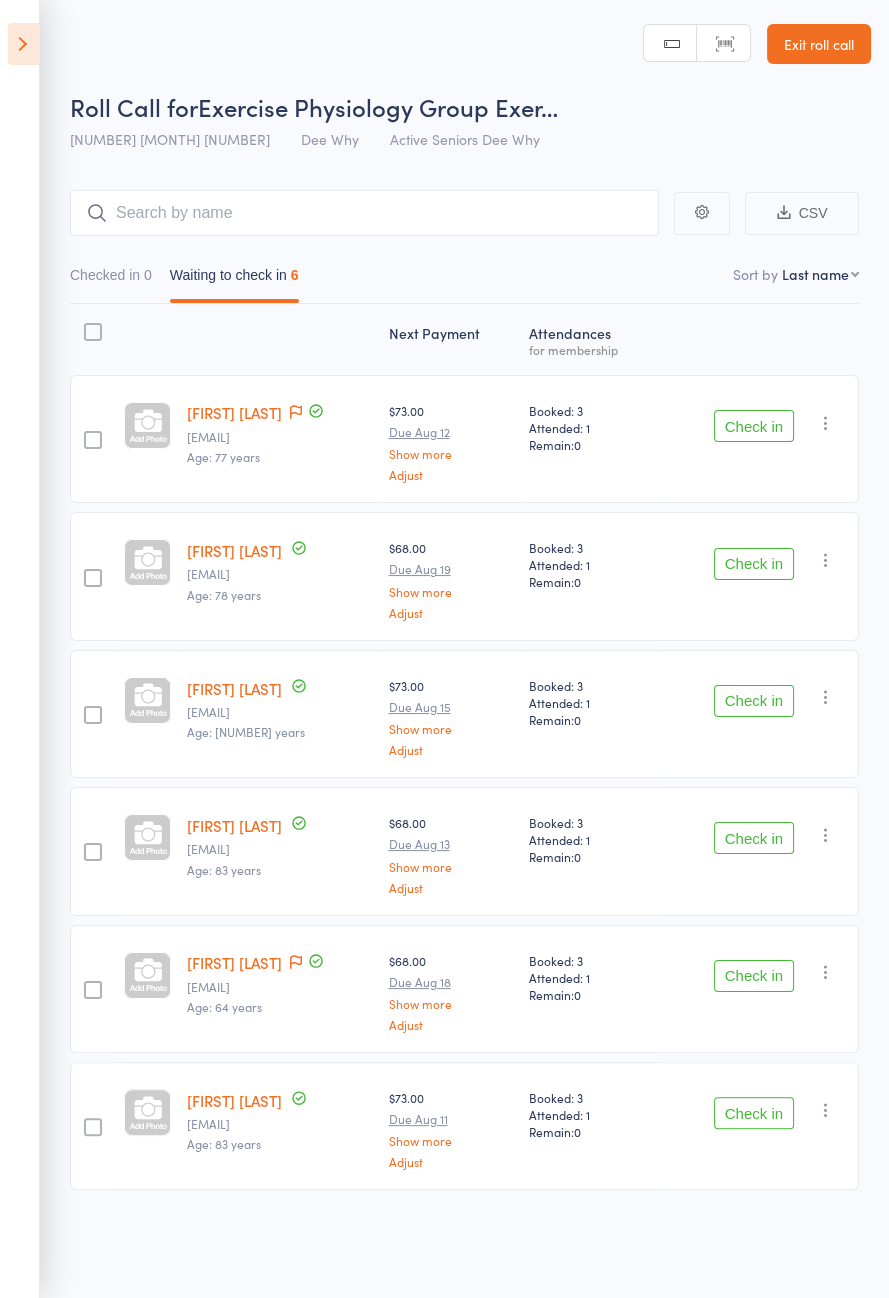 click on "Check in" at bounding box center [754, 426] 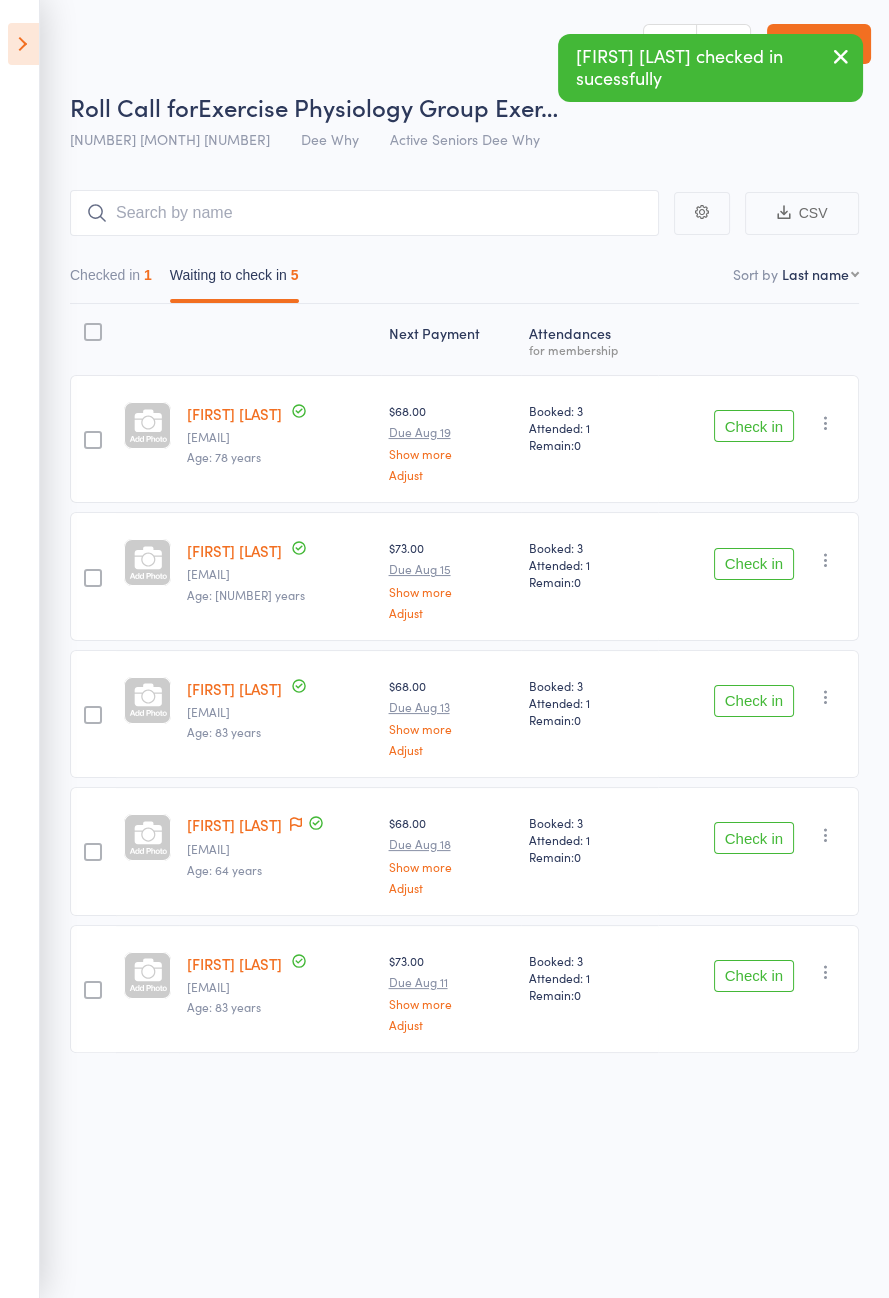 click 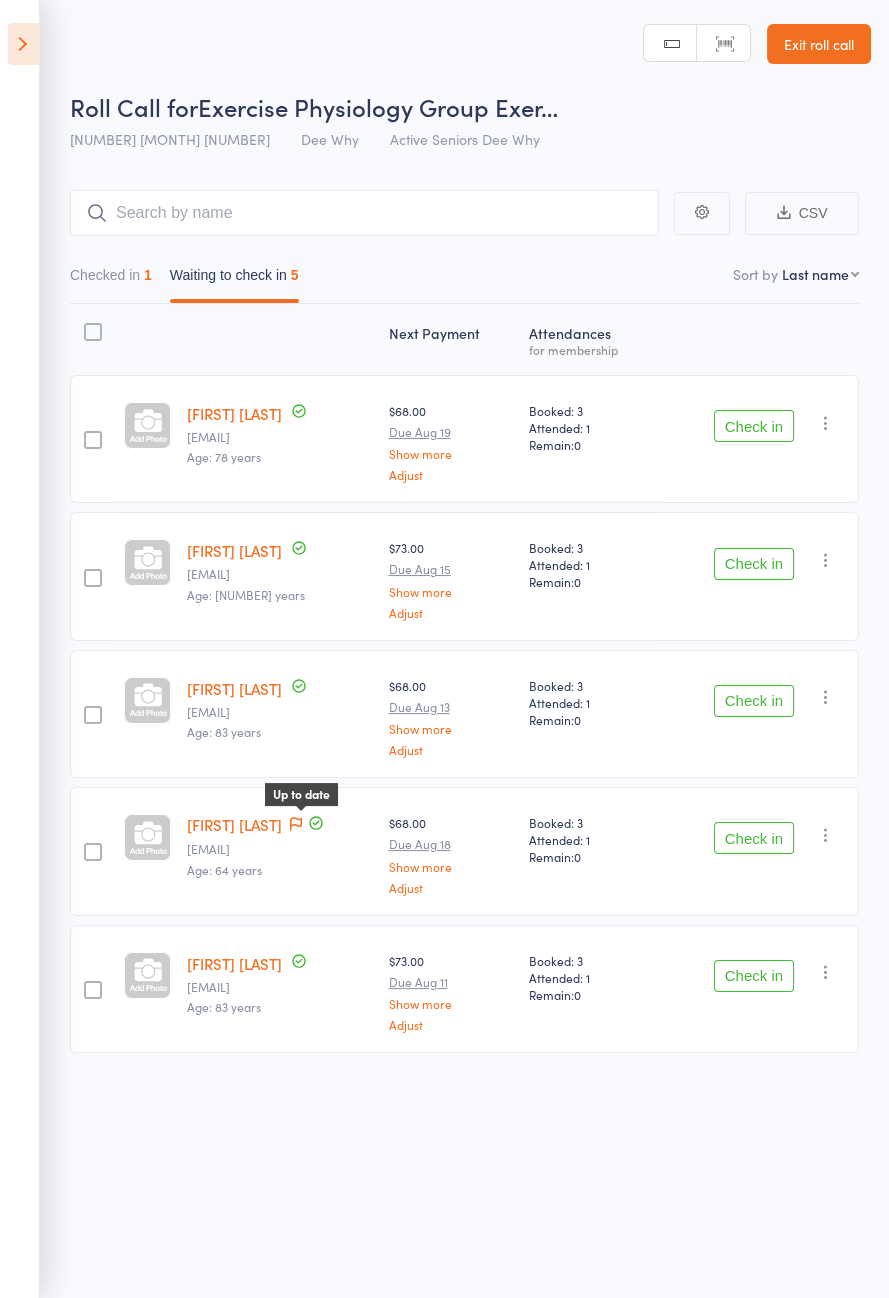 click 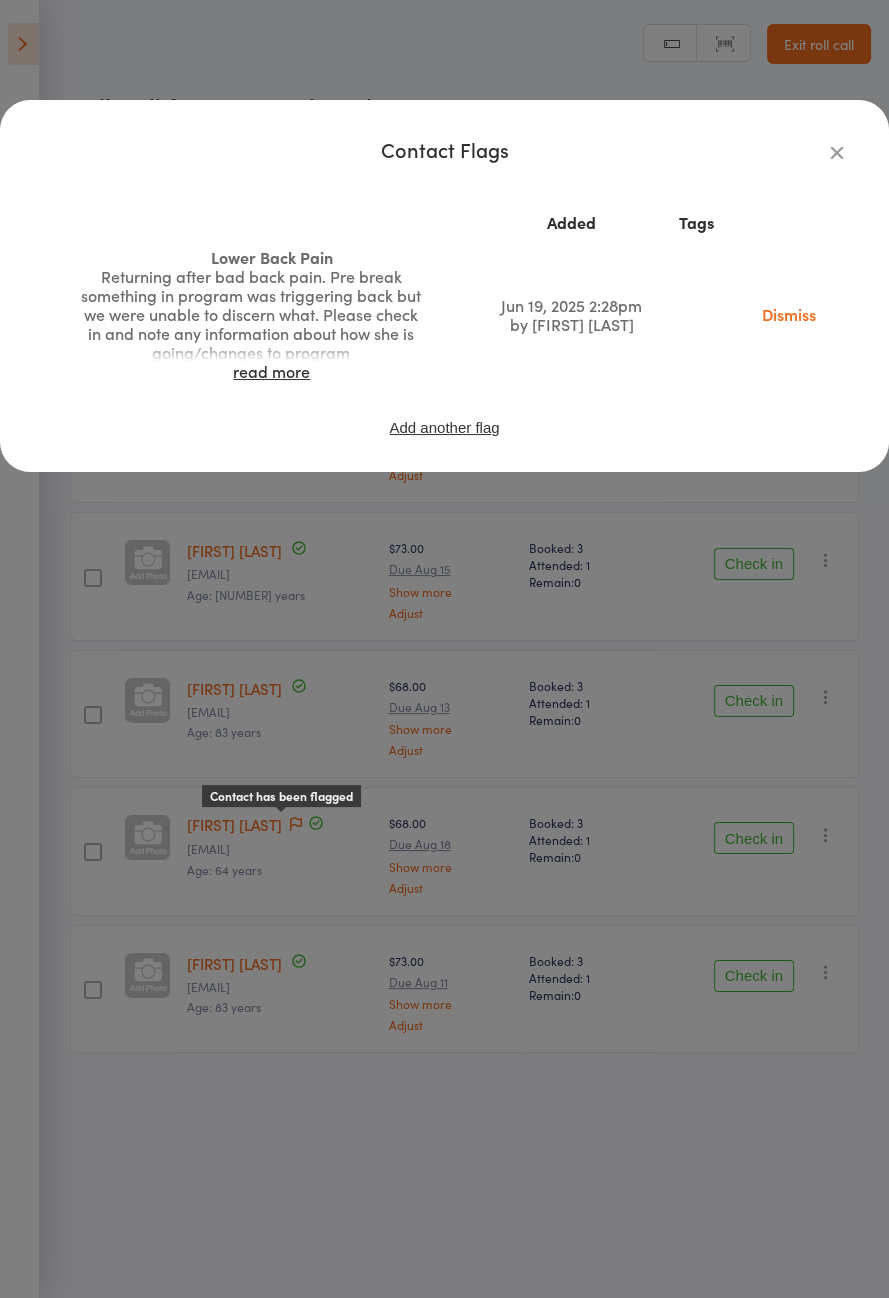 click on "read more" at bounding box center (271, 371) 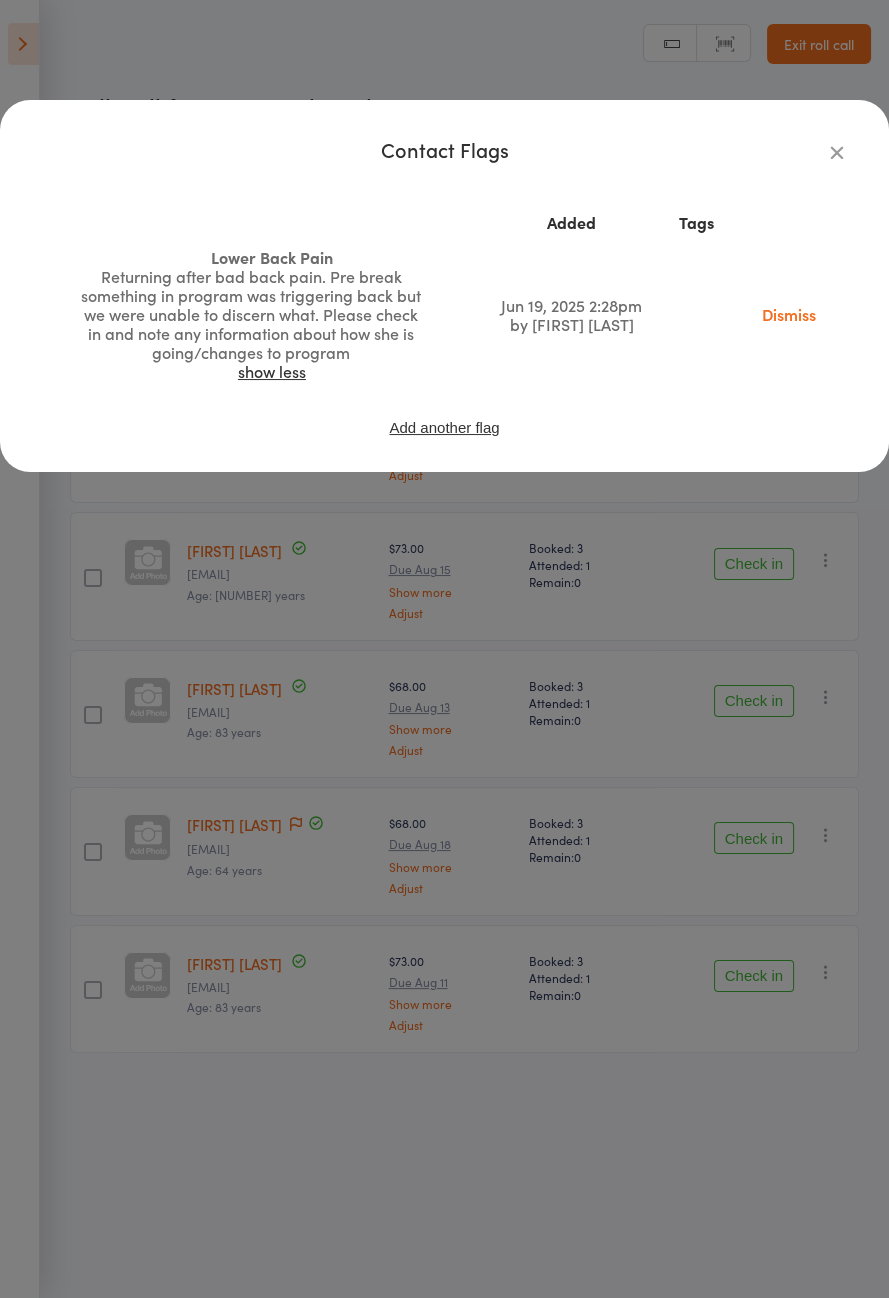 click on "Contact Flags Added Tags Lower Back Pain
Returning after bad back pain. Pre break something in program was triggering back but we were unable to discern what. Please check in and note any information about how she is going/changes to program
show less
Jun 19, 2025 2:28pm by Emma Cooper-Southam Dismiss Add another flag" at bounding box center [444, 649] 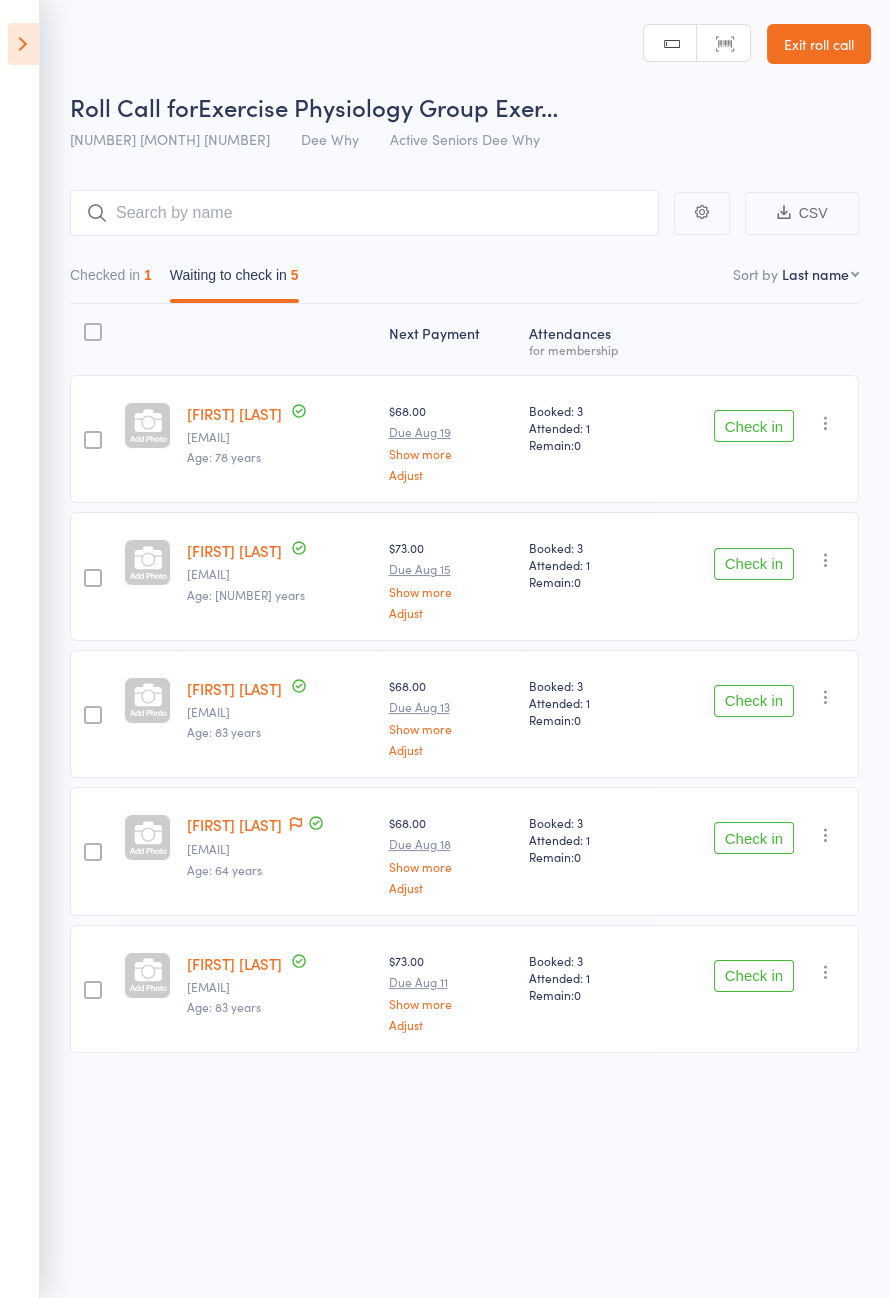 click on "Check in" at bounding box center (754, 976) 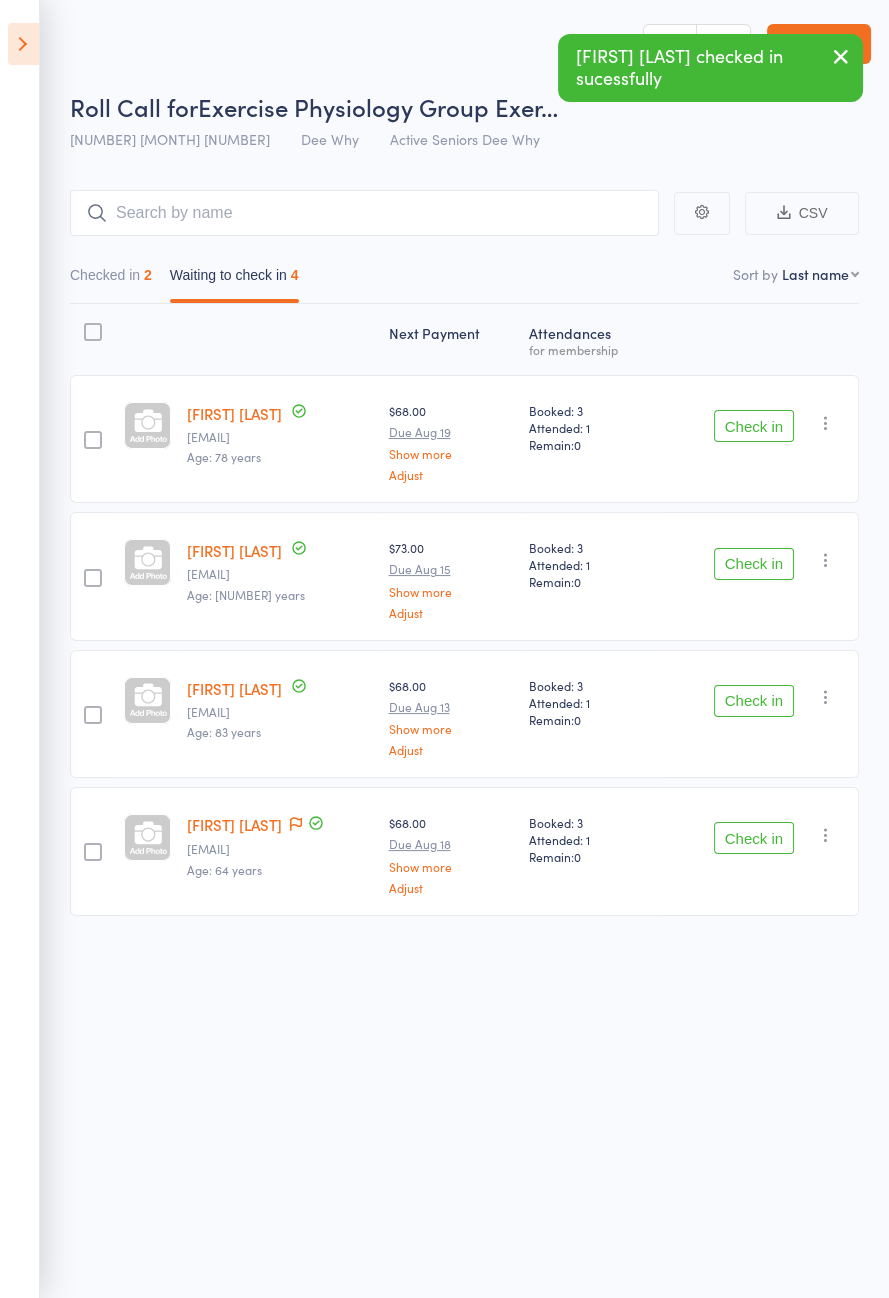 click 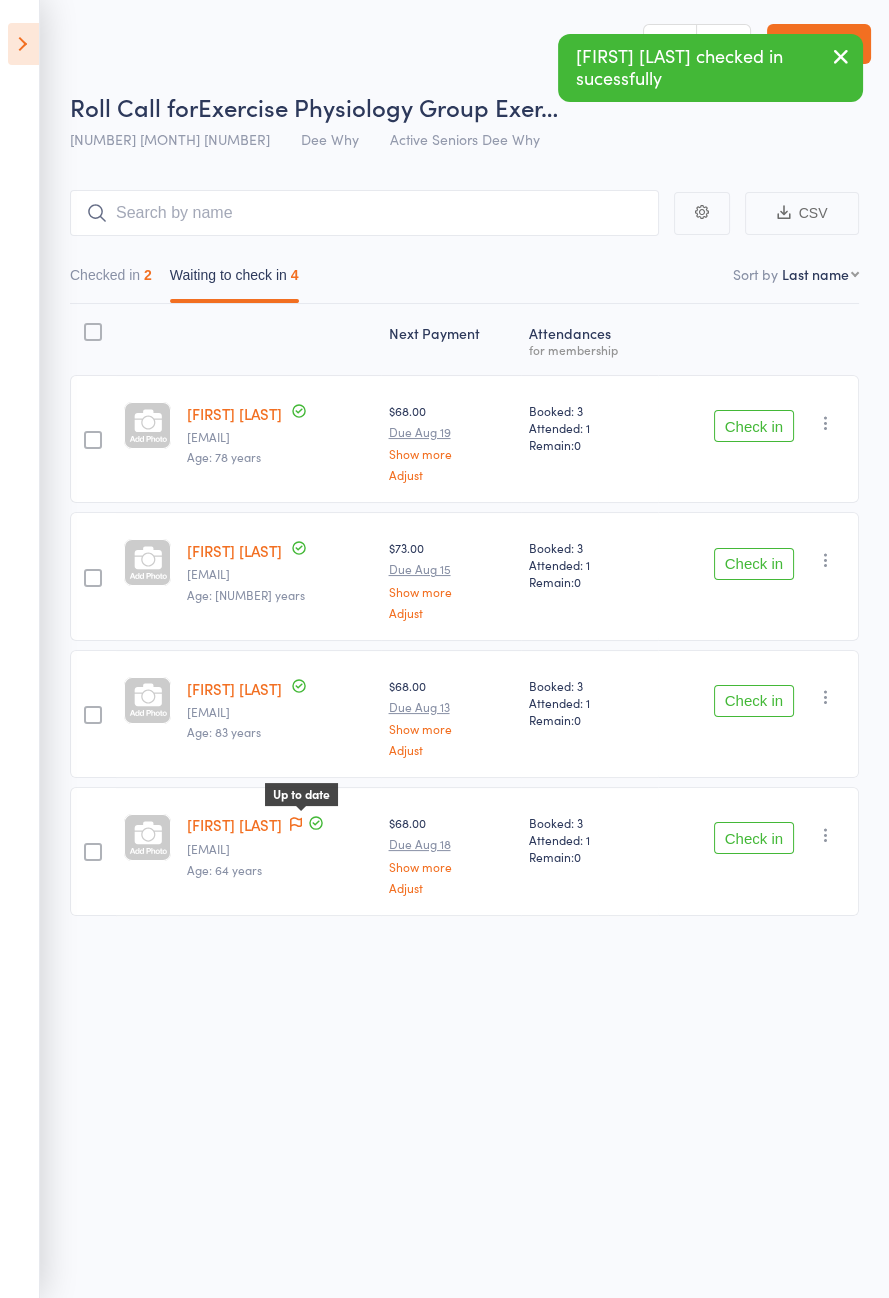 click 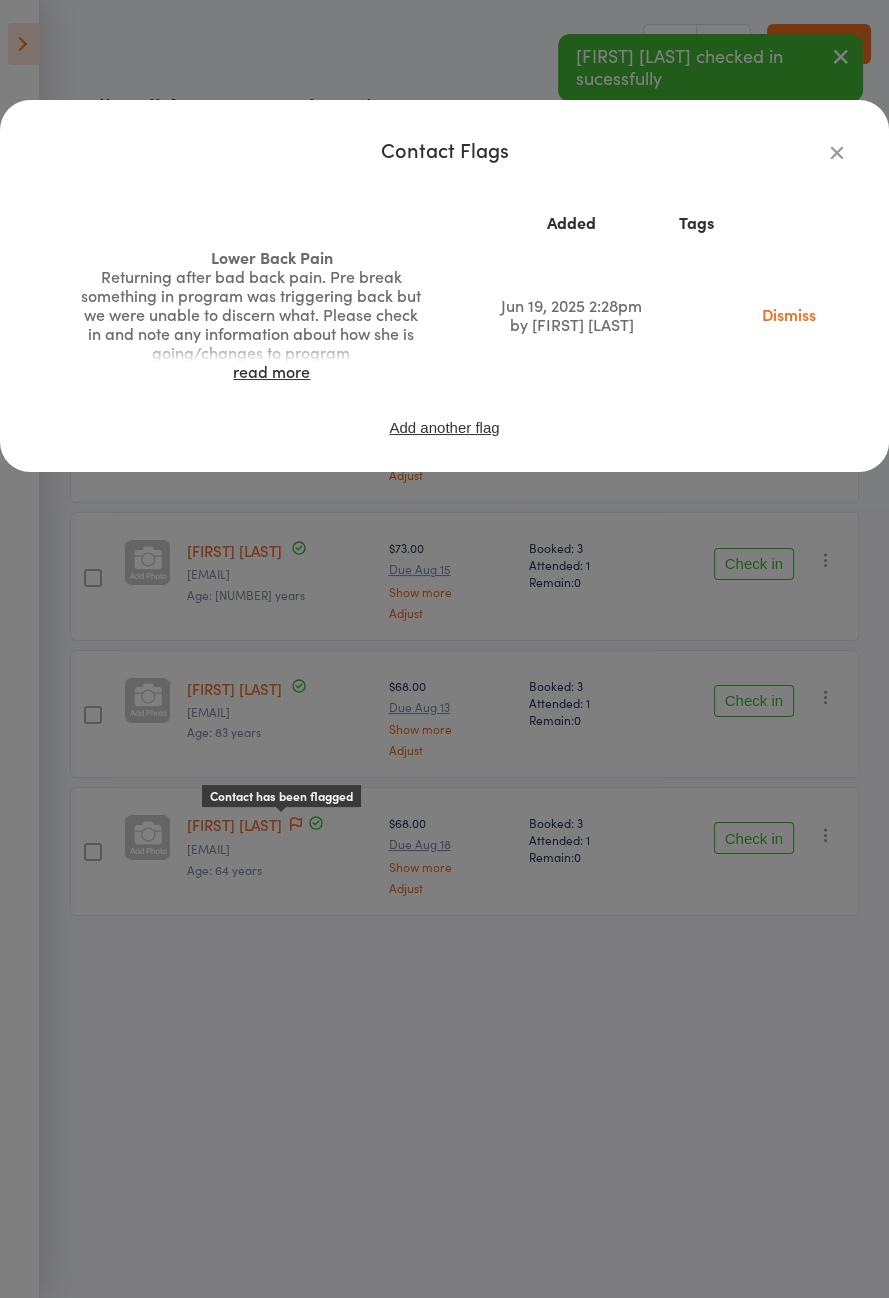 click on "read more" at bounding box center [271, 371] 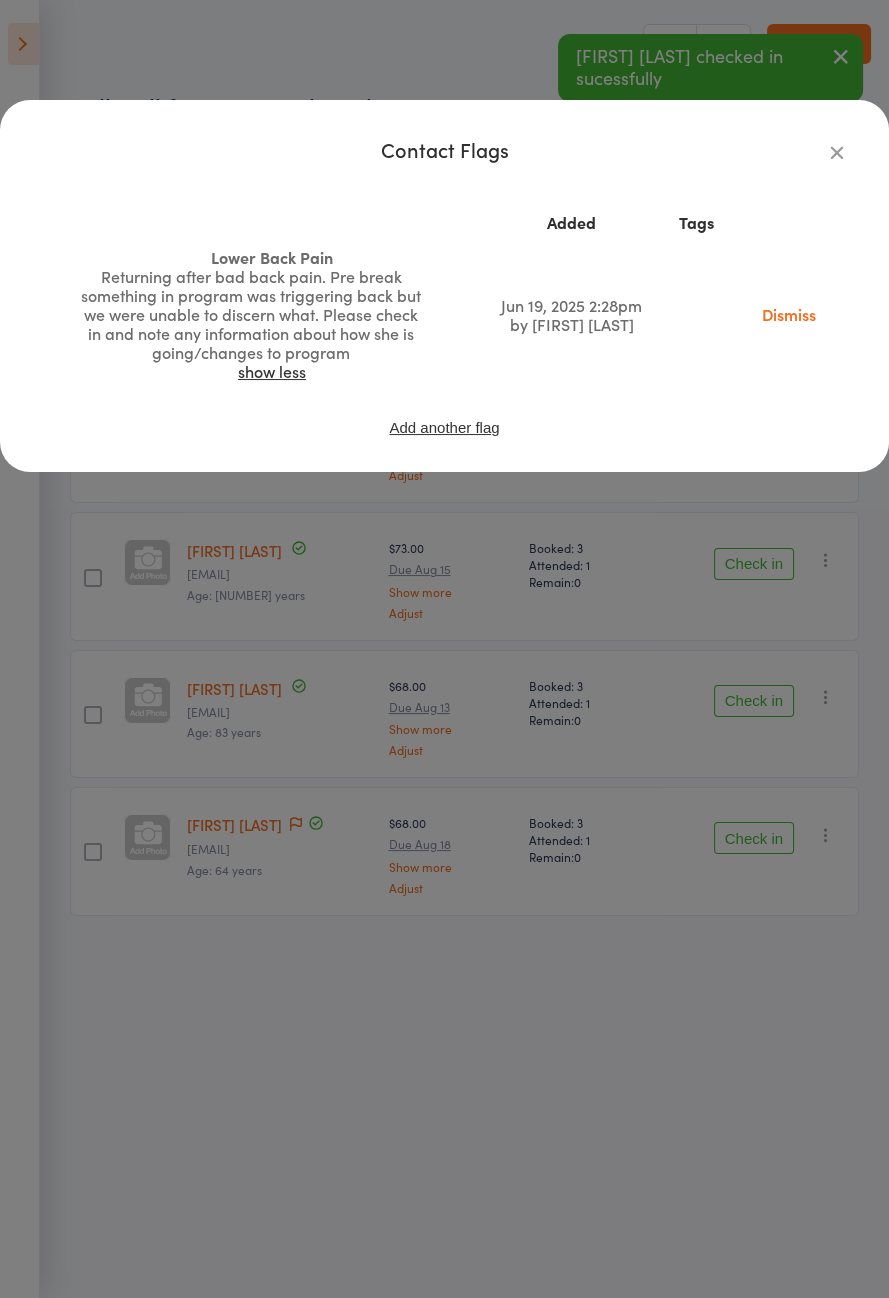 click on "Contact Flags Added Tags Lower Back Pain
Returning after bad back pain. Pre break something in program was triggering back but we were unable to discern what. Please check in and note any information about how she is going/changes to program
show less
Jun 19, 2025 2:28pm by Emma Cooper-Southam Dismiss Add another flag" at bounding box center [444, 649] 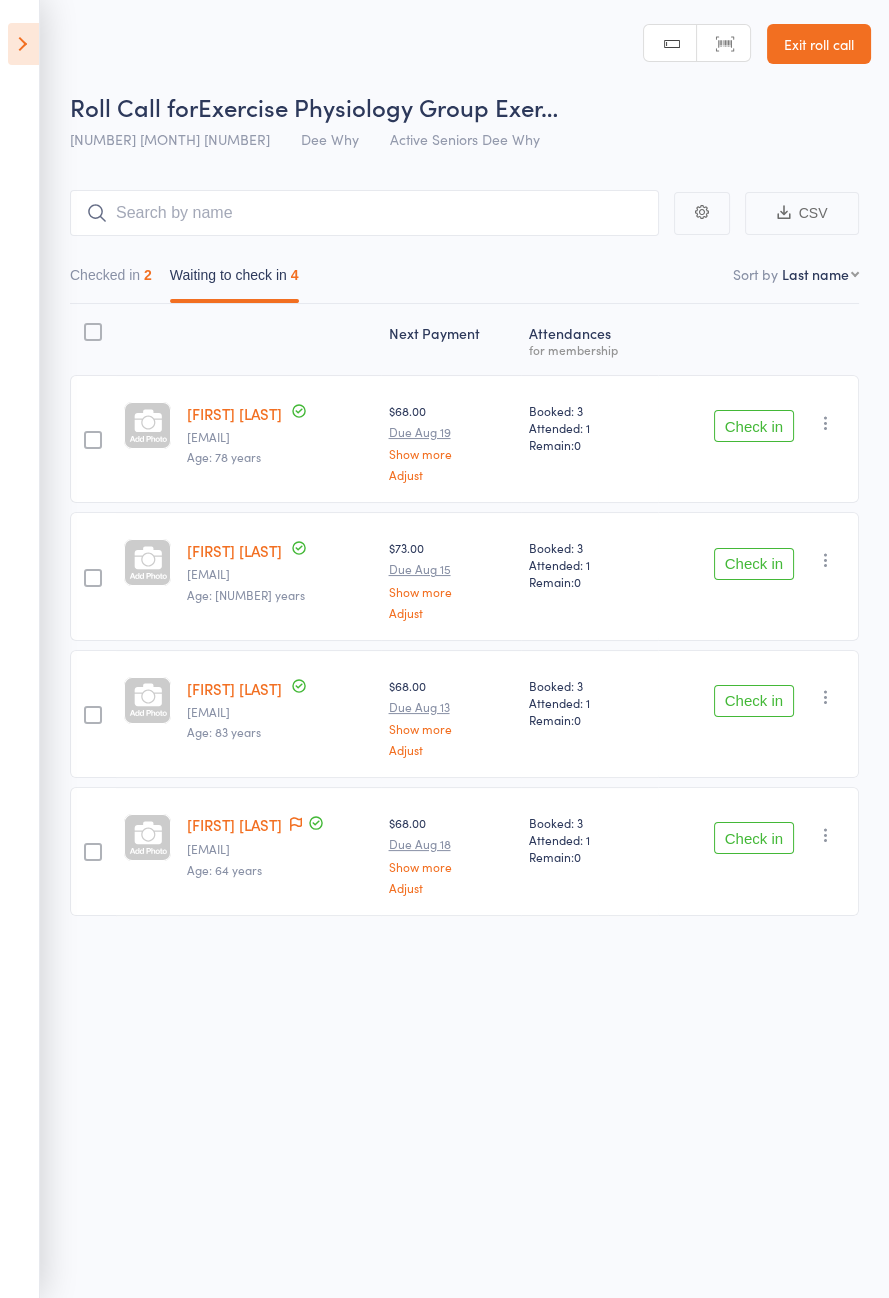 click at bounding box center [23, 44] 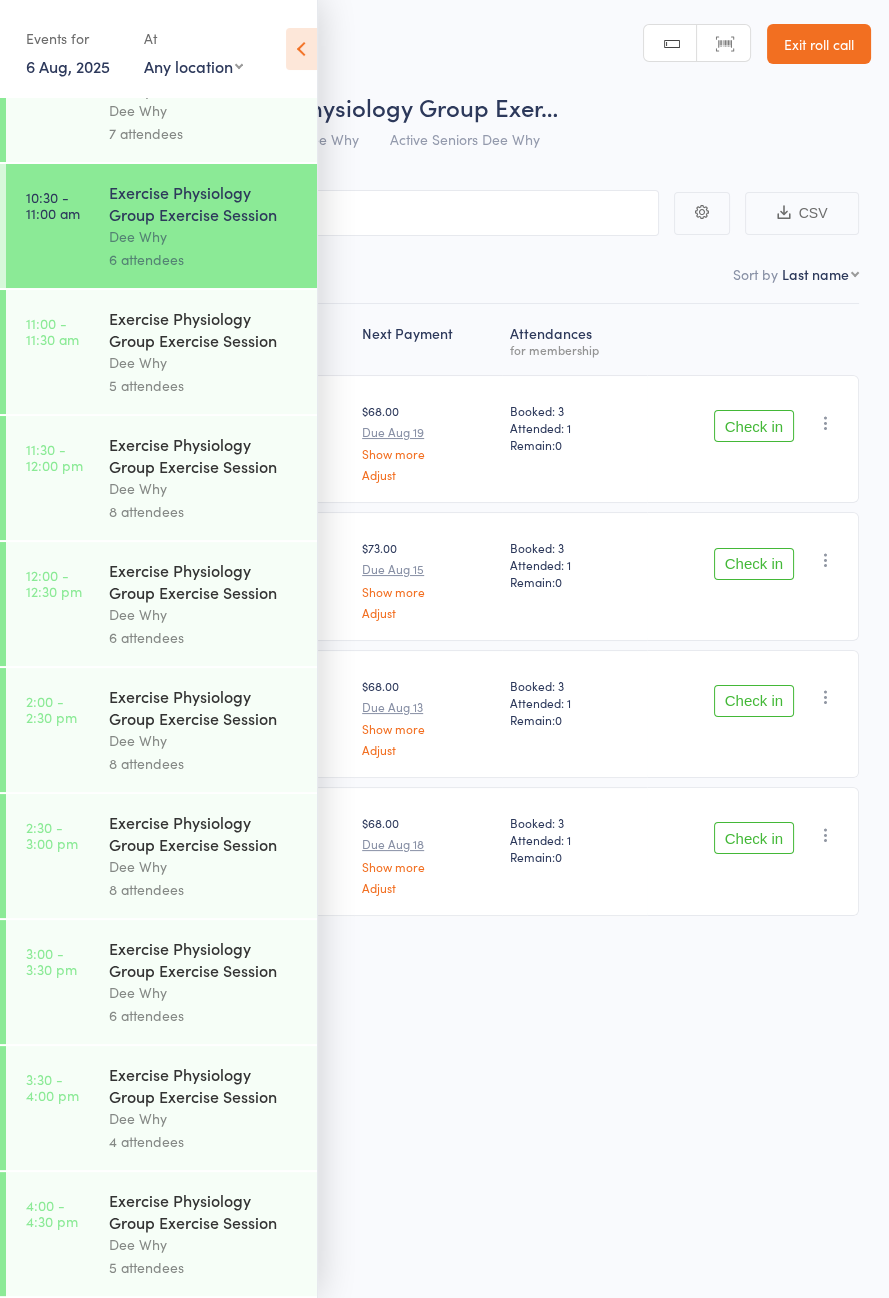 scroll, scrollTop: 1018, scrollLeft: 0, axis: vertical 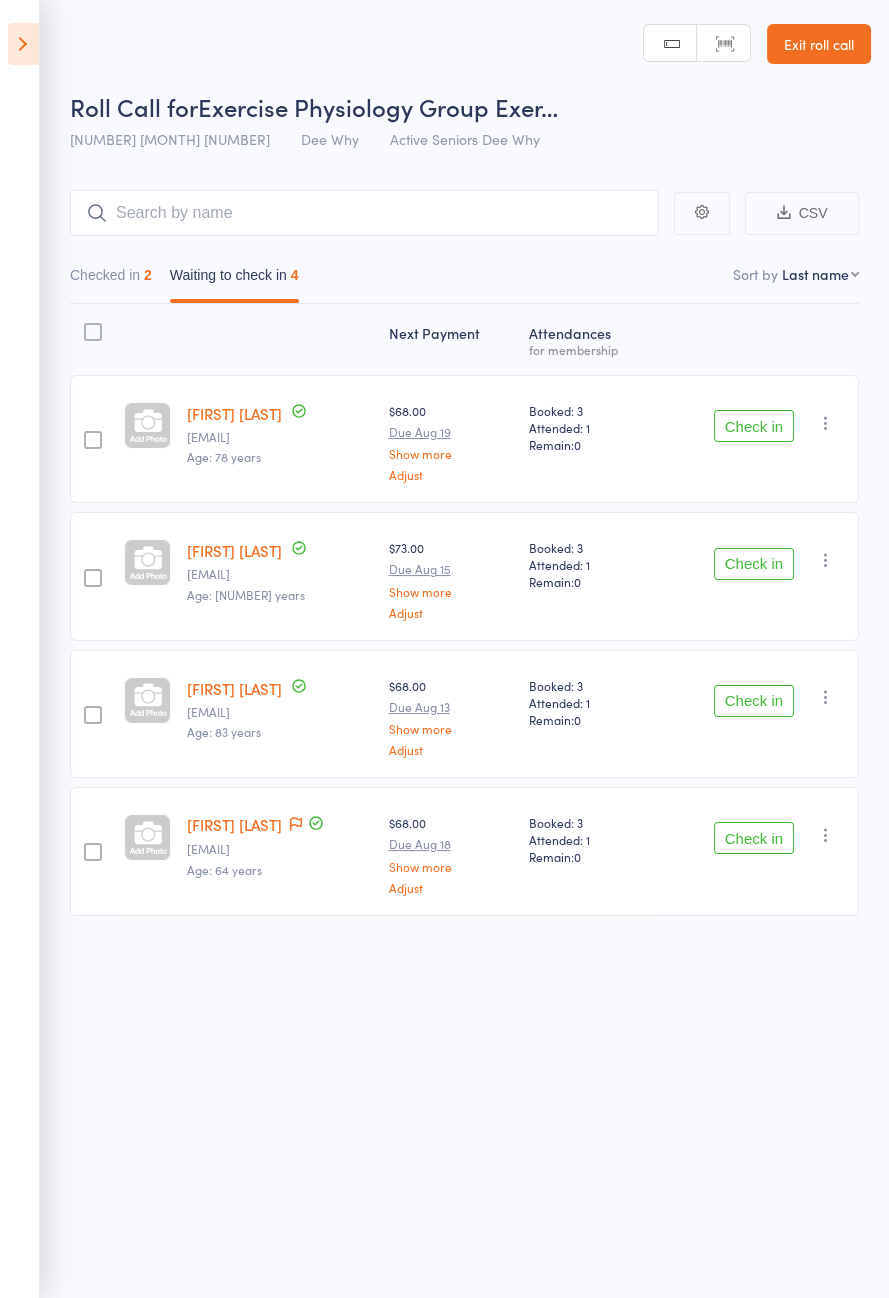 click on "Check in" at bounding box center [754, 426] 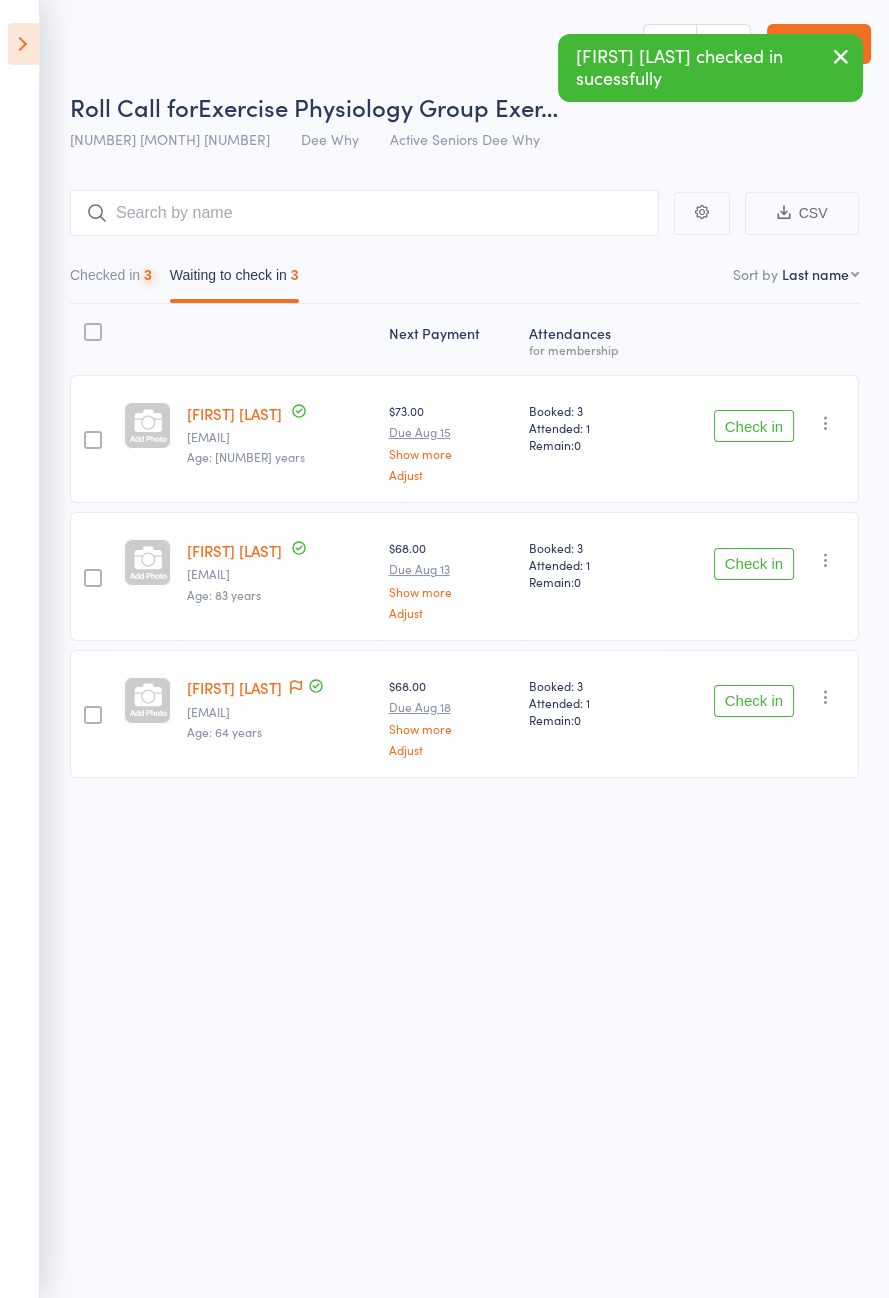 click on "Check in" at bounding box center (754, 426) 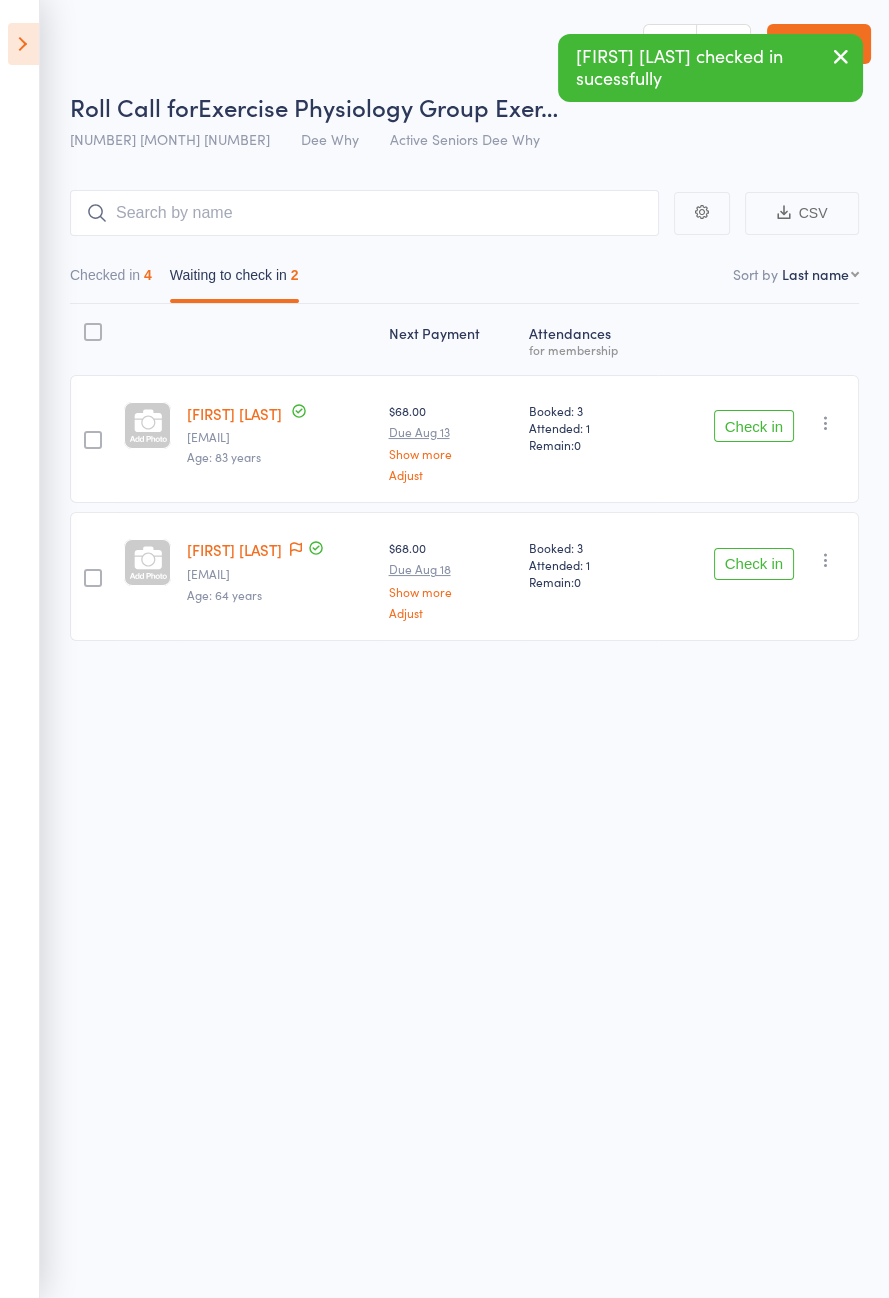 click on "Check in" at bounding box center (754, 426) 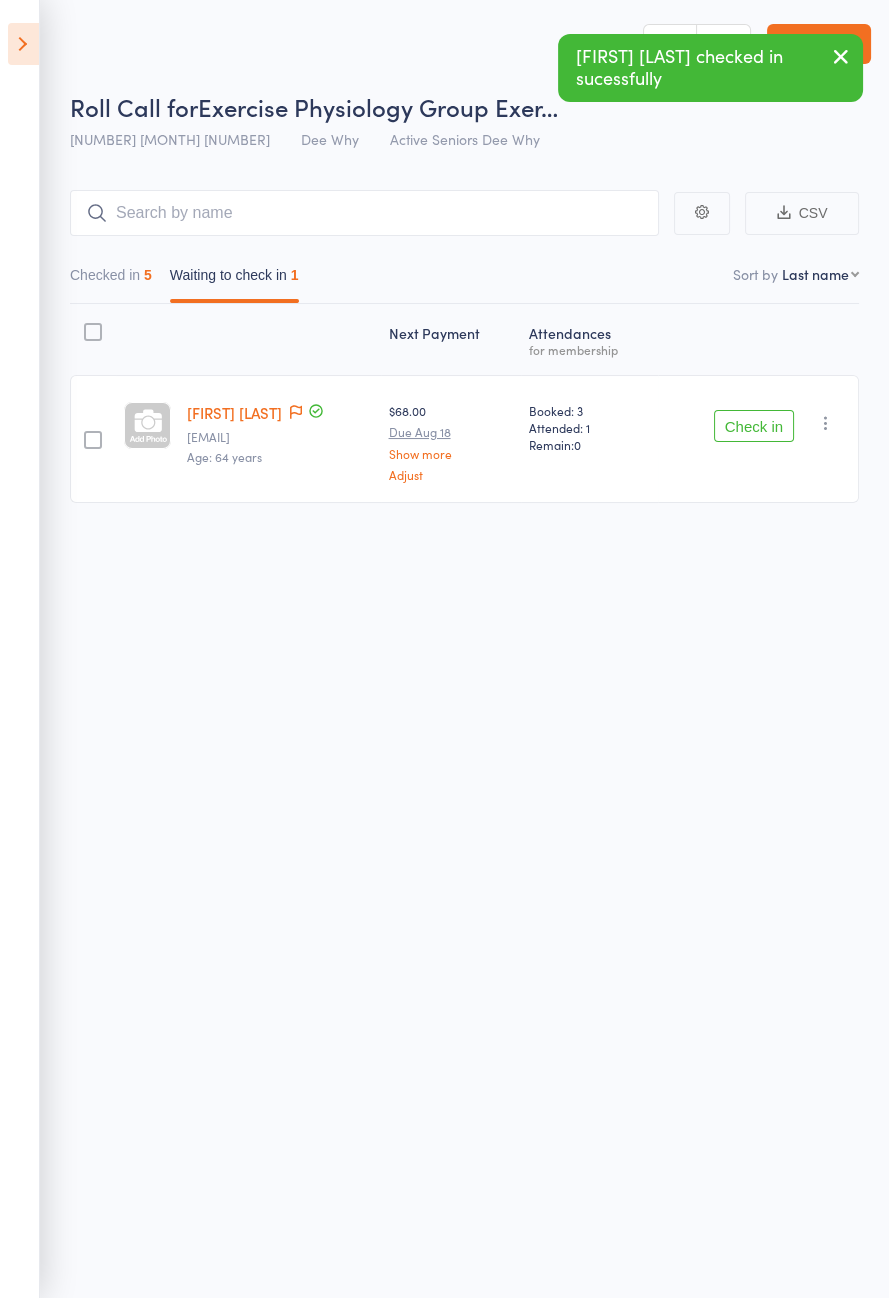 click 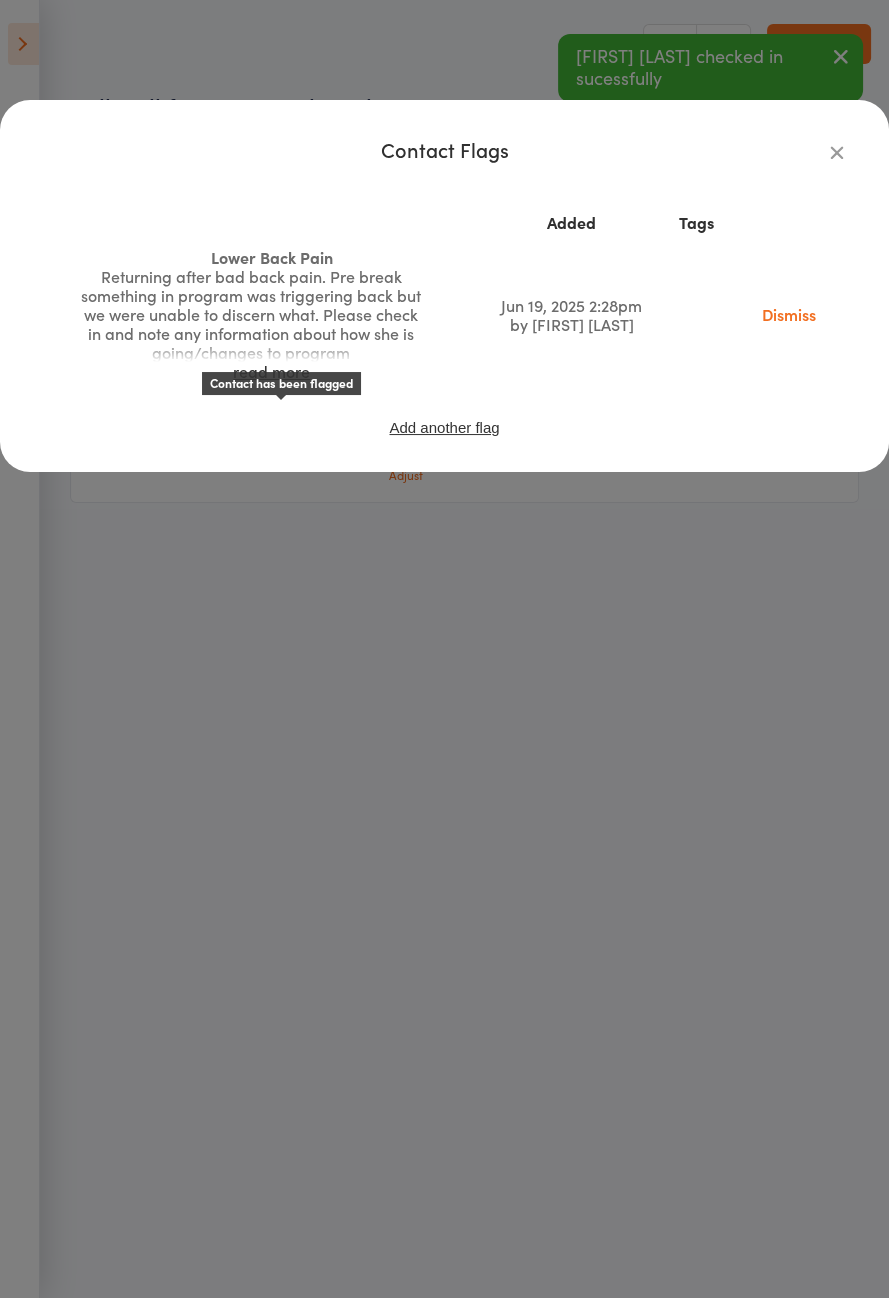 click on "Contact Flags Added Tags Lower Back Pain
Returning after bad back pain. Pre break something in program was triggering back but we were unable to discern what. Please check in and note any information about how she is going/changes to program
read more
Jun 19, 2025 2:28pm by Emma Cooper-Southam Dismiss Add another flag" at bounding box center (444, 649) 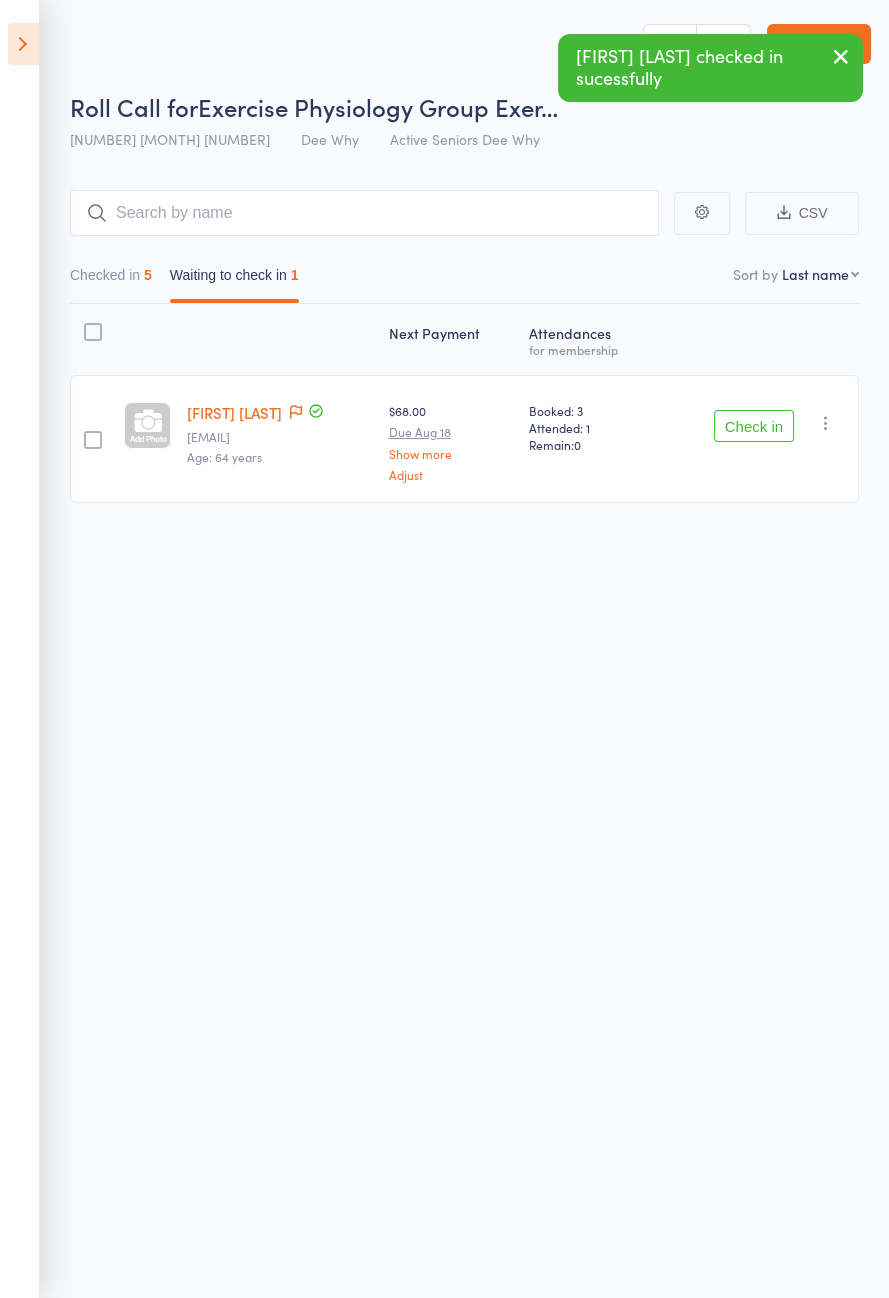 click on "Check in" at bounding box center (754, 426) 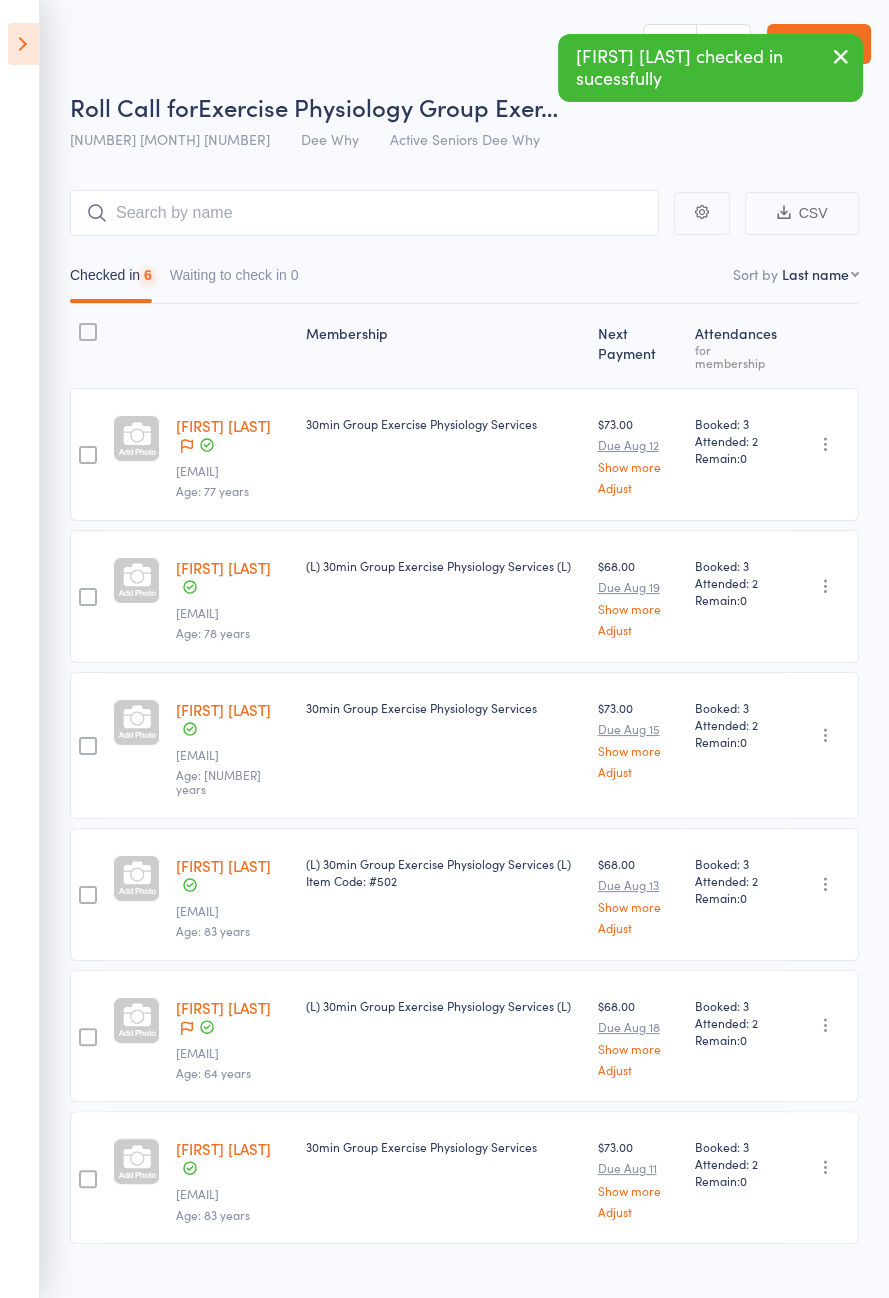 click at bounding box center [23, 44] 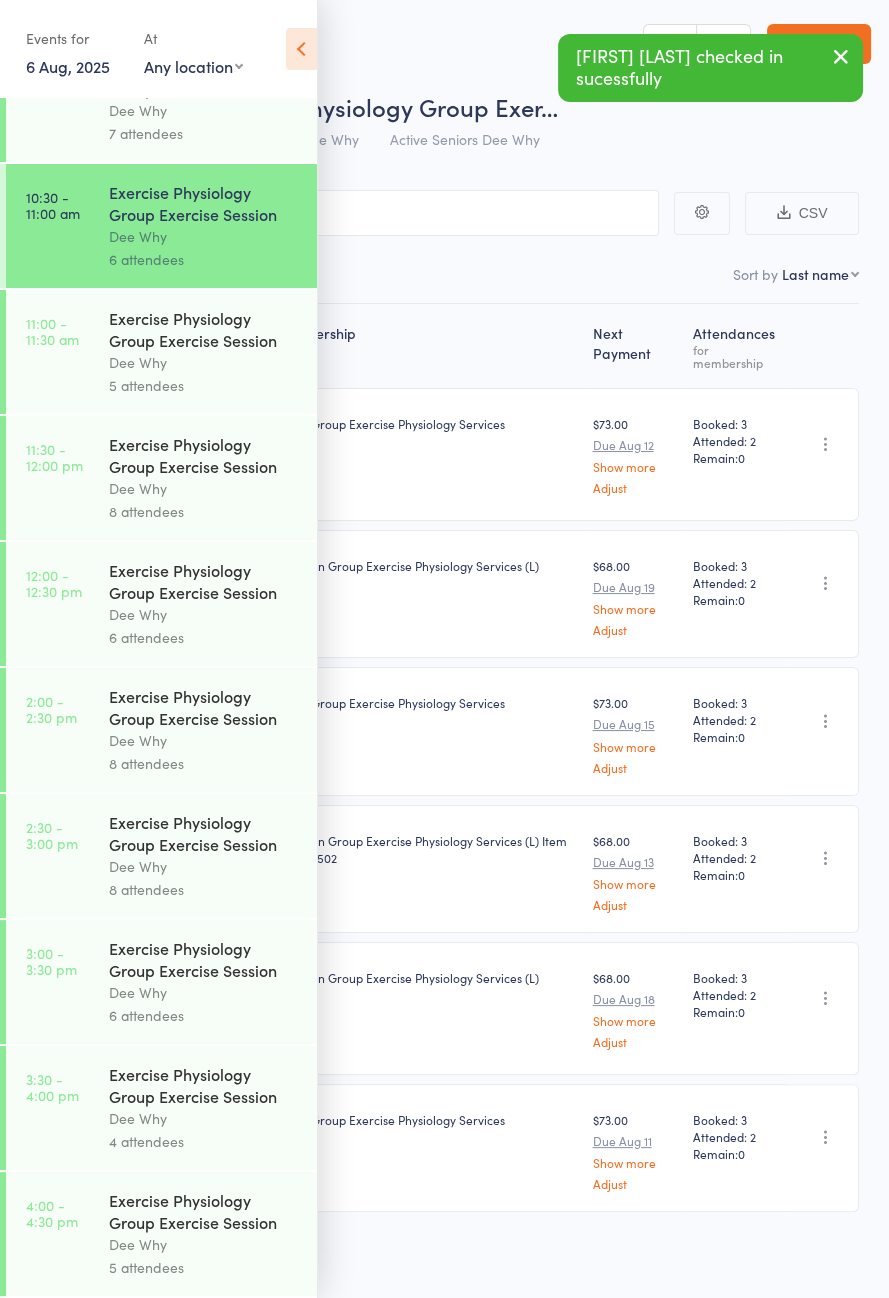 click on "5 attendees" at bounding box center [204, 385] 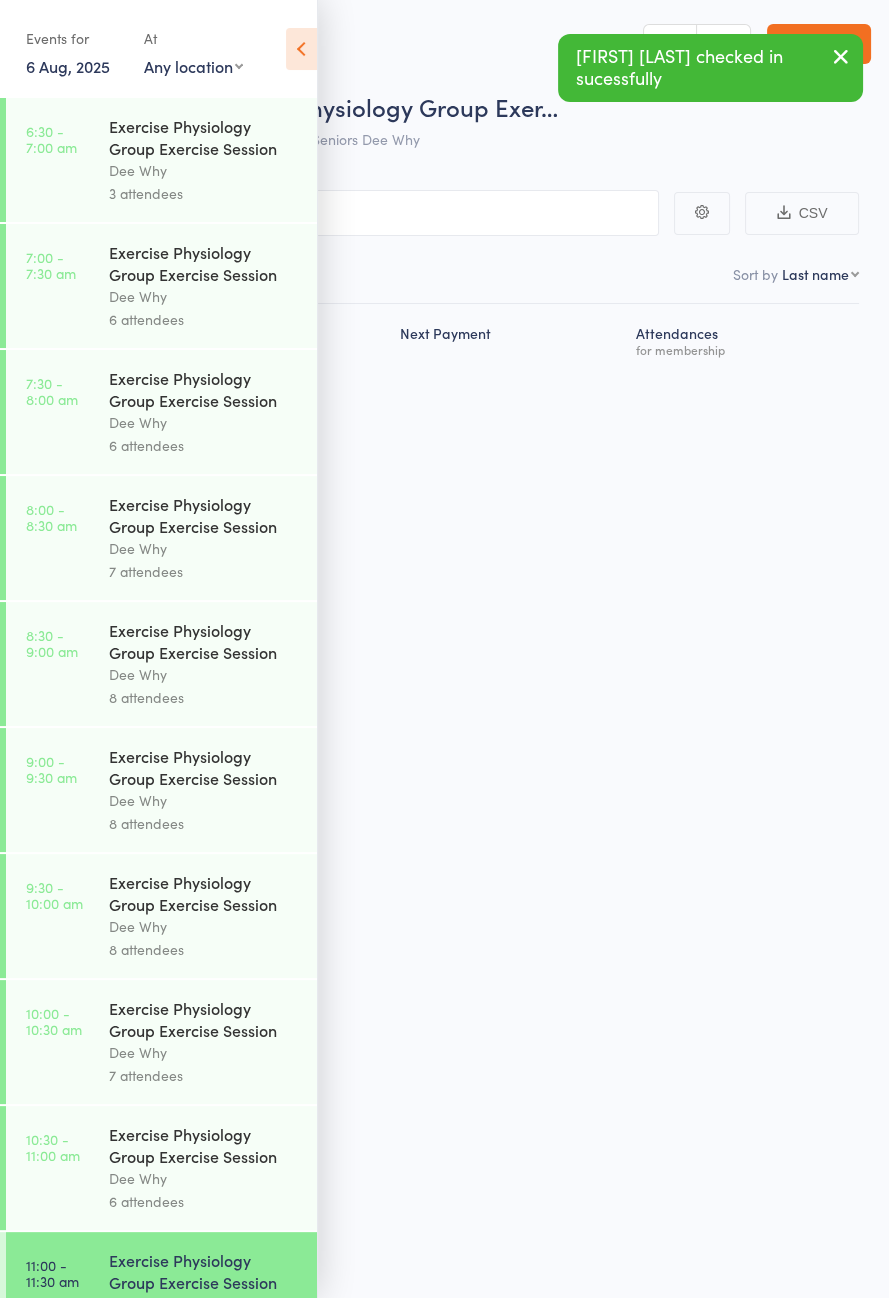 click at bounding box center (301, 49) 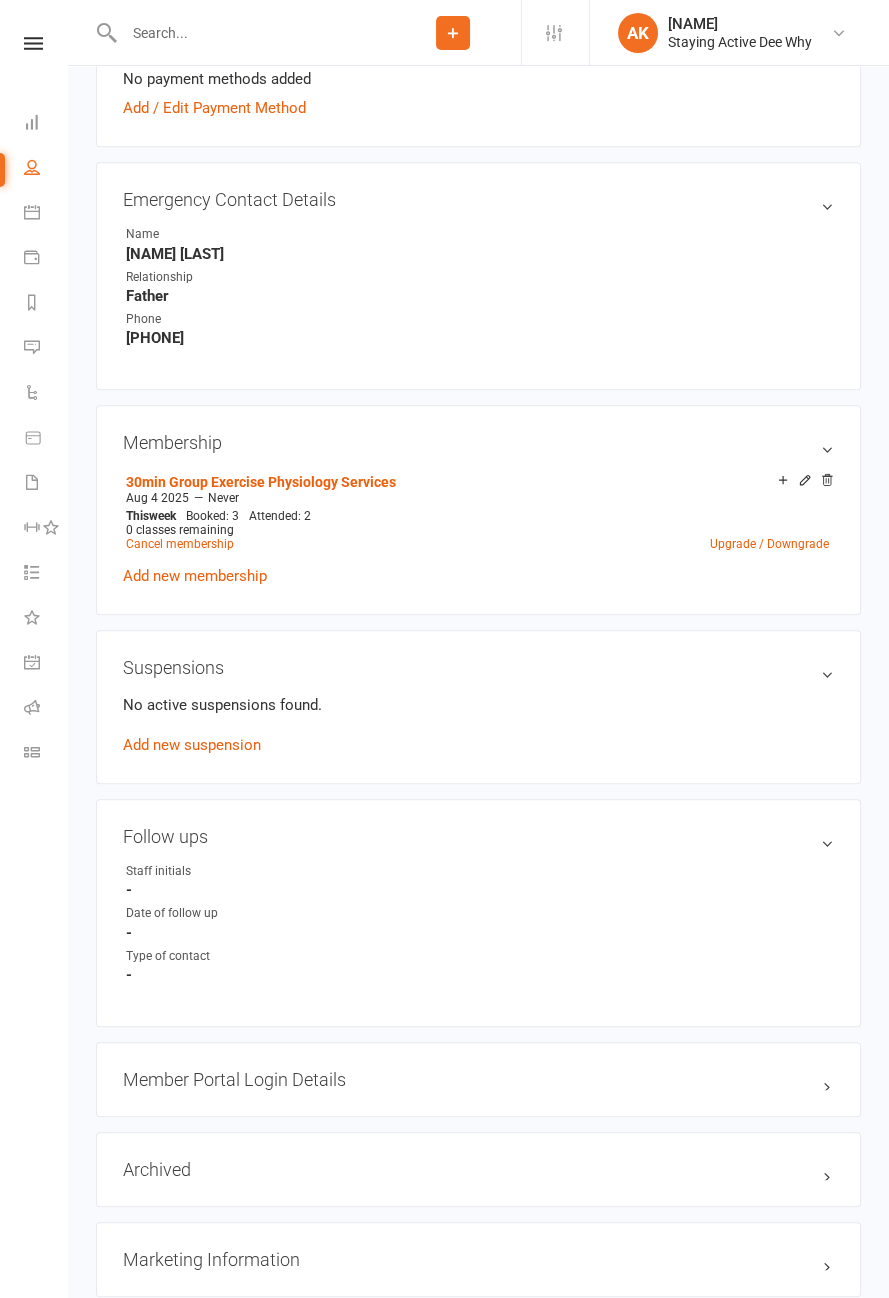 scroll, scrollTop: 1930, scrollLeft: 0, axis: vertical 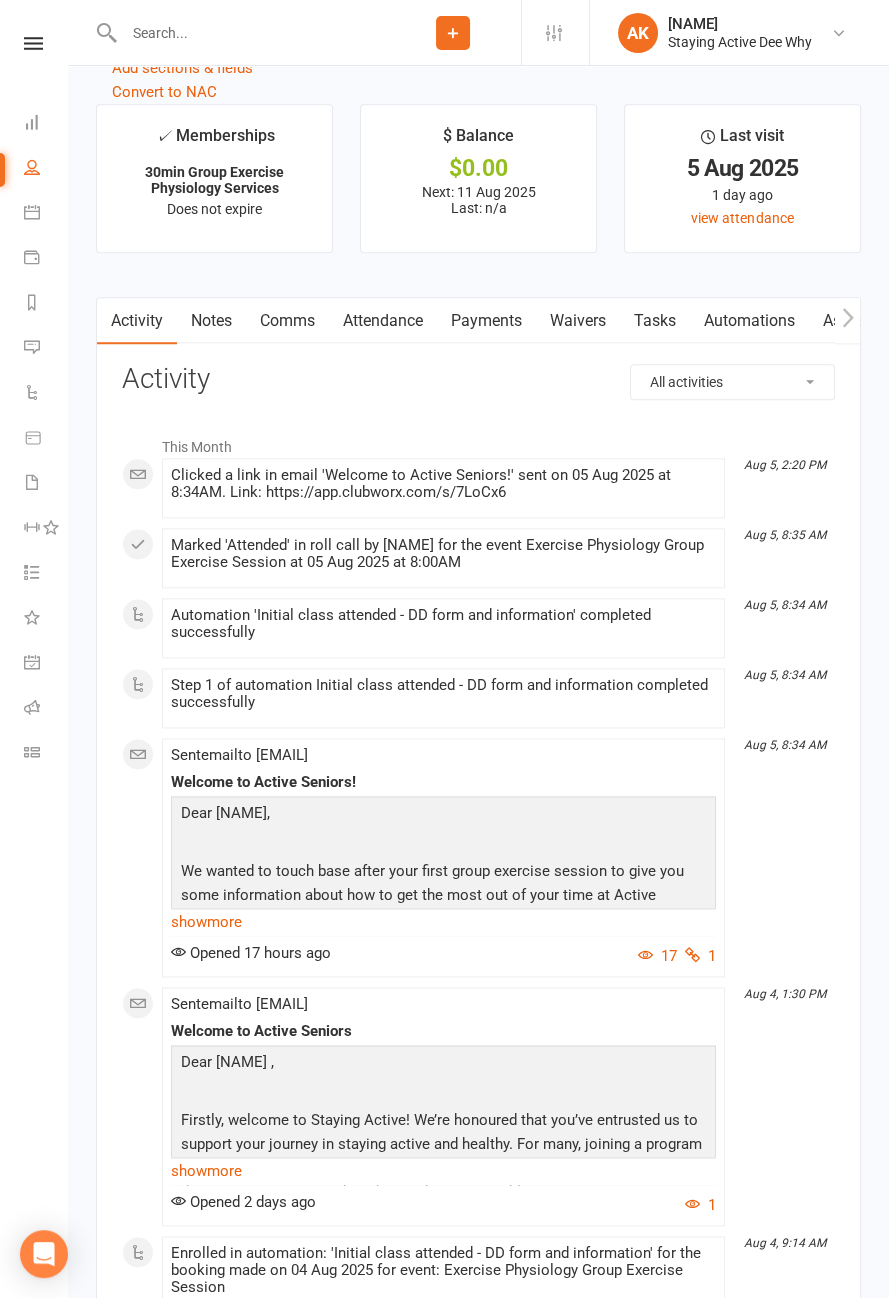 click on "Attendance" at bounding box center [383, 321] 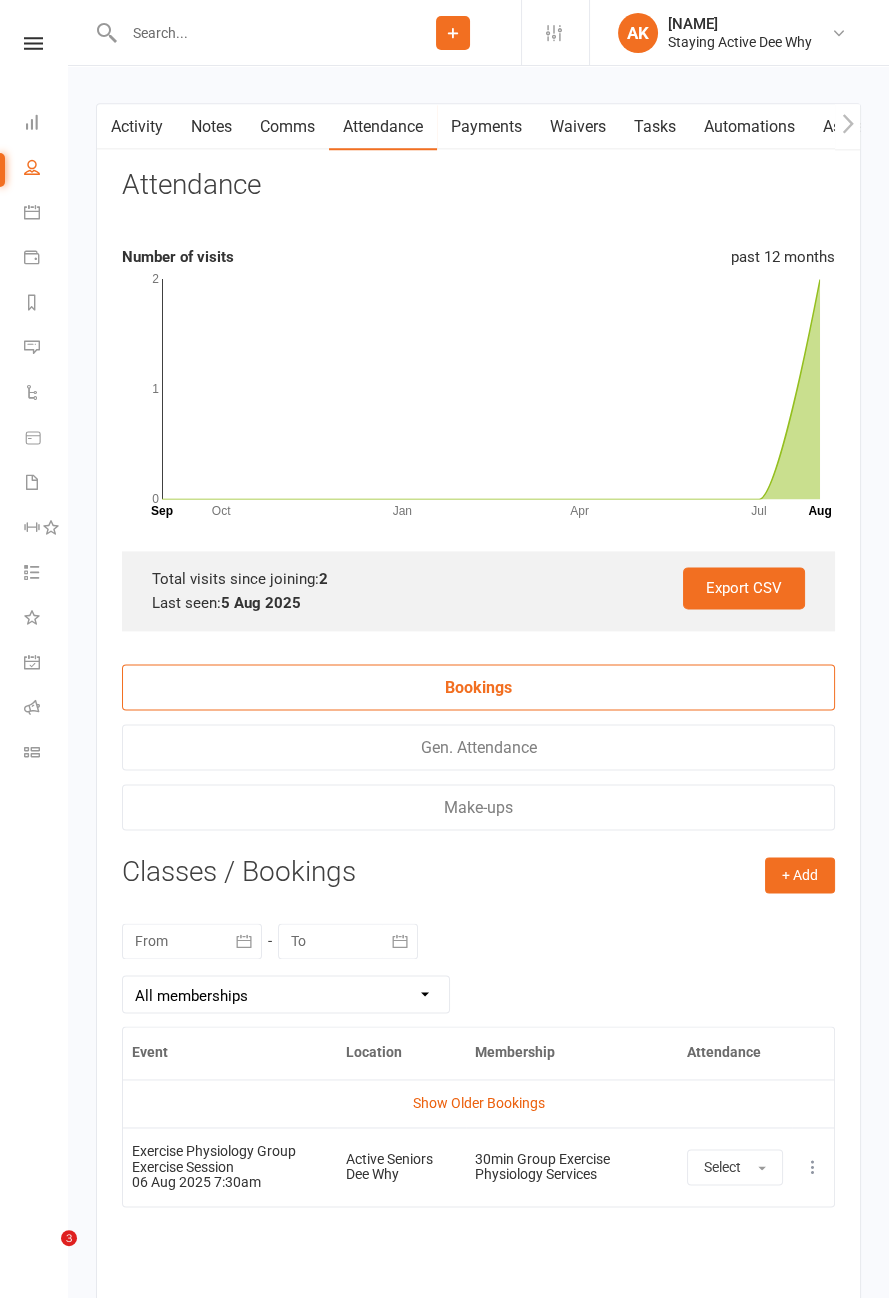 scroll, scrollTop: 2737, scrollLeft: 0, axis: vertical 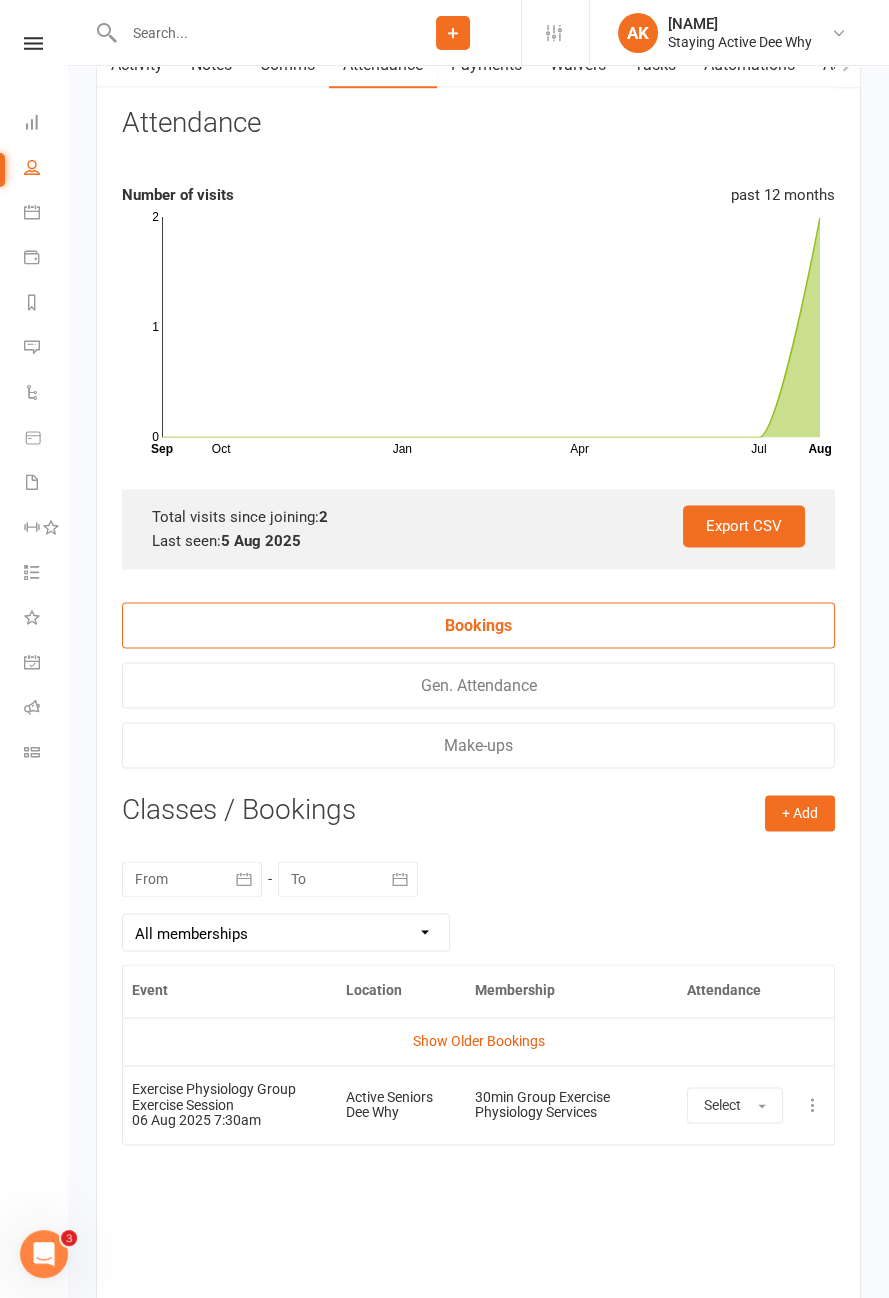 click on "Show Older Bookings" at bounding box center (479, 1041) 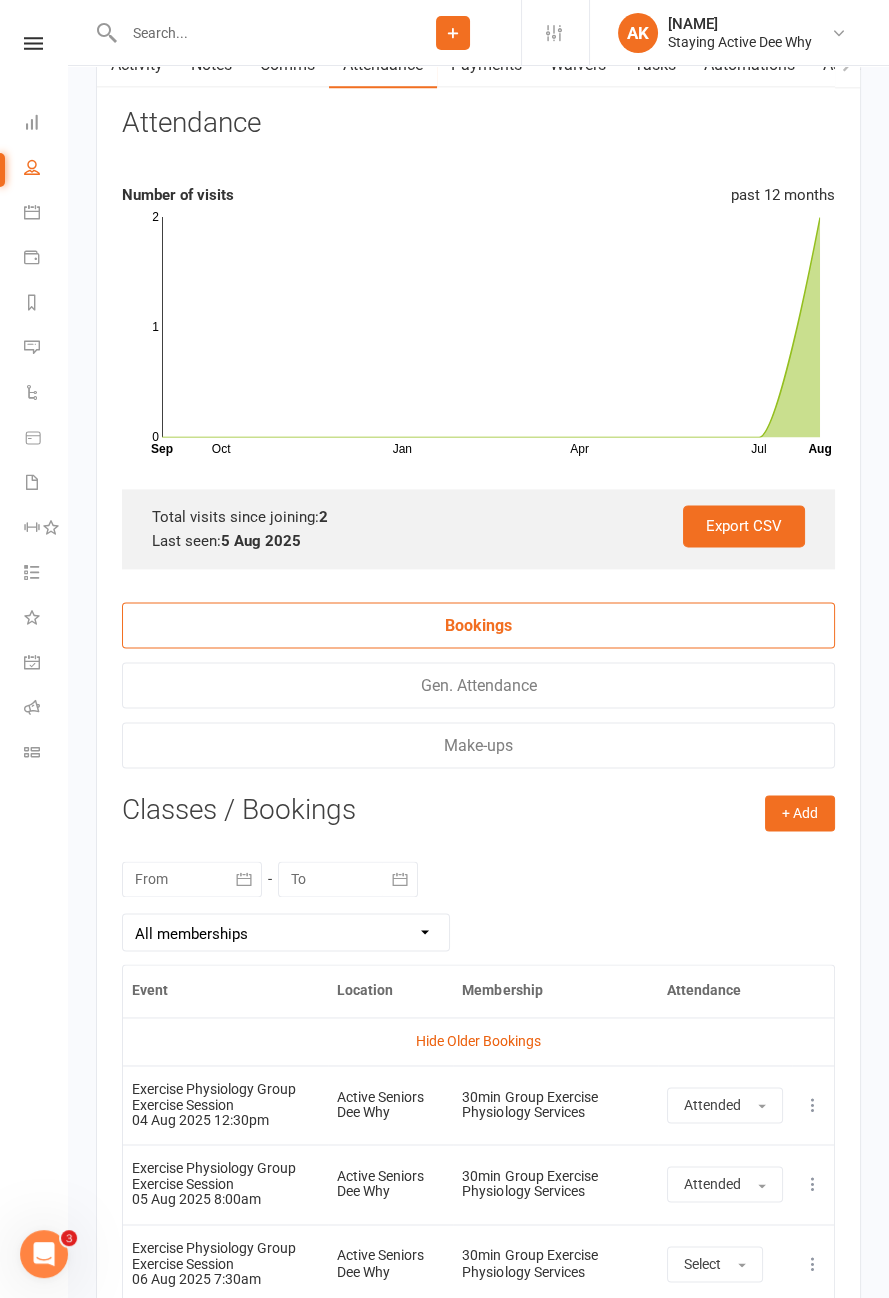click at bounding box center [813, 1184] 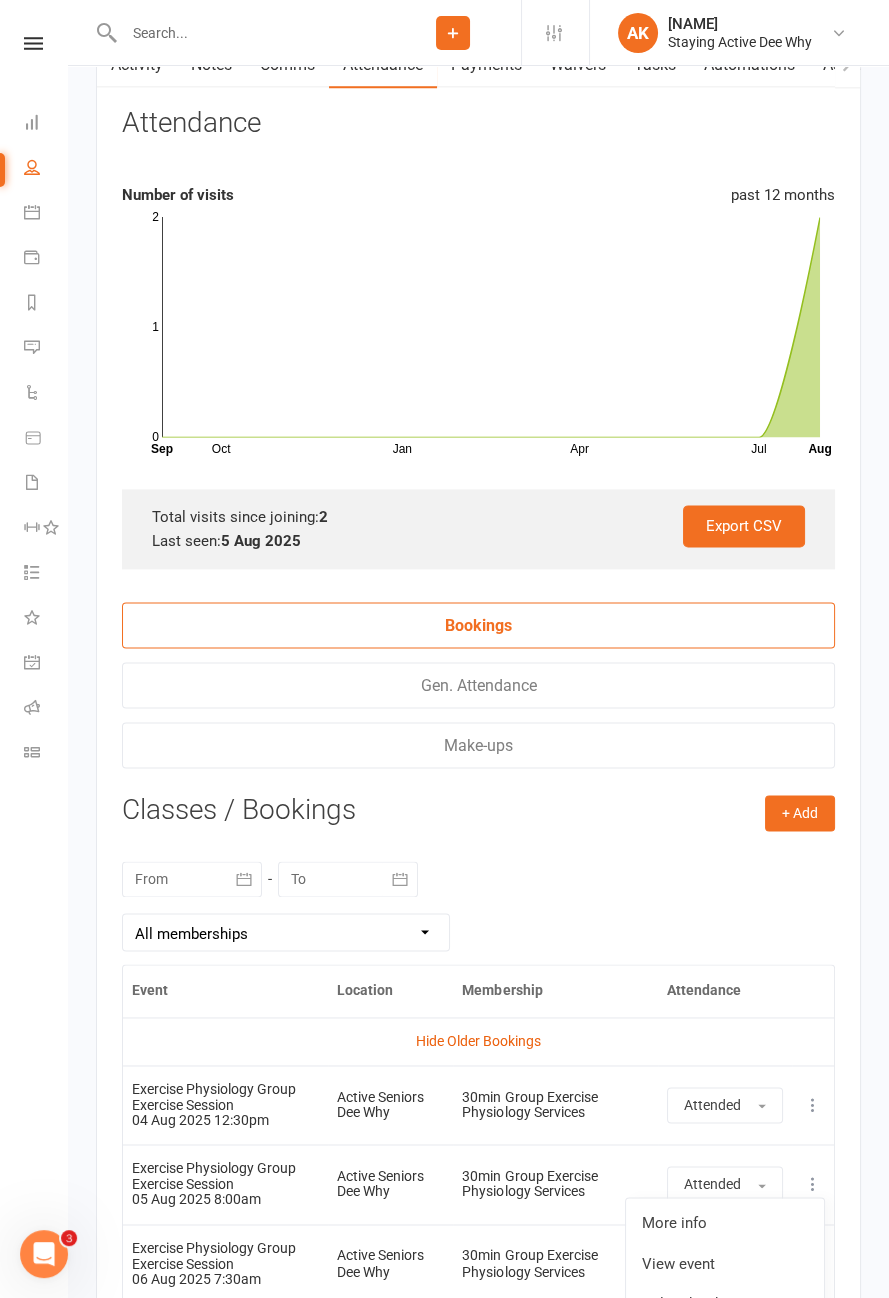 click on "View event" at bounding box center (725, 1263) 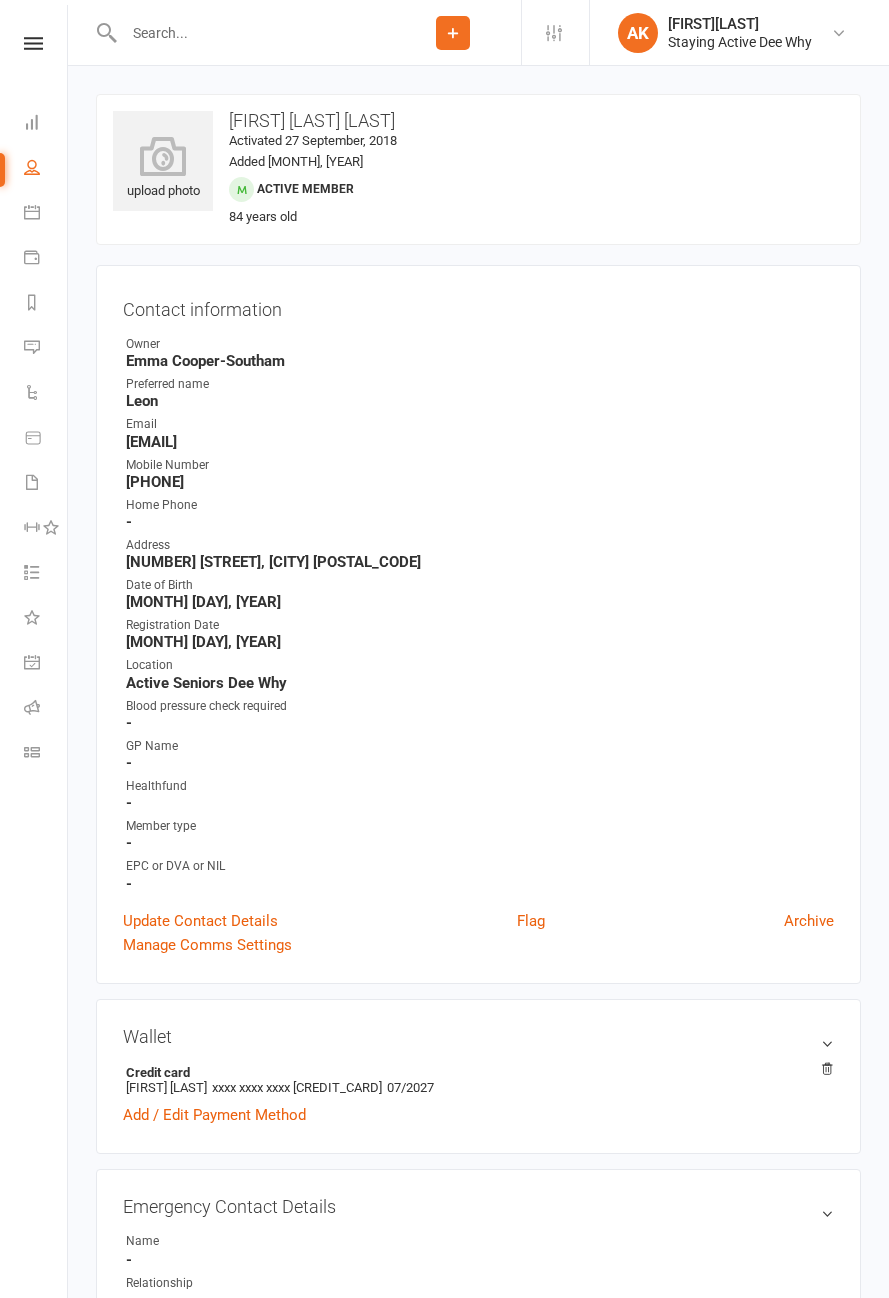 scroll, scrollTop: 0, scrollLeft: 0, axis: both 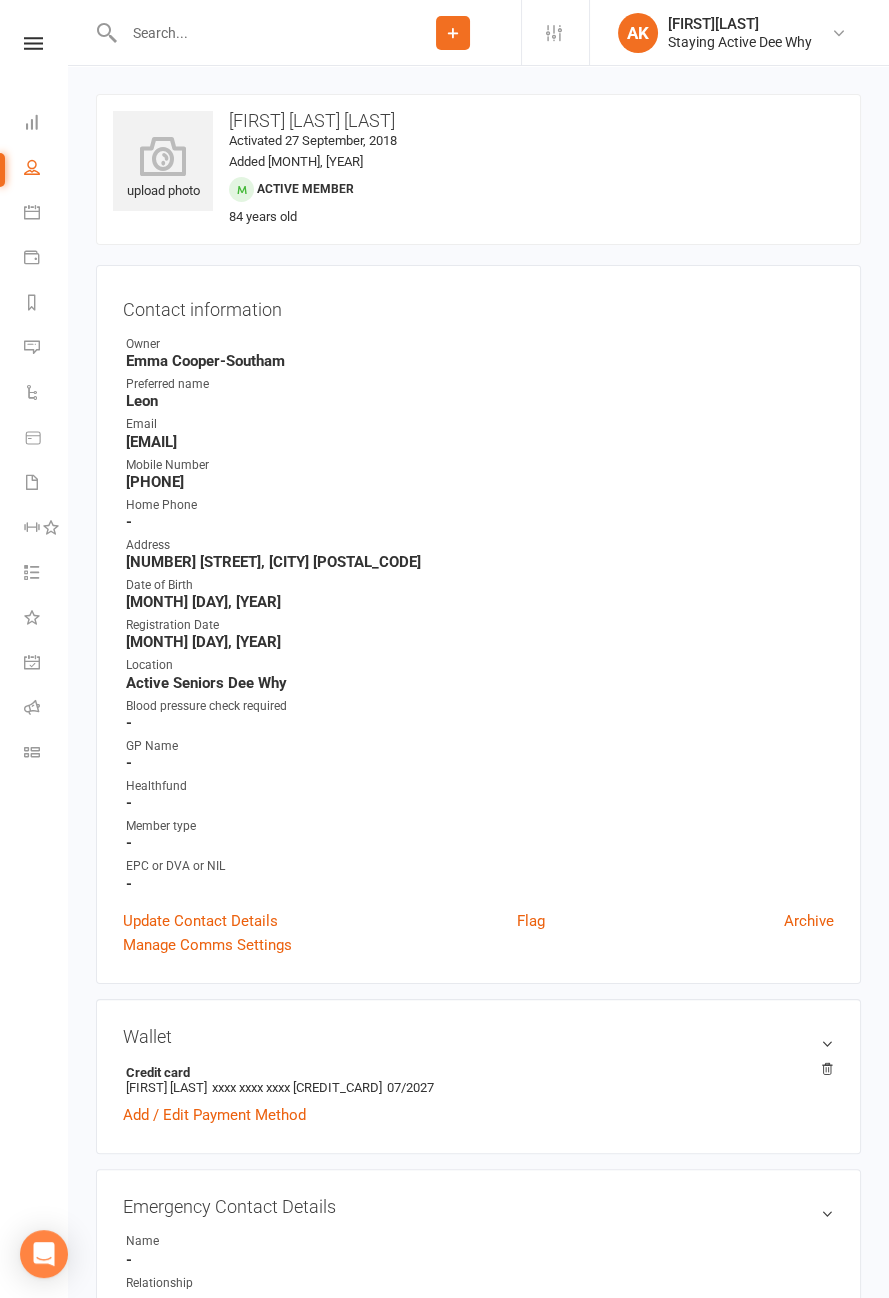 click at bounding box center (251, 33) 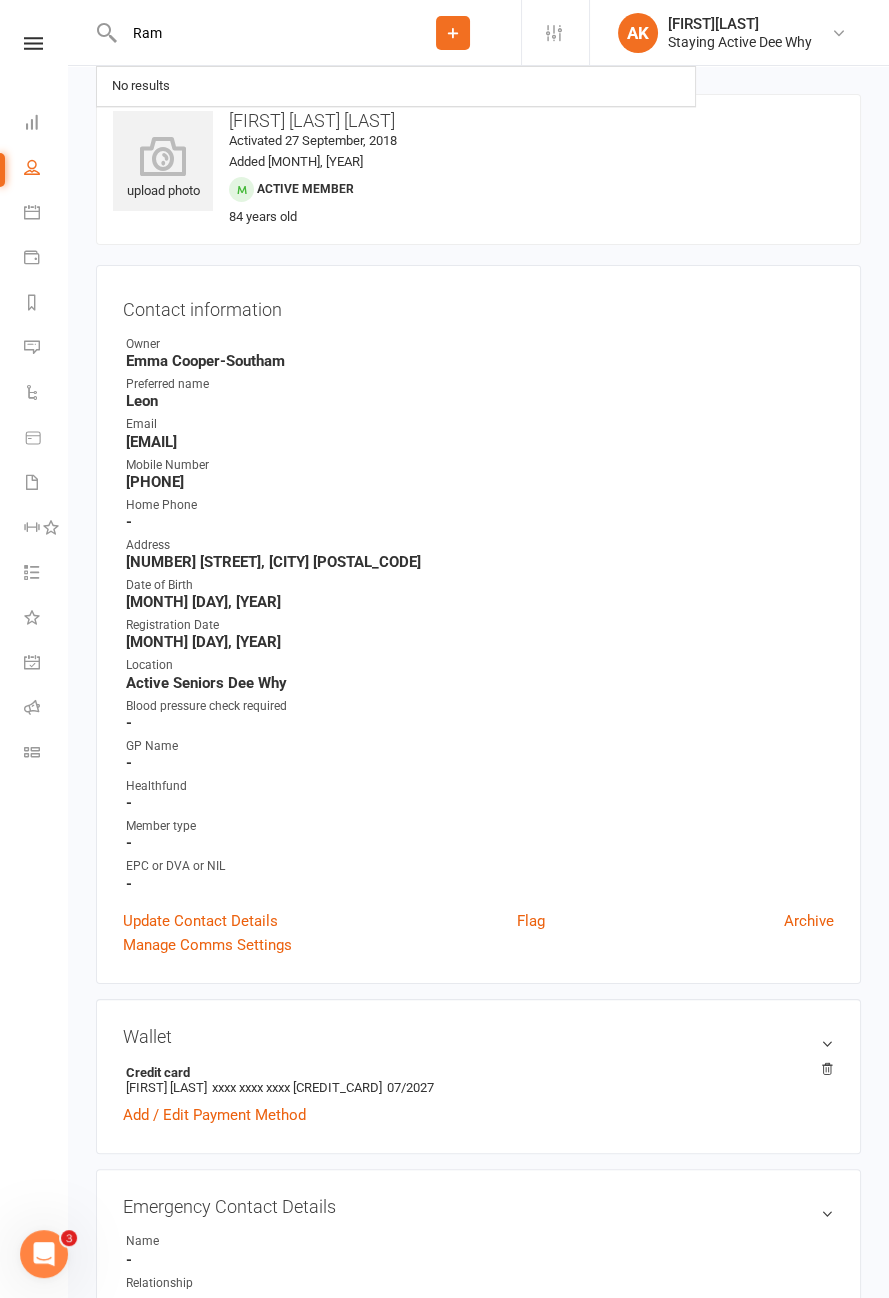 scroll, scrollTop: 0, scrollLeft: 0, axis: both 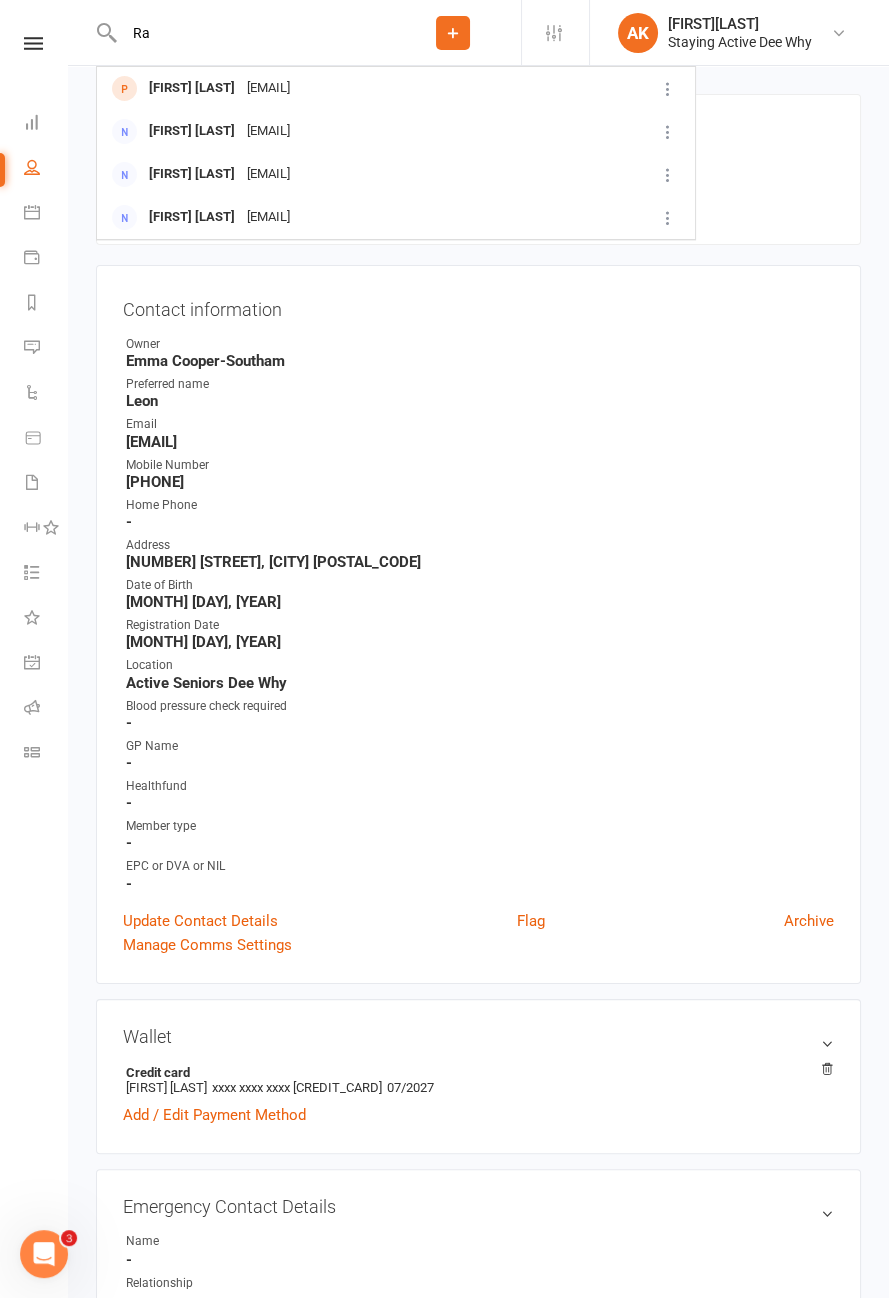 type on "R" 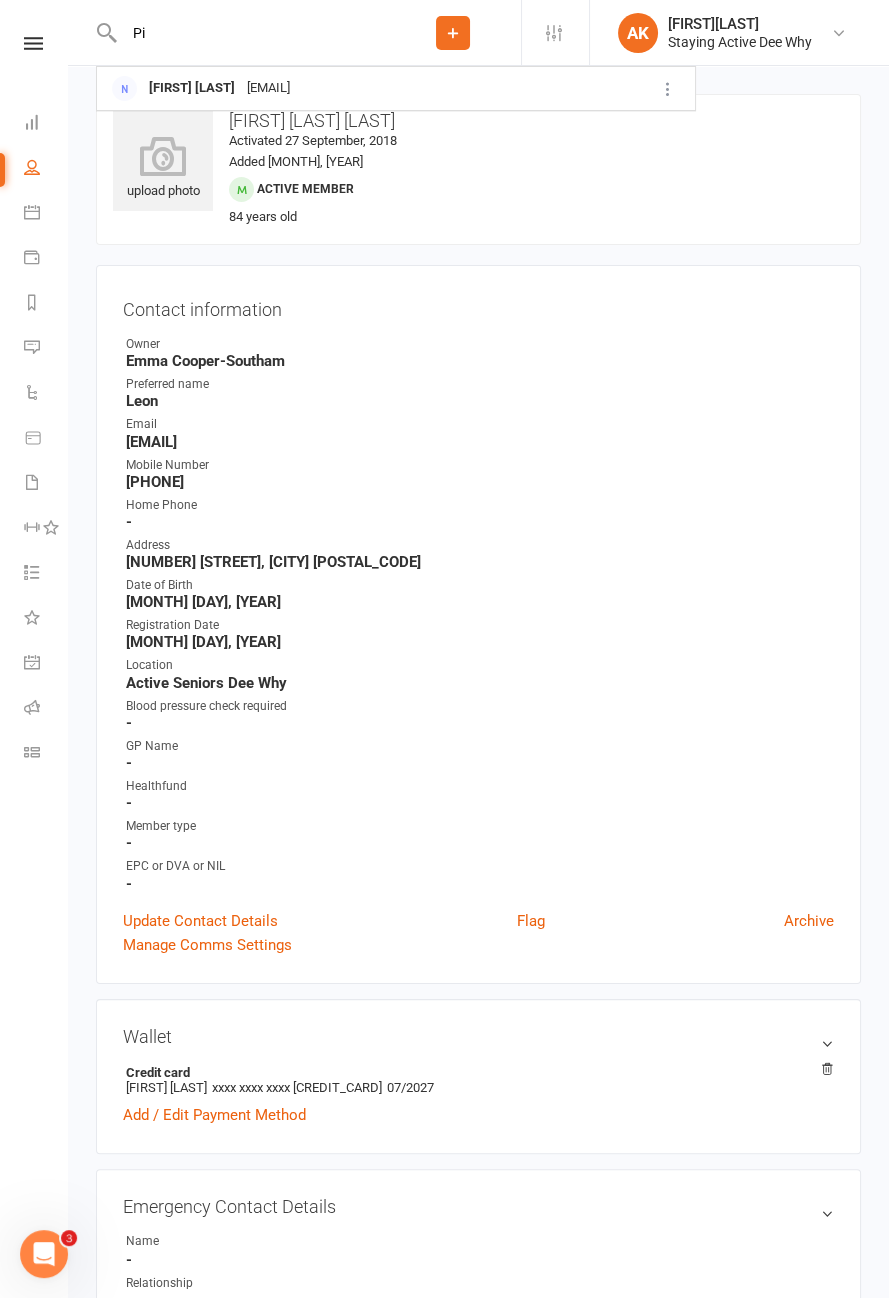 type on "P" 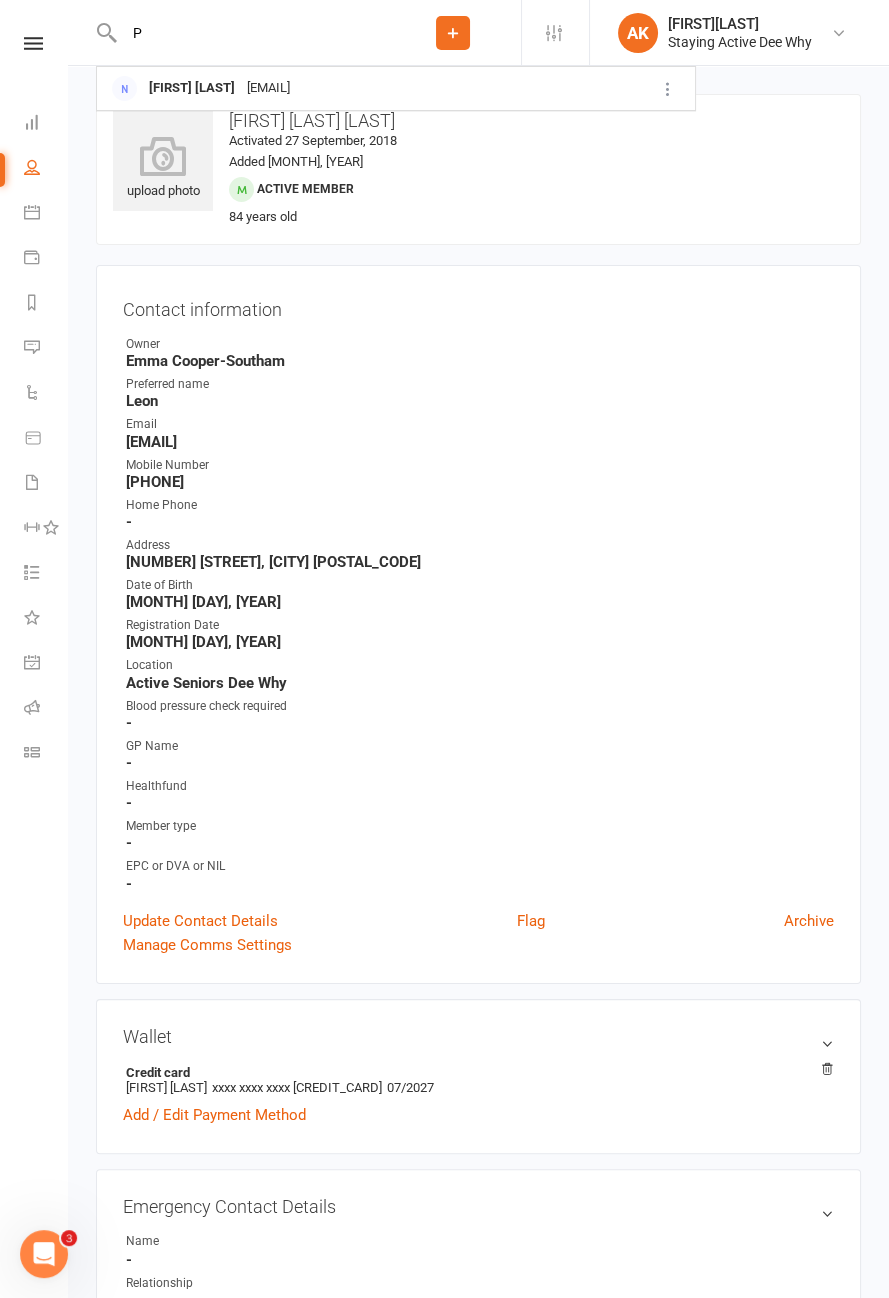 type 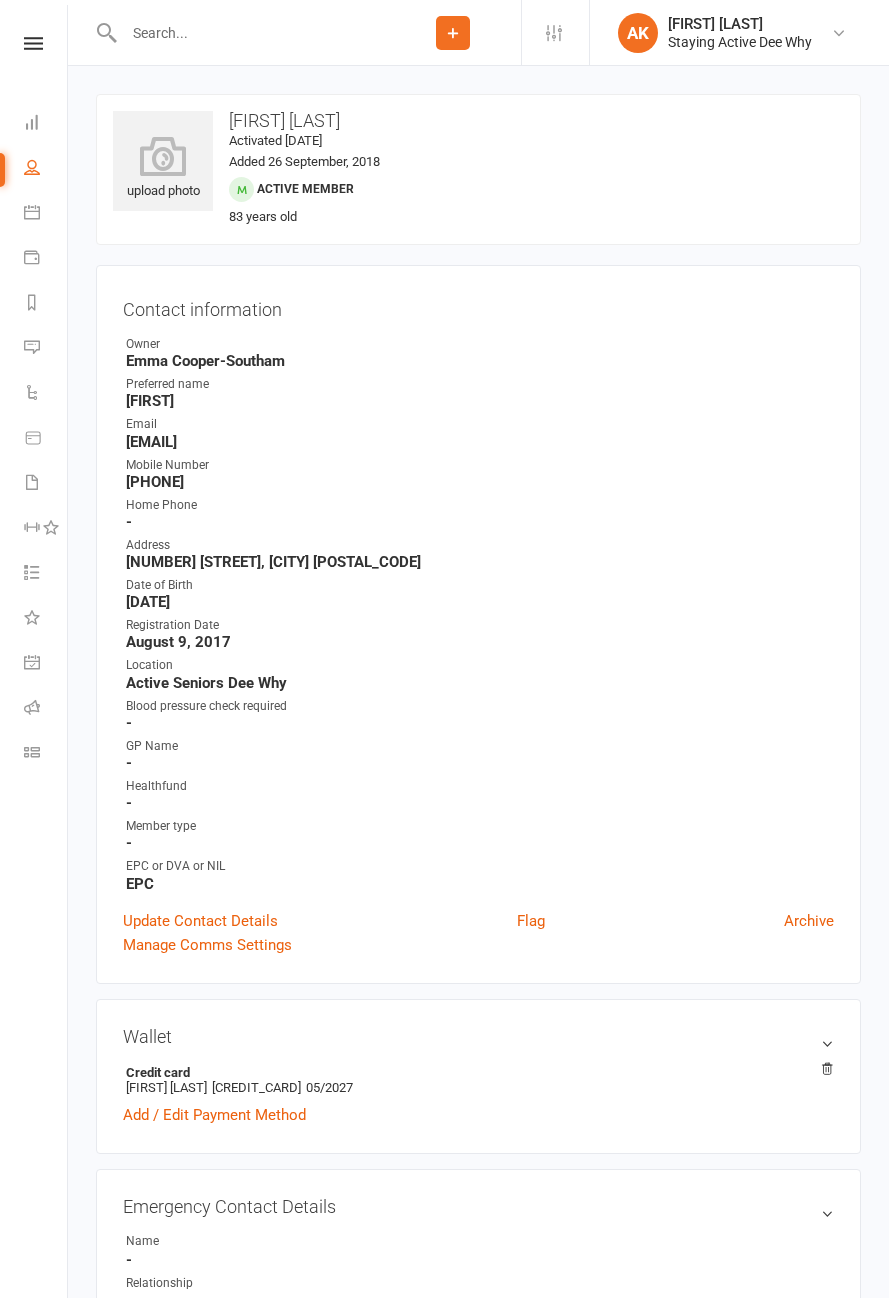 scroll, scrollTop: 0, scrollLeft: 0, axis: both 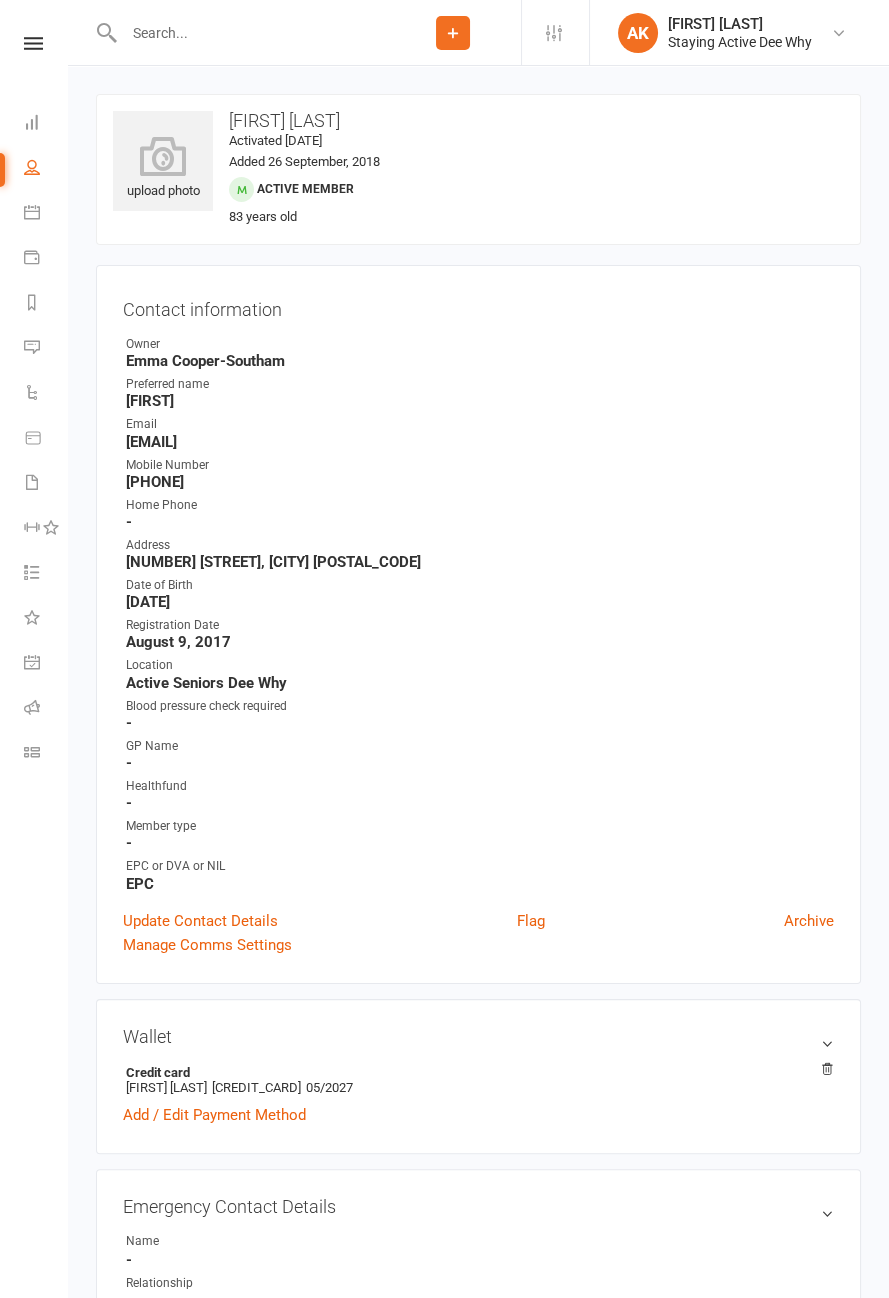 click at bounding box center [251, 33] 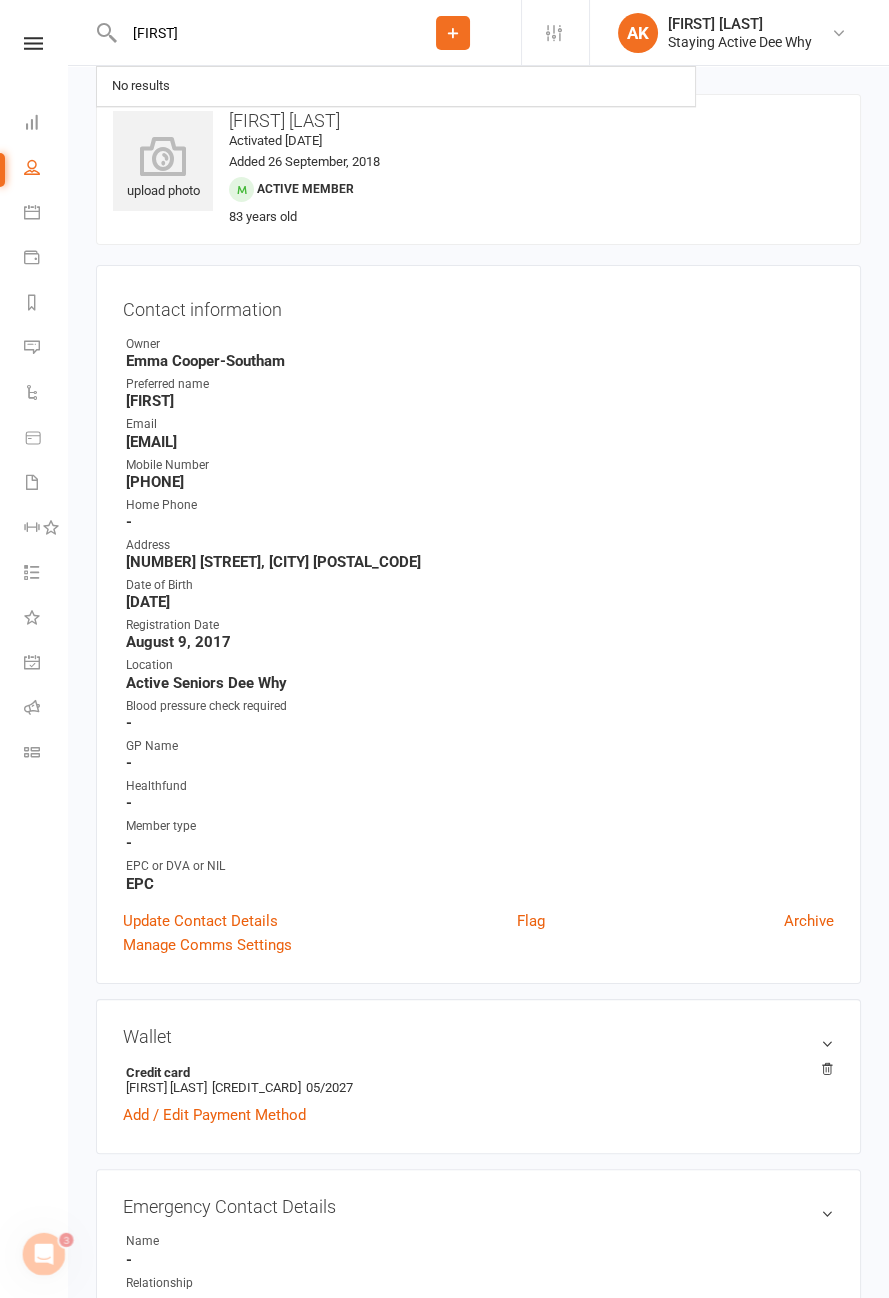 scroll, scrollTop: 0, scrollLeft: 0, axis: both 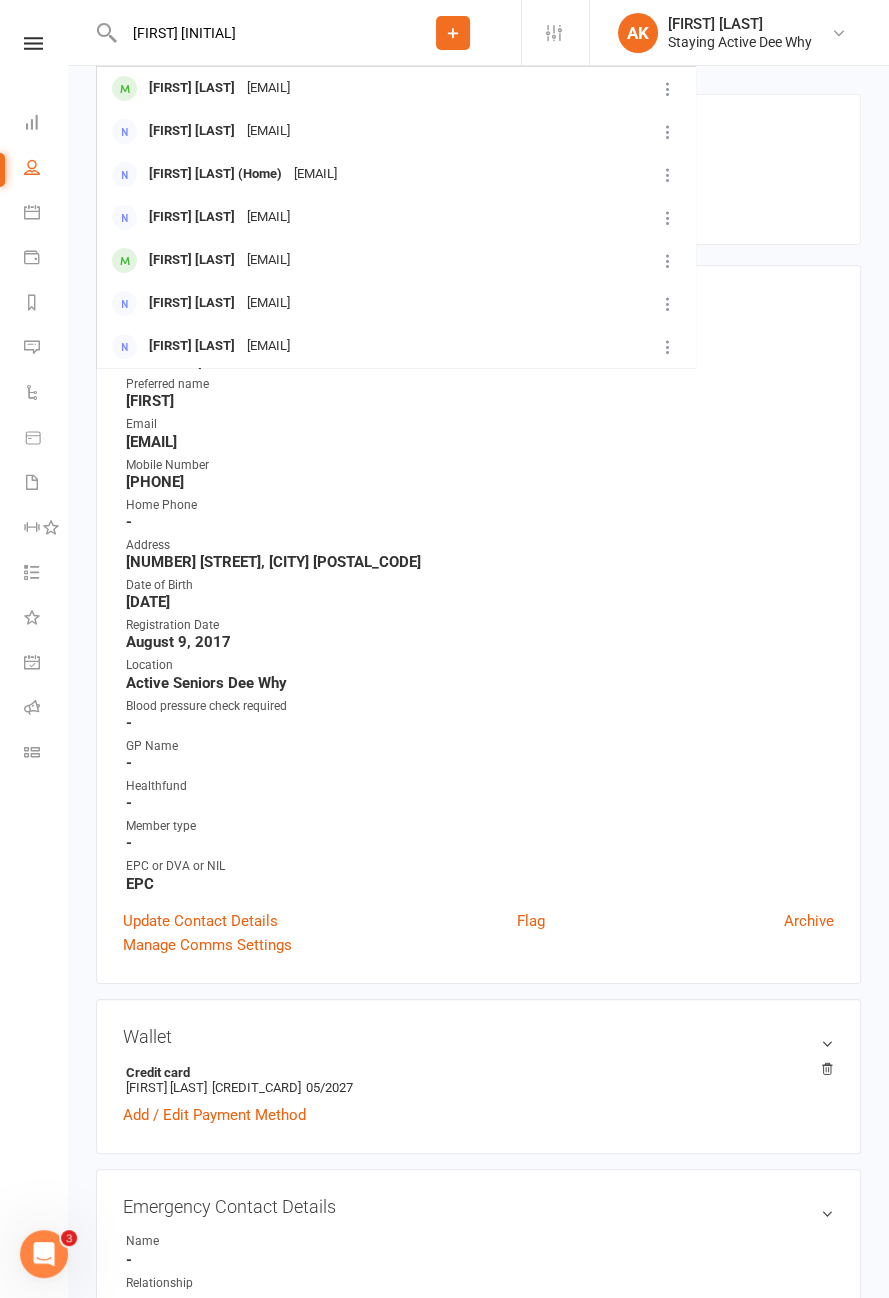 type on "[FIRST] [INITIAL]" 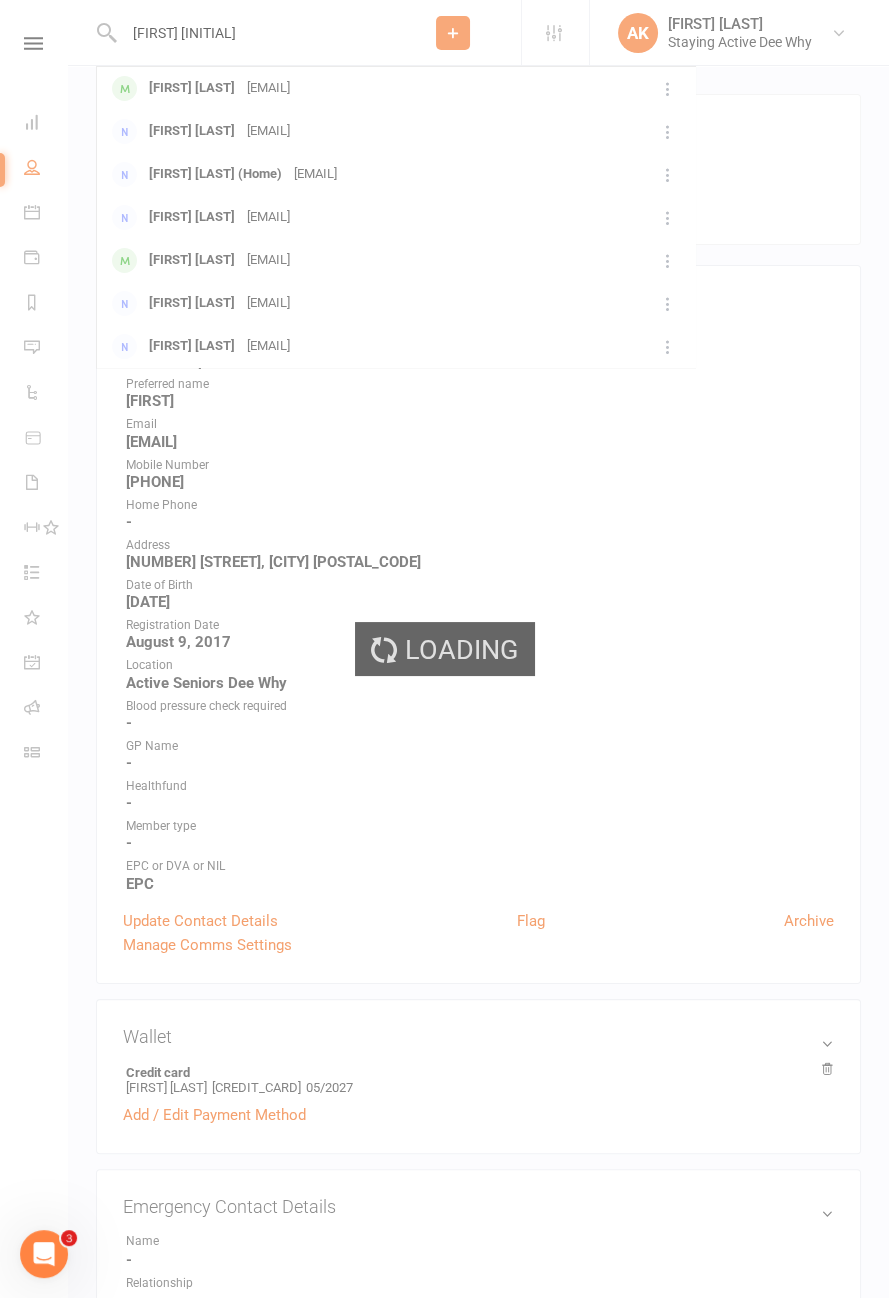type 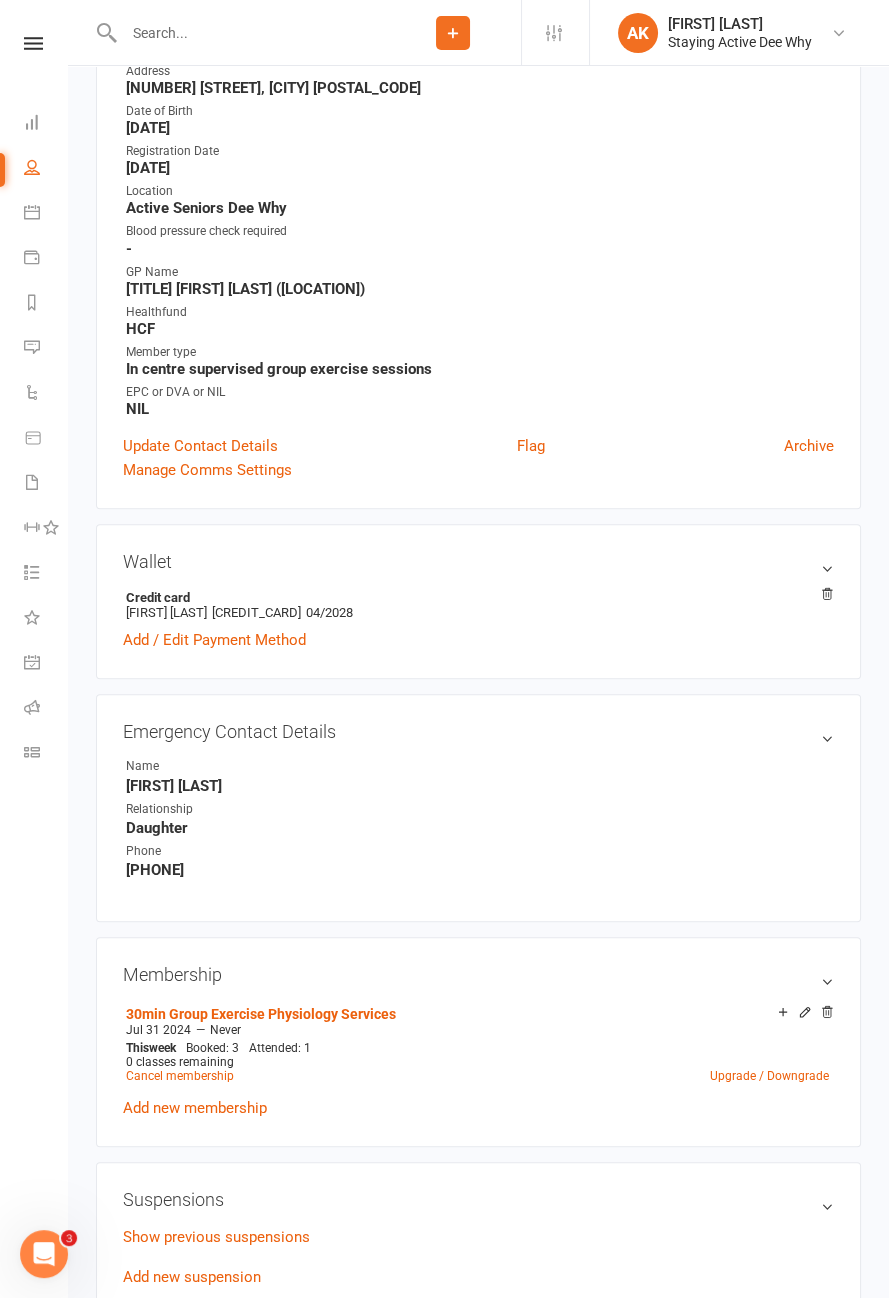 scroll, scrollTop: 0, scrollLeft: 0, axis: both 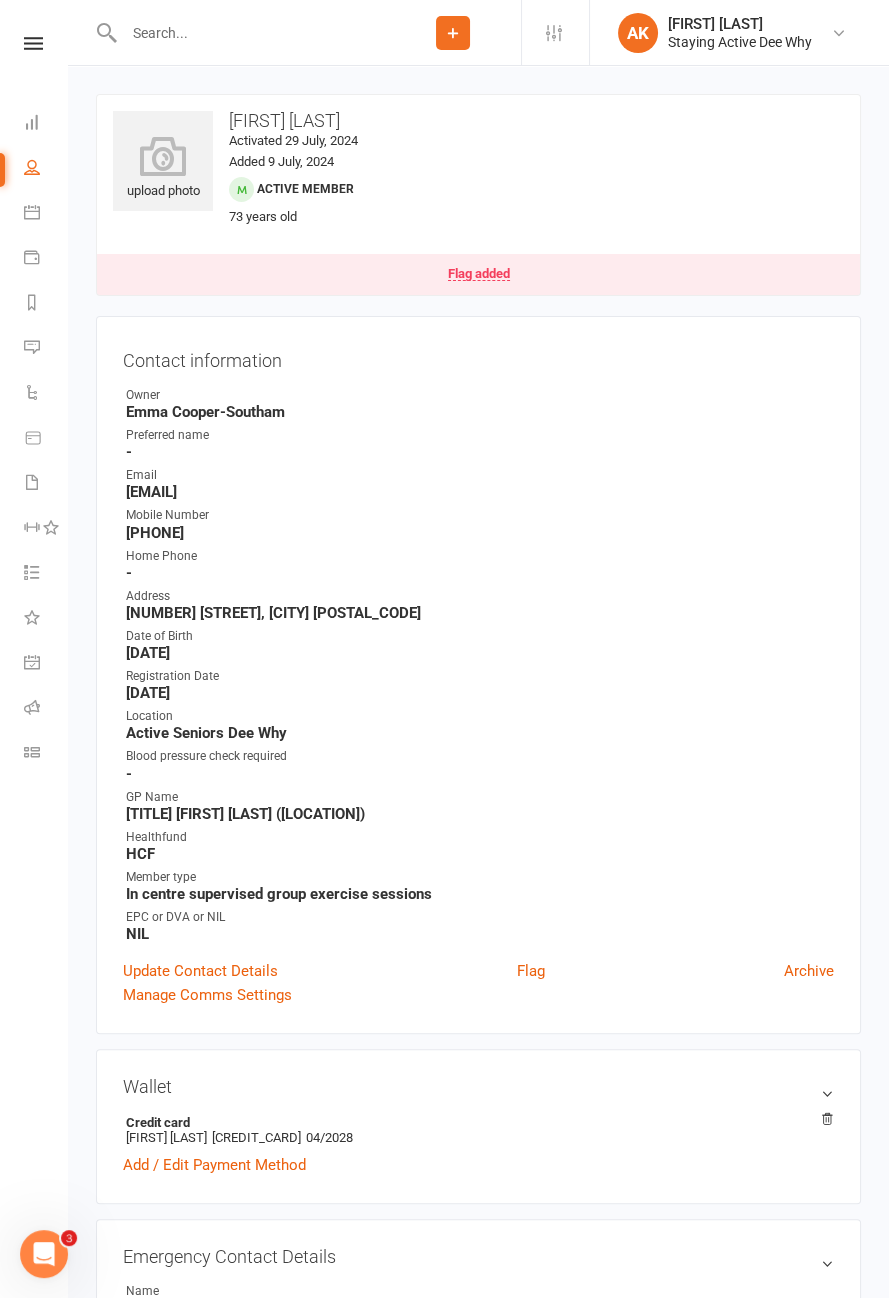 click on "Settings Membership Plans Event Templates Appointment Types Website Customize Contacts Account Profile" at bounding box center (555, 32) 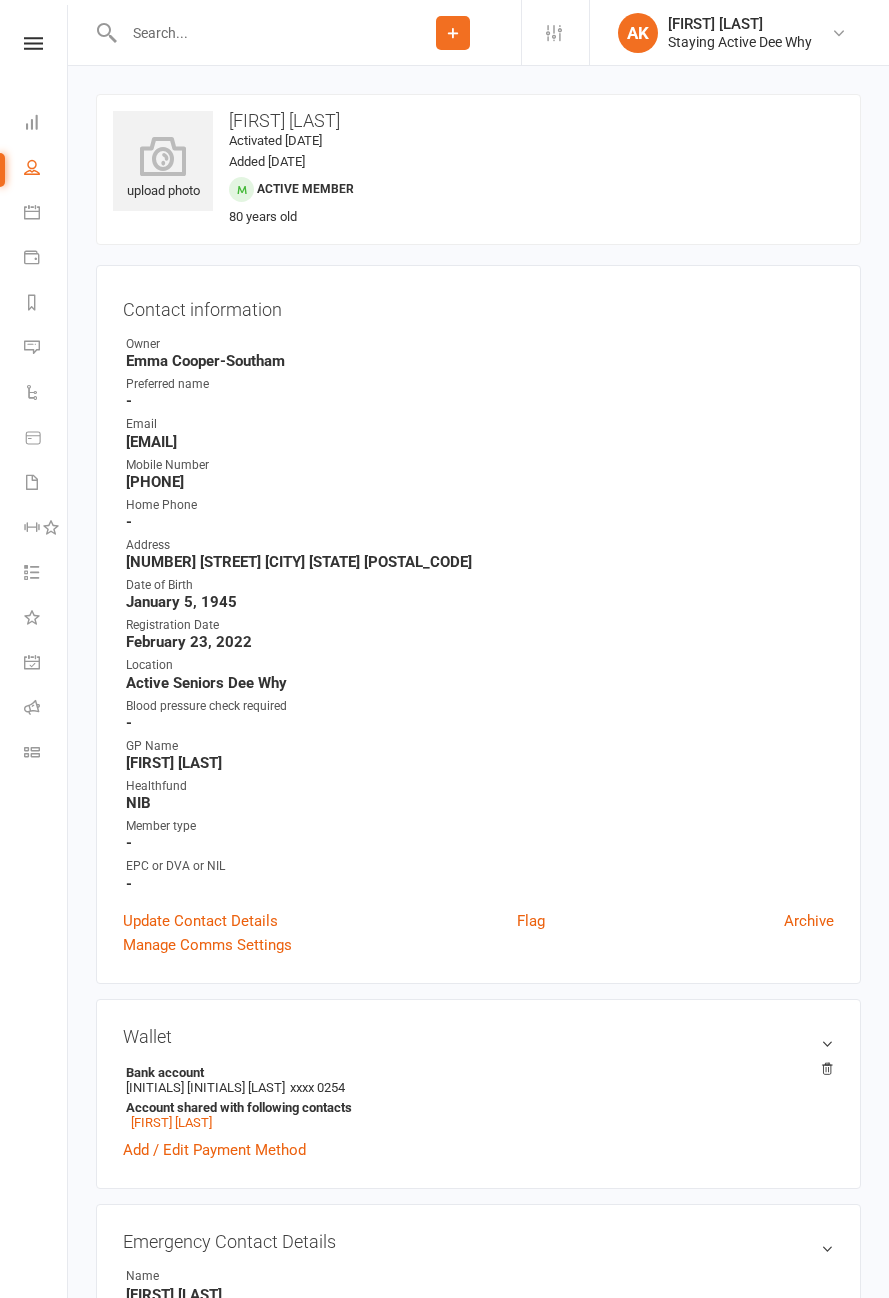 scroll, scrollTop: 0, scrollLeft: 0, axis: both 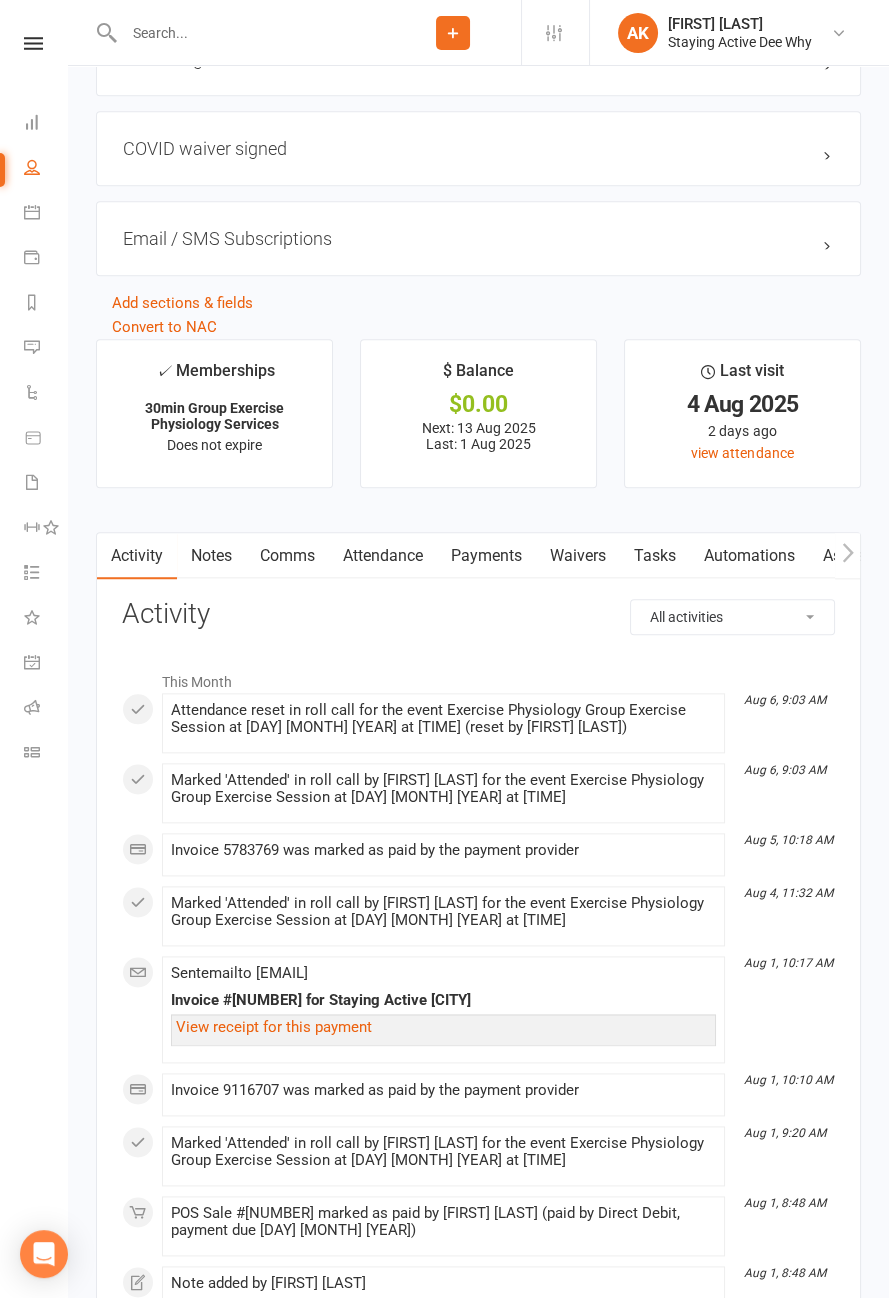click on "Attendance" at bounding box center [383, 556] 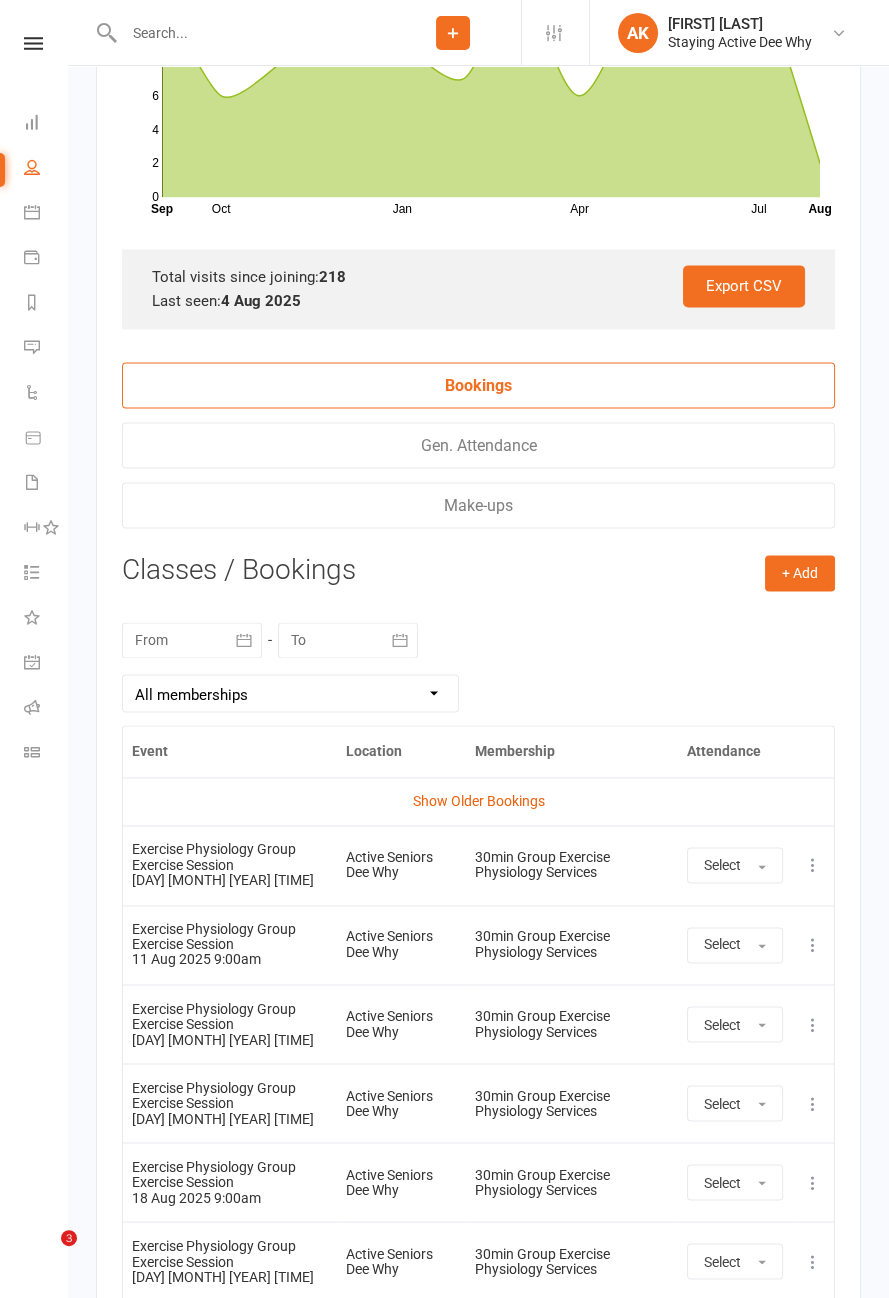 scroll, scrollTop: 2989, scrollLeft: 0, axis: vertical 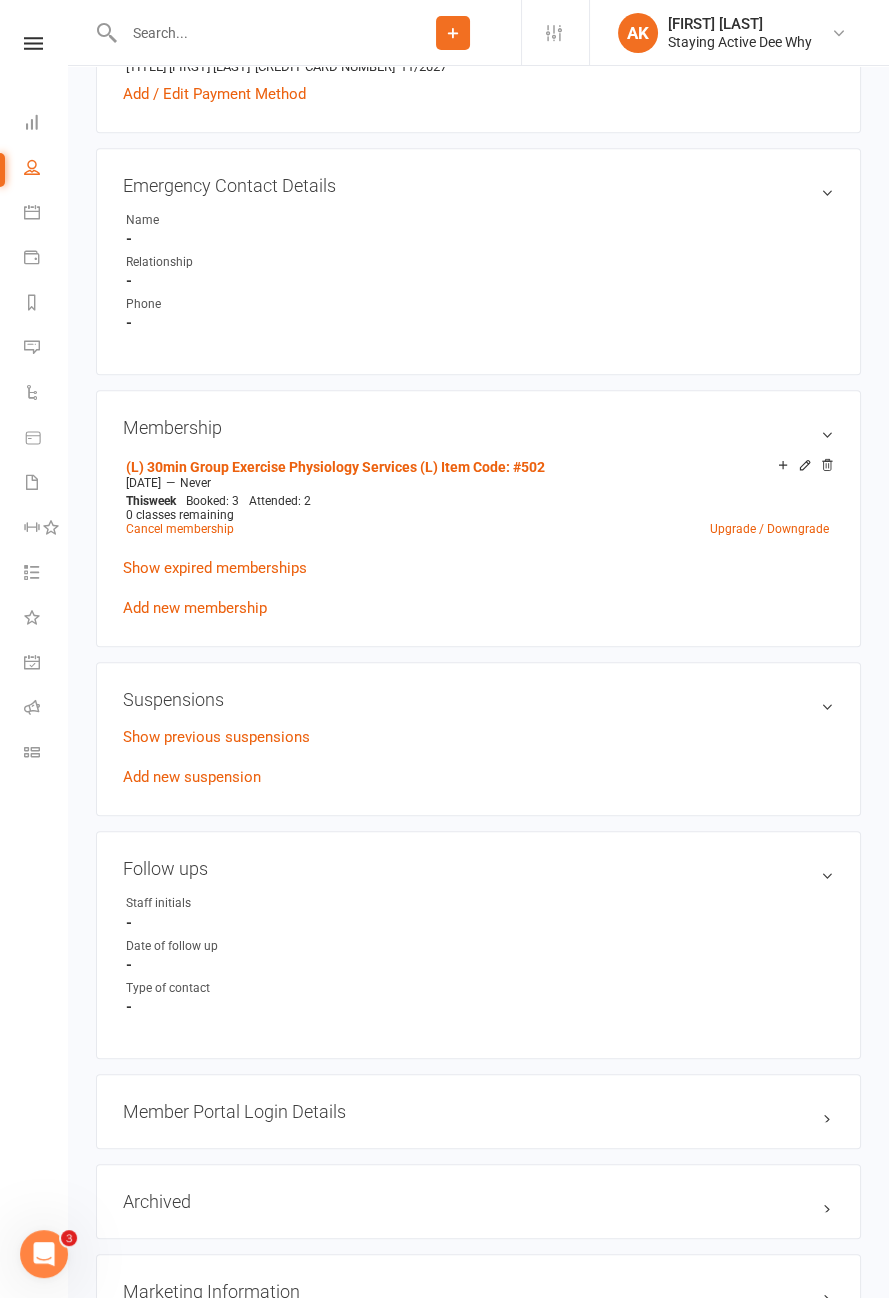 click on "Show expired memberships" at bounding box center [215, 568] 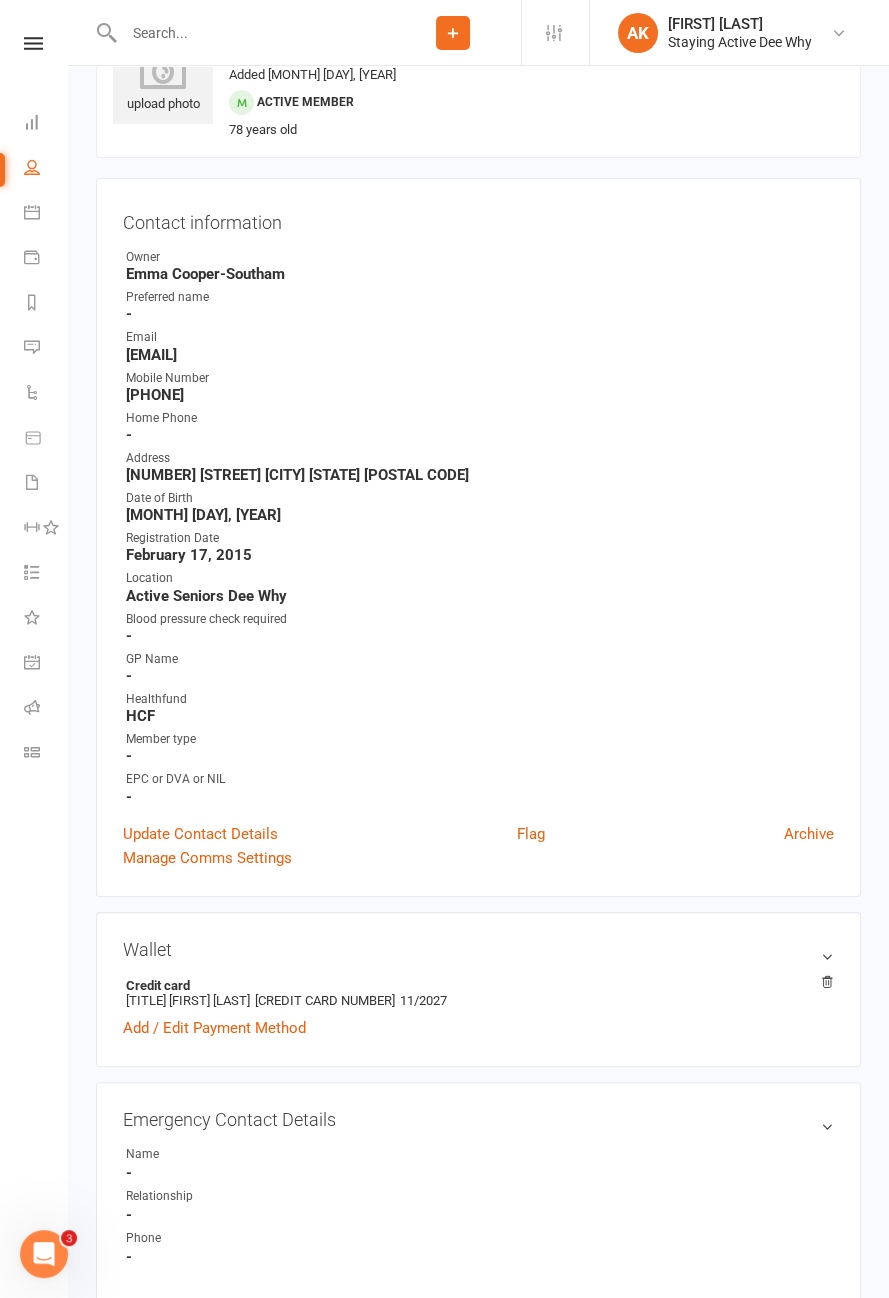scroll, scrollTop: 0, scrollLeft: 0, axis: both 